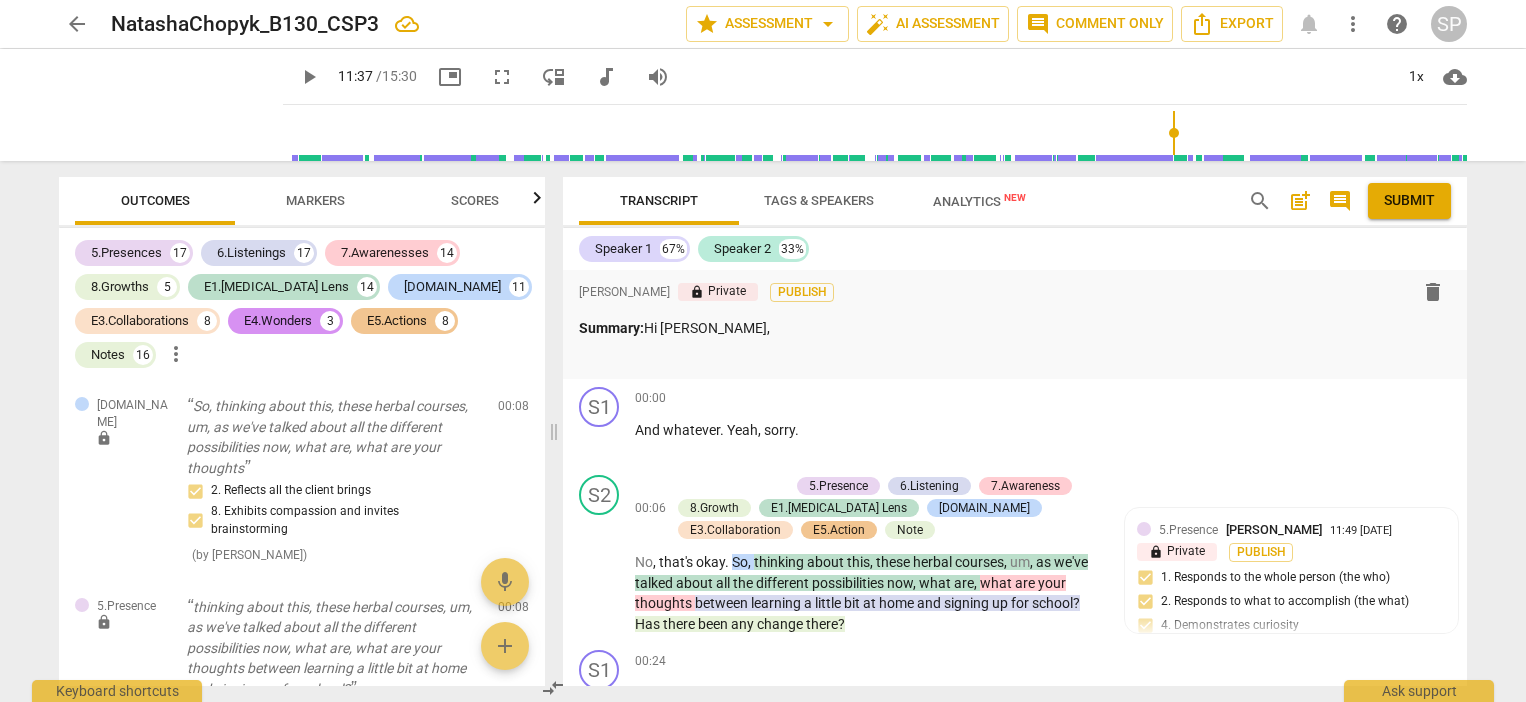 scroll, scrollTop: 0, scrollLeft: 0, axis: both 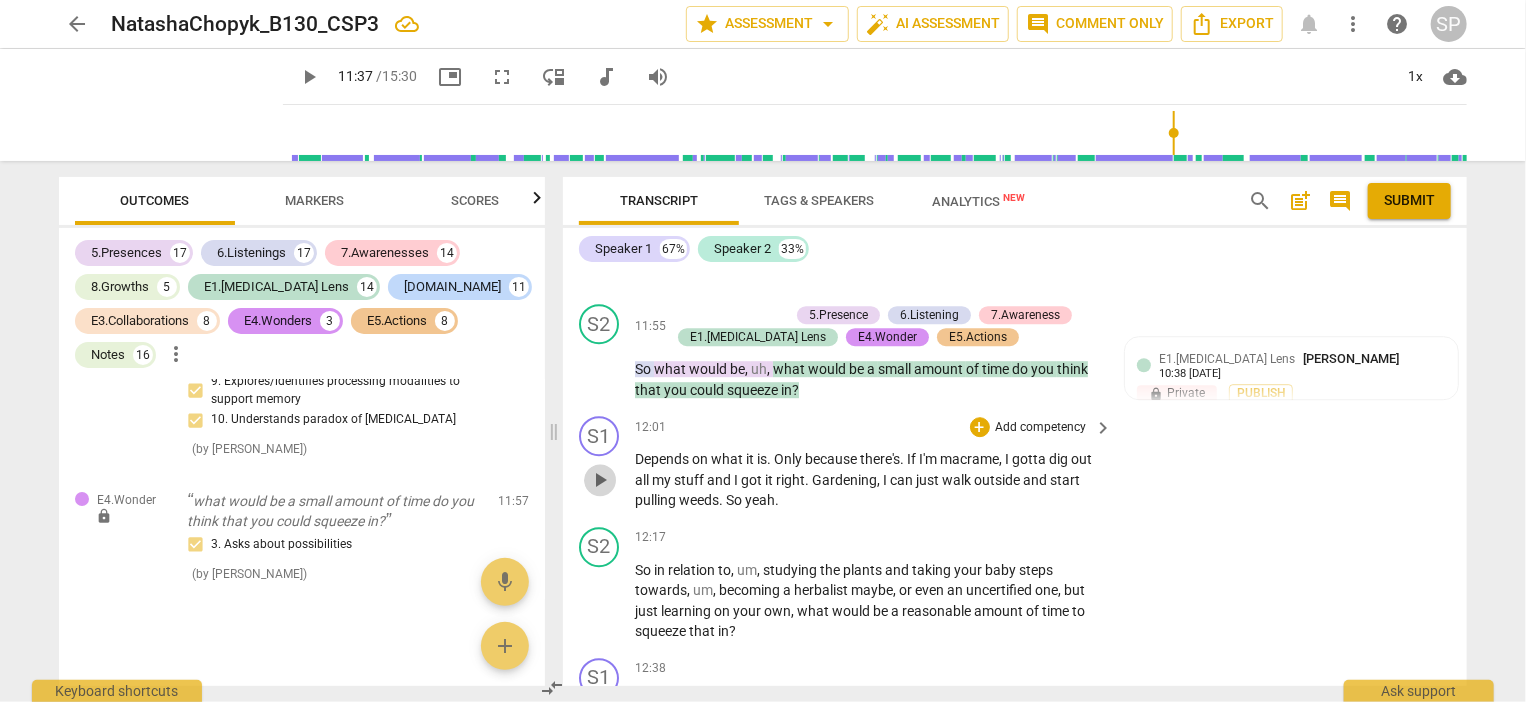click on "play_arrow" at bounding box center (600, 480) 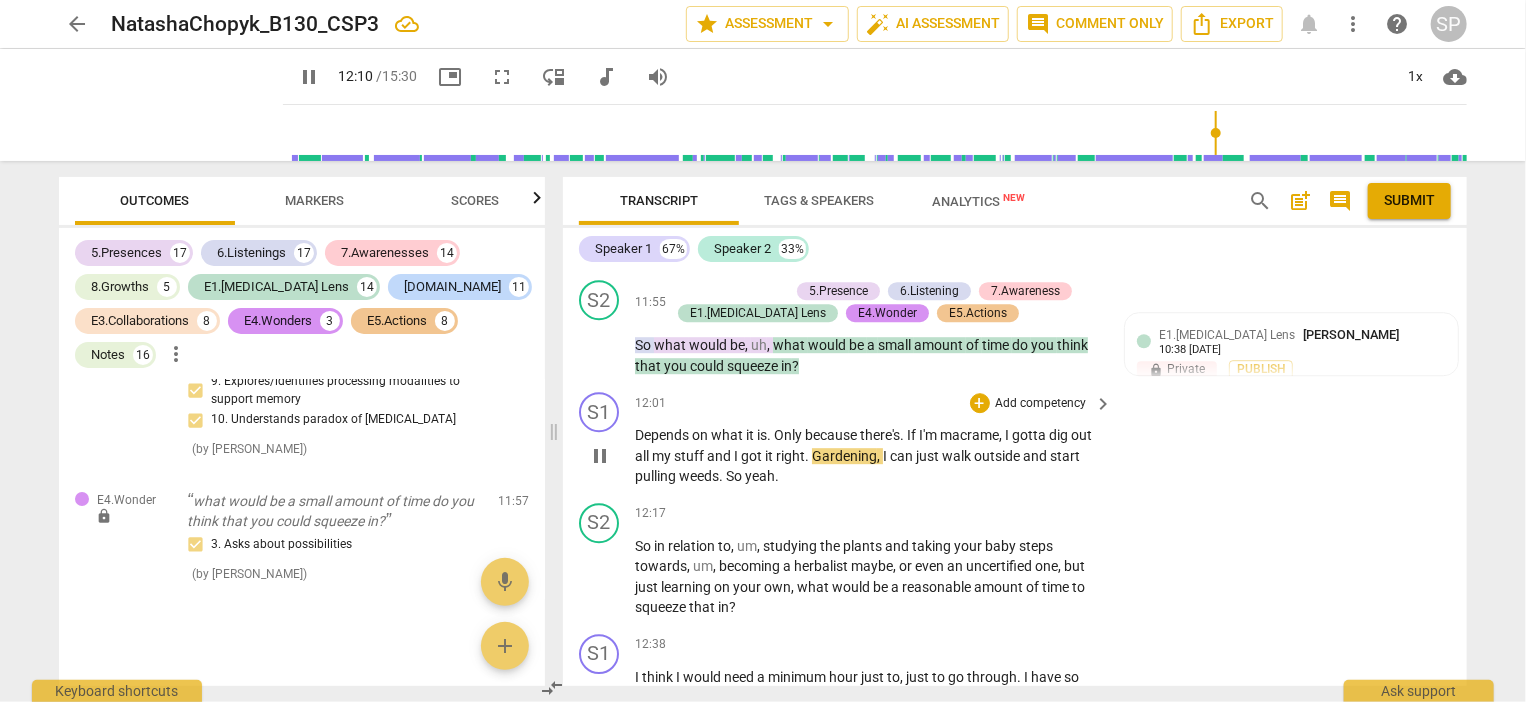 scroll, scrollTop: 6760, scrollLeft: 0, axis: vertical 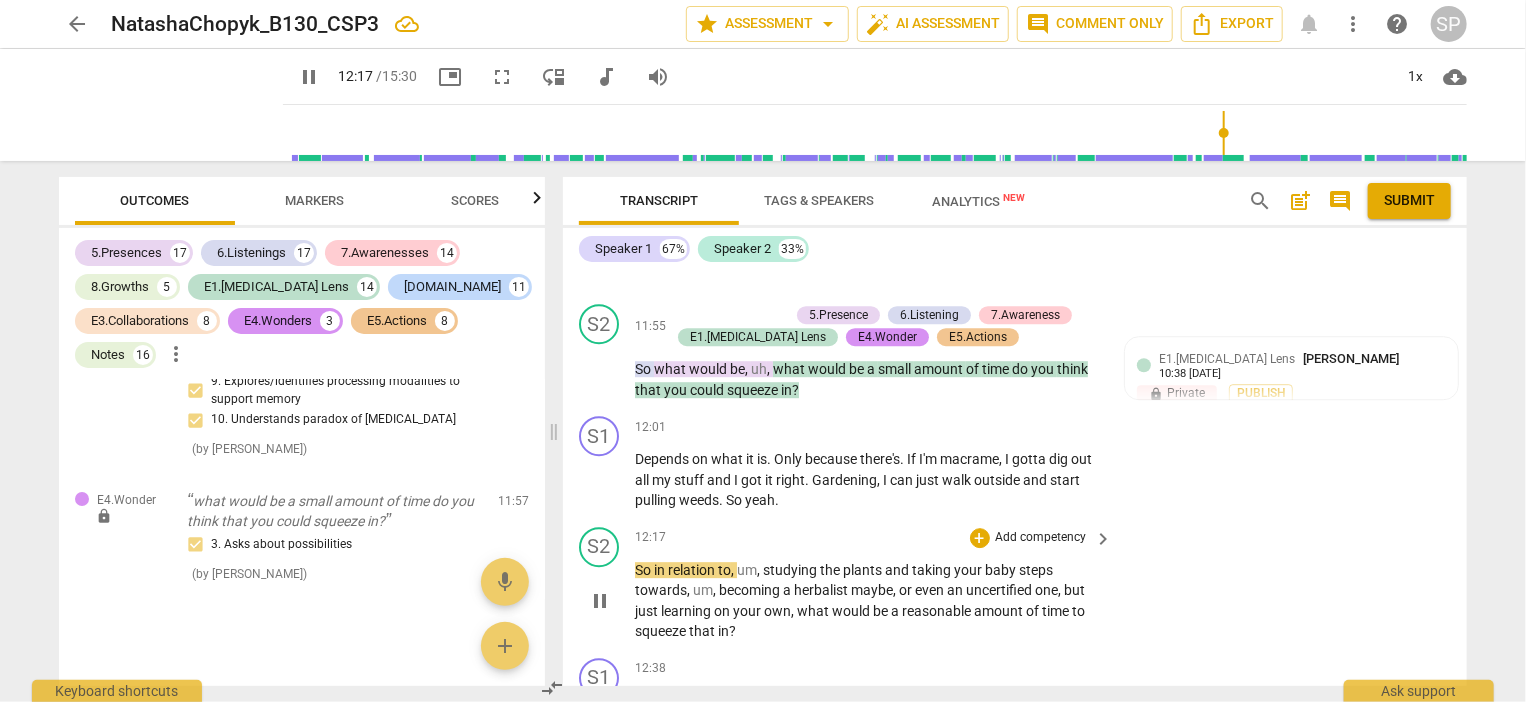 click on "pause" at bounding box center (600, 601) 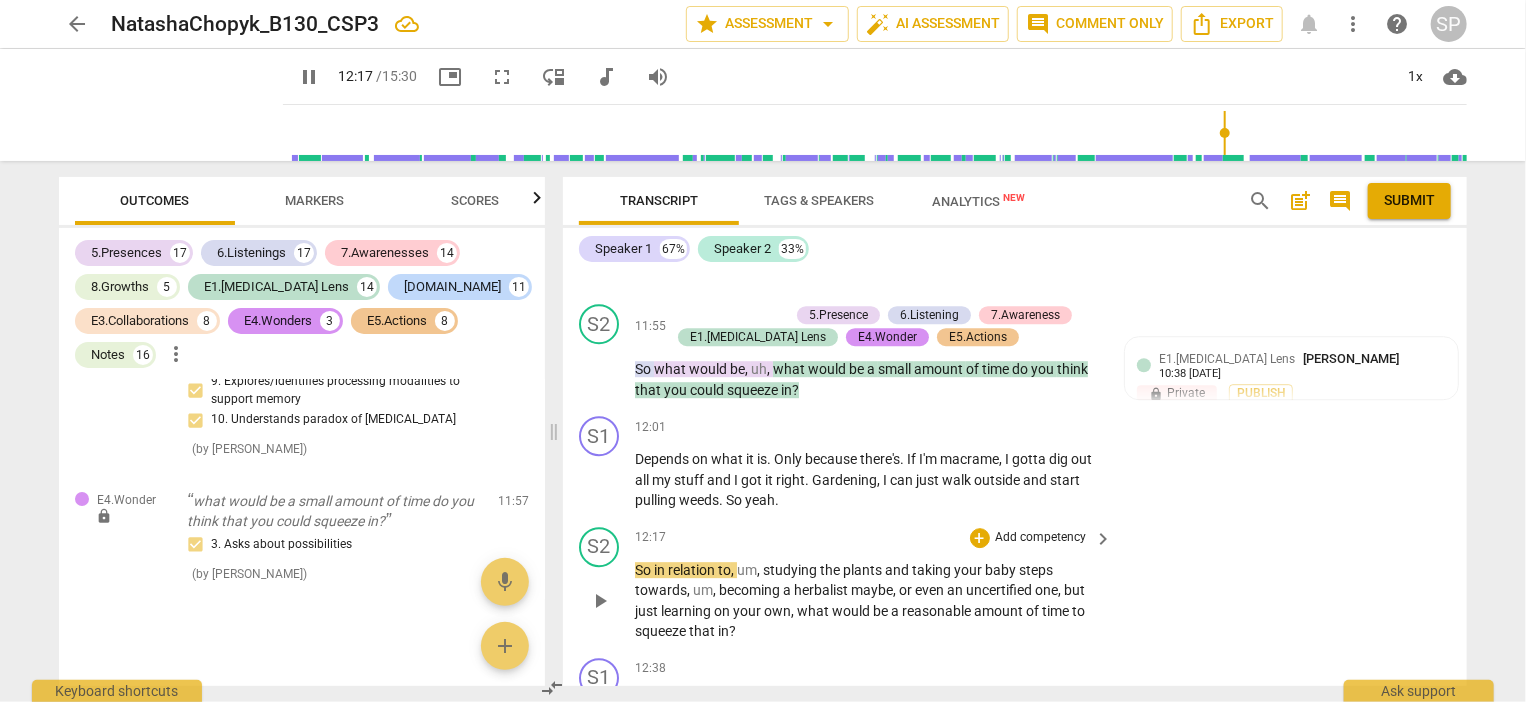 type on "738" 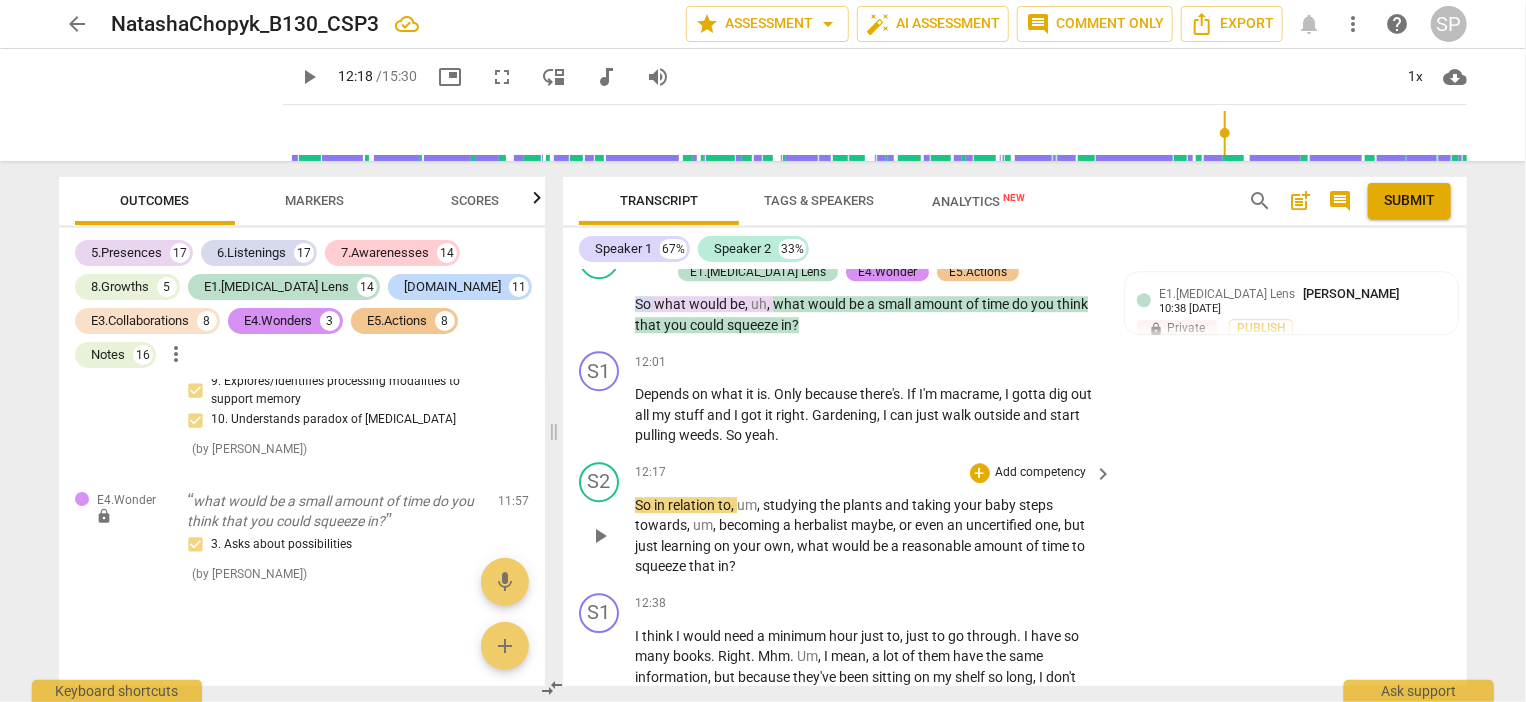 scroll, scrollTop: 6860, scrollLeft: 0, axis: vertical 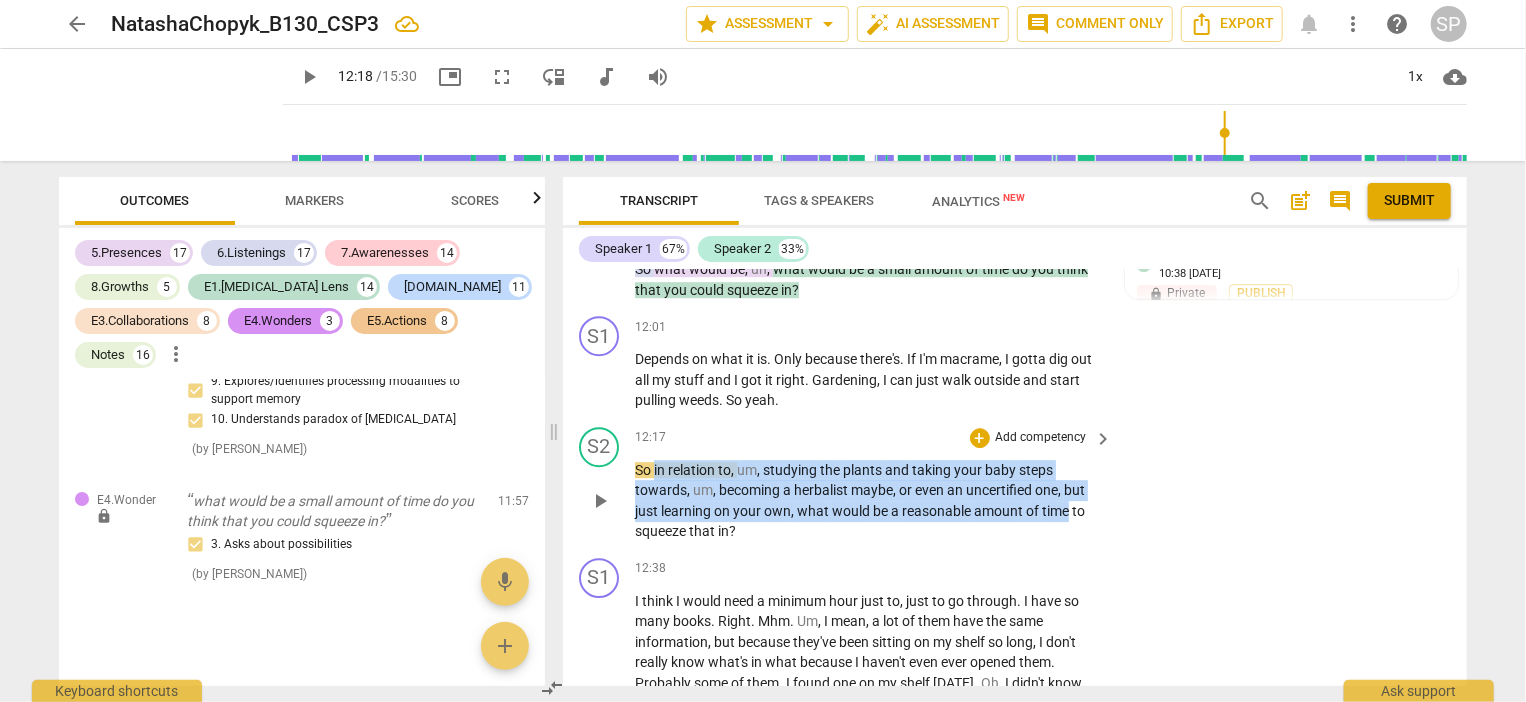 drag, startPoint x: 655, startPoint y: 397, endPoint x: 1065, endPoint y: 439, distance: 412.1456 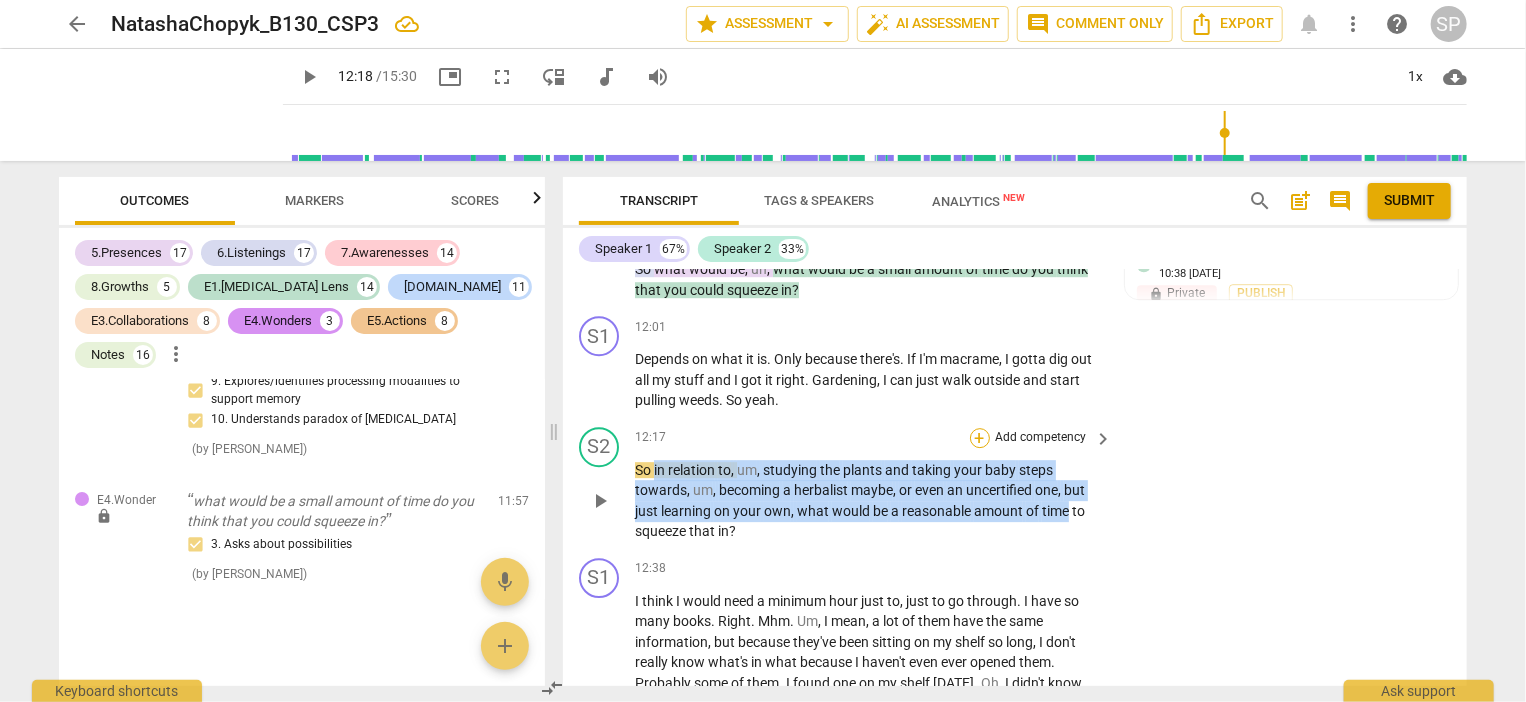 click on "+" at bounding box center [980, 438] 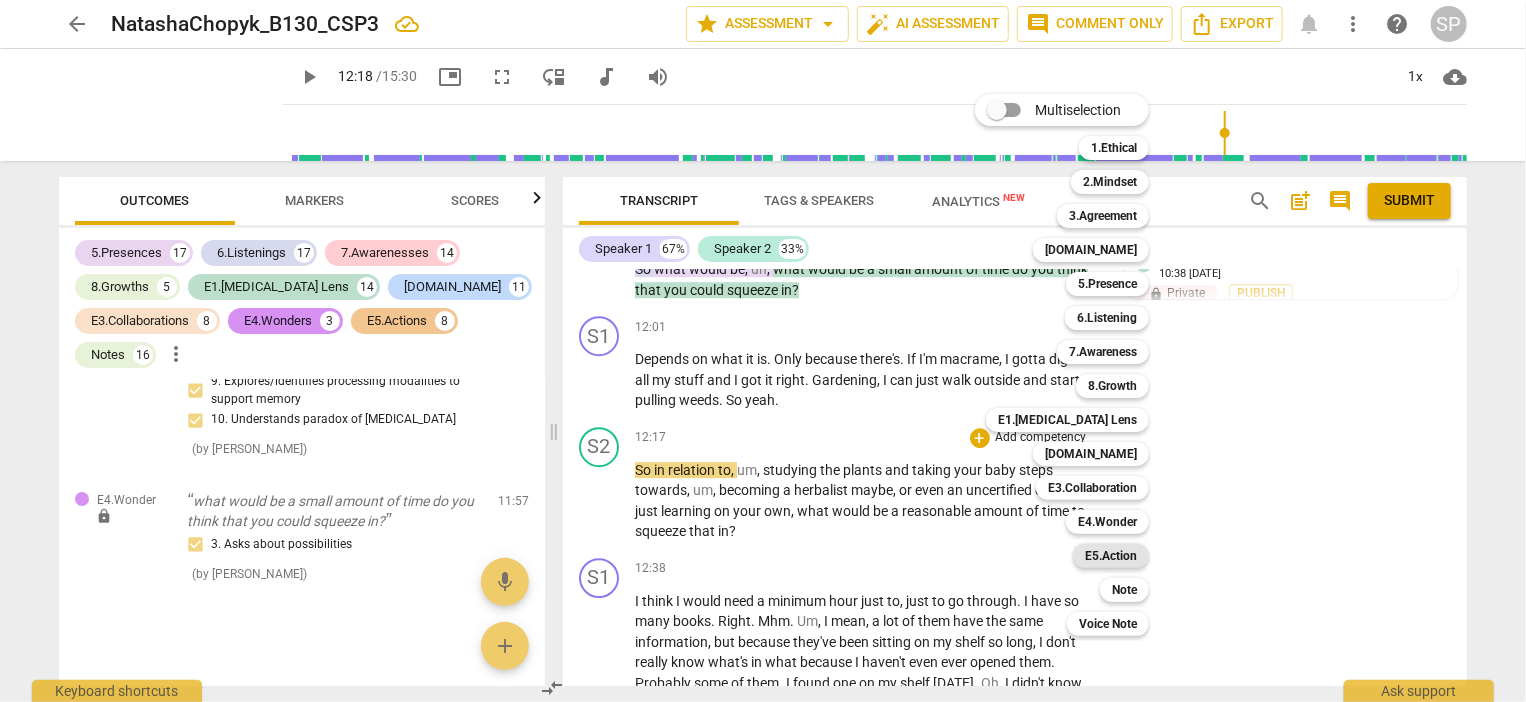 click on "E5.Action" at bounding box center [1111, 556] 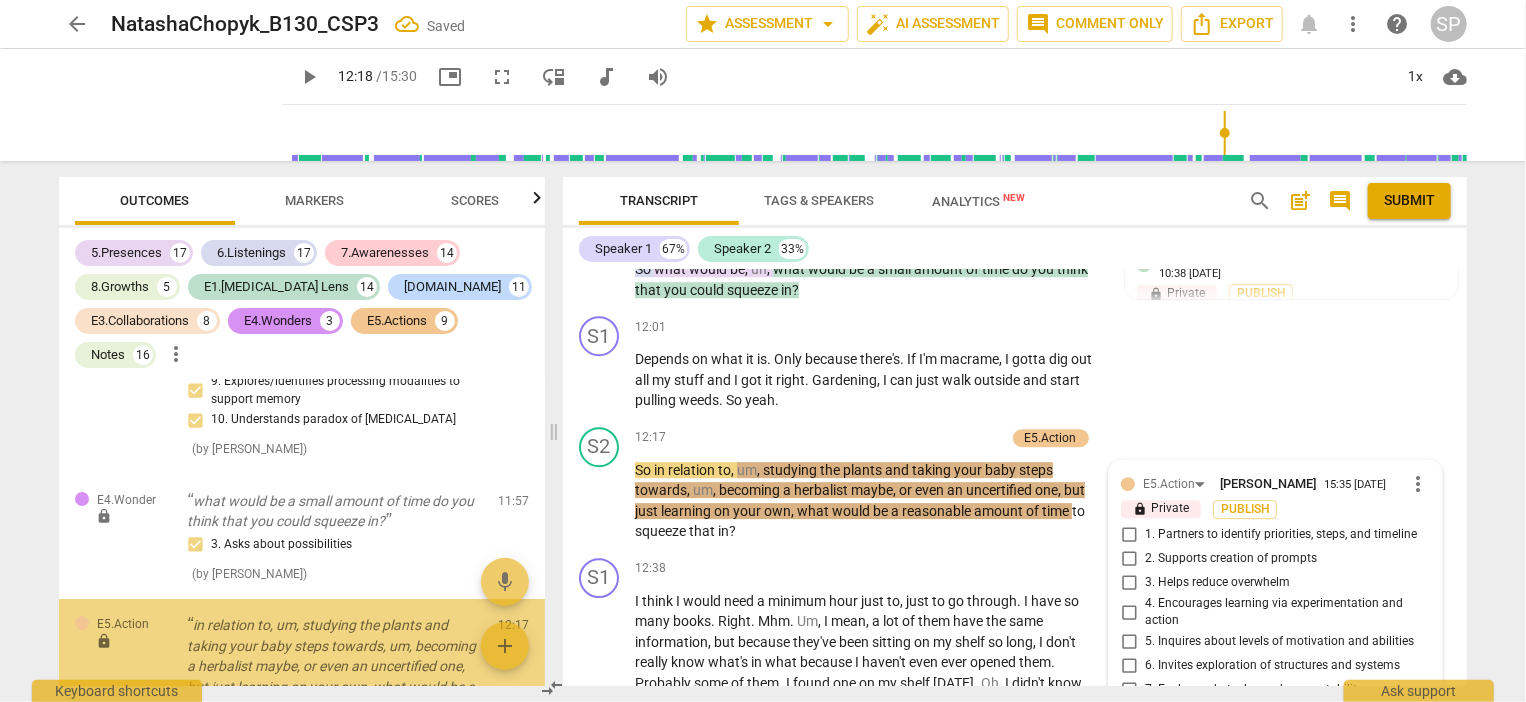 scroll, scrollTop: 7116, scrollLeft: 0, axis: vertical 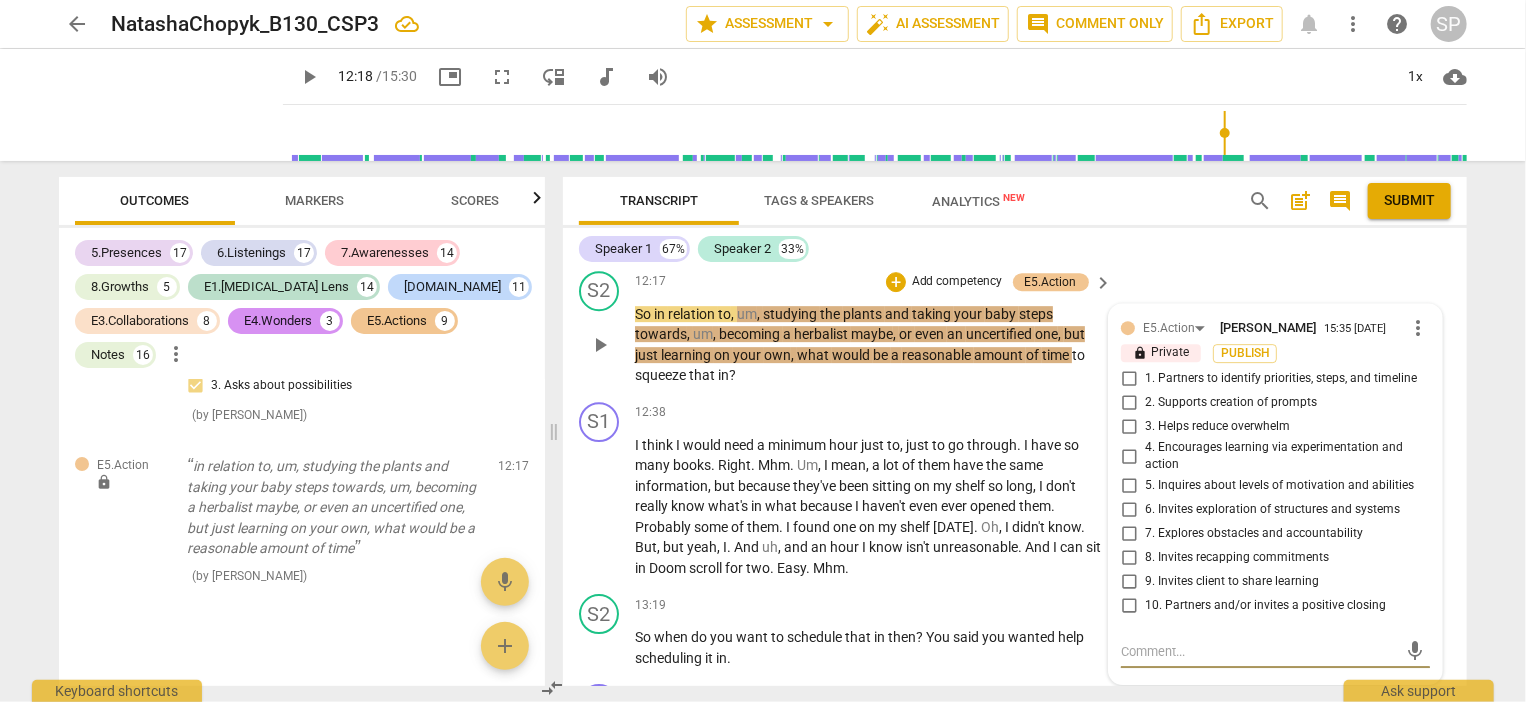 click on "1. Partners to identify priorities, steps, and timeline" at bounding box center (1129, 379) 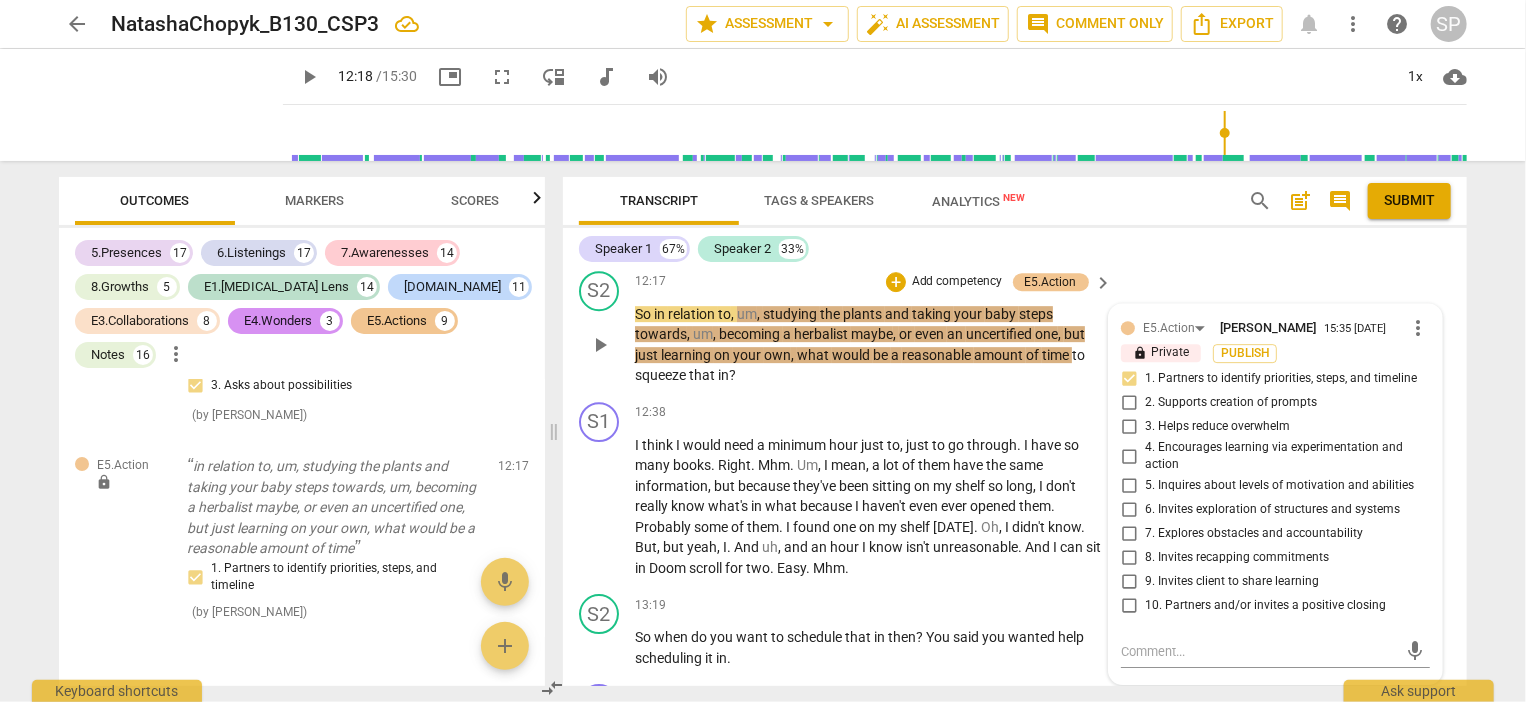 click on "4. Encourages learning via experimentation and action" at bounding box center [1129, 456] 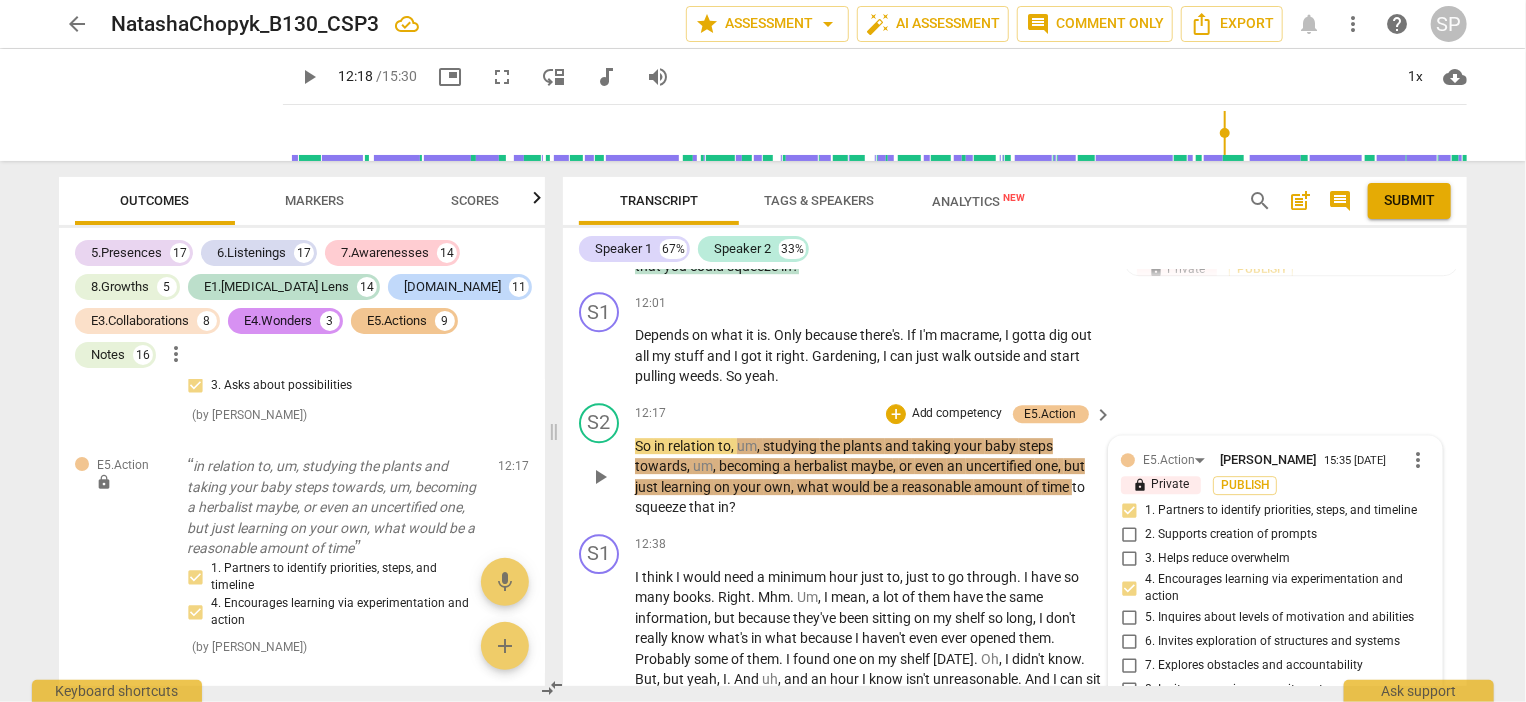 scroll, scrollTop: 6916, scrollLeft: 0, axis: vertical 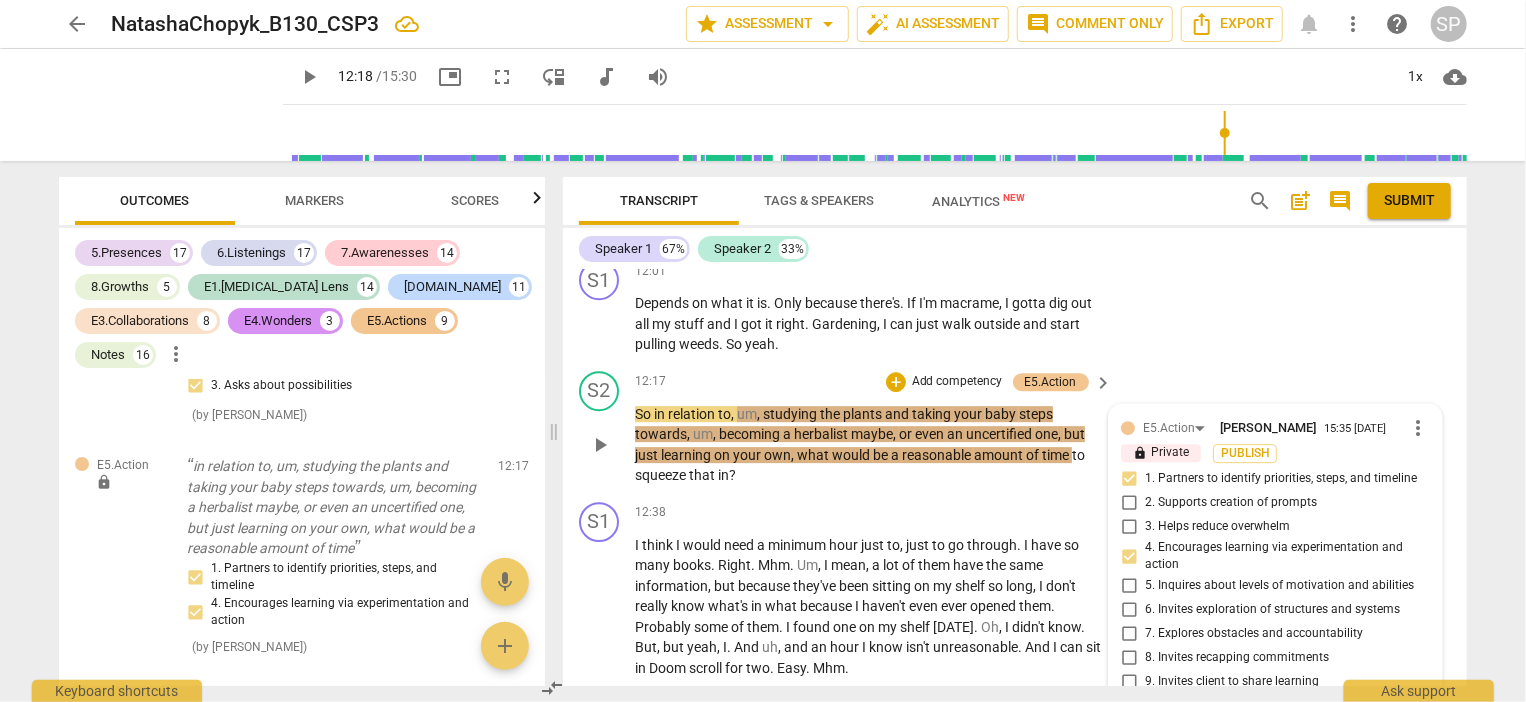 click on "3. Helps reduce overwhelm" at bounding box center [1129, 527] 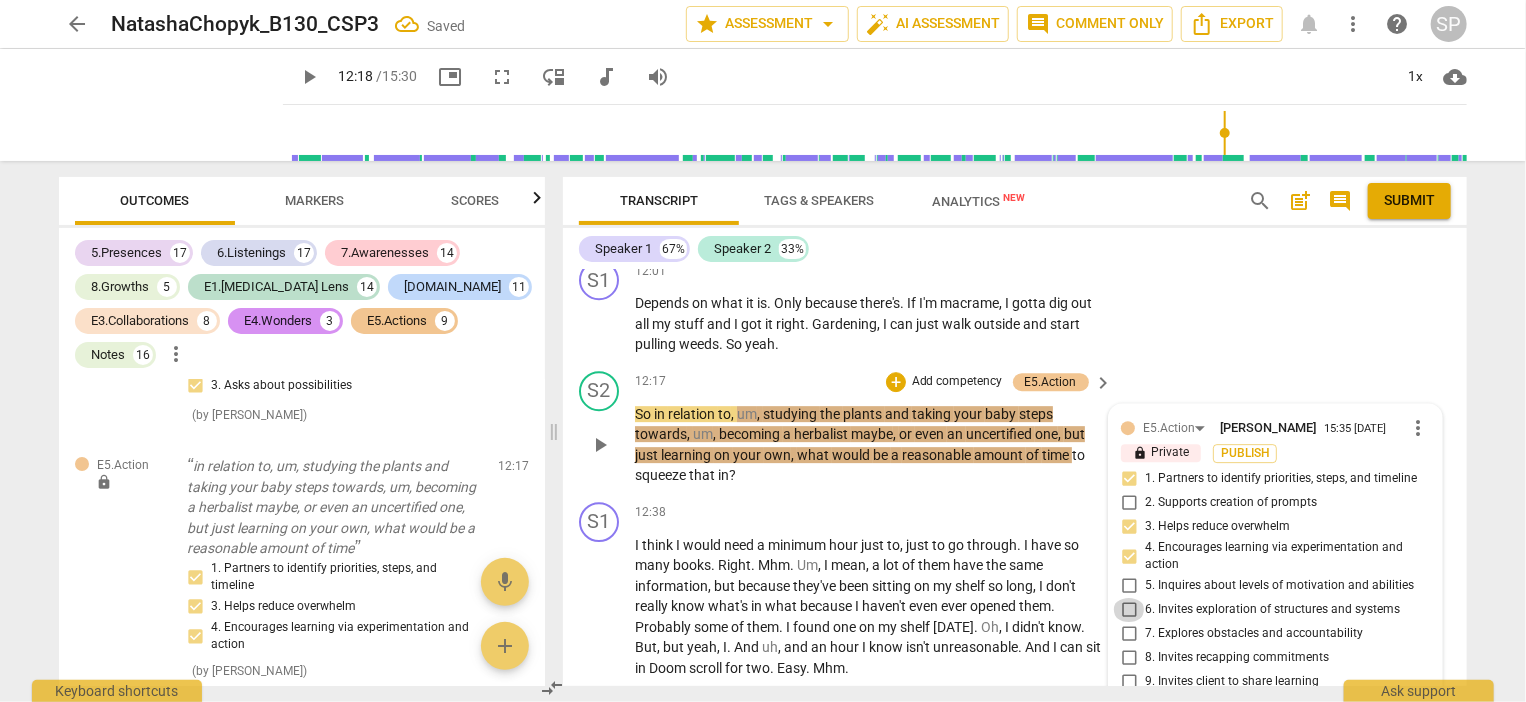 click on "6. Invites exploration of structures and systems" at bounding box center [1129, 610] 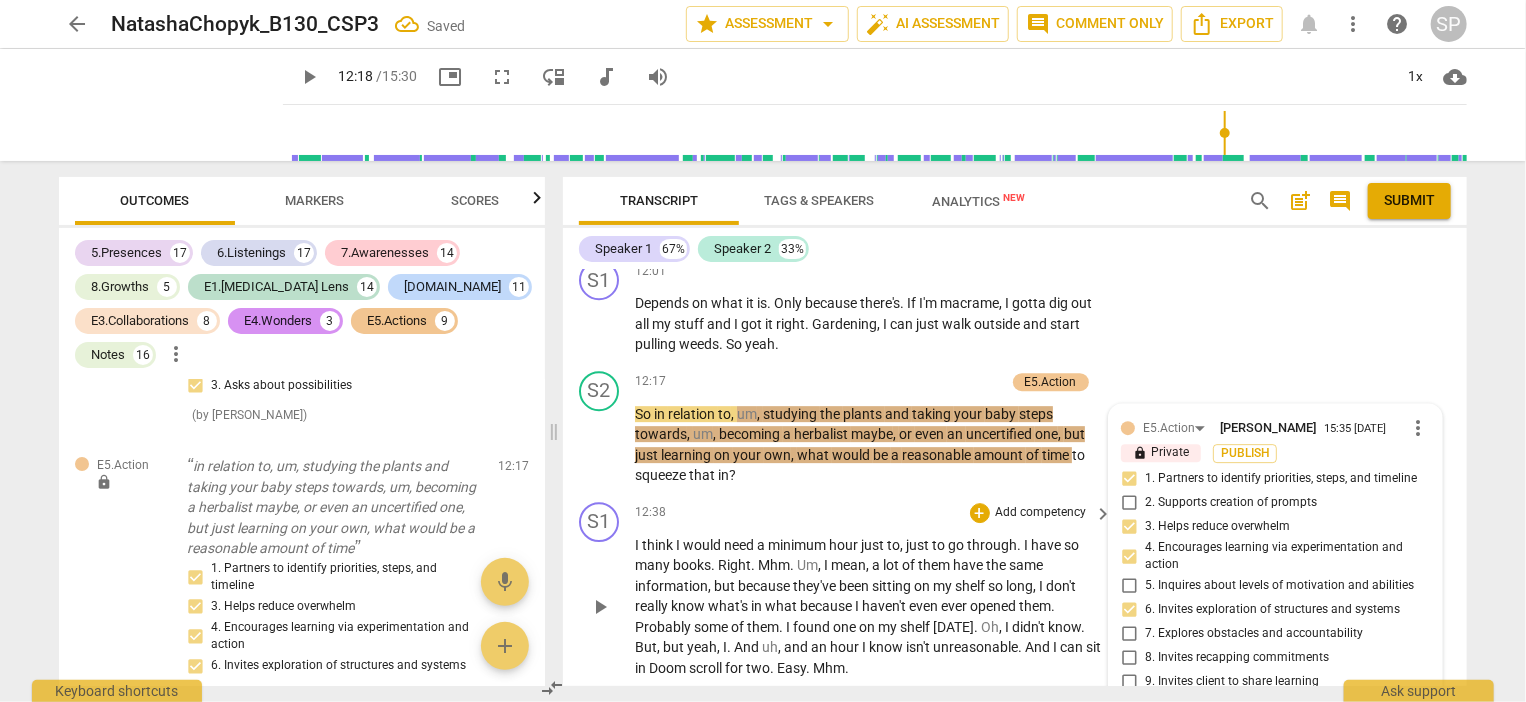click on "12:38 + Add competency keyboard_arrow_right" at bounding box center [875, 513] 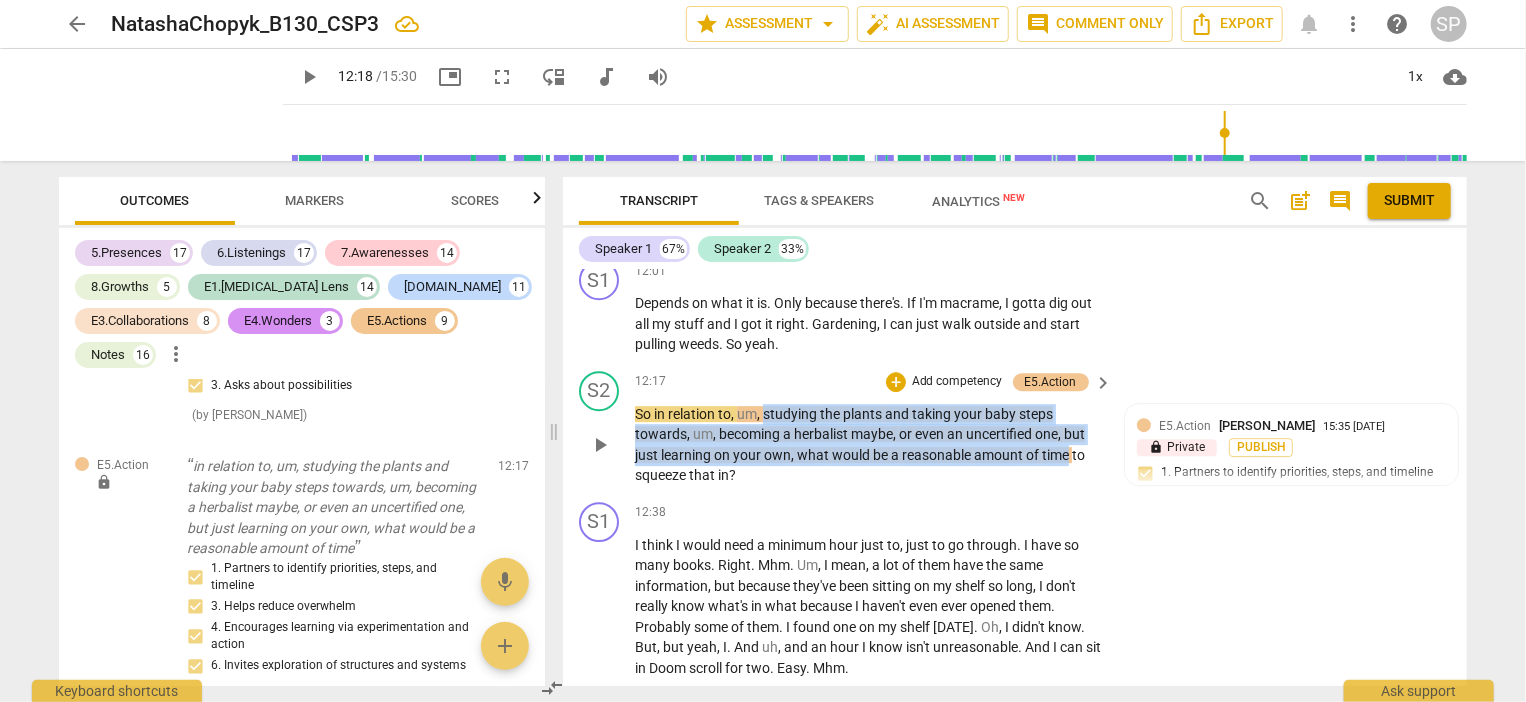 drag, startPoint x: 762, startPoint y: 339, endPoint x: 1068, endPoint y: 385, distance: 309.4382 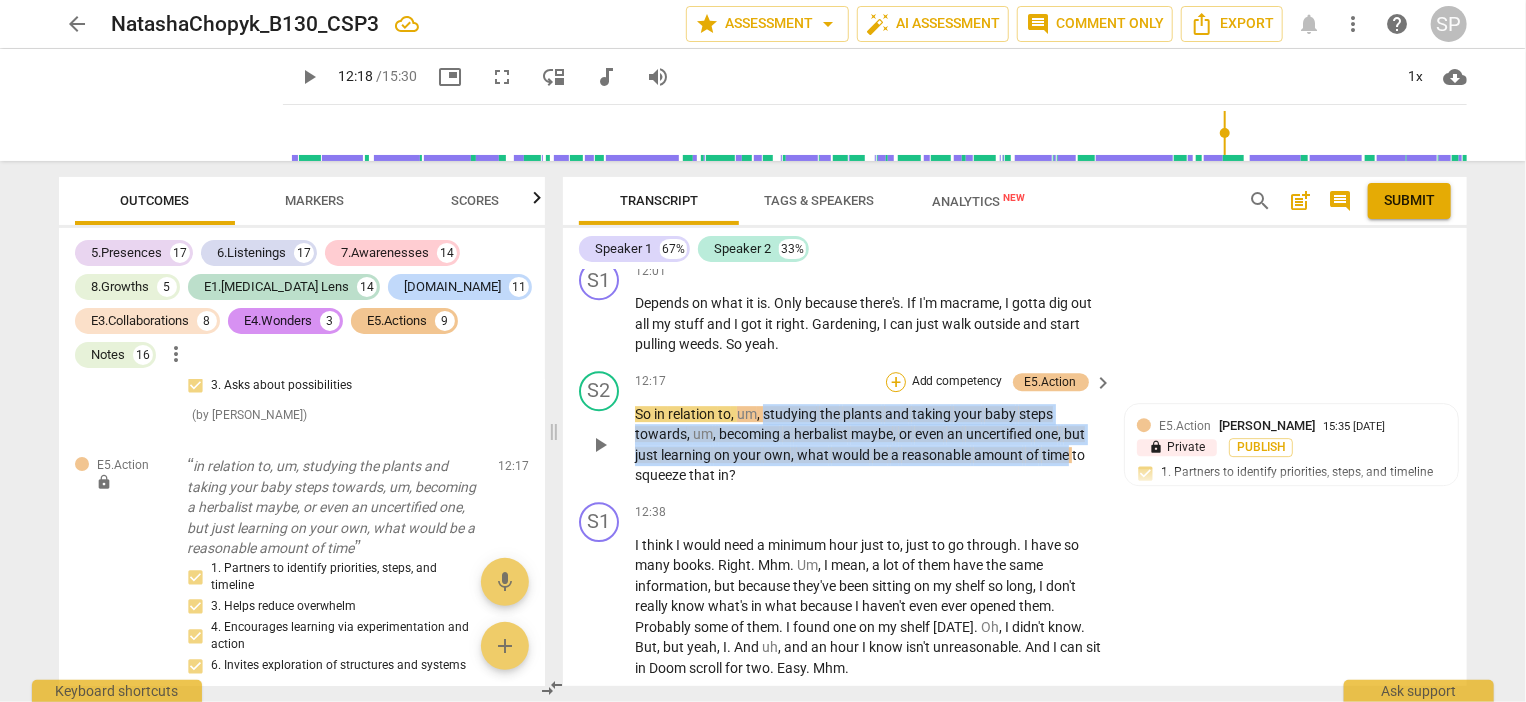 click on "+" at bounding box center [896, 382] 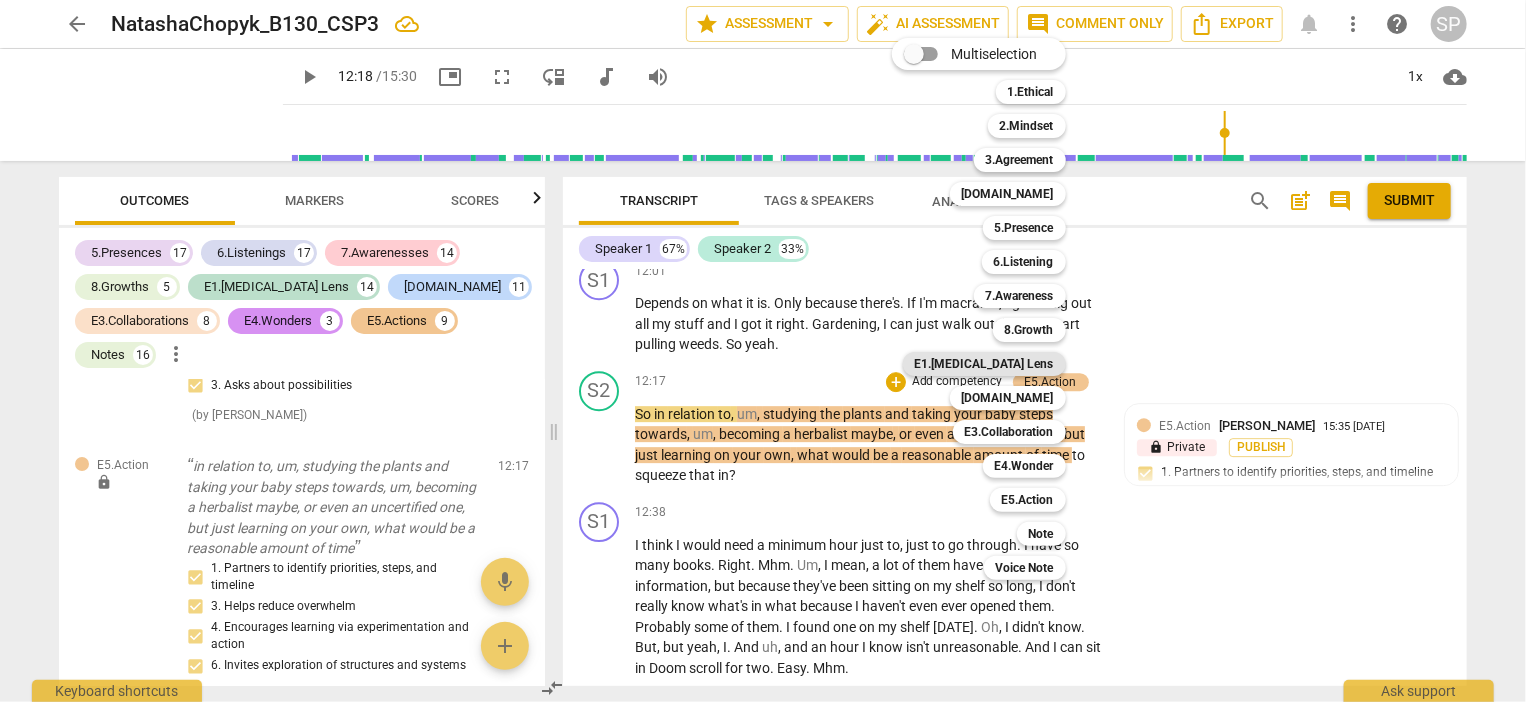 click on "E1.[MEDICAL_DATA] Lens" at bounding box center [984, 364] 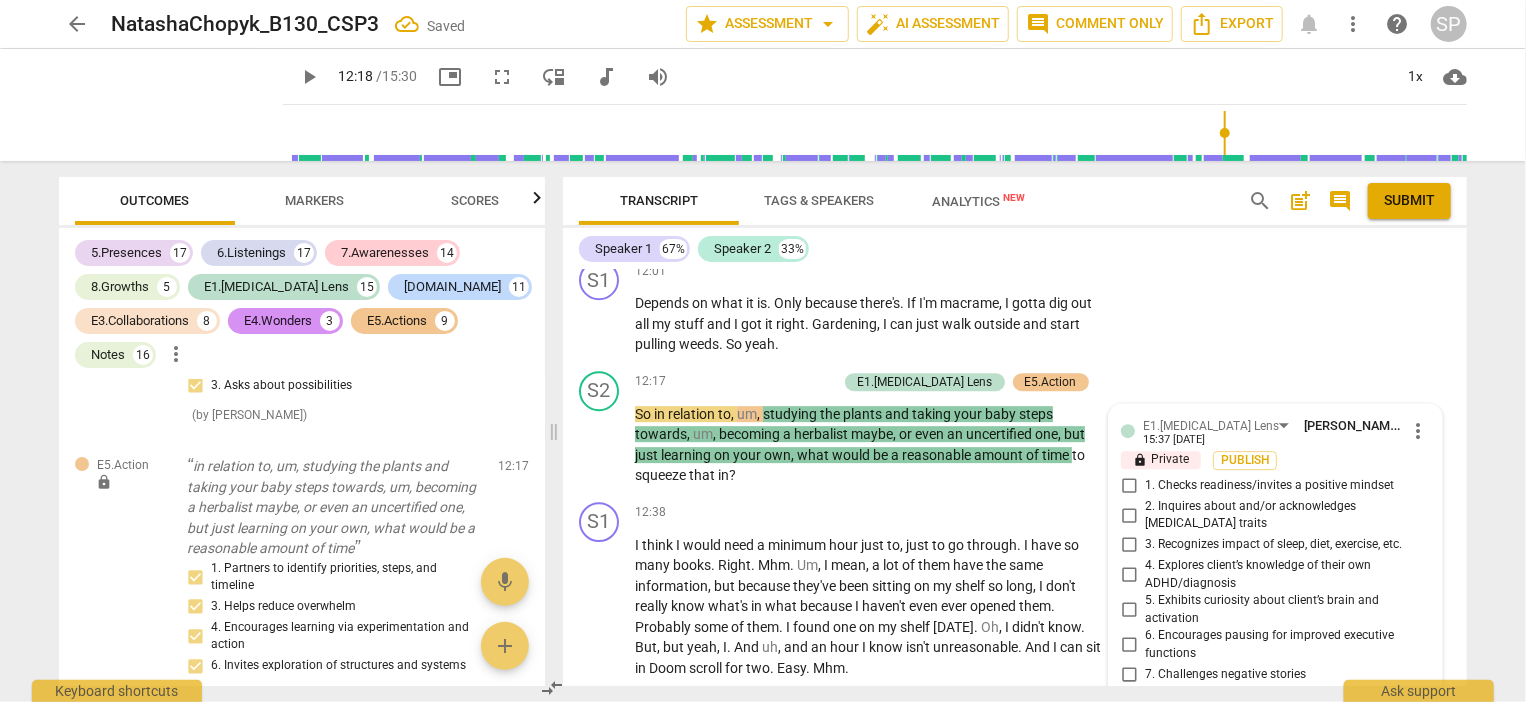scroll, scrollTop: 7168, scrollLeft: 0, axis: vertical 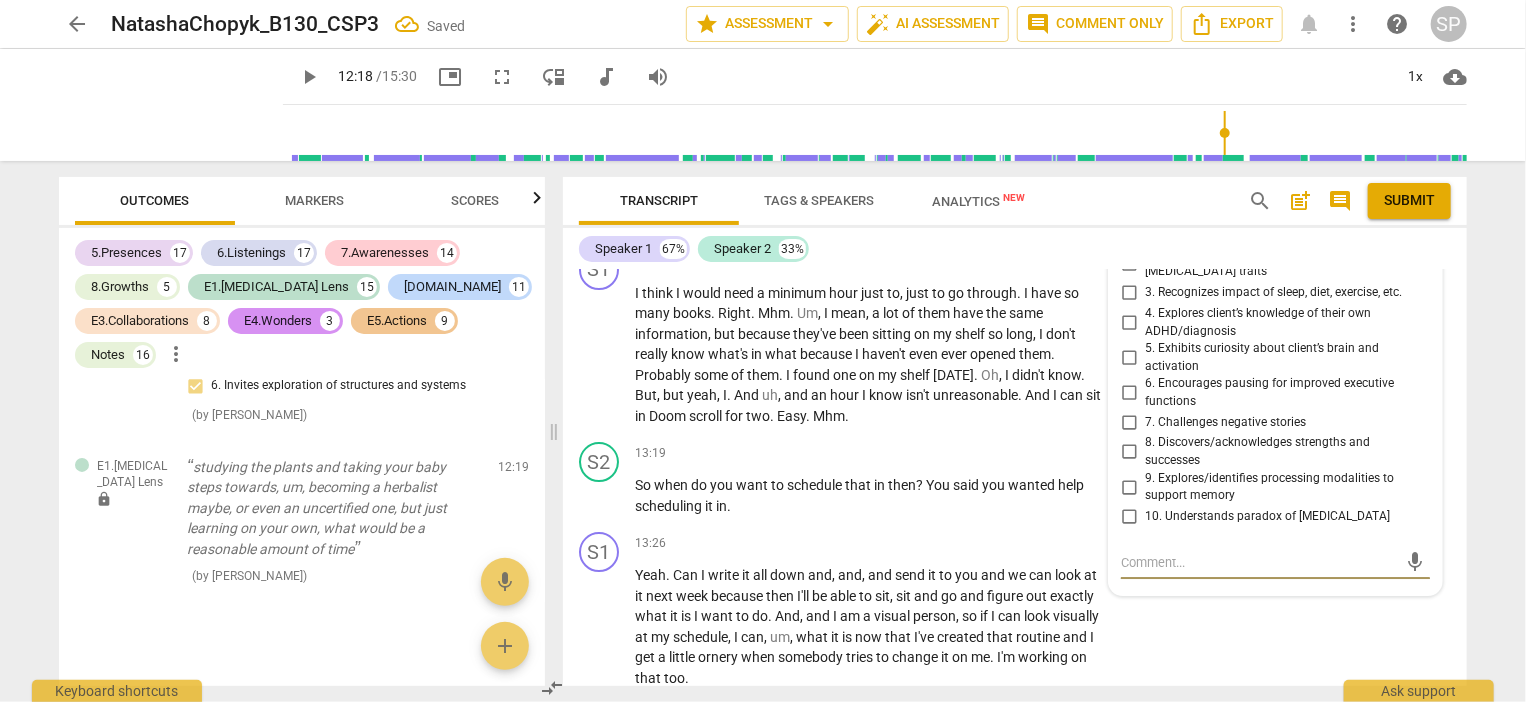click on "9. Explores/identifies processing modalities to support memory" at bounding box center (1129, 487) 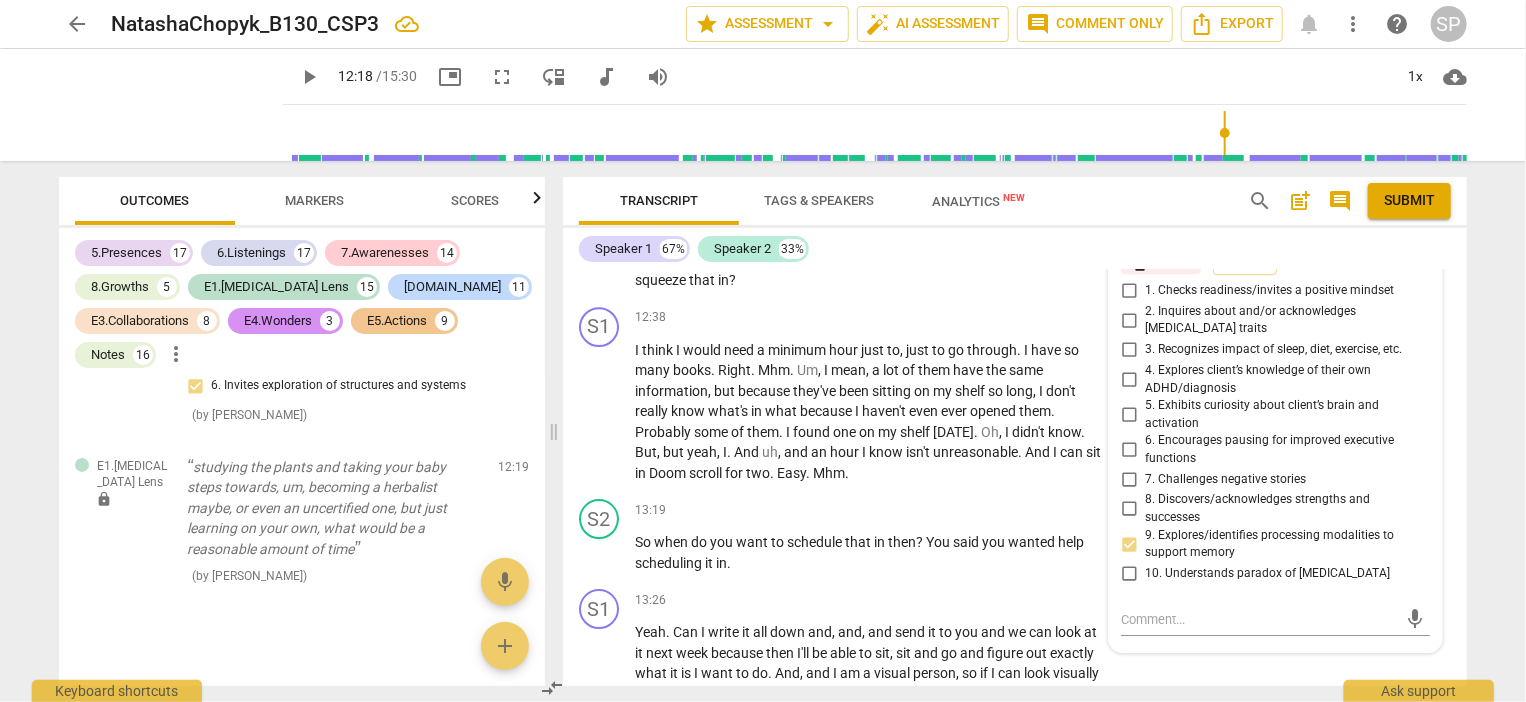 scroll, scrollTop: 7068, scrollLeft: 0, axis: vertical 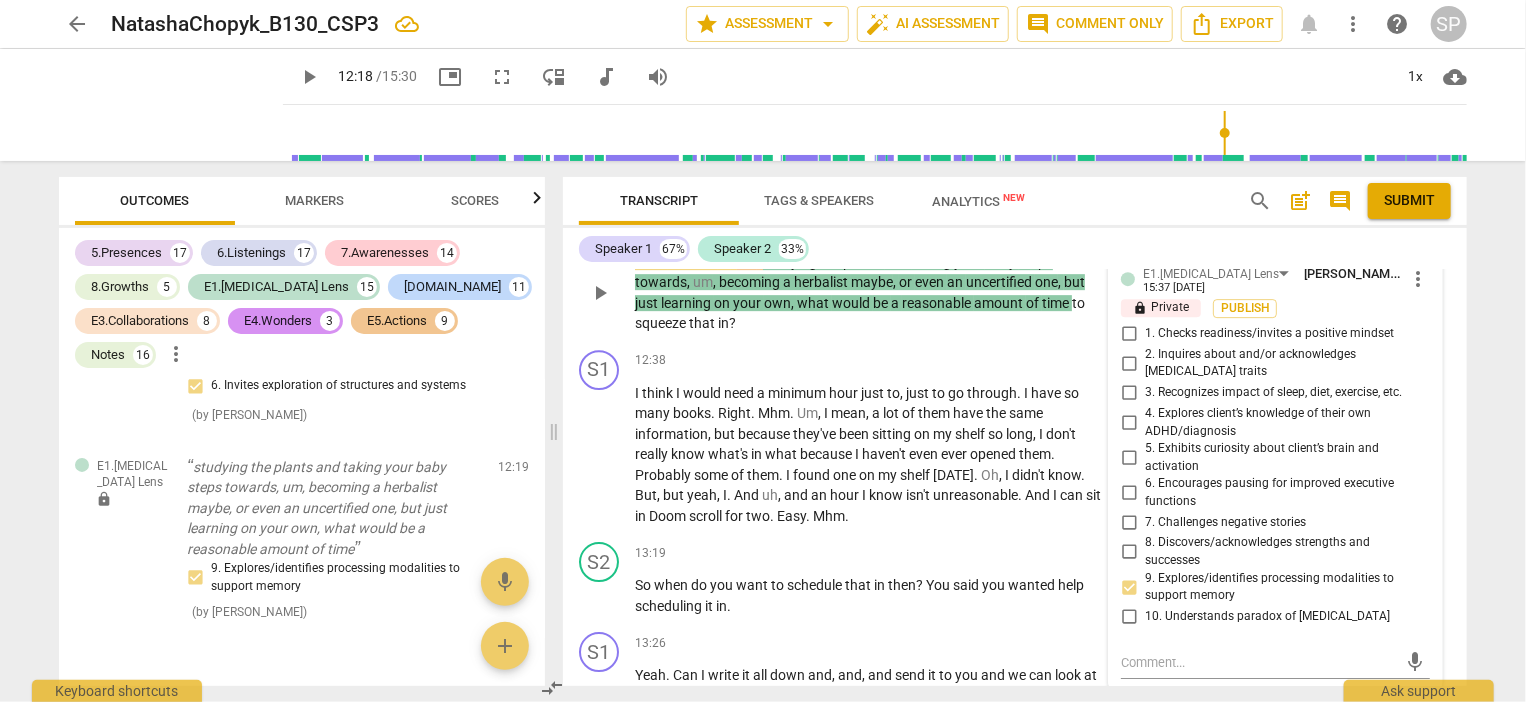 click on "5. Exhibits curiosity about client’s brain and activation" at bounding box center (1129, 458) 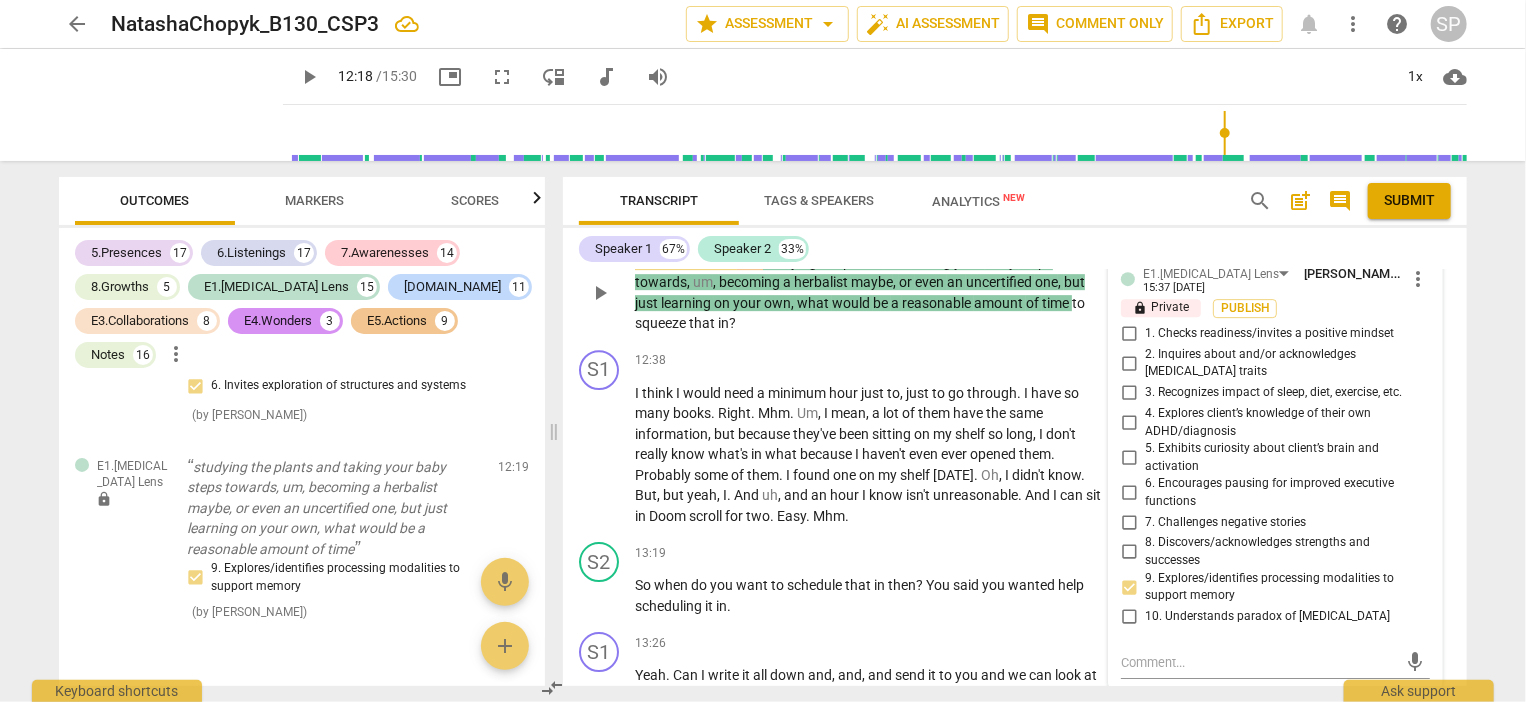 checkbox on "true" 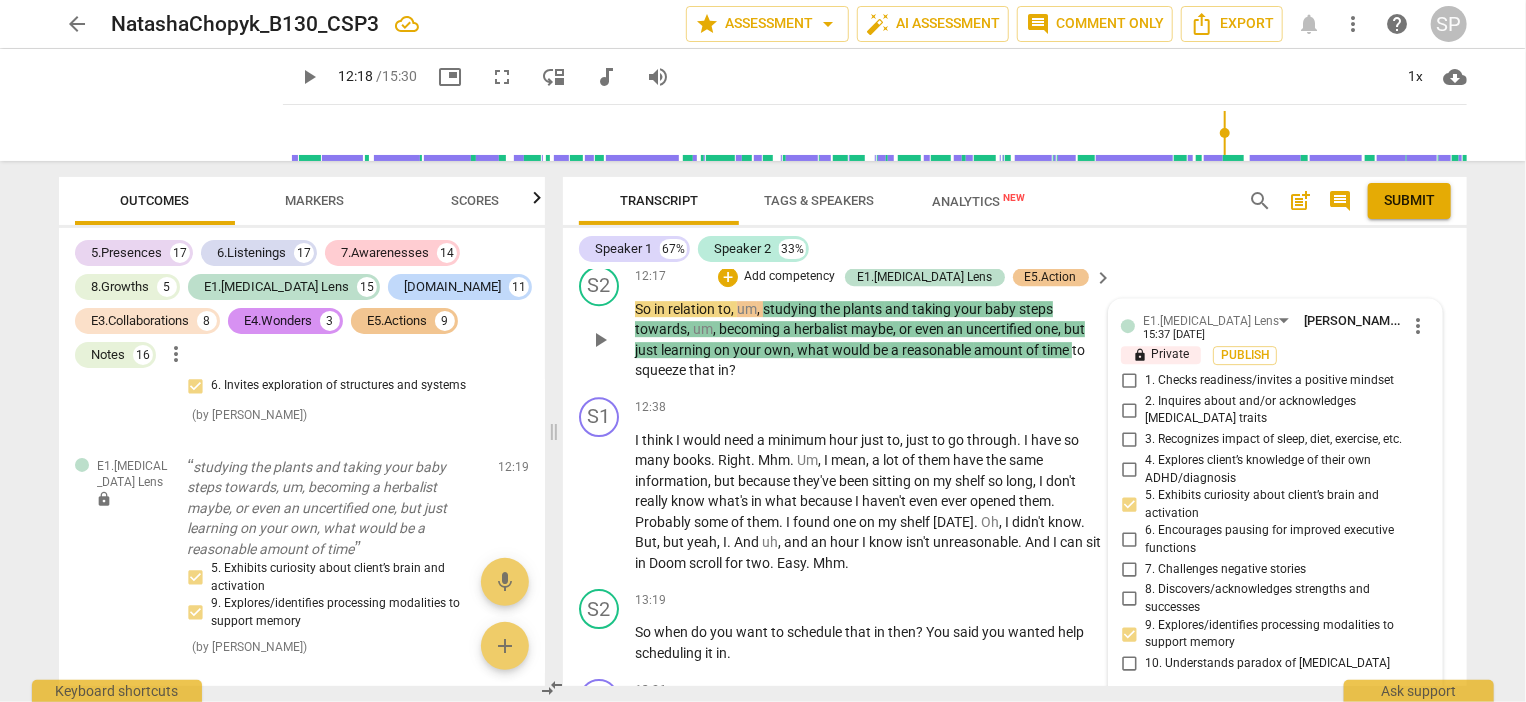 scroll, scrollTop: 7068, scrollLeft: 0, axis: vertical 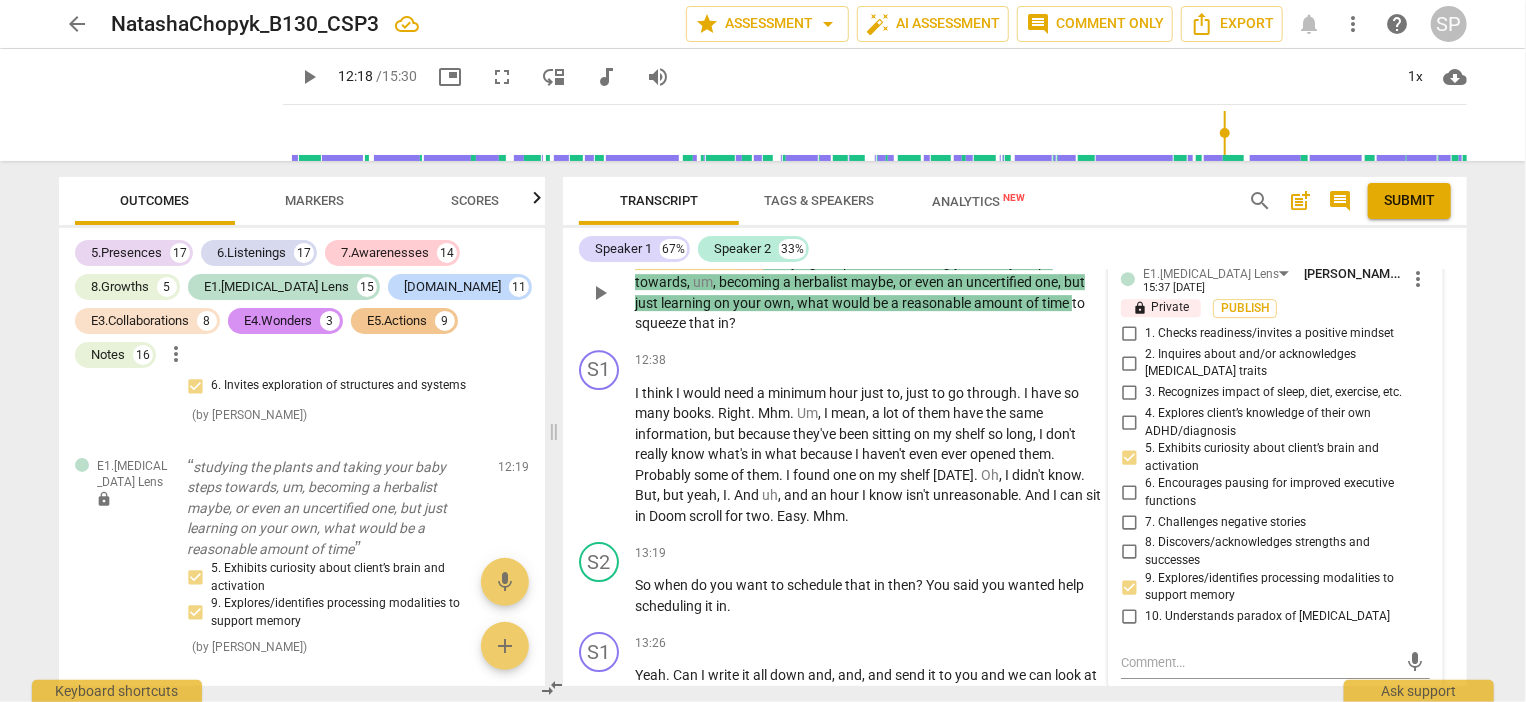 click on "10. Understands paradox of [MEDICAL_DATA]" at bounding box center (1129, 617) 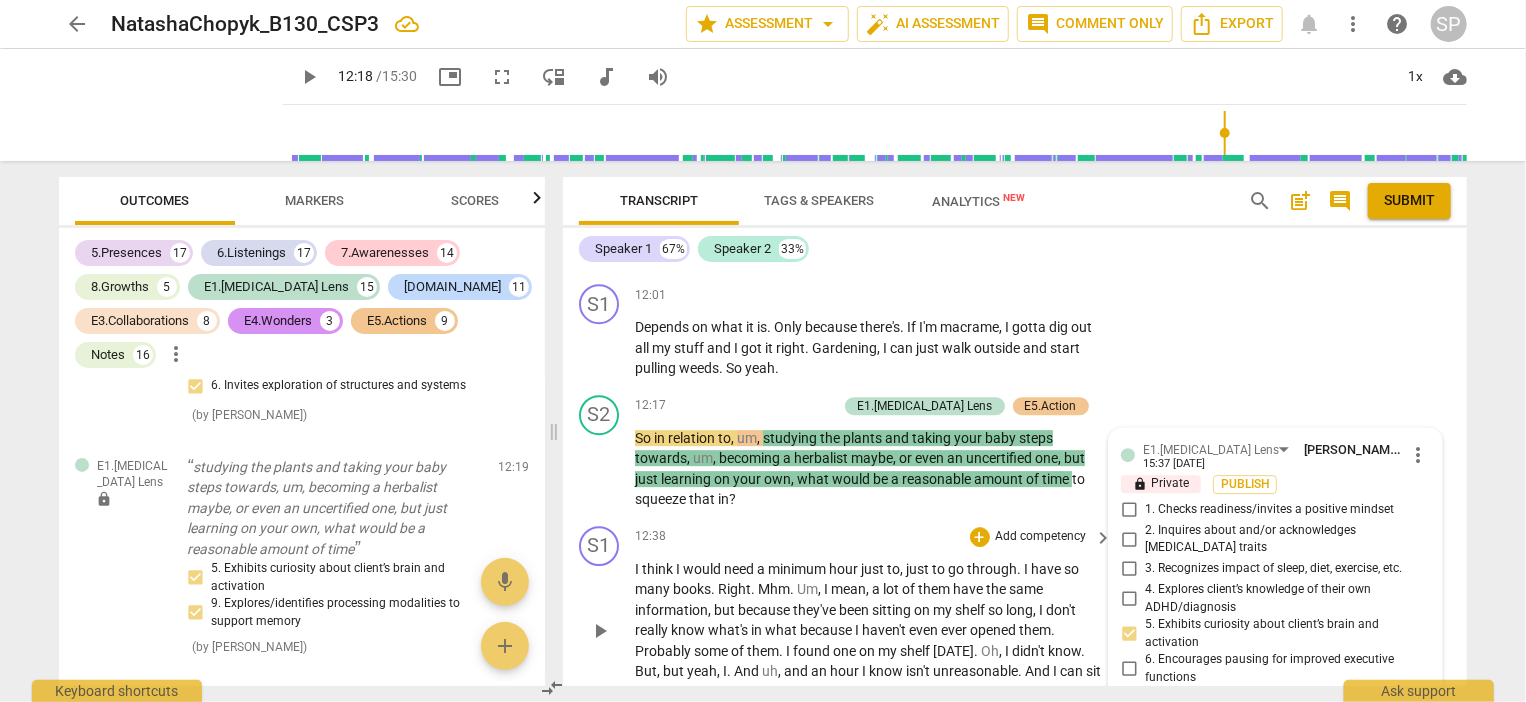 scroll, scrollTop: 6868, scrollLeft: 0, axis: vertical 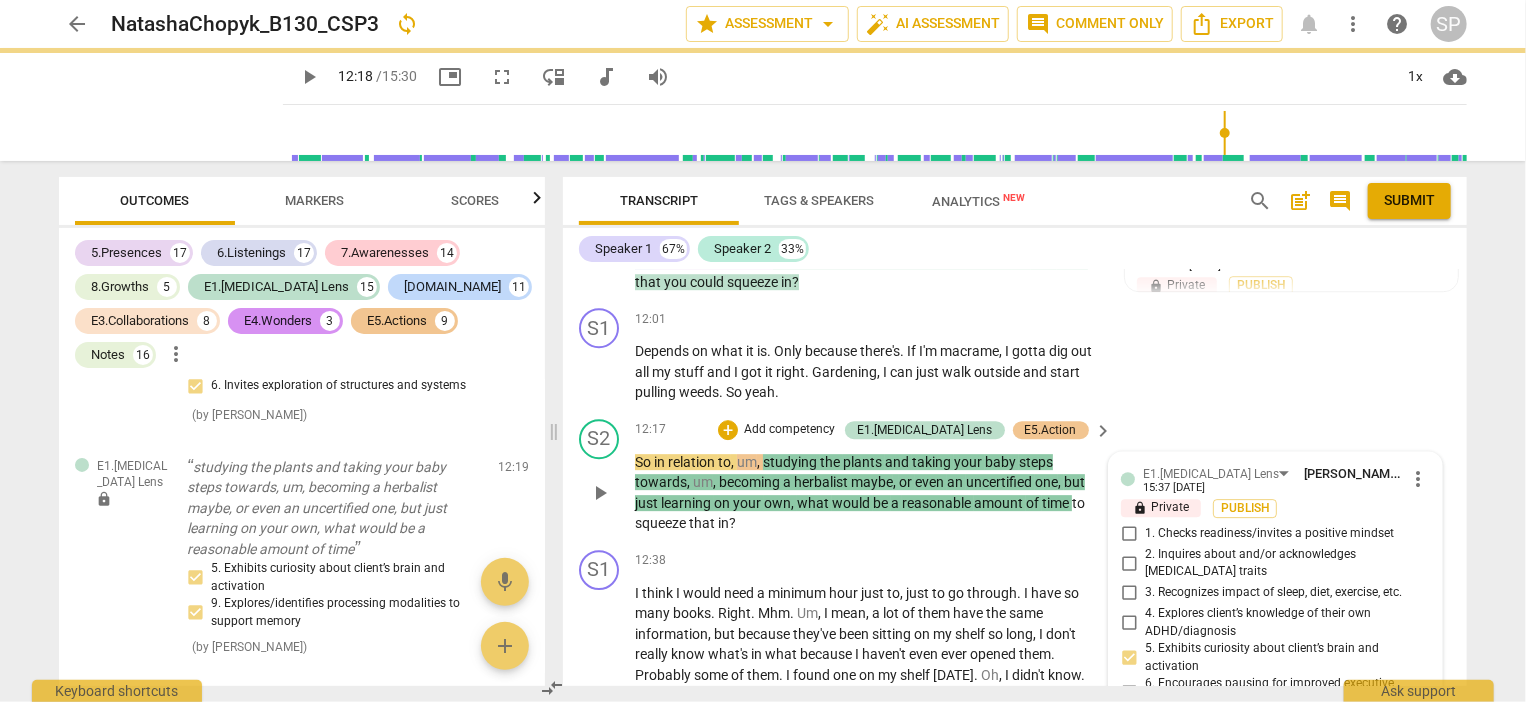 click on "S2 play_arrow pause 12:17 + Add competency E1.[MEDICAL_DATA] Lens E5.Action keyboard_arrow_right So   in   relation   to ,   um ,   studying   the   plants   and   taking   your   baby   steps   towards ,   um ,   becoming   a   herbalist   maybe ,   or   even   an   uncertified   one ,   but   just   learning   on   your   own ,   what   would   be   a   reasonable   amount   of   time   to   squeeze   that   in ? E1.[MEDICAL_DATA] Lens [PERSON_NAME] 15:37 [DATE] more_vert lock Private Publish 1. Checks readiness/invites a positive mindset 2. Inquires about and/or acknowledges [MEDICAL_DATA] traits 3. Recognizes impact of sleep, diet, exercise, etc. 4. Explores client’s knowledge of their own ADHD/diagnosis 5. Exhibits curiosity about client’s brain and activation 6. Encourages pausing for improved executive functions 7. Challenges negative stories 8. Discovers/acknowledges strengths and successes 9. Explores/identifies processing modalities to support memory 10. Understands paradox of [MEDICAL_DATA] mic" at bounding box center (1015, 476) 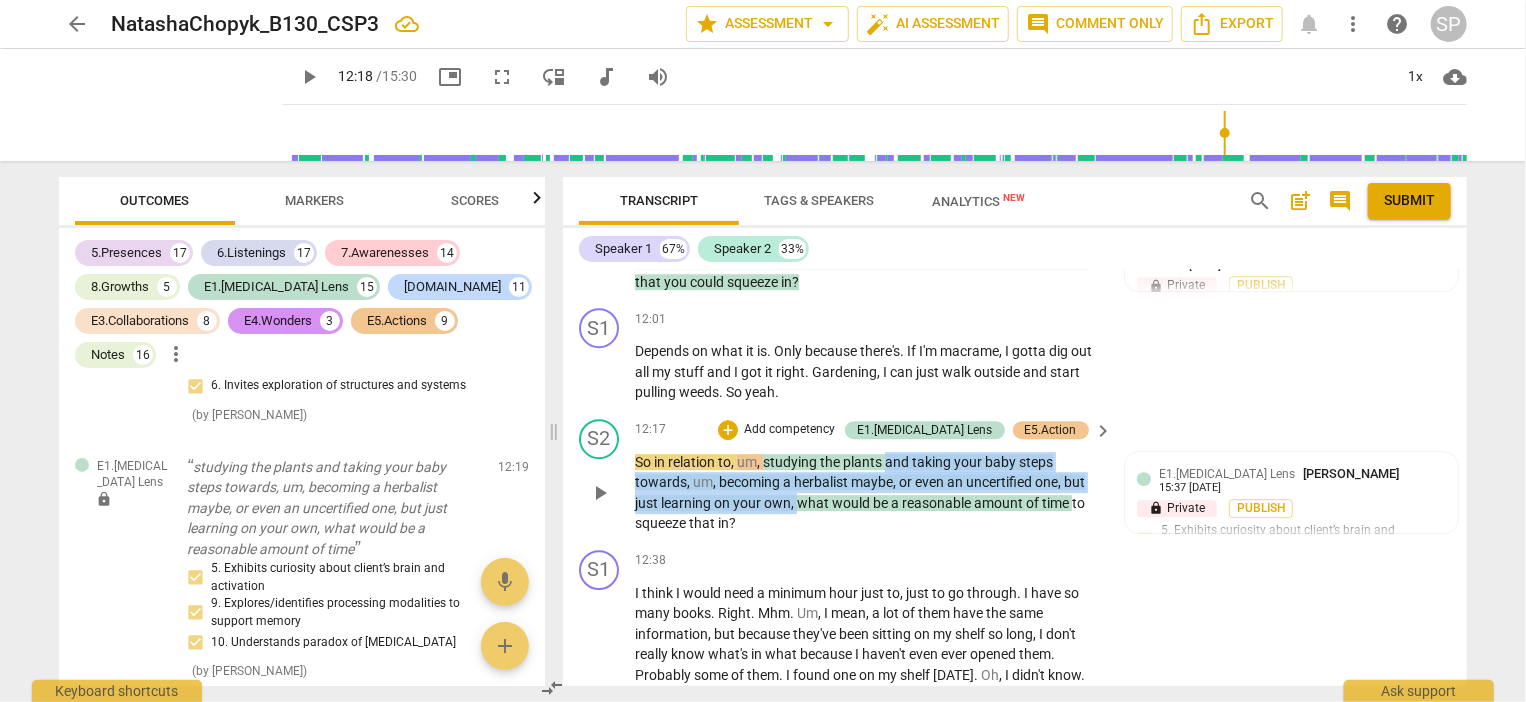 drag, startPoint x: 887, startPoint y: 385, endPoint x: 797, endPoint y: 427, distance: 99.31767 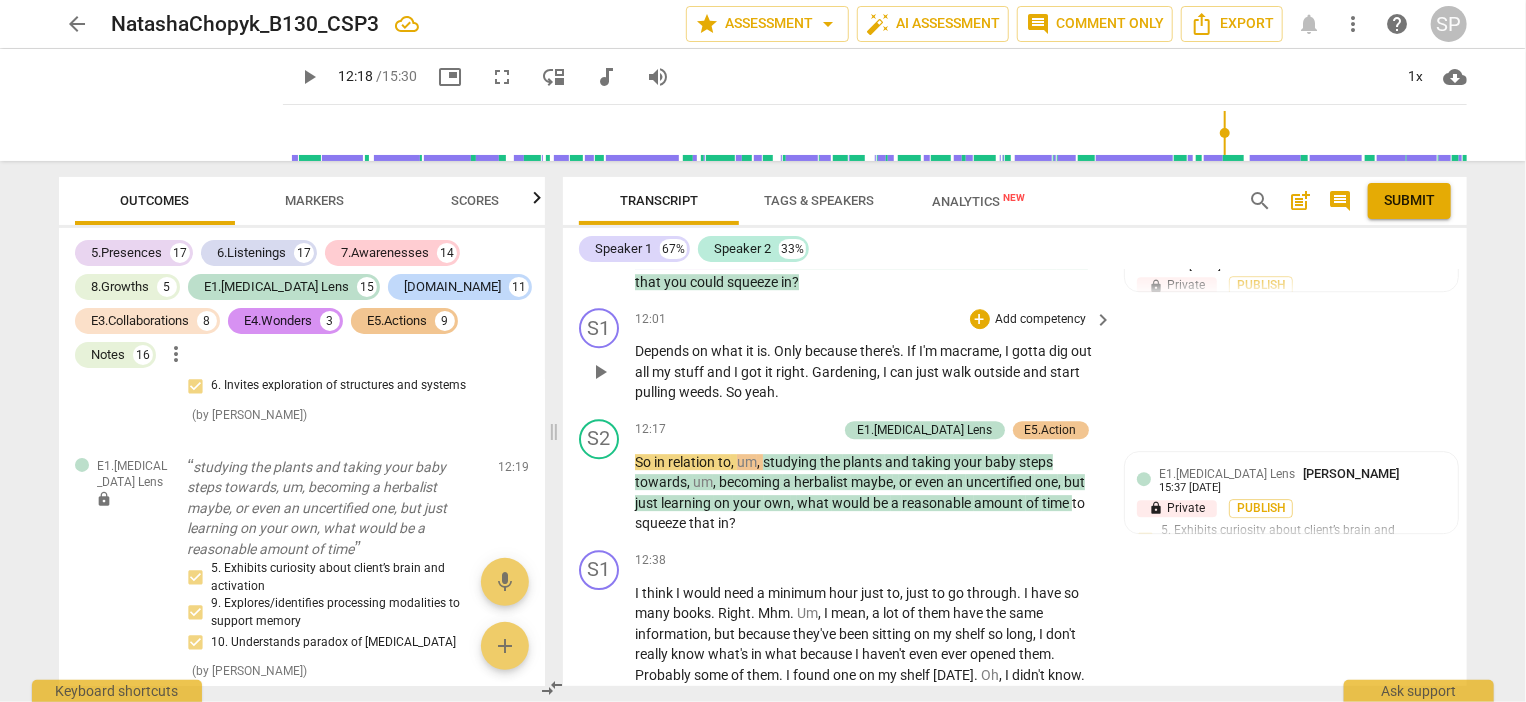 click on "S1 play_arrow pause 12:01 + Add competency keyboard_arrow_right Depends   on   what   it   is .   Only   because   there's .   If   I'm   macrame ,   I   gotta   dig   out   all   my   stuff   and   I   got   it   right .   Gardening ,   I   can   just   walk   outside   and   start   pulling   weeds .   So   yeah ." at bounding box center (1015, 355) 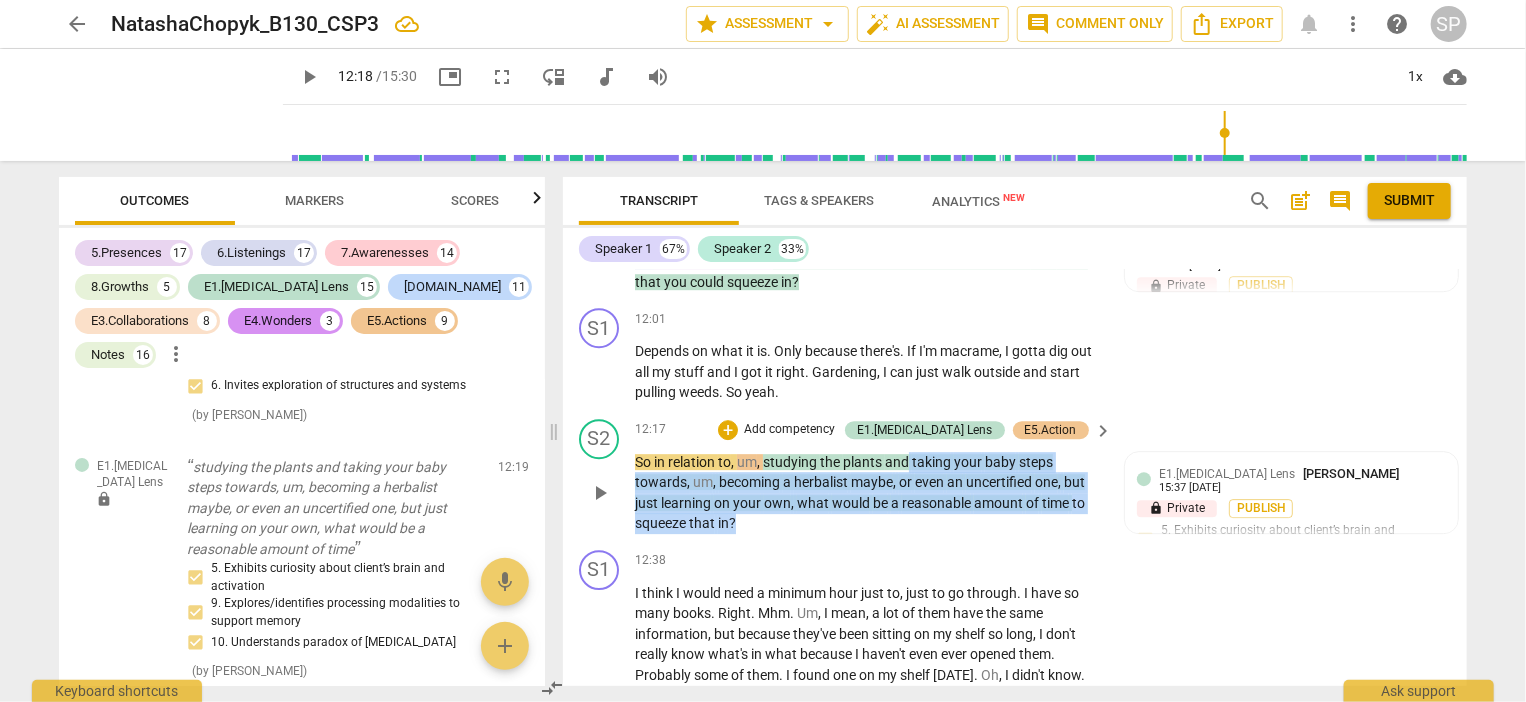 drag, startPoint x: 907, startPoint y: 383, endPoint x: 1051, endPoint y: 444, distance: 156.38734 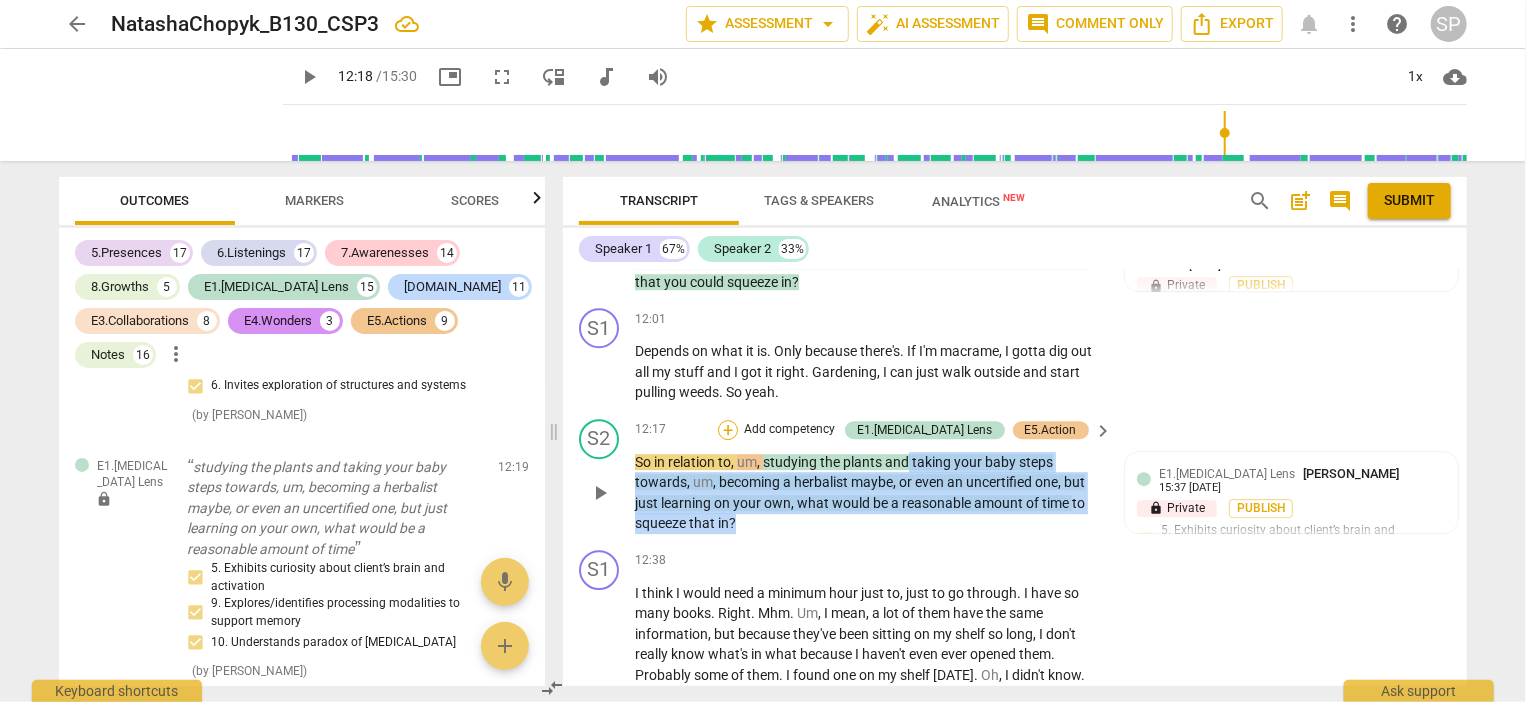 click on "+" at bounding box center [728, 430] 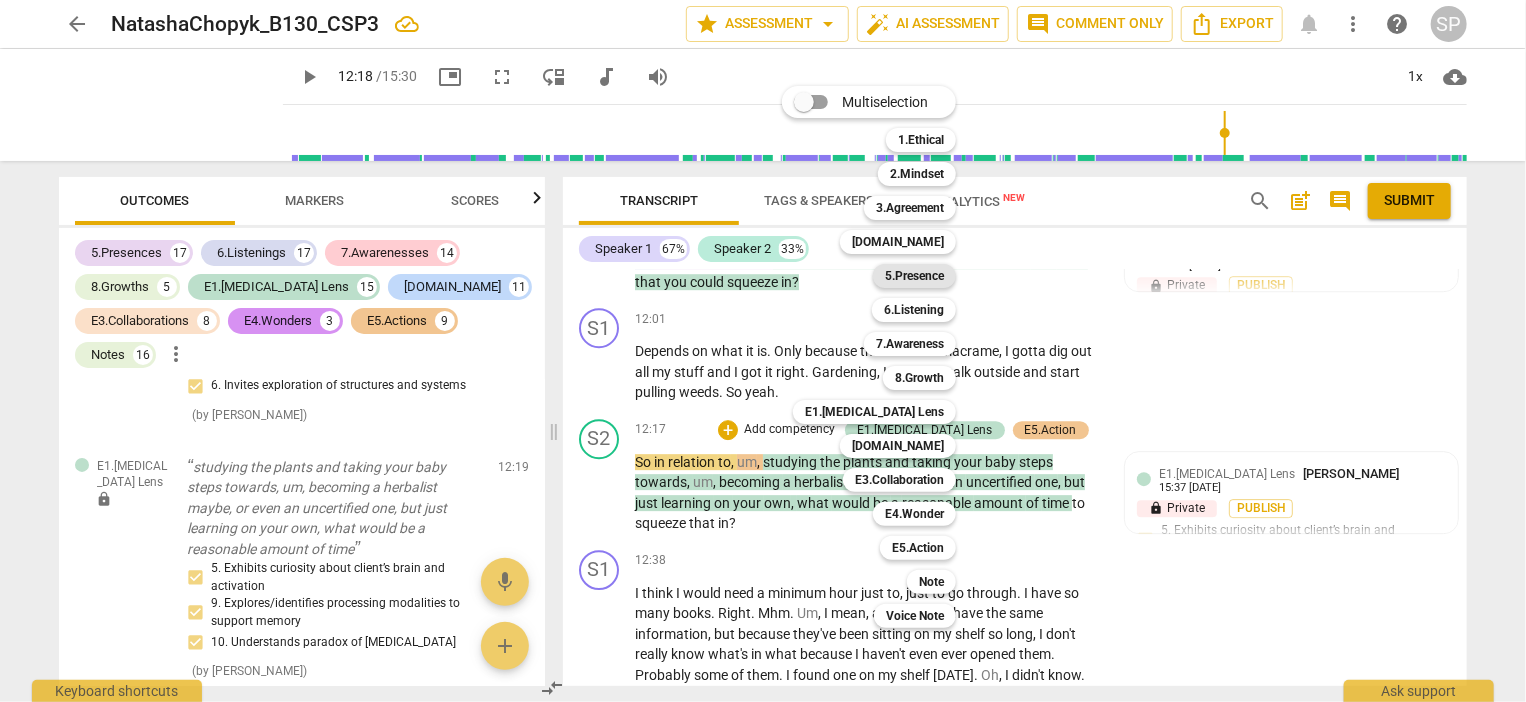 click on "5.Presence" at bounding box center [914, 276] 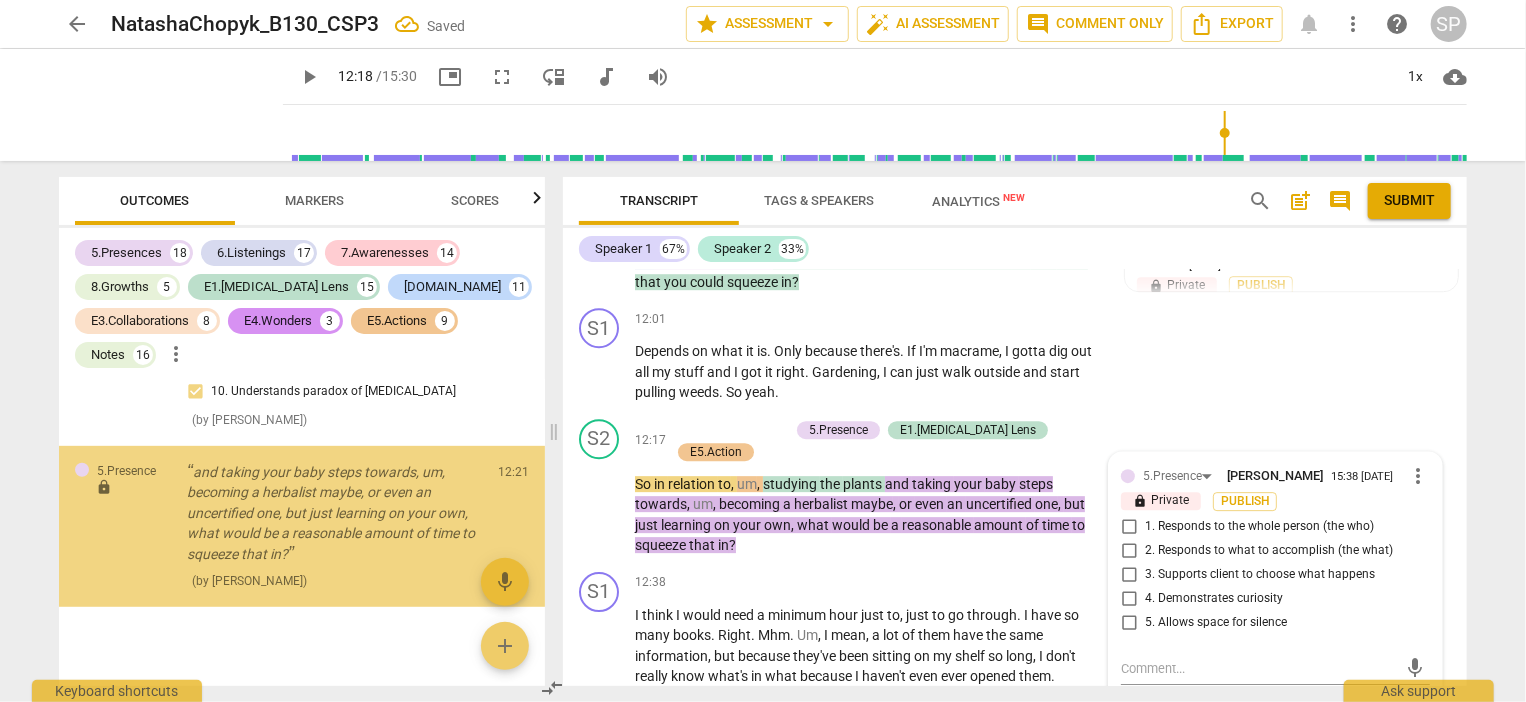 scroll, scrollTop: 19694, scrollLeft: 0, axis: vertical 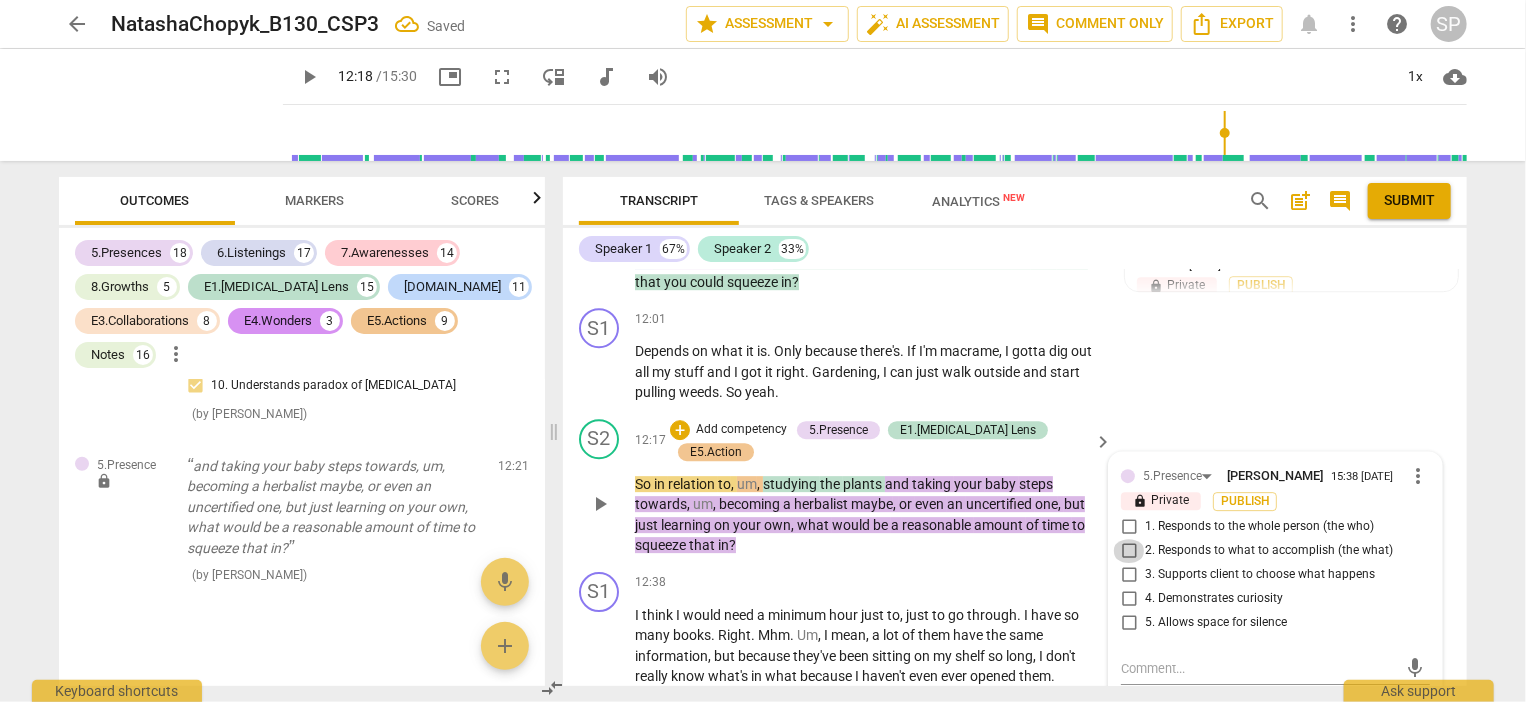 click on "2. Responds to what to accomplish (the what)" at bounding box center [1129, 551] 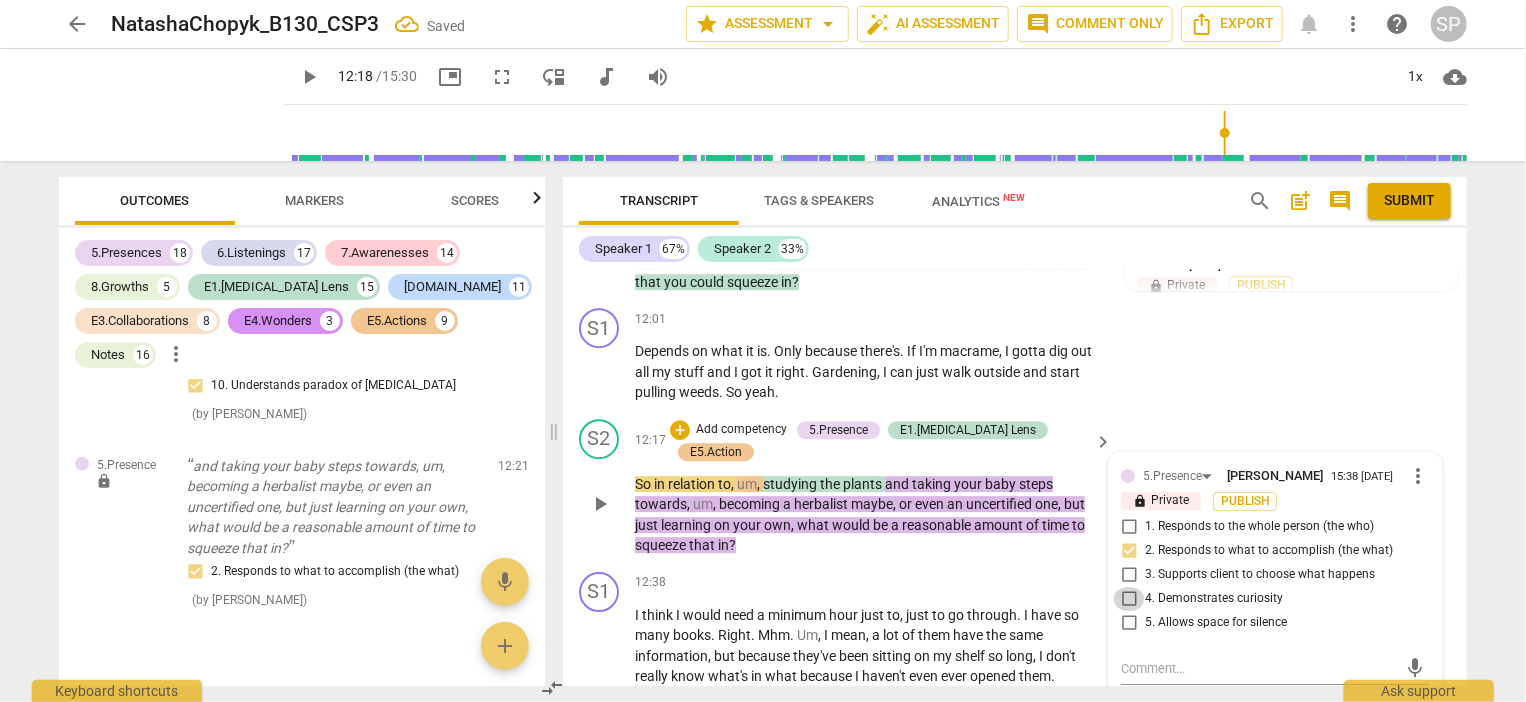 click on "4. Demonstrates curiosity" at bounding box center (1129, 599) 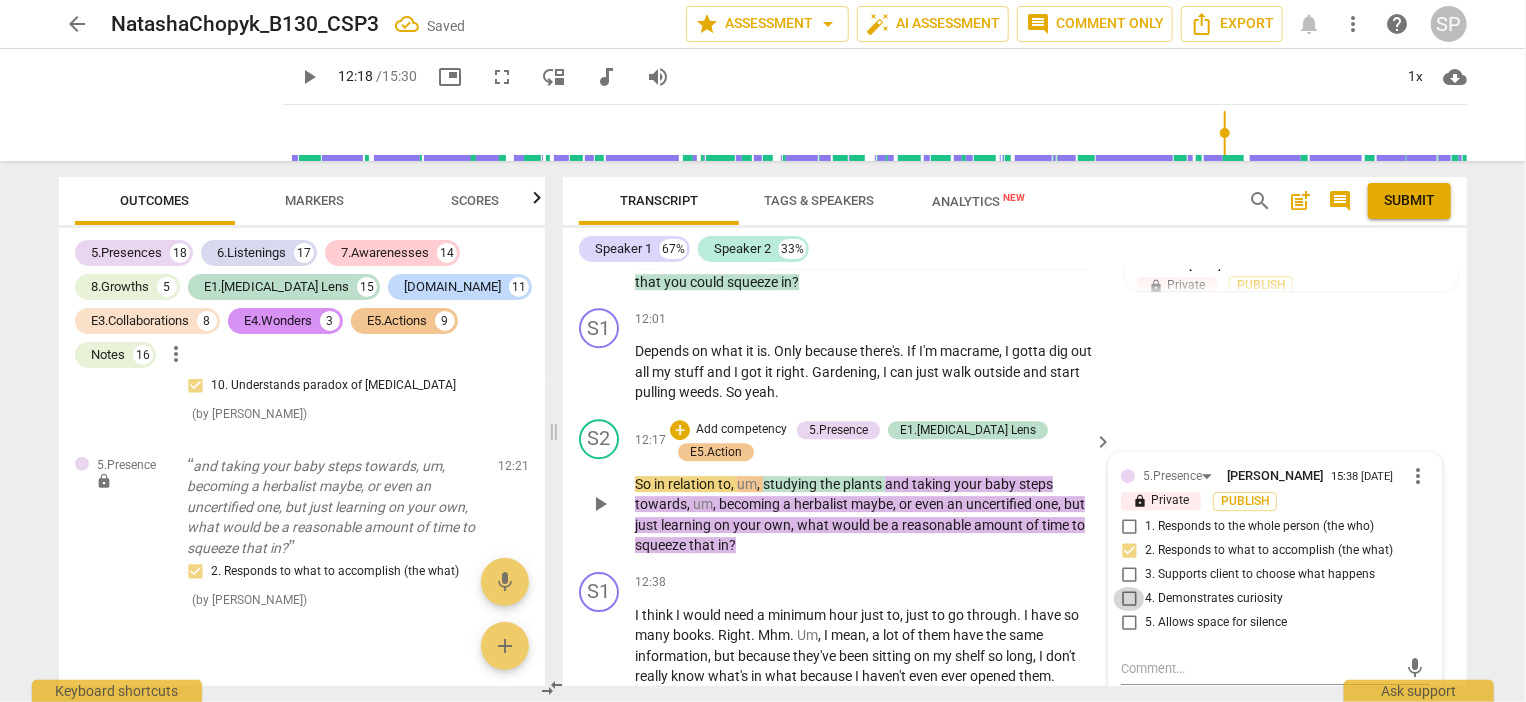 checkbox on "true" 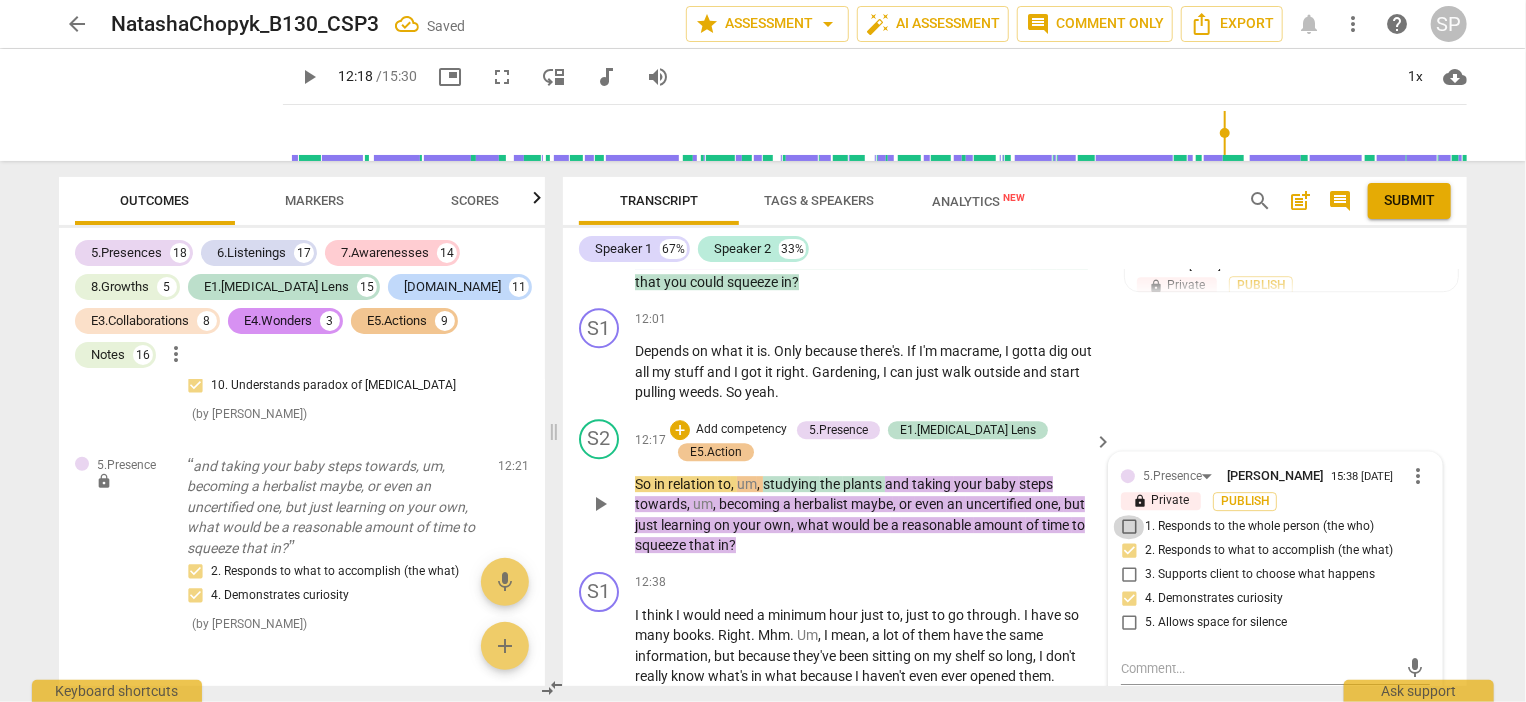 click on "1. Responds to the whole person (the who)" at bounding box center (1129, 527) 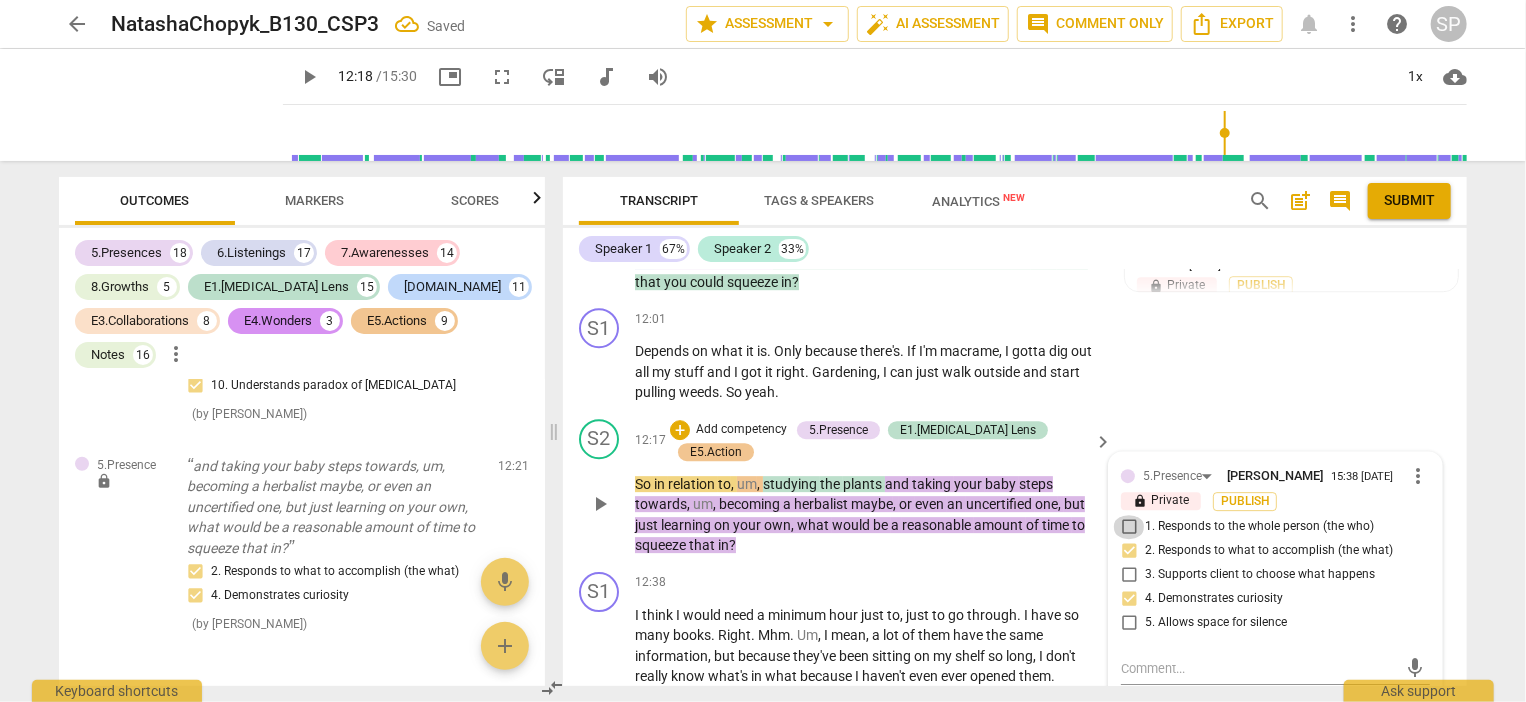 checkbox on "true" 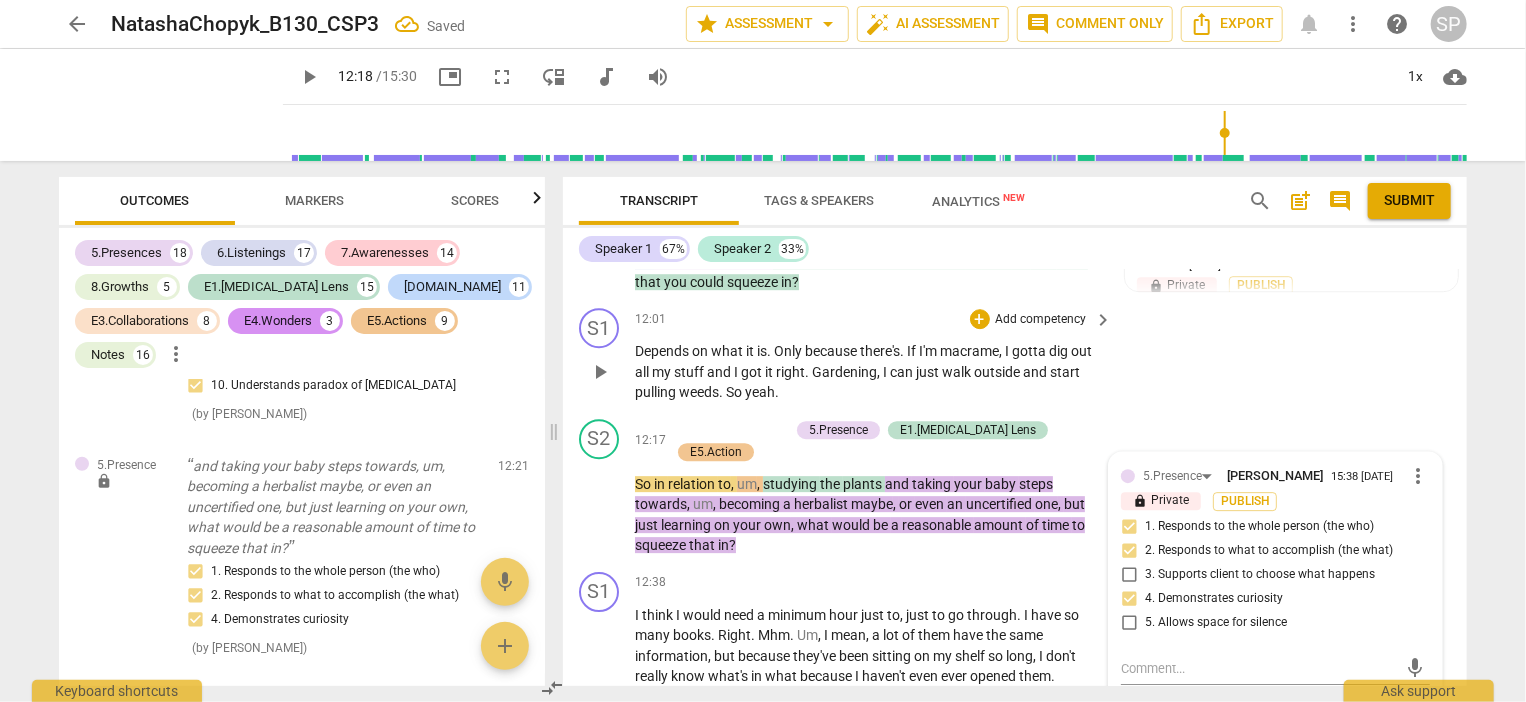 click on "S1 play_arrow pause 12:01 + Add competency keyboard_arrow_right Depends   on   what   it   is .   Only   because   there's .   If   I'm   macrame ,   I   gotta   dig   out   all   my   stuff   and   I   got   it   right .   Gardening ,   I   can   just   walk   outside   and   start   pulling   weeds .   So   yeah ." at bounding box center [1015, 355] 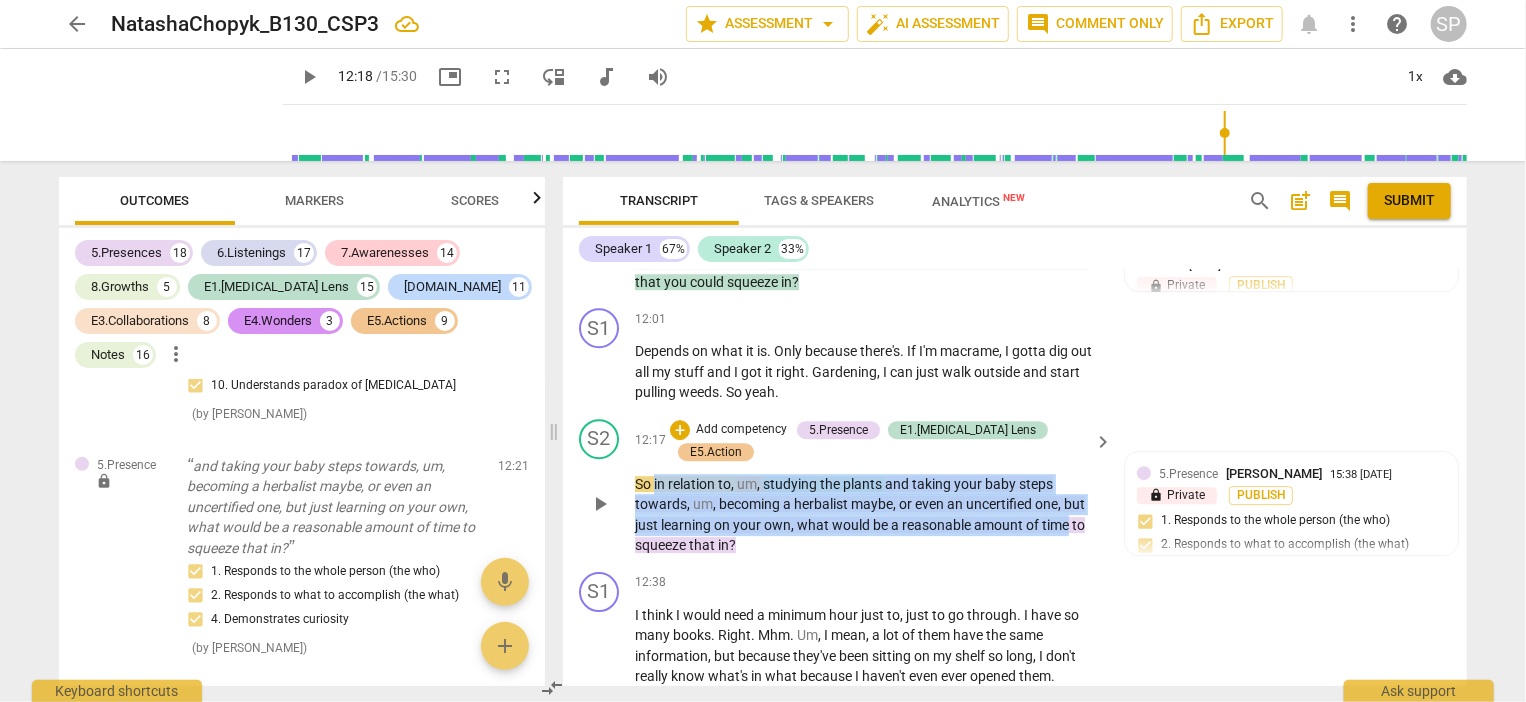 drag, startPoint x: 654, startPoint y: 384, endPoint x: 1070, endPoint y: 426, distance: 418.1148 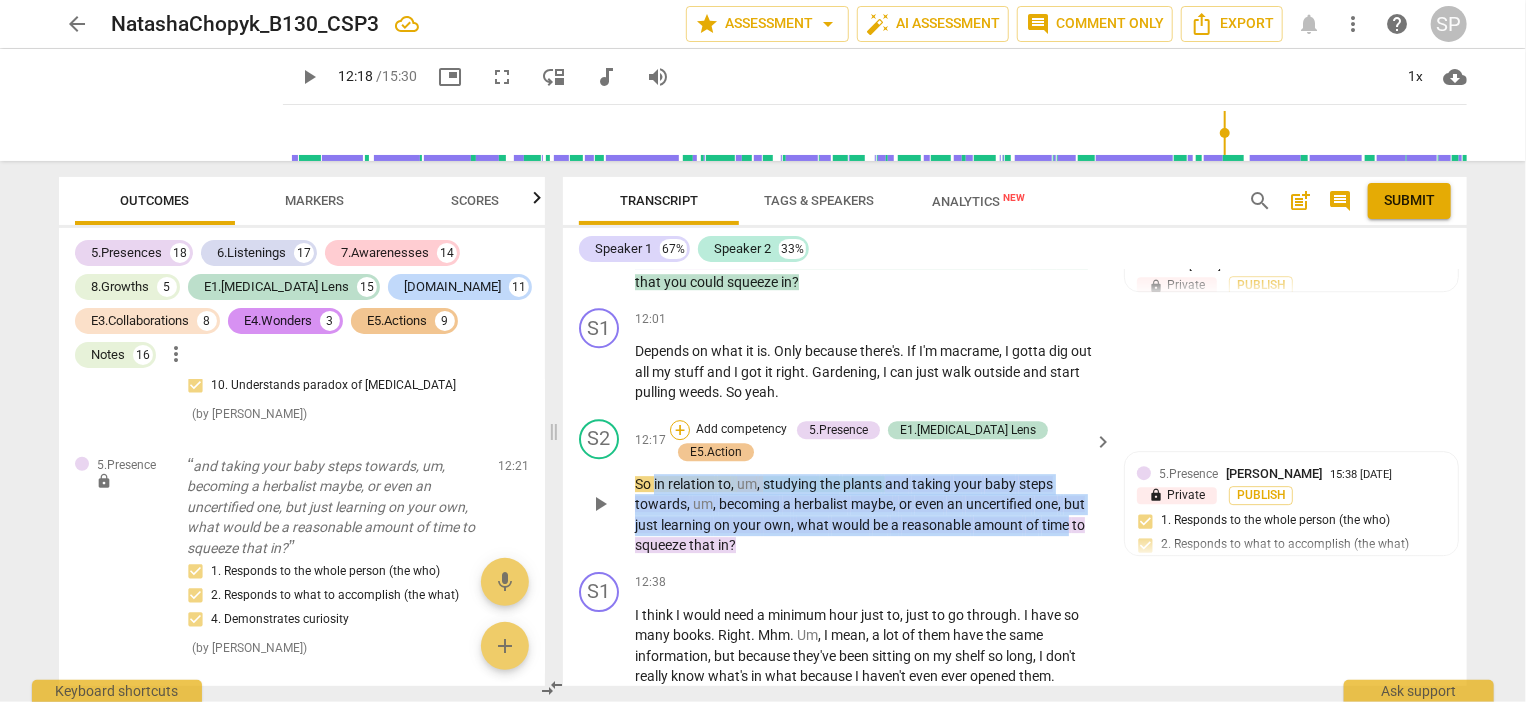 click on "+" at bounding box center (680, 430) 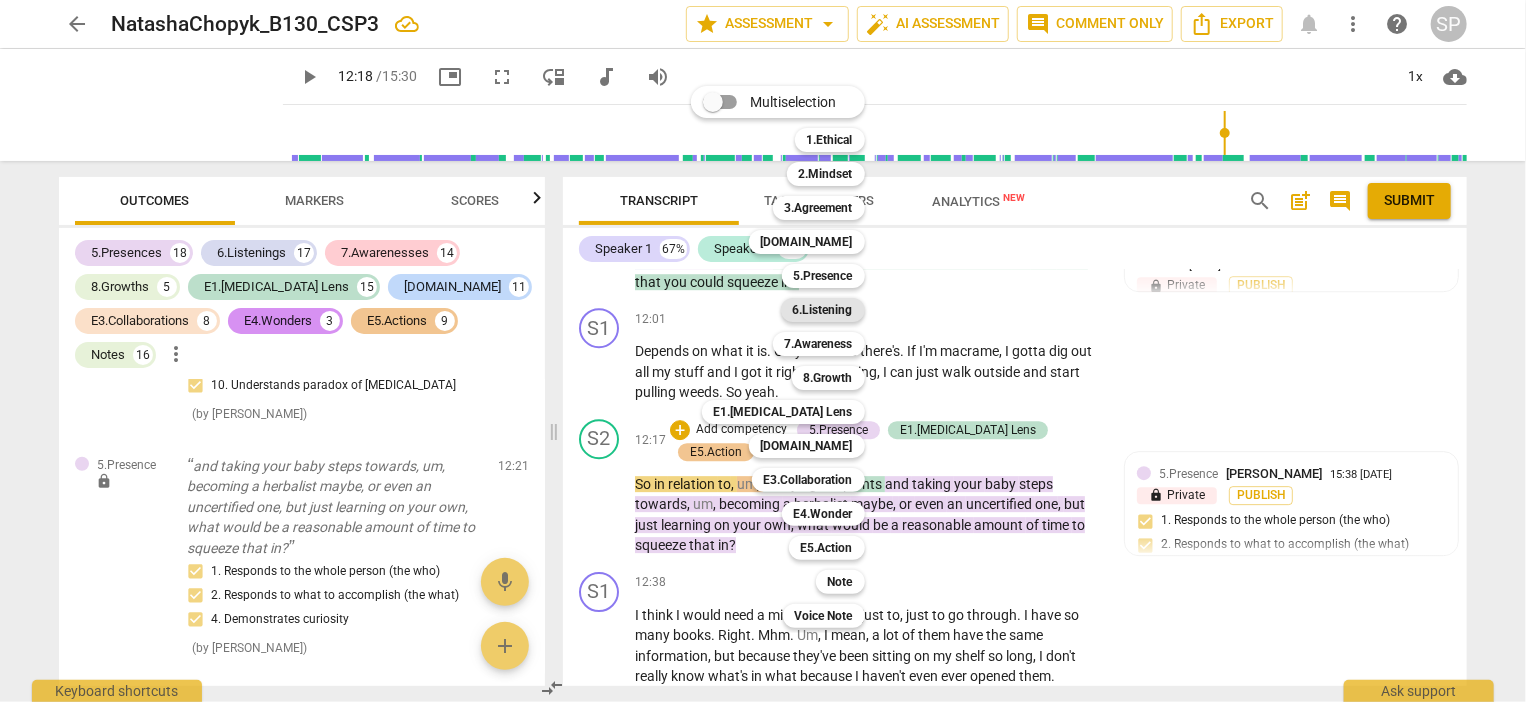 click on "6.Listening" at bounding box center (823, 310) 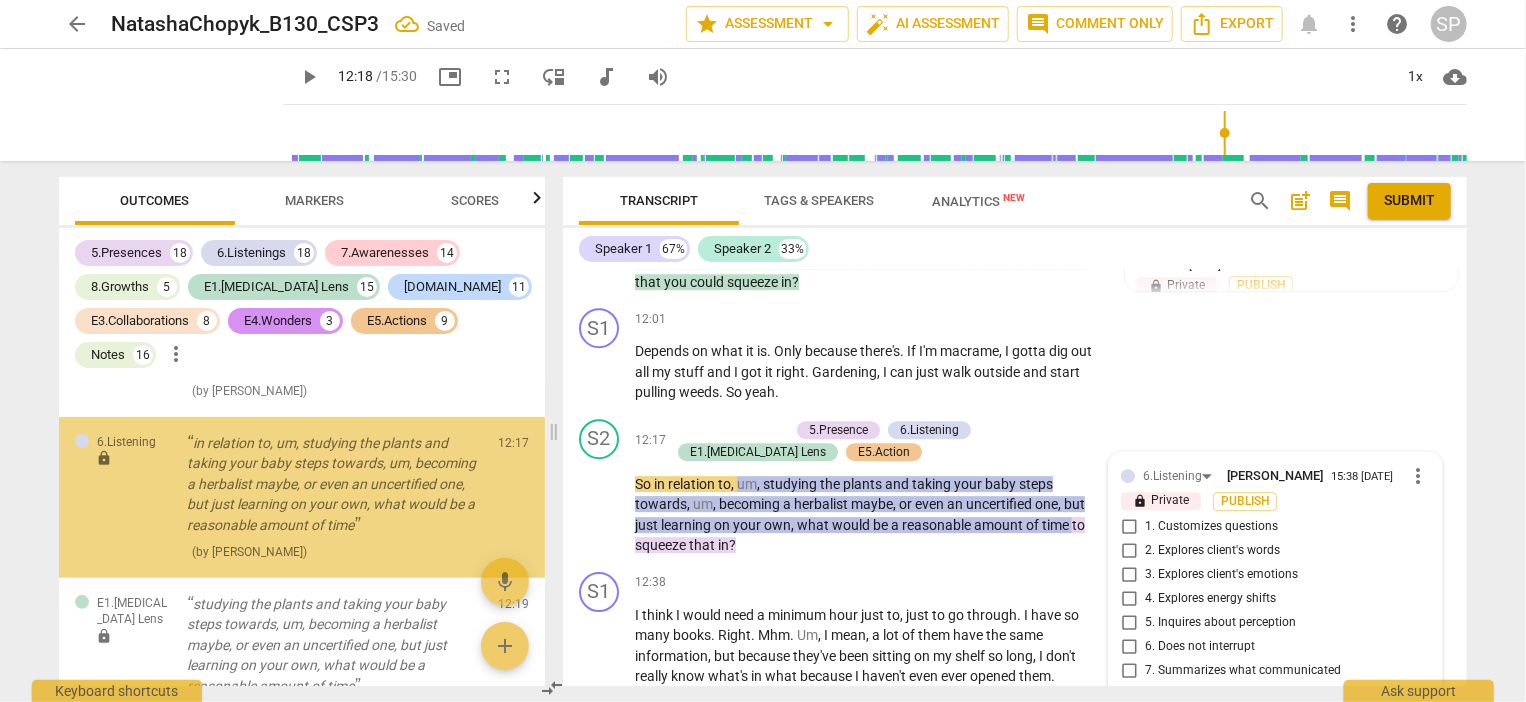 scroll, scrollTop: 19437, scrollLeft: 0, axis: vertical 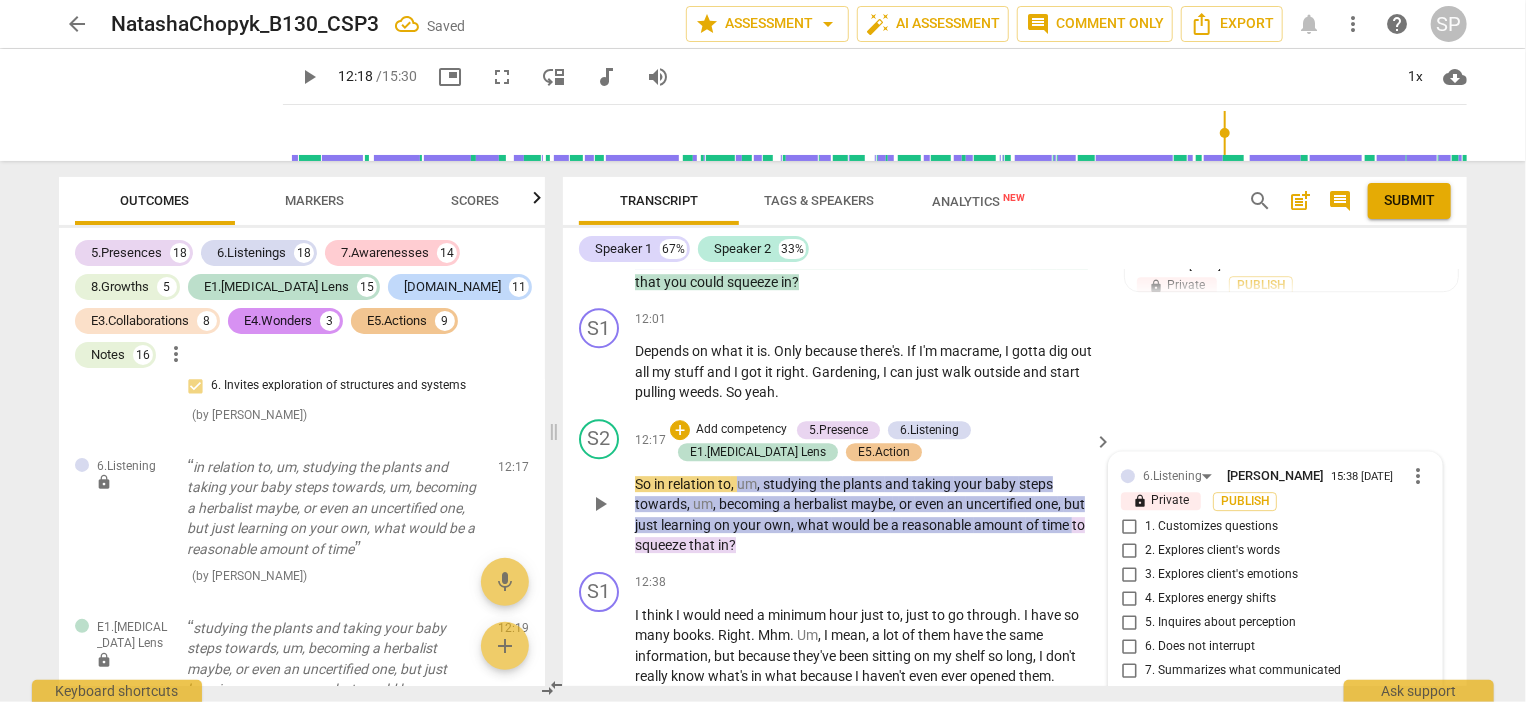 click on "1. Customizes questions" at bounding box center [1129, 527] 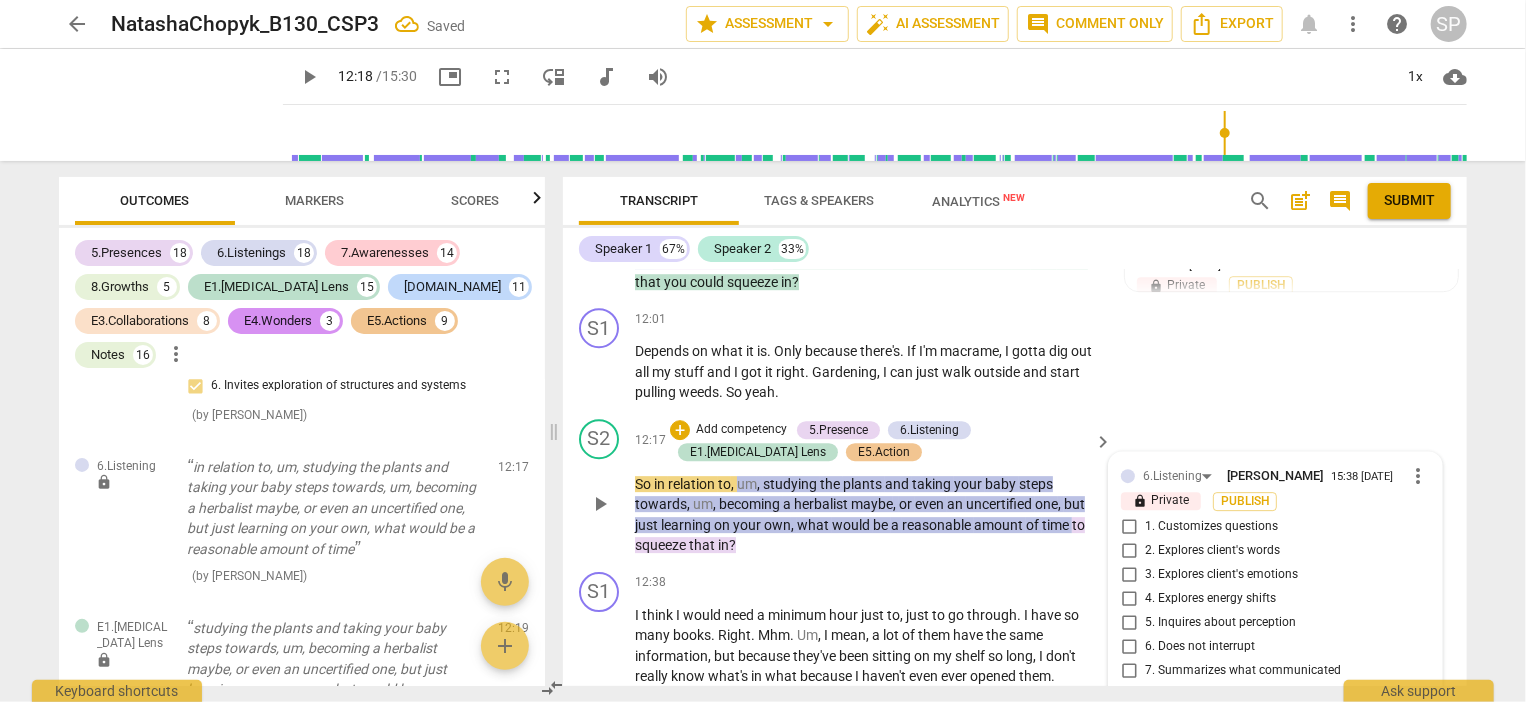 checkbox on "true" 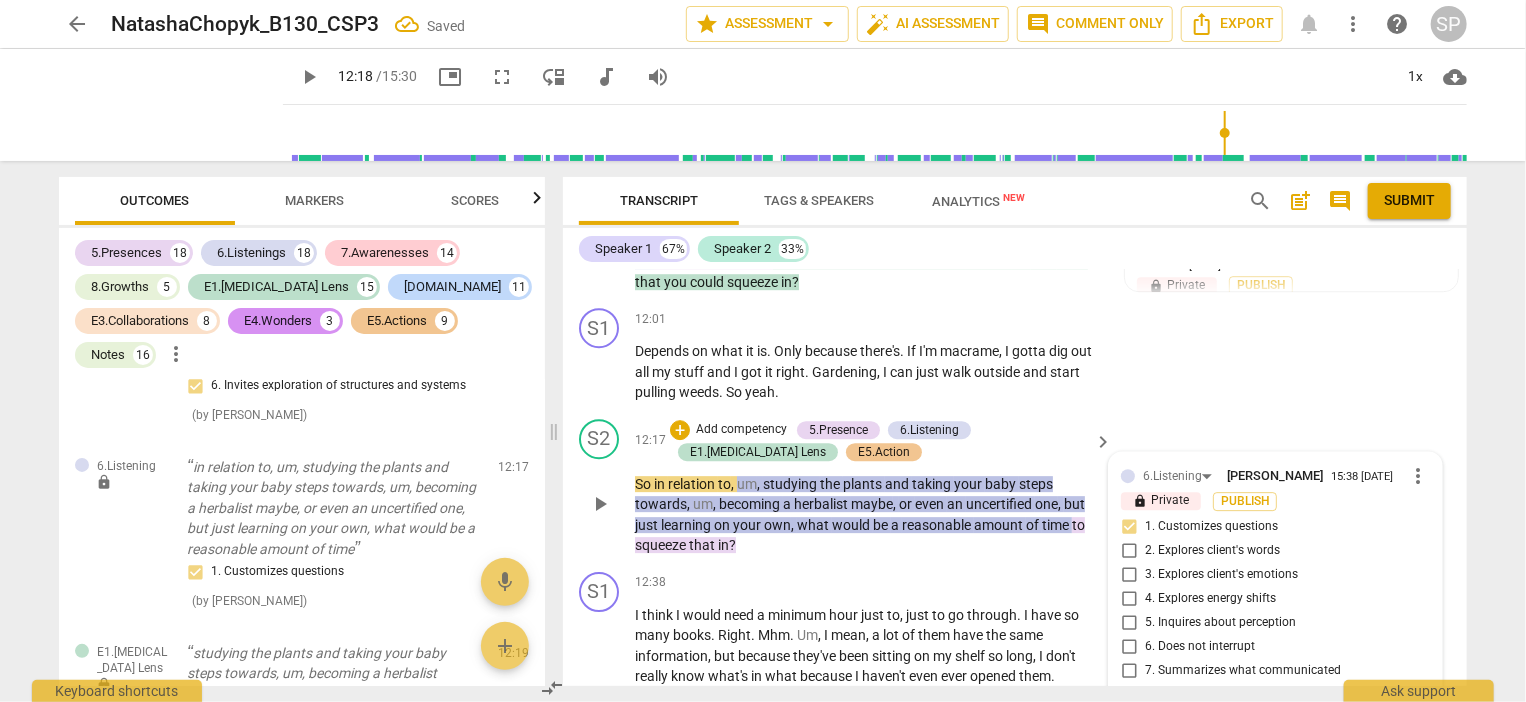 click on "5. Inquires about perception" at bounding box center [1129, 623] 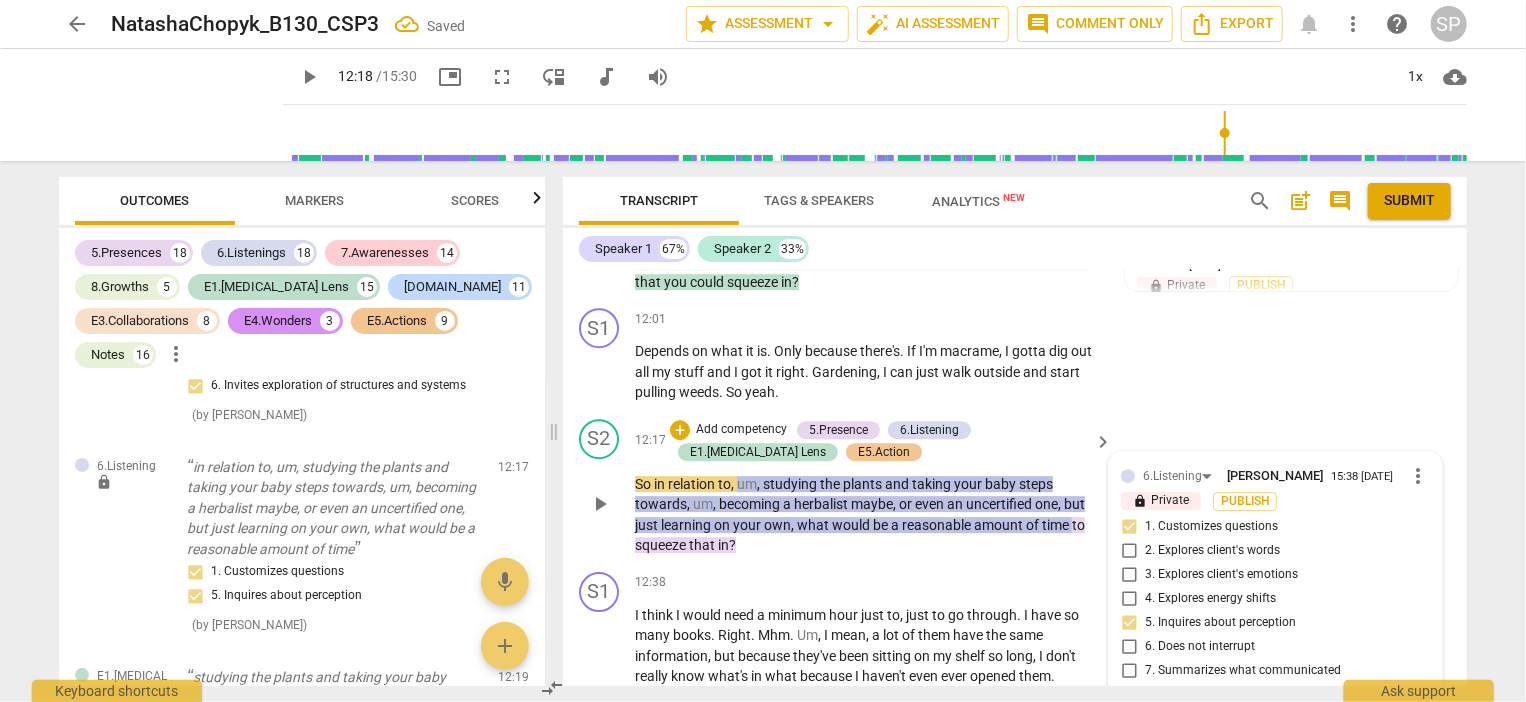 click on "7. Summarizes what communicated" at bounding box center [1129, 671] 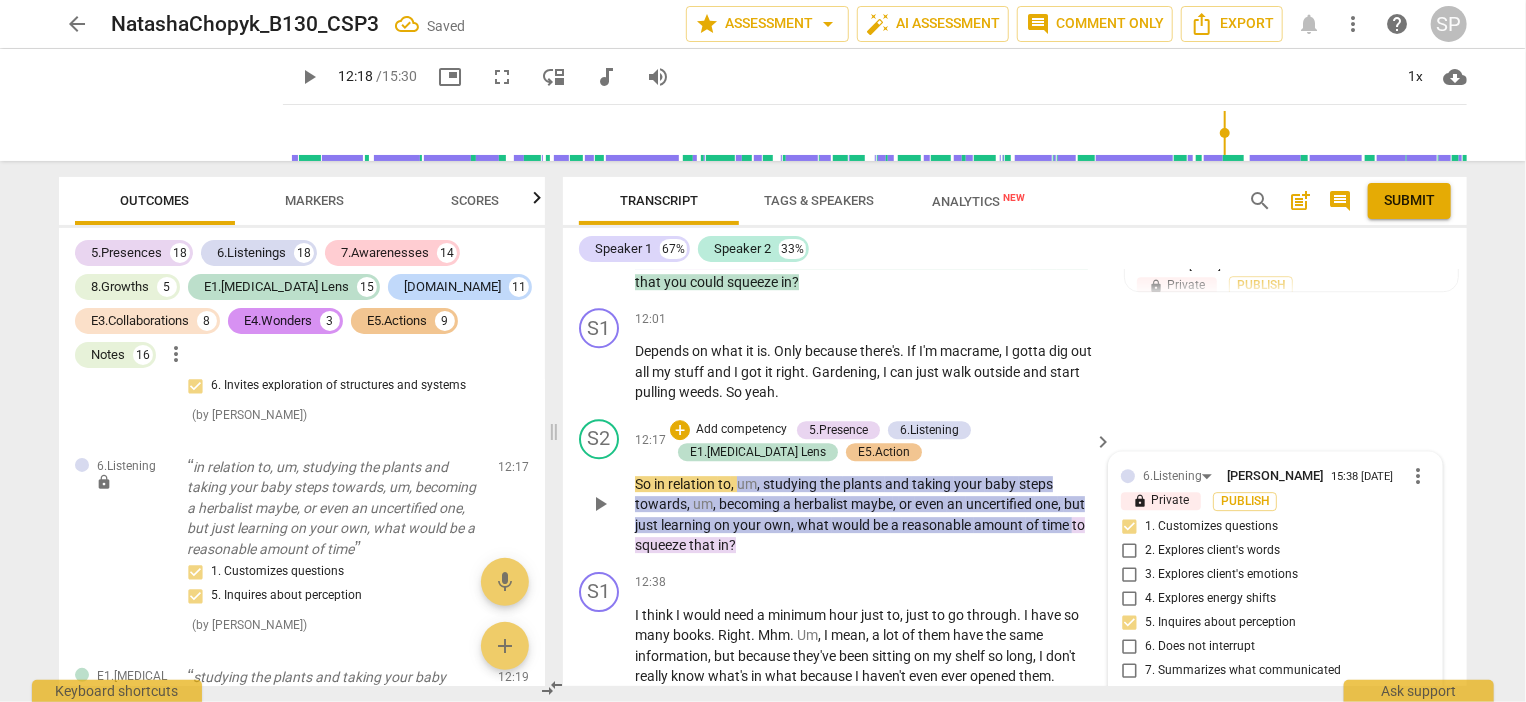 checkbox on "true" 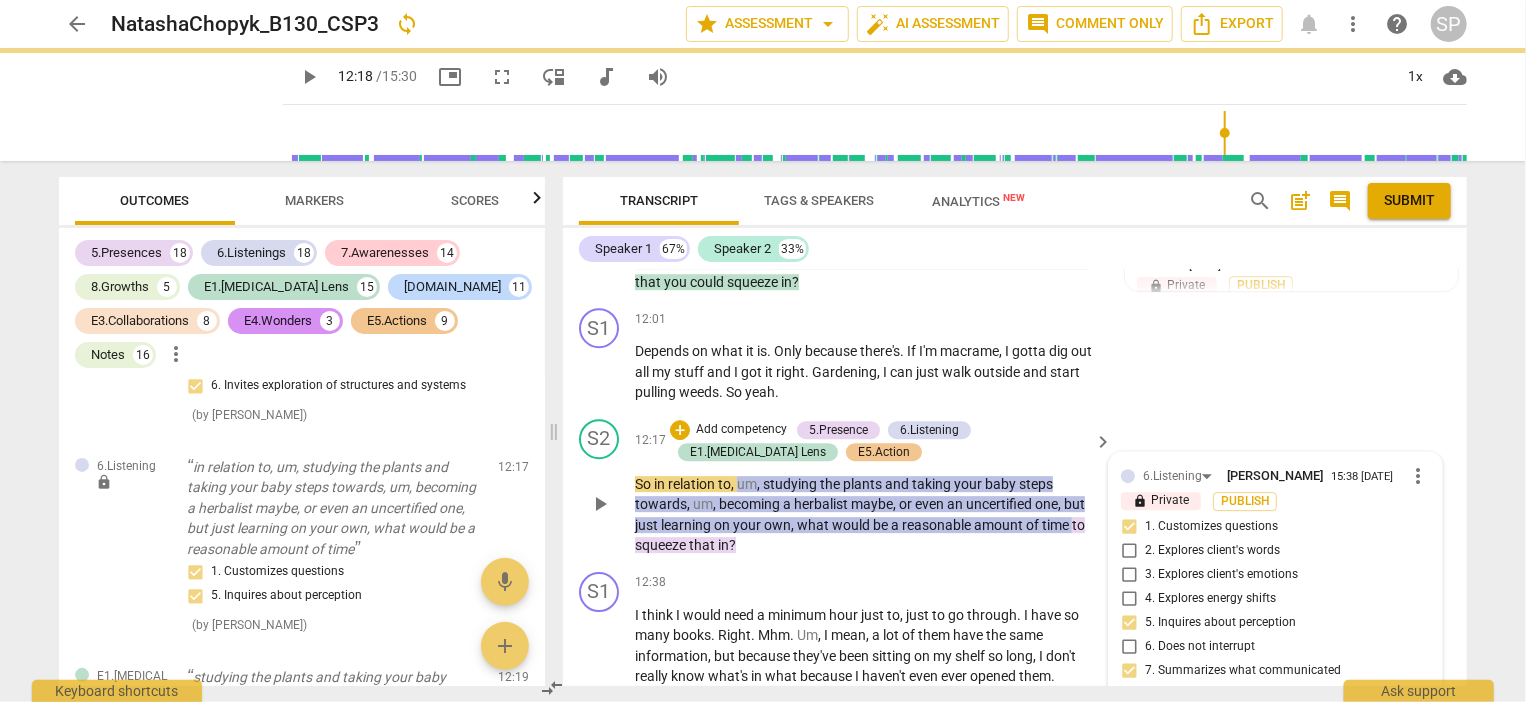 click on "So   in   relation   to ,   um ,   studying   the   plants   and   taking   your   baby   steps   towards ,   um ,   becoming   a   herbalist   maybe ,   or   even   an   uncertified   one ,   but   just   learning   on   your   own ,   what   would   be   a   reasonable   amount   of   time   to   squeeze   that   in ?" at bounding box center [869, 515] 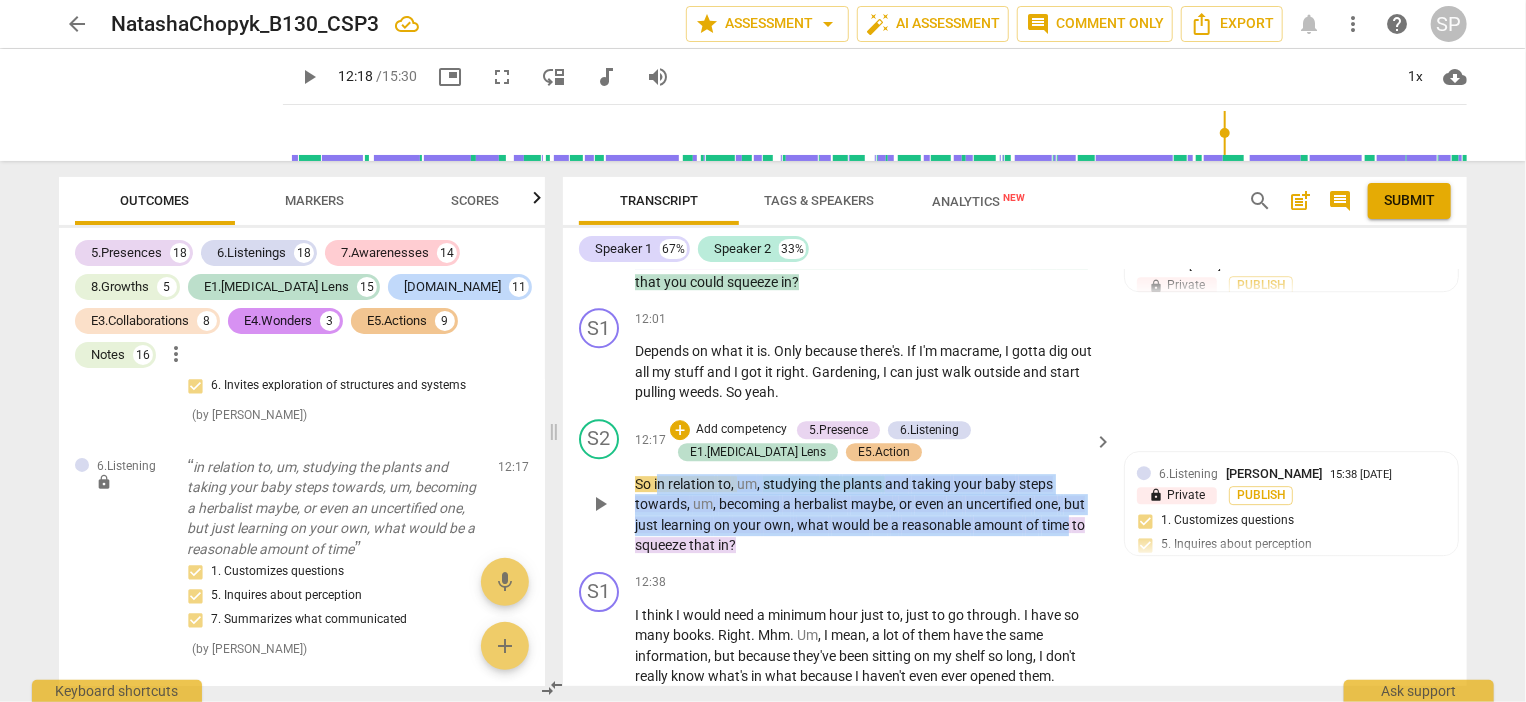 drag, startPoint x: 656, startPoint y: 408, endPoint x: 1070, endPoint y: 450, distance: 416.12497 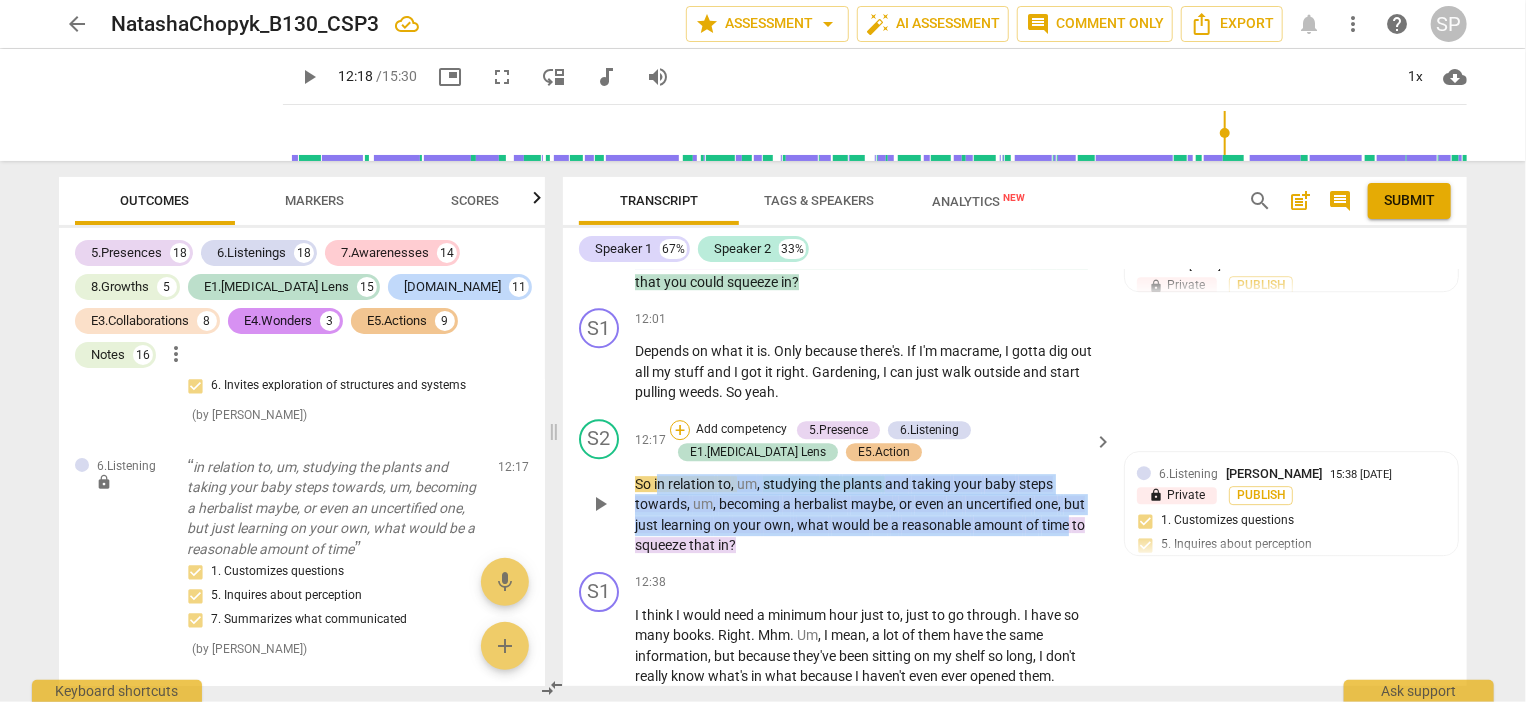 click on "+" at bounding box center (680, 430) 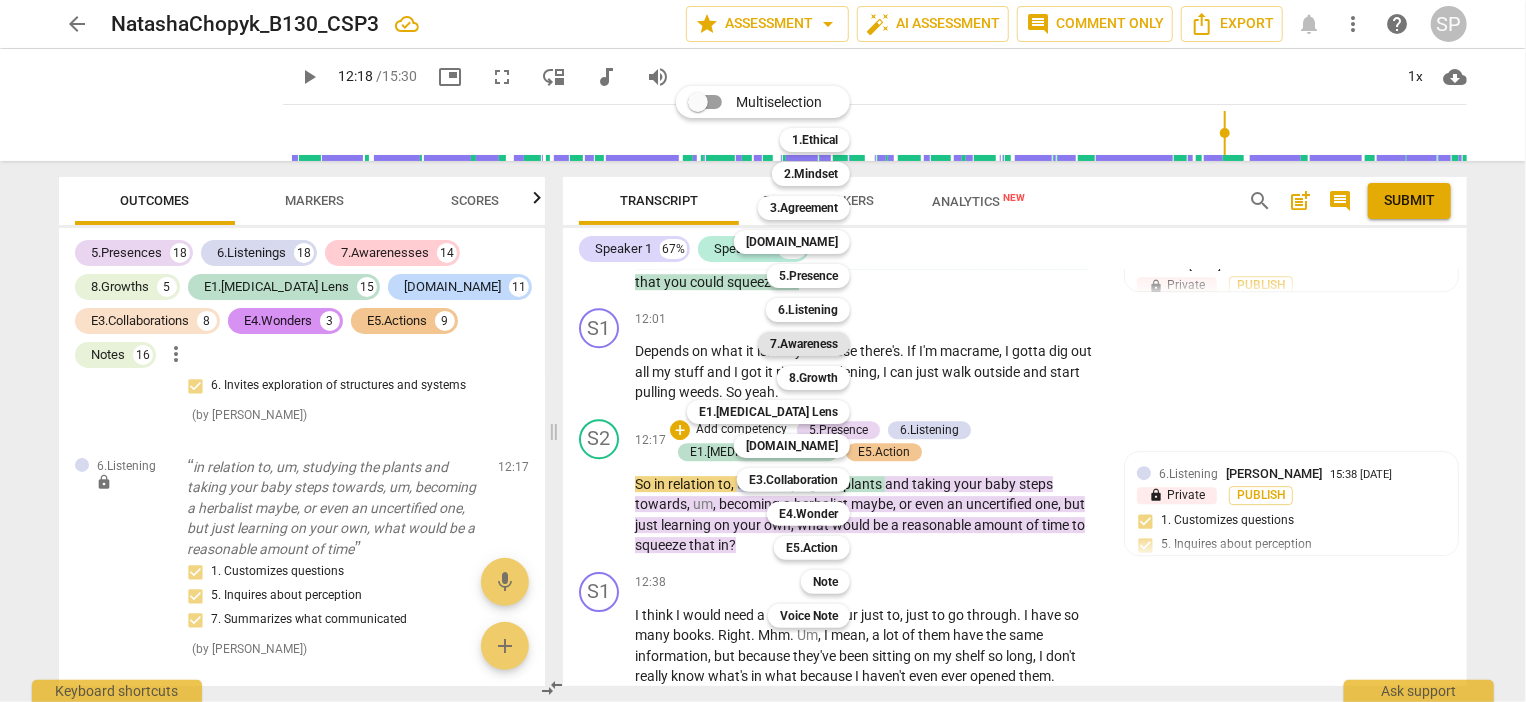 click on "7.Awareness" at bounding box center [804, 344] 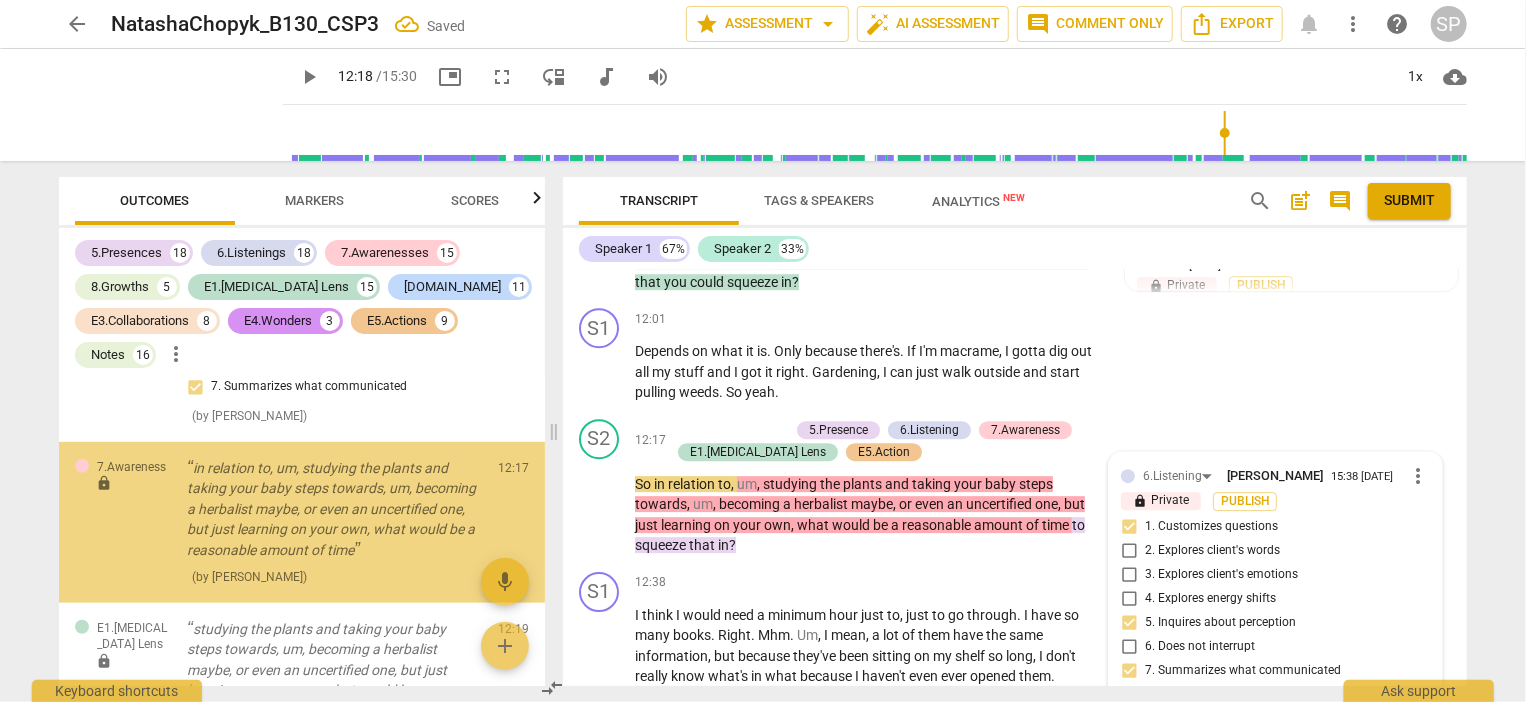 scroll, scrollTop: 19672, scrollLeft: 0, axis: vertical 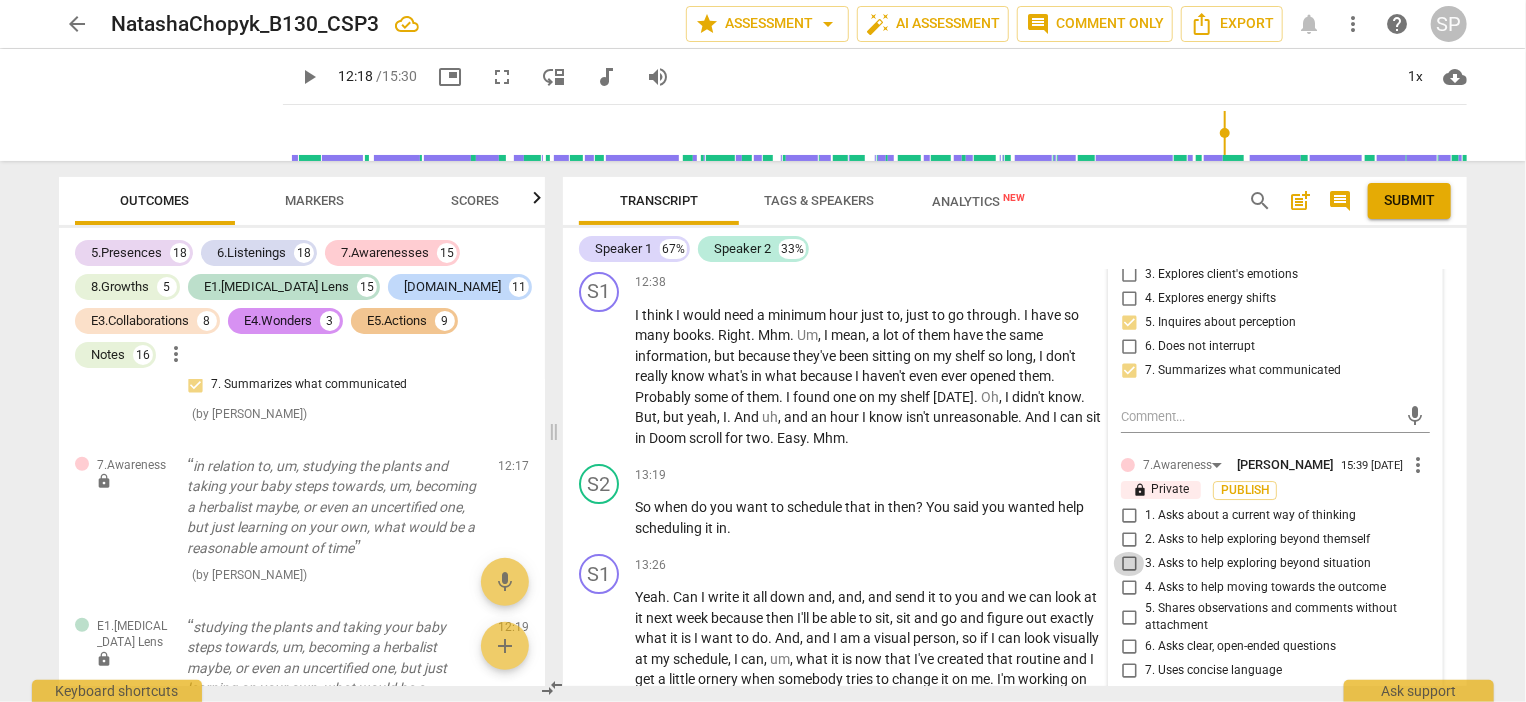 click on "3. Asks to help exploring beyond situation" at bounding box center [1129, 564] 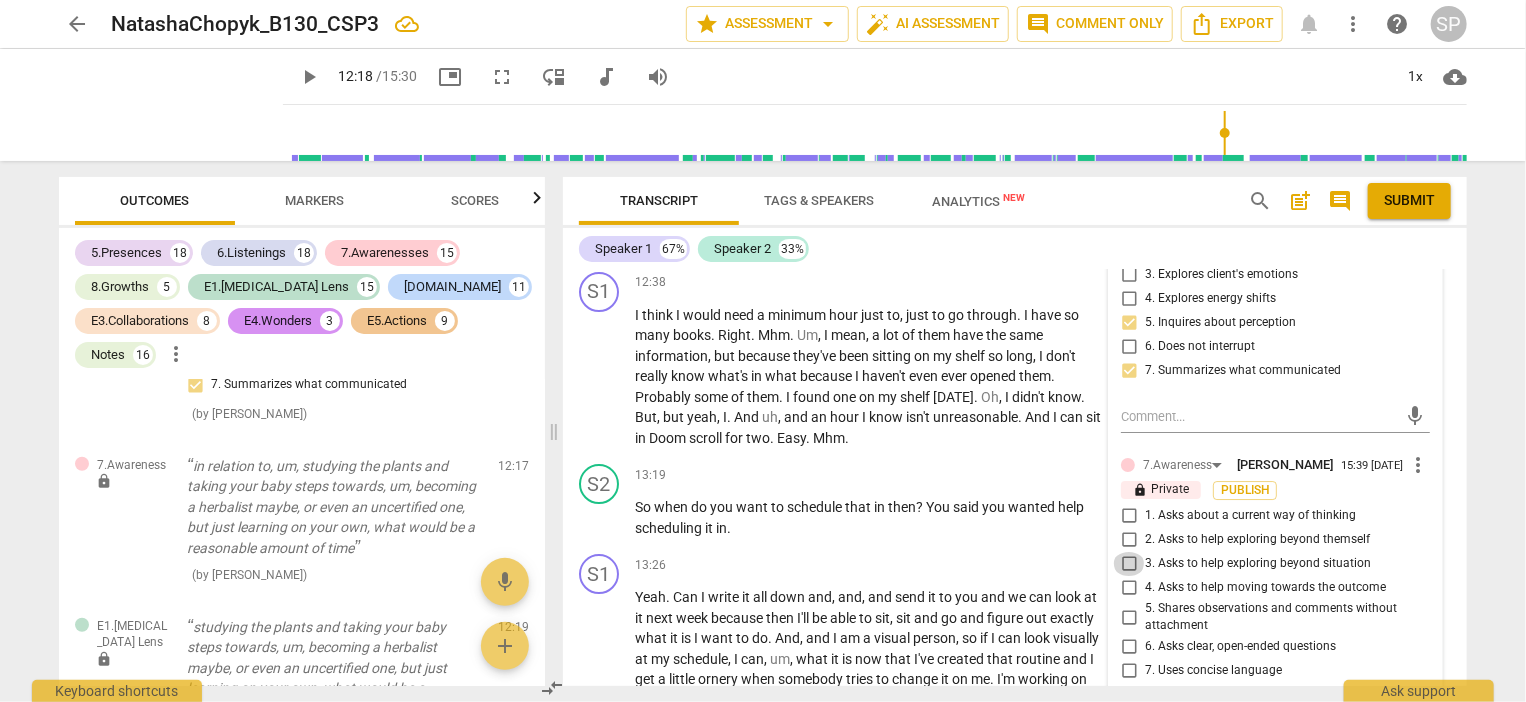 checkbox on "true" 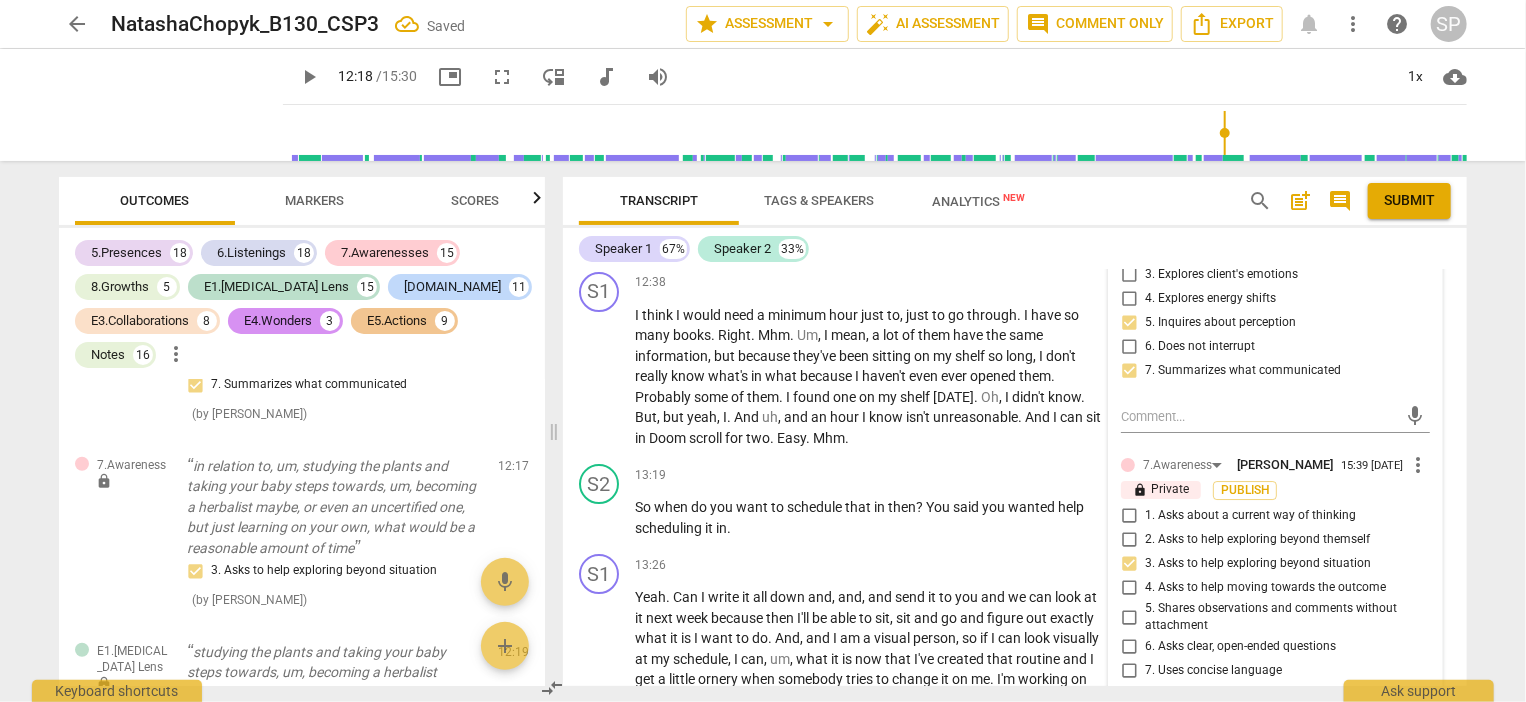click on "4. Asks to help moving towards the outcome" at bounding box center (1129, 588) 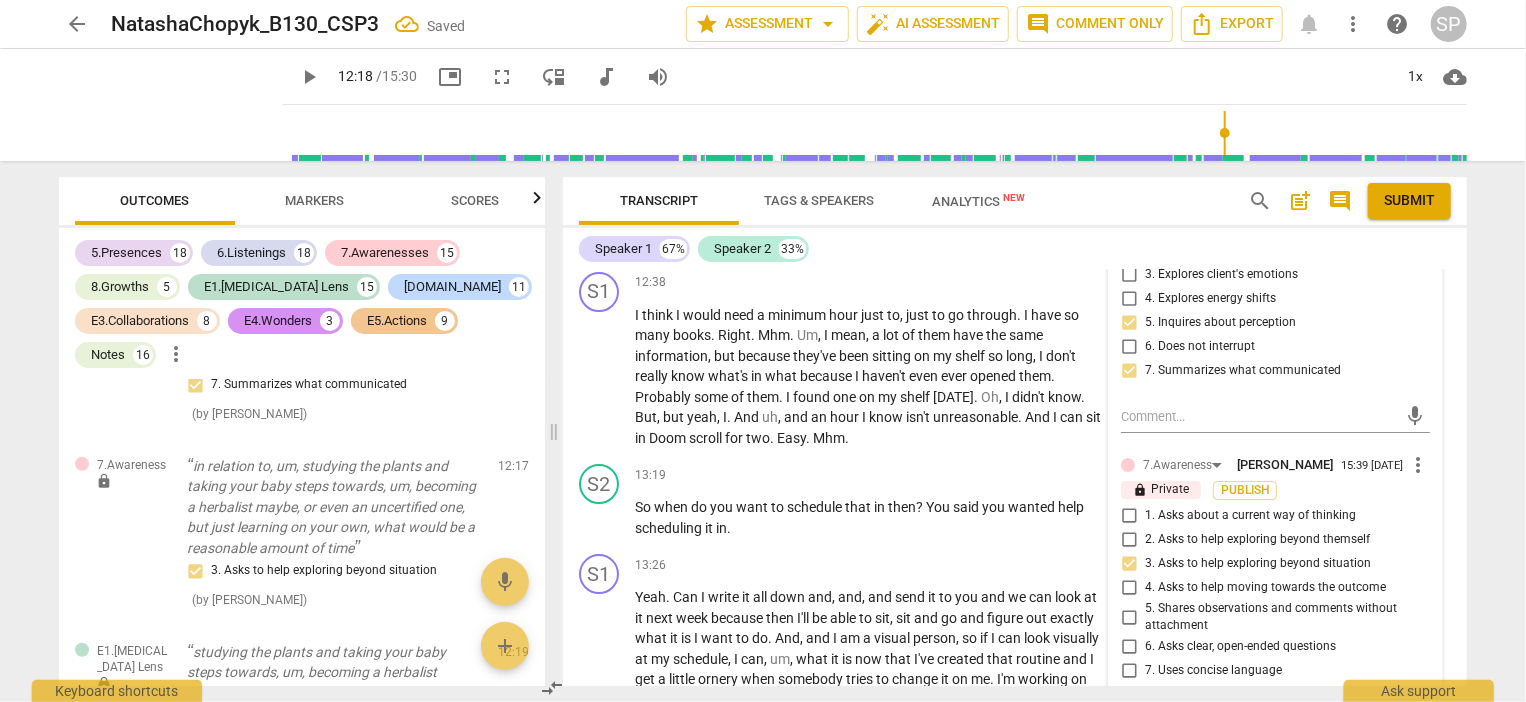 checkbox on "true" 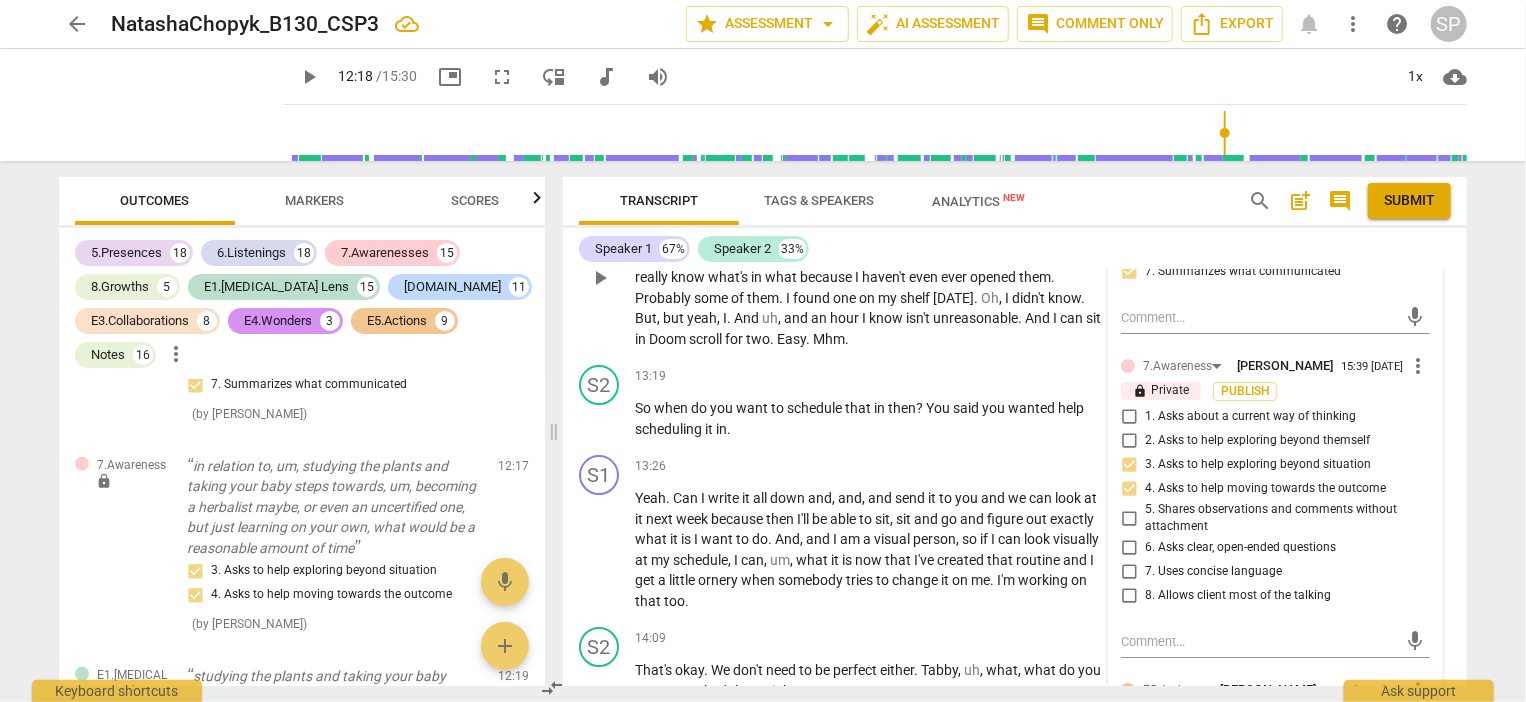 scroll, scrollTop: 7268, scrollLeft: 0, axis: vertical 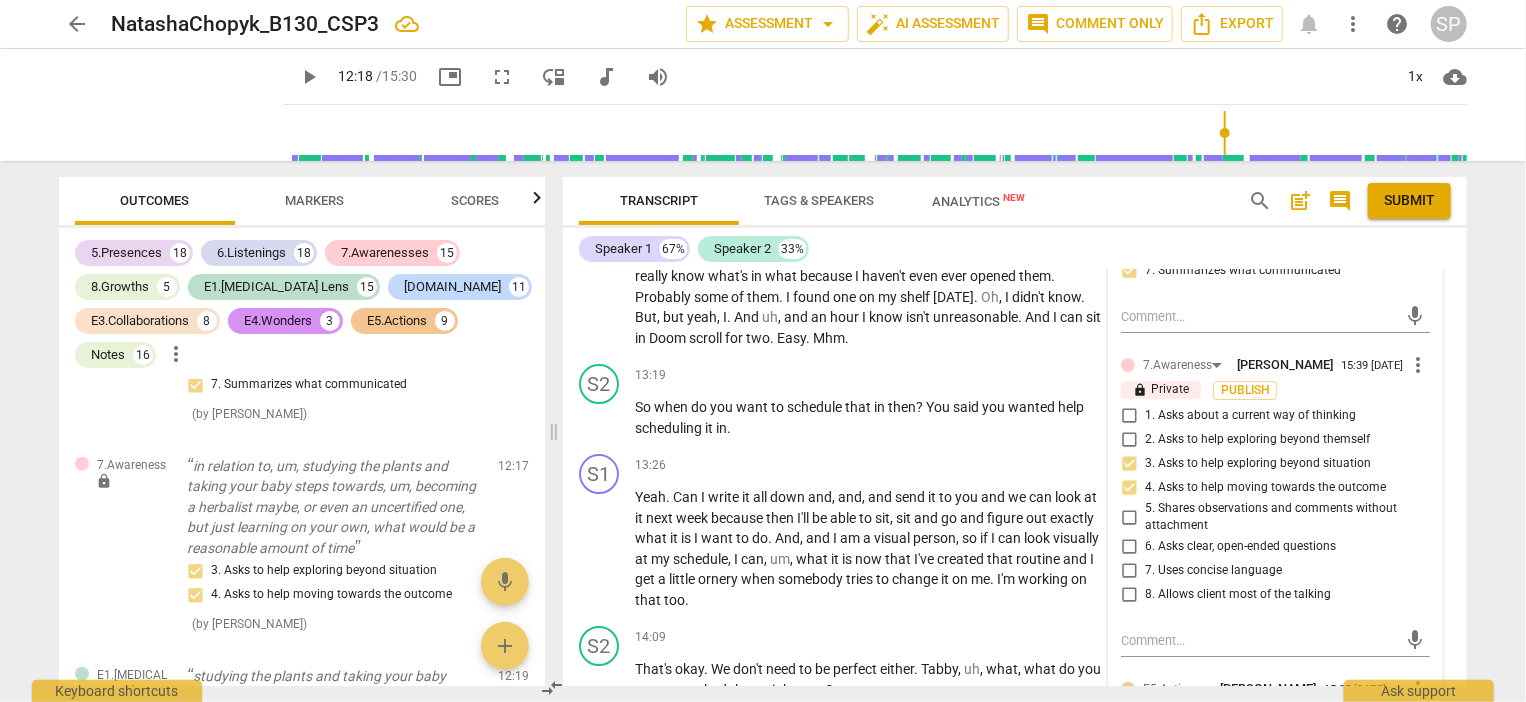 click on "6. Asks clear, open-ended questions" at bounding box center [1129, 547] 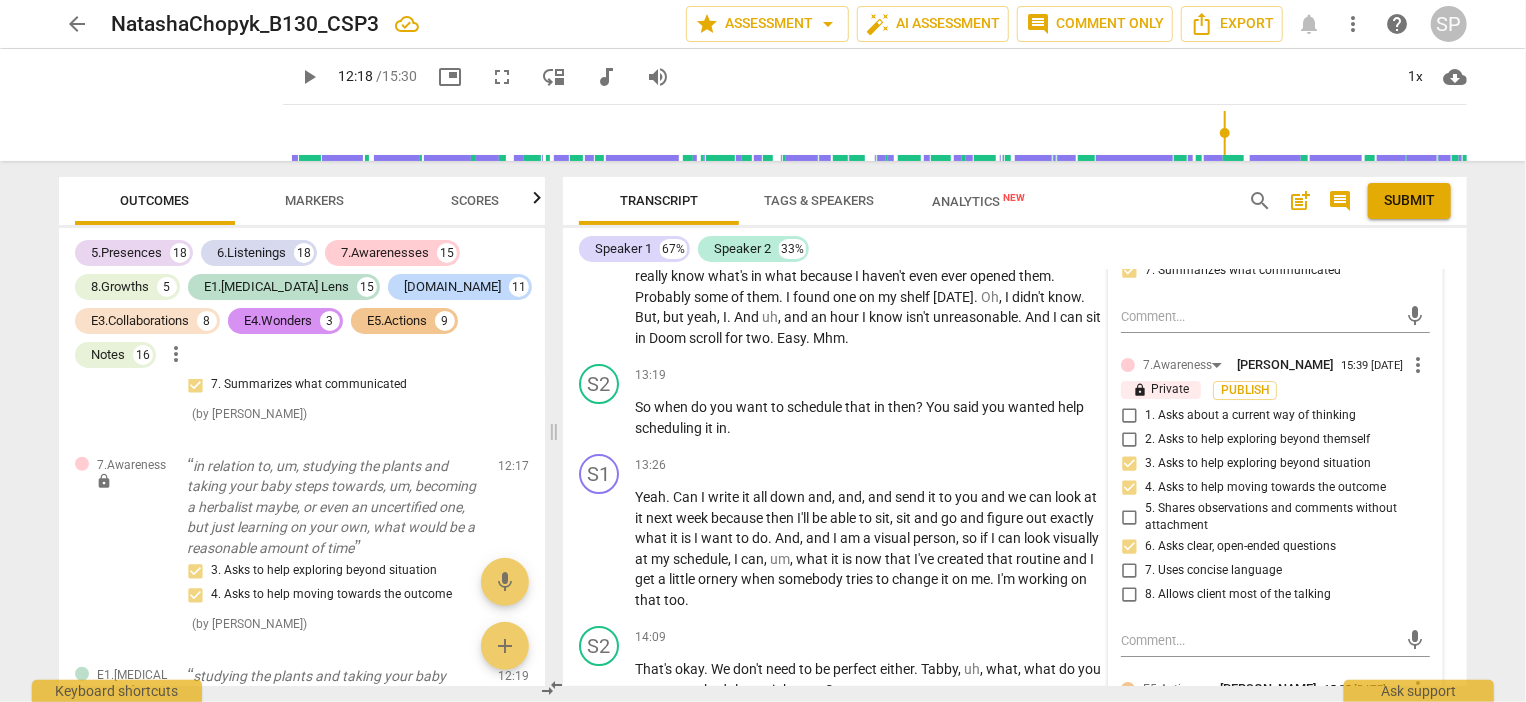 scroll, scrollTop: 6968, scrollLeft: 0, axis: vertical 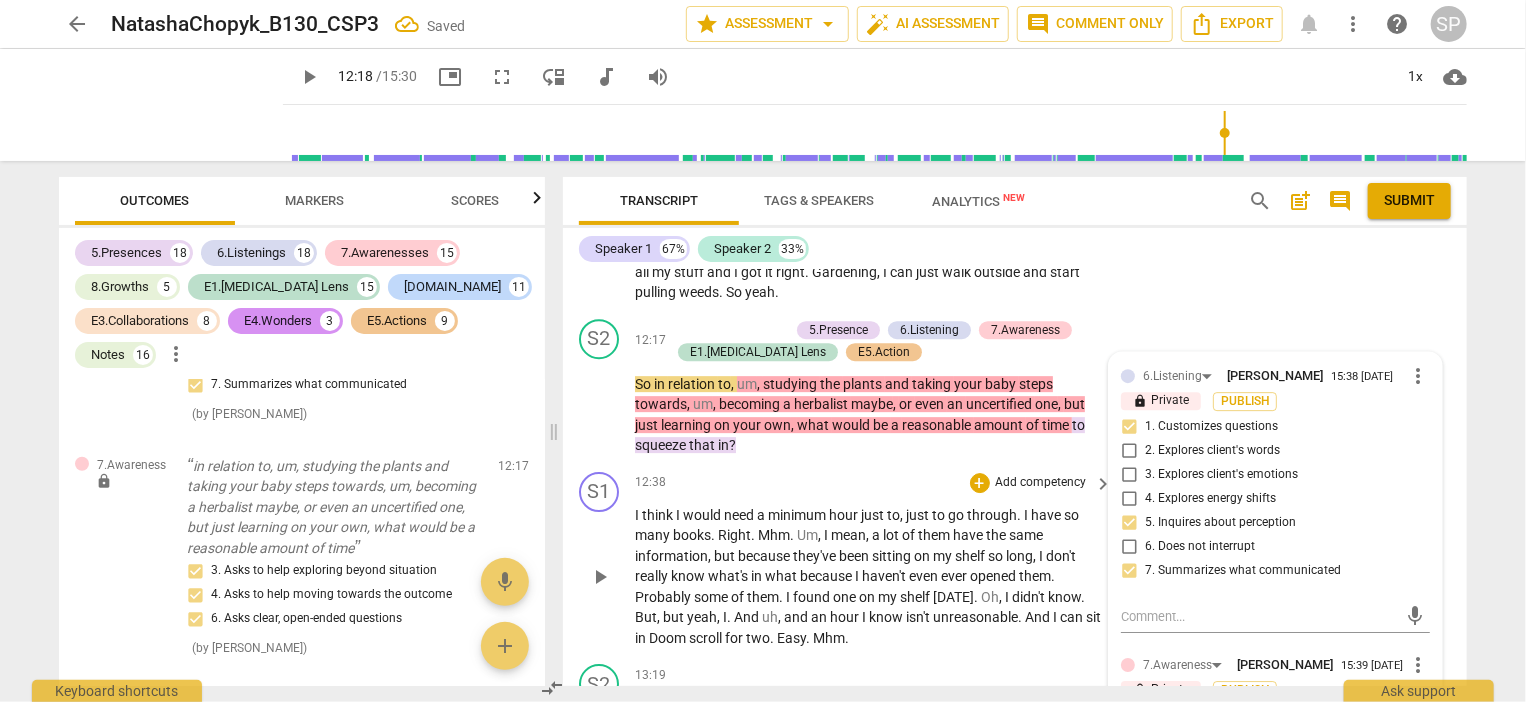 click on "S1 play_arrow pause 12:38 + Add competency keyboard_arrow_right I   think   I   would   need   a   minimum   hour   just   to ,   just   to   go   through .   I   have   so   many   books .   Right .   Mhm .   Um ,   I   mean ,   a   lot   of   them   have   the   same   information ,   but   because   they've   been   sitting   on   my   shelf   so   long ,   I   don't   really   know   what's   in   what   because   I   haven't   even   ever   opened   them .   Probably   some   of   them .   I   found   one   on   my   shelf   [DATE] .   Oh ,   I   didn't   know .   But ,   but   yeah ,   I .   And   uh ,   and   an   hour   I   know   isn't   unreasonable .   And   I   can   sit   in   Doom   scroll   for   two .   Easy .   Mhm ." at bounding box center [1015, 560] 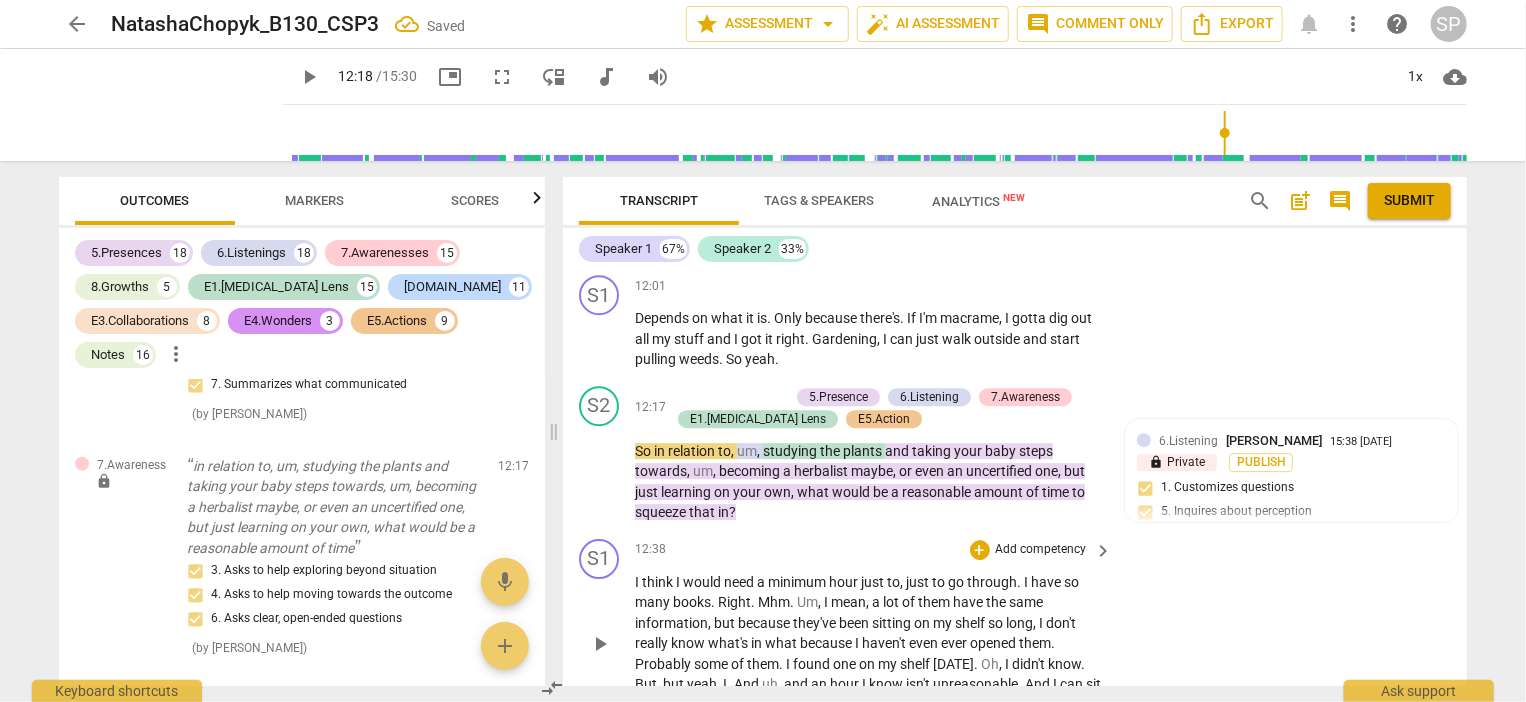 scroll, scrollTop: 6868, scrollLeft: 0, axis: vertical 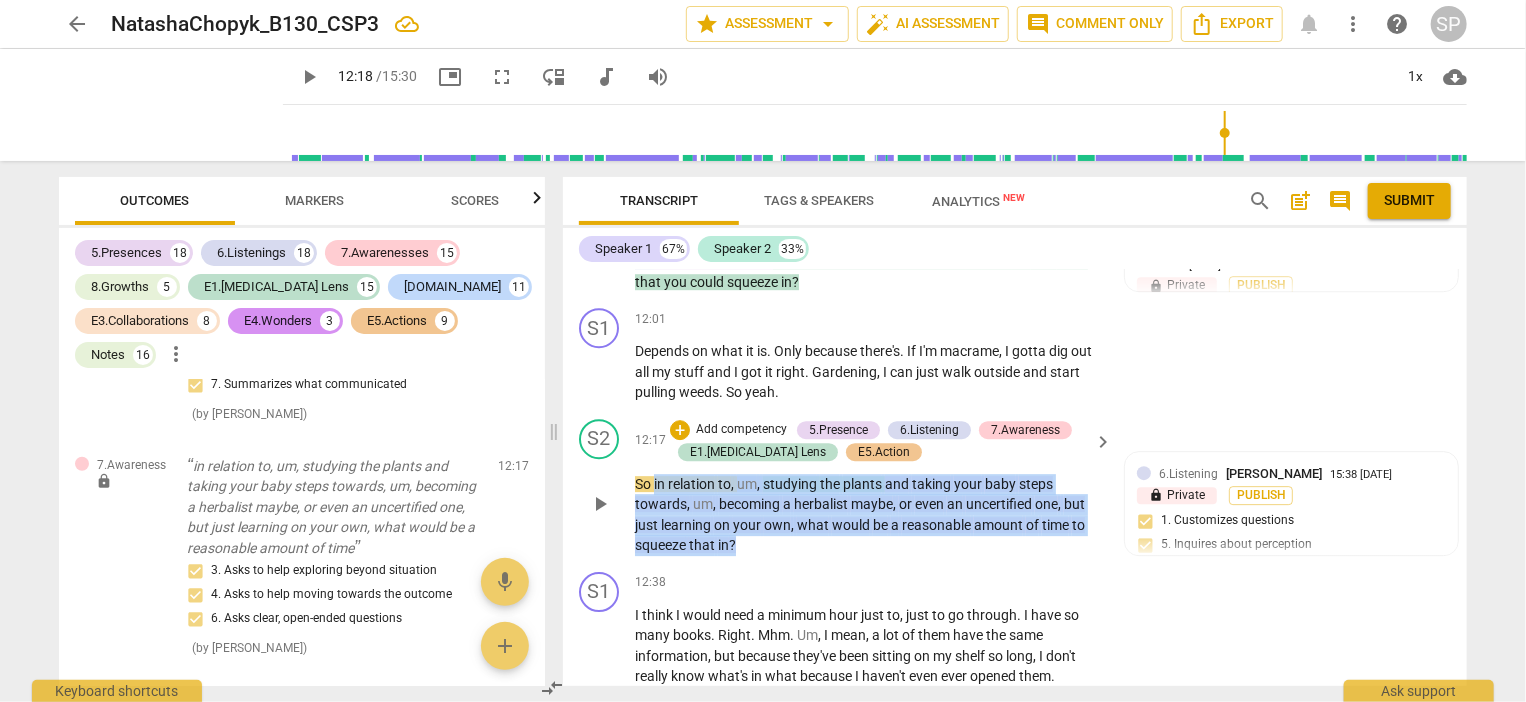drag, startPoint x: 654, startPoint y: 411, endPoint x: 731, endPoint y: 415, distance: 77.10383 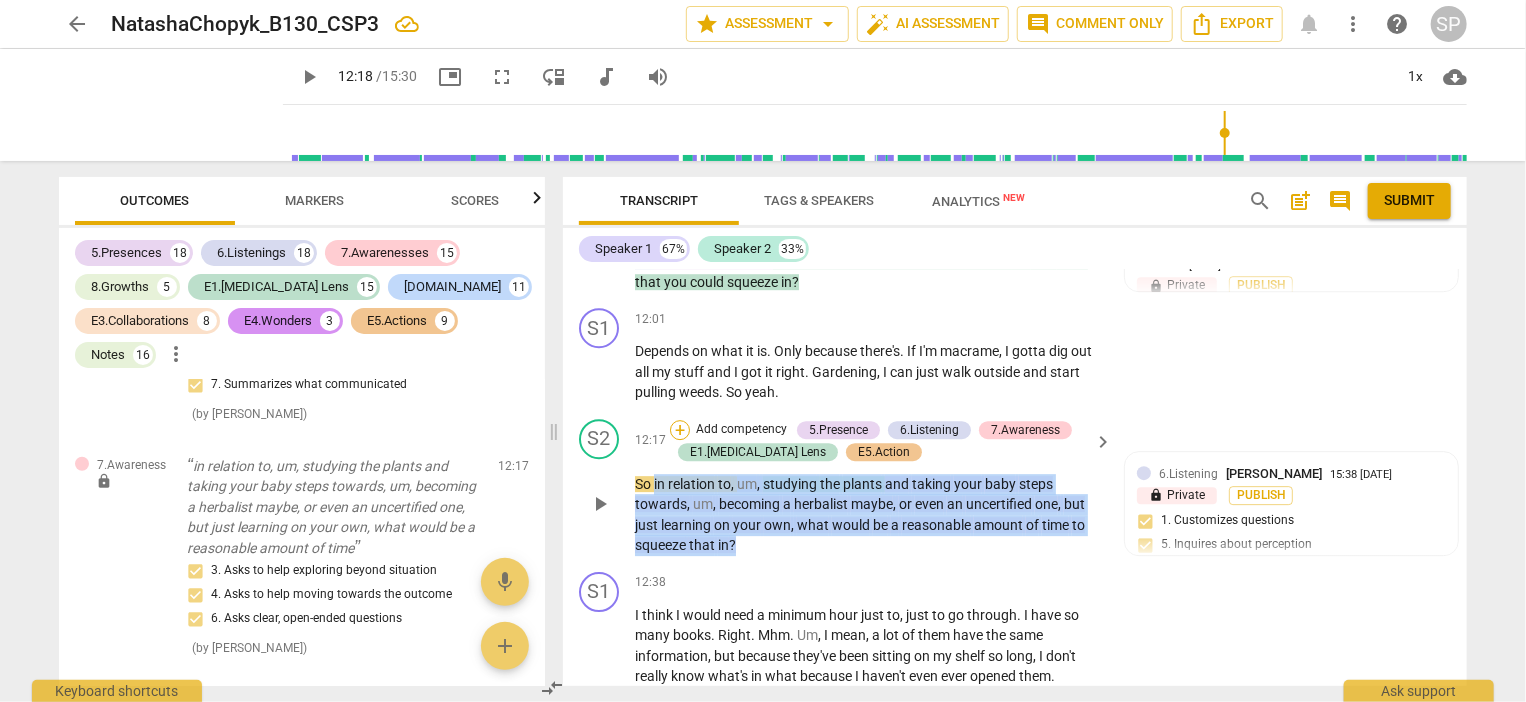 click on "+" at bounding box center [680, 430] 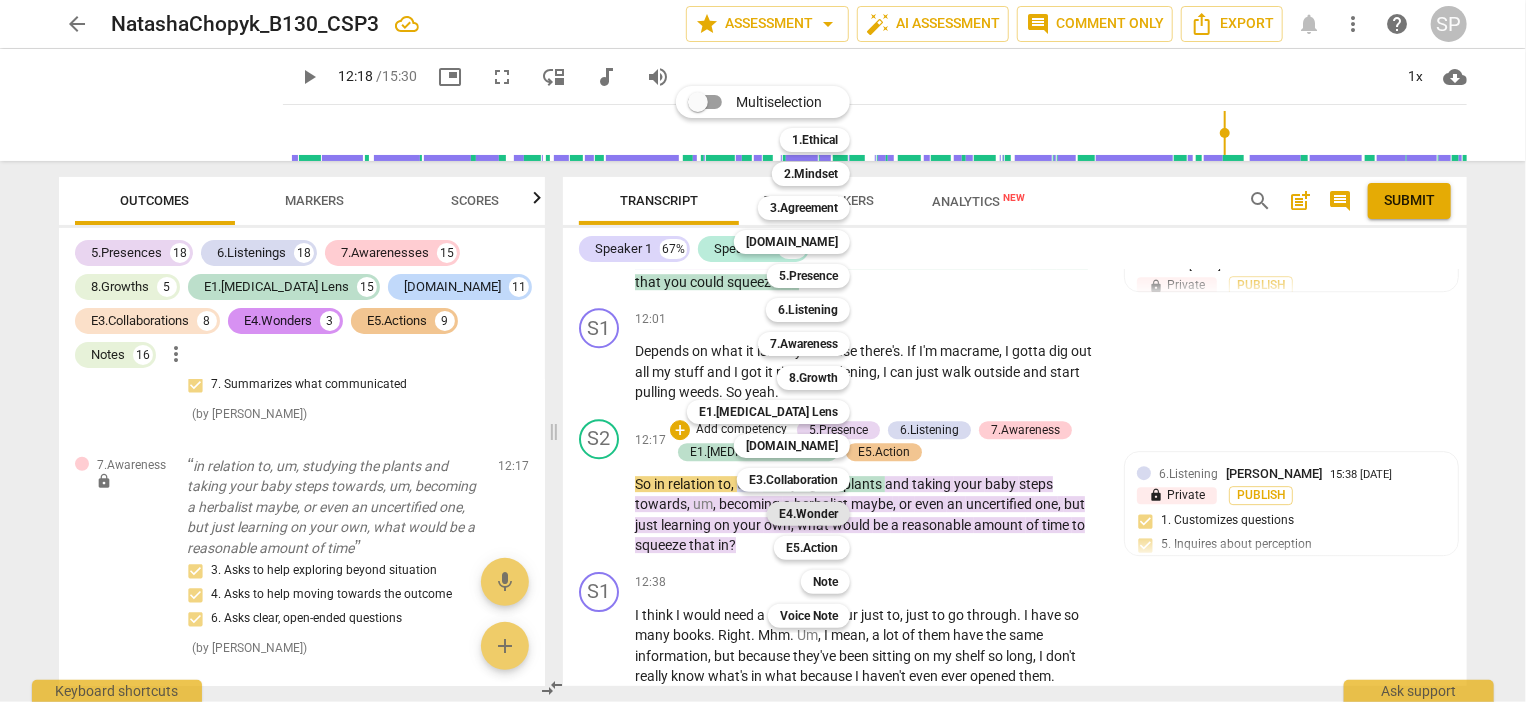 click on "E4.Wonder" at bounding box center [808, 514] 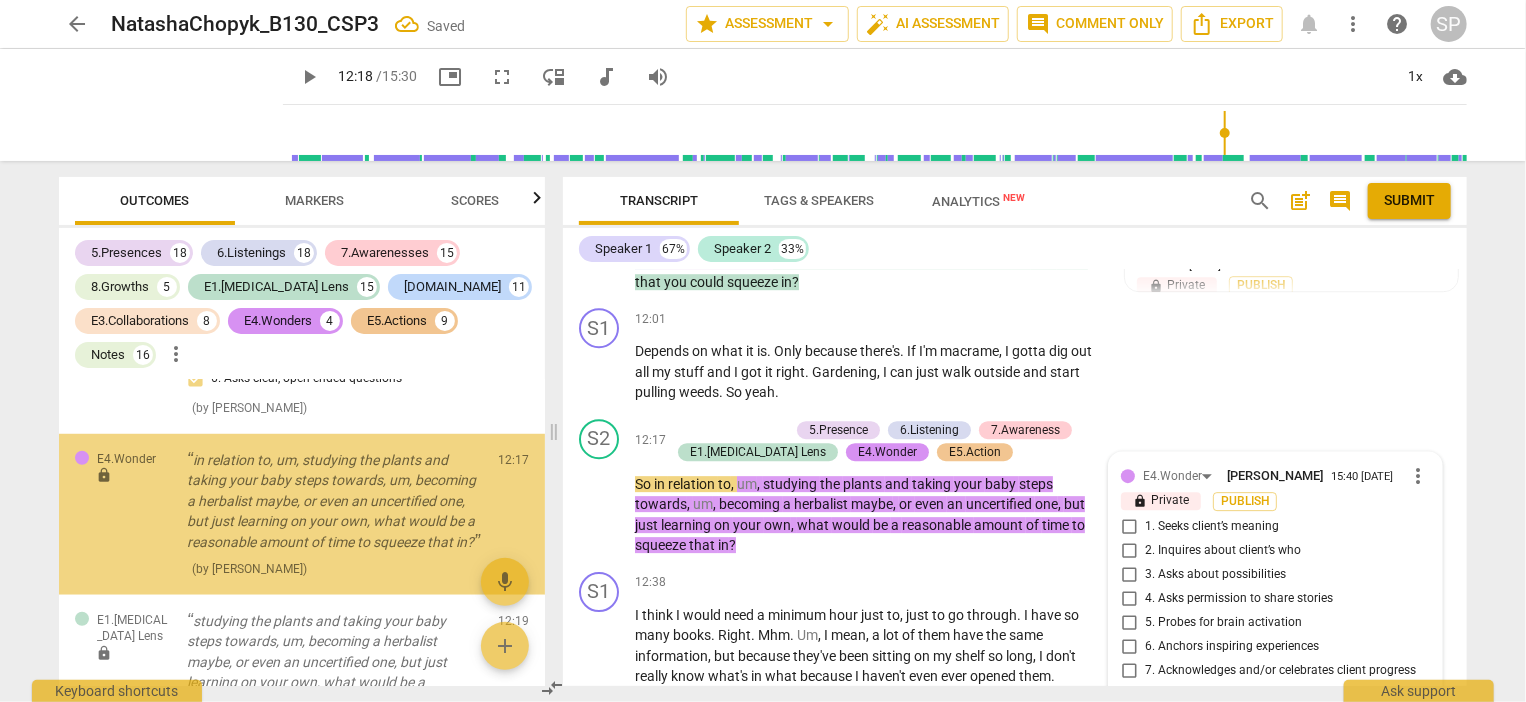 scroll, scrollTop: 19916, scrollLeft: 0, axis: vertical 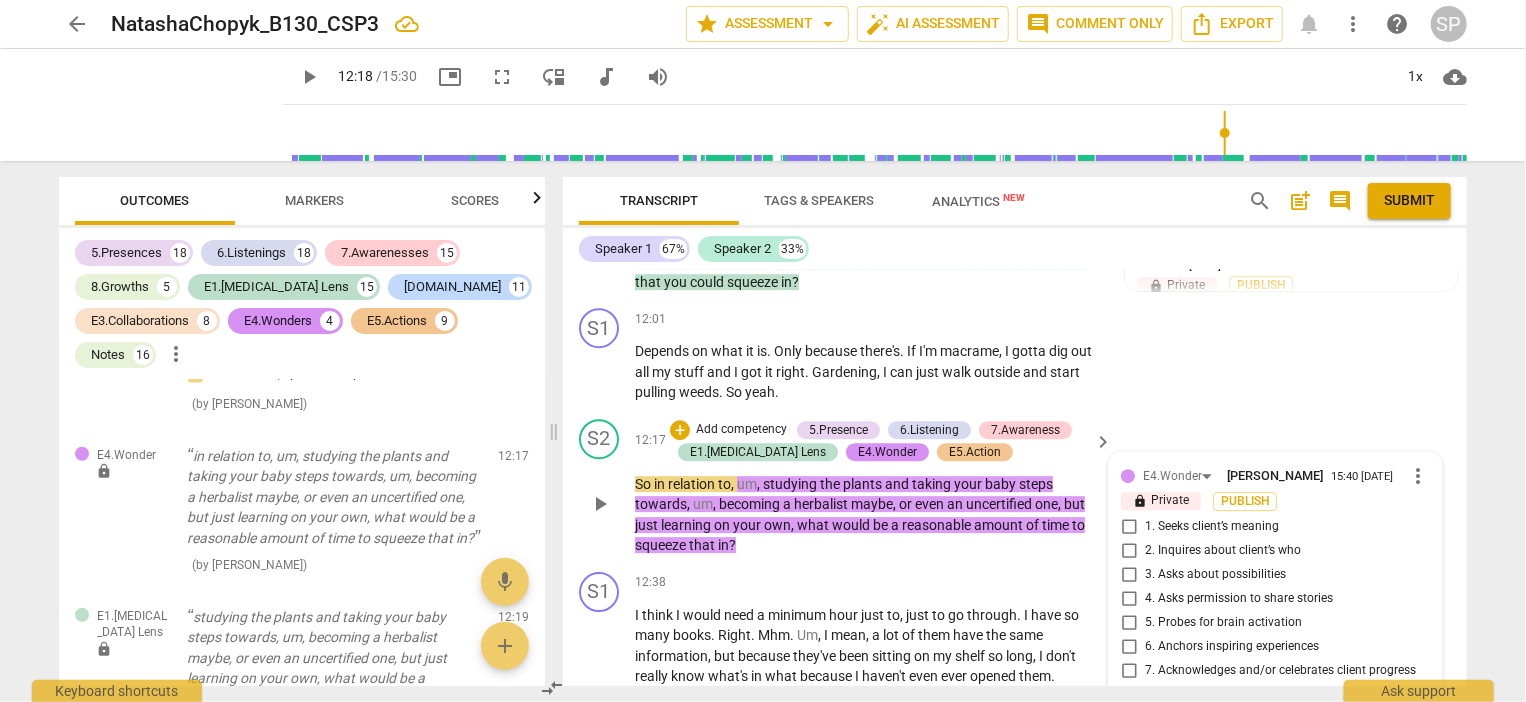 click on "5. Probes for brain activation" at bounding box center (1129, 623) 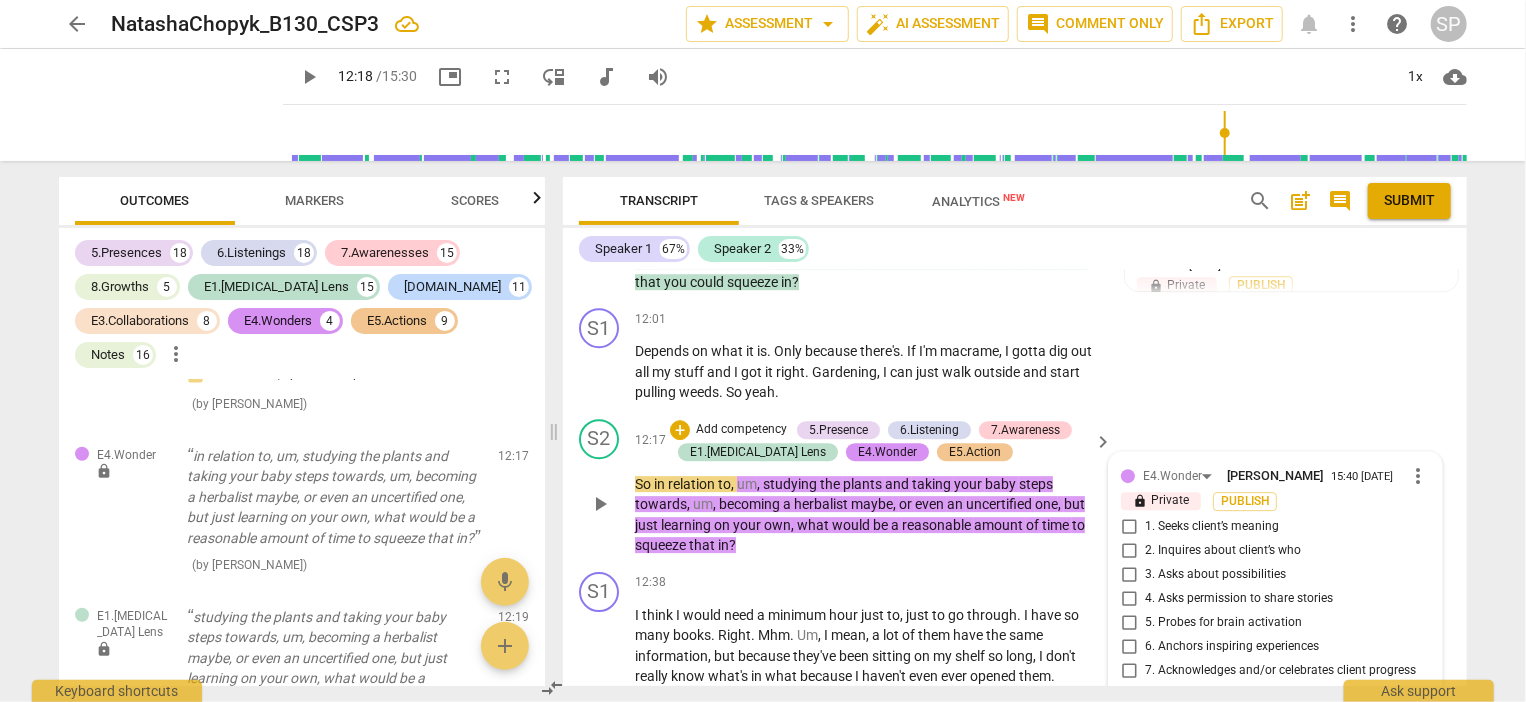 checkbox on "true" 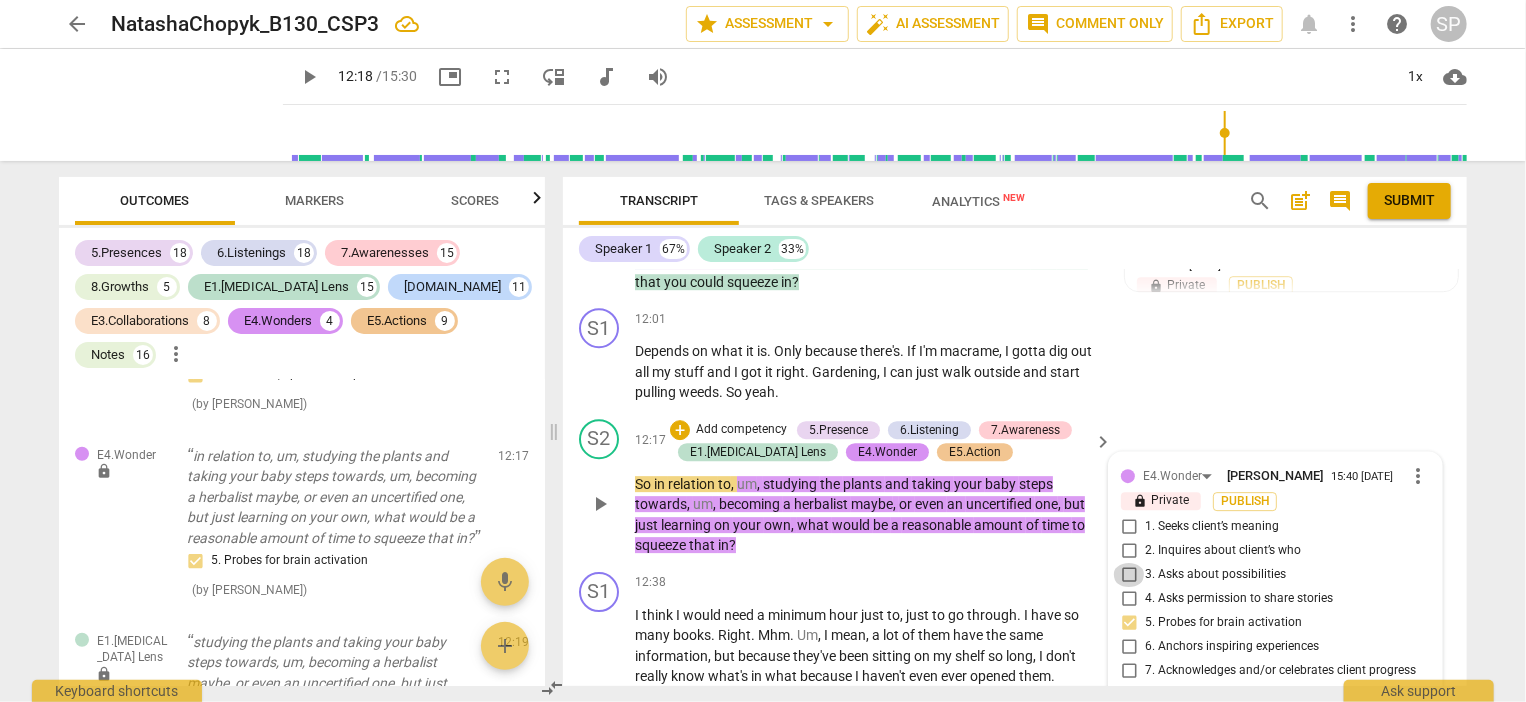 click on "3. Asks about possibilities" at bounding box center (1129, 575) 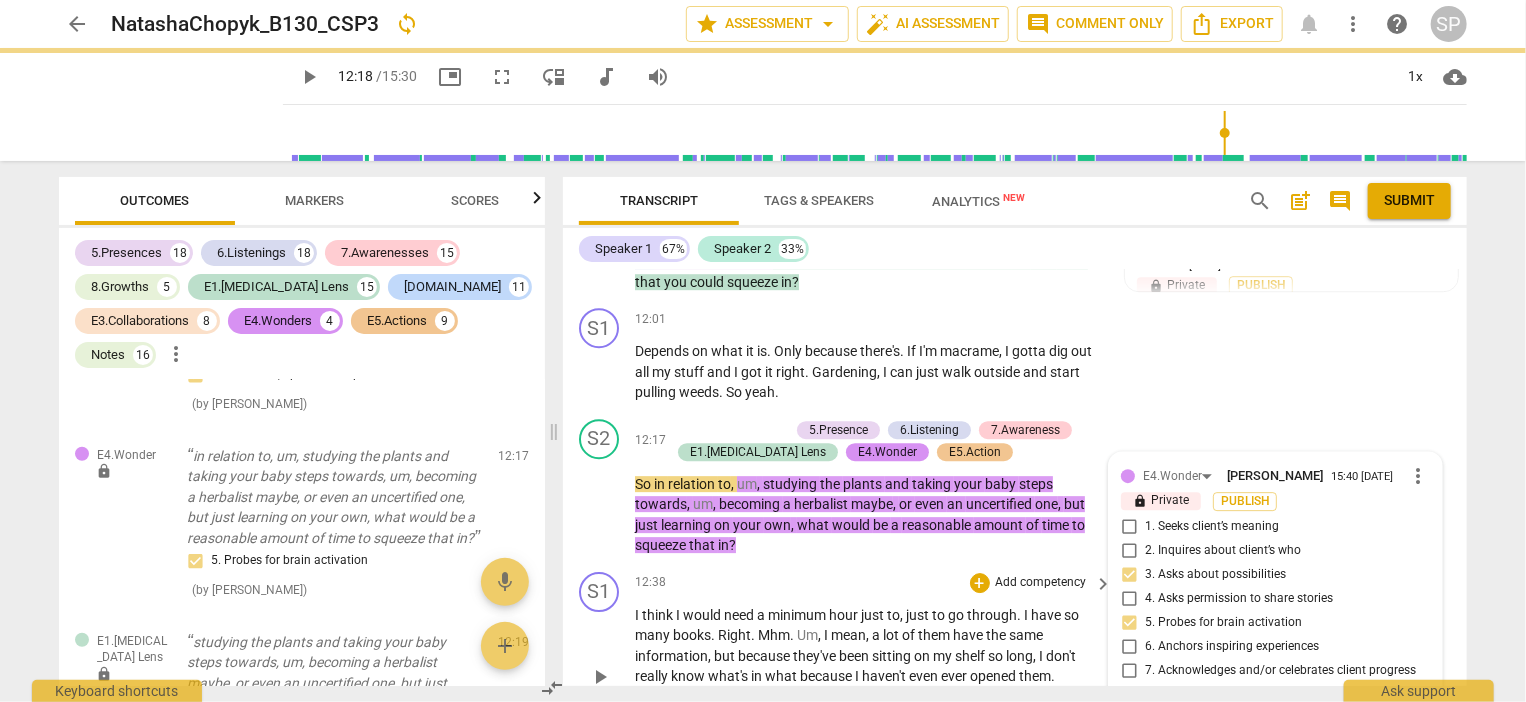 click on "S1 play_arrow pause 12:38 + Add competency keyboard_arrow_right I   think   I   would   need   a   minimum   hour   just   to ,   just   to   go   through .   I   have   so   many   books .   Right .   Mhm .   Um ,   I   mean ,   a   lot   of   them   have   the   same   information ,   but   because   they've   been   sitting   on   my   shelf   so   long ,   I   don't   really   know   what's   in   what   because   I   haven't   even   ever   opened   them .   Probably   some   of   them .   I   found   one   on   my   shelf   [DATE] .   Oh ,   I   didn't   know .   But ,   but   yeah ,   I .   And   uh ,   and   an   hour   I   know   isn't   unreasonable .   And   I   can   sit   in   Doom   scroll   for   two .   Easy .   Mhm ." at bounding box center (1015, 660) 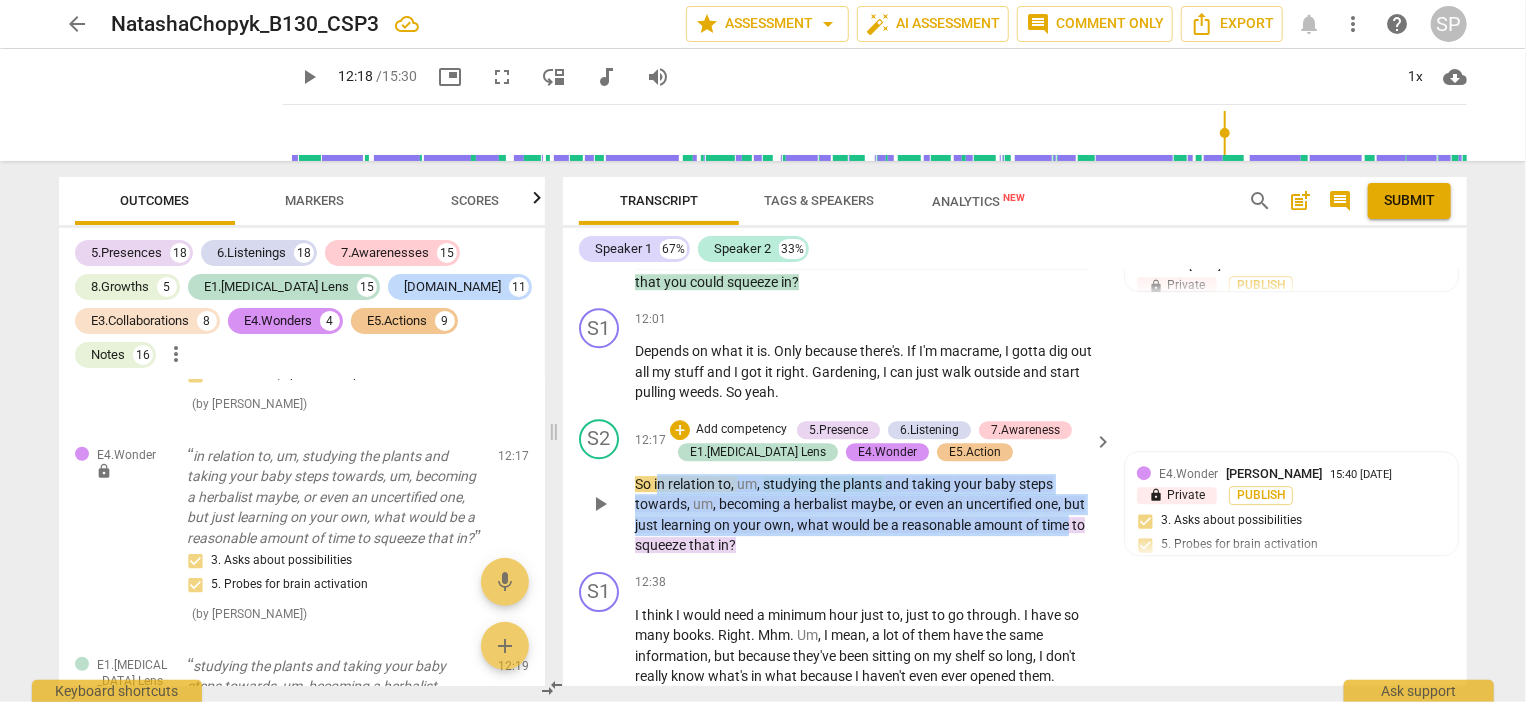 drag, startPoint x: 656, startPoint y: 410, endPoint x: 1069, endPoint y: 456, distance: 415.55383 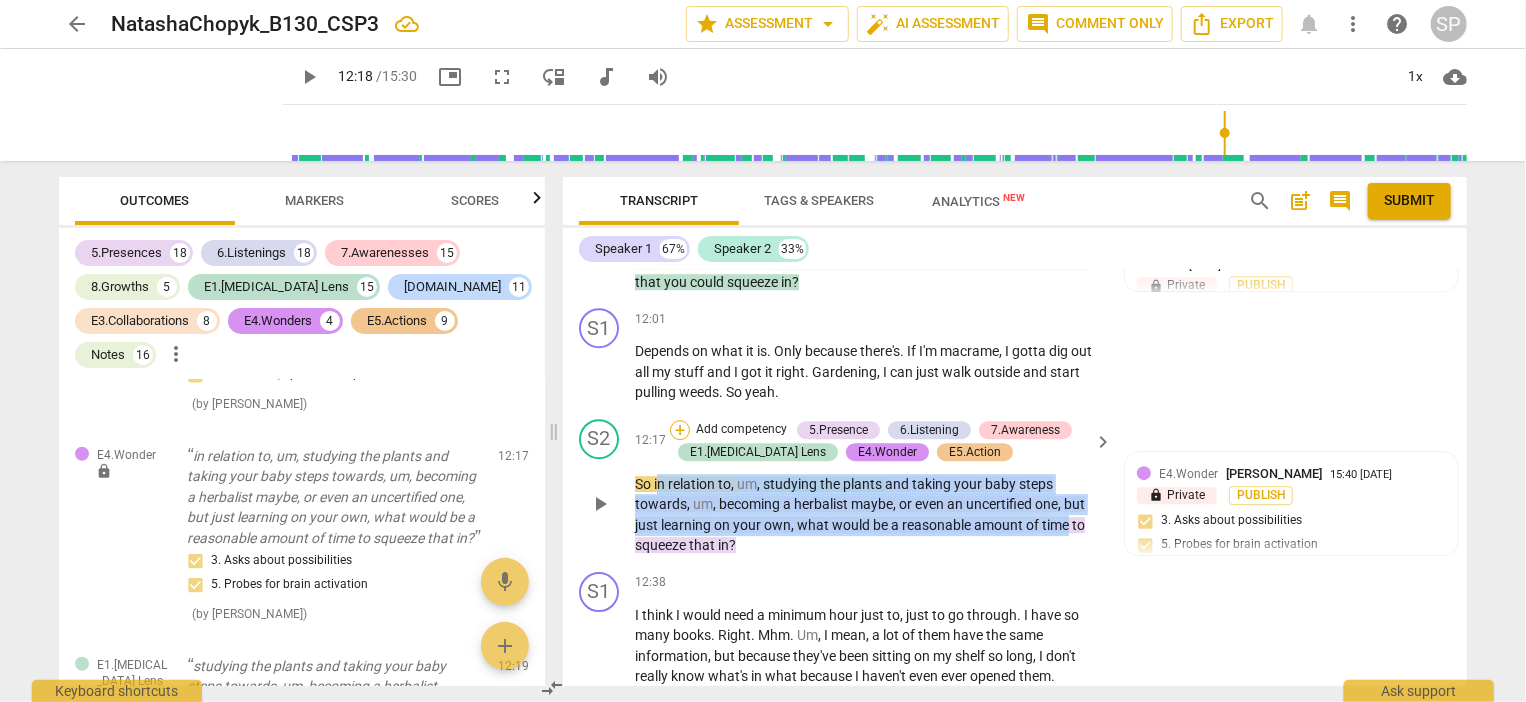 click on "+" at bounding box center (680, 430) 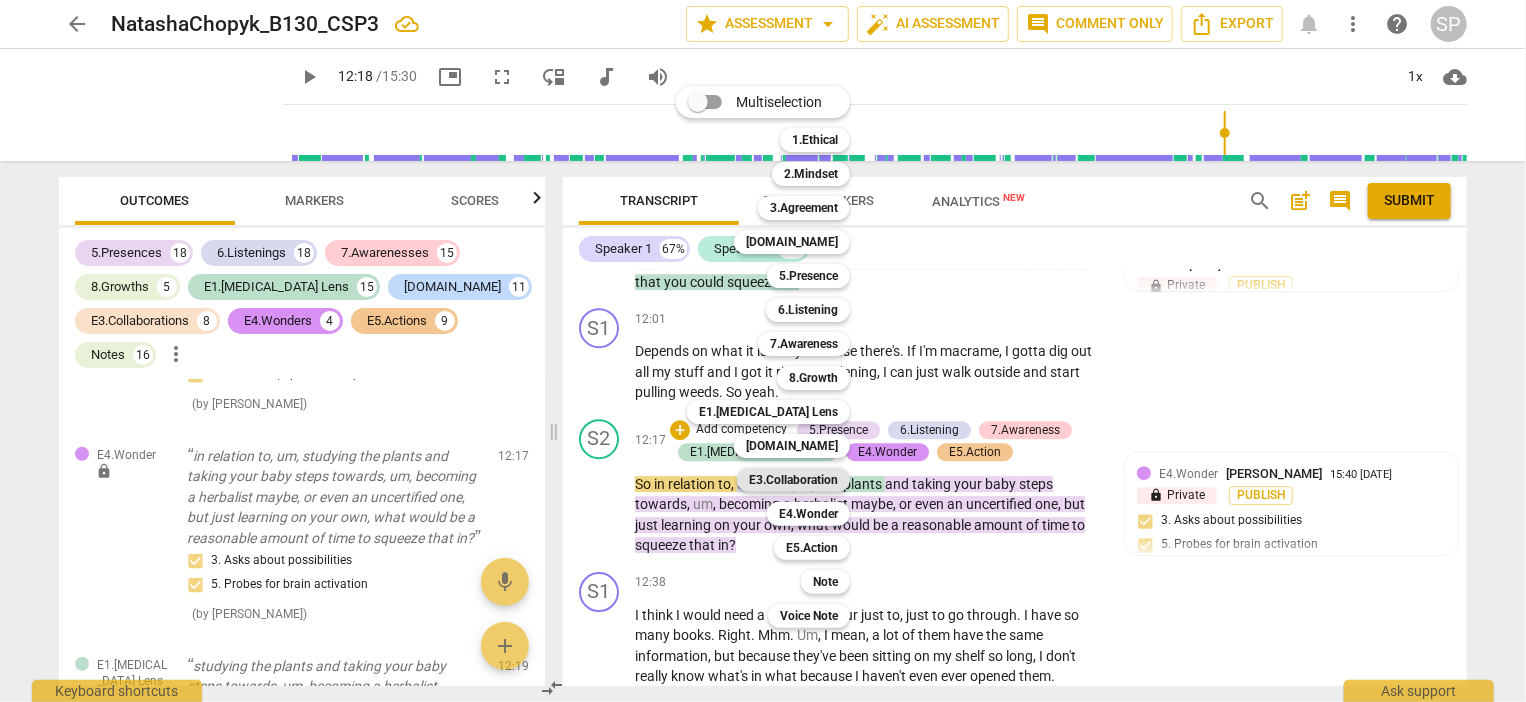 click on "E3.Collaboration" at bounding box center (793, 480) 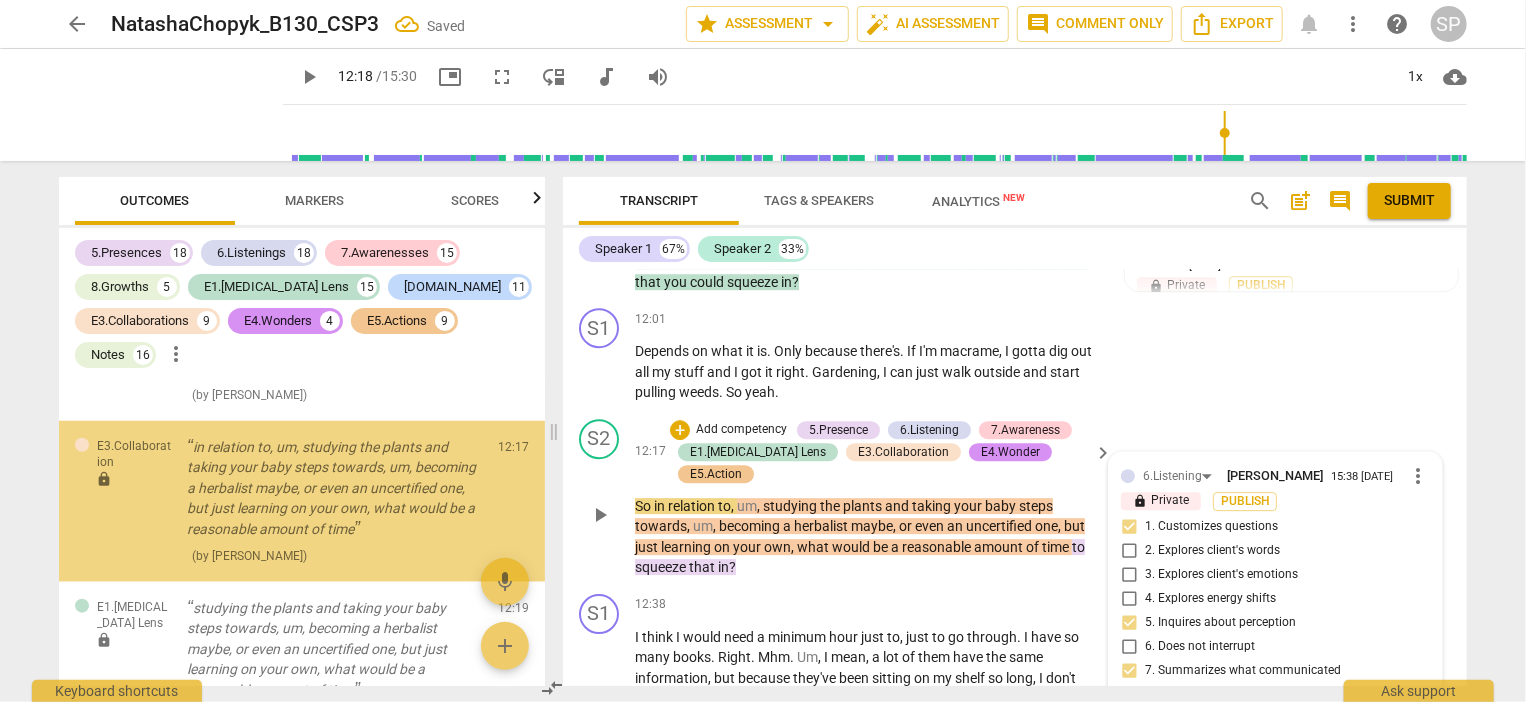 scroll, scrollTop: 20136, scrollLeft: 0, axis: vertical 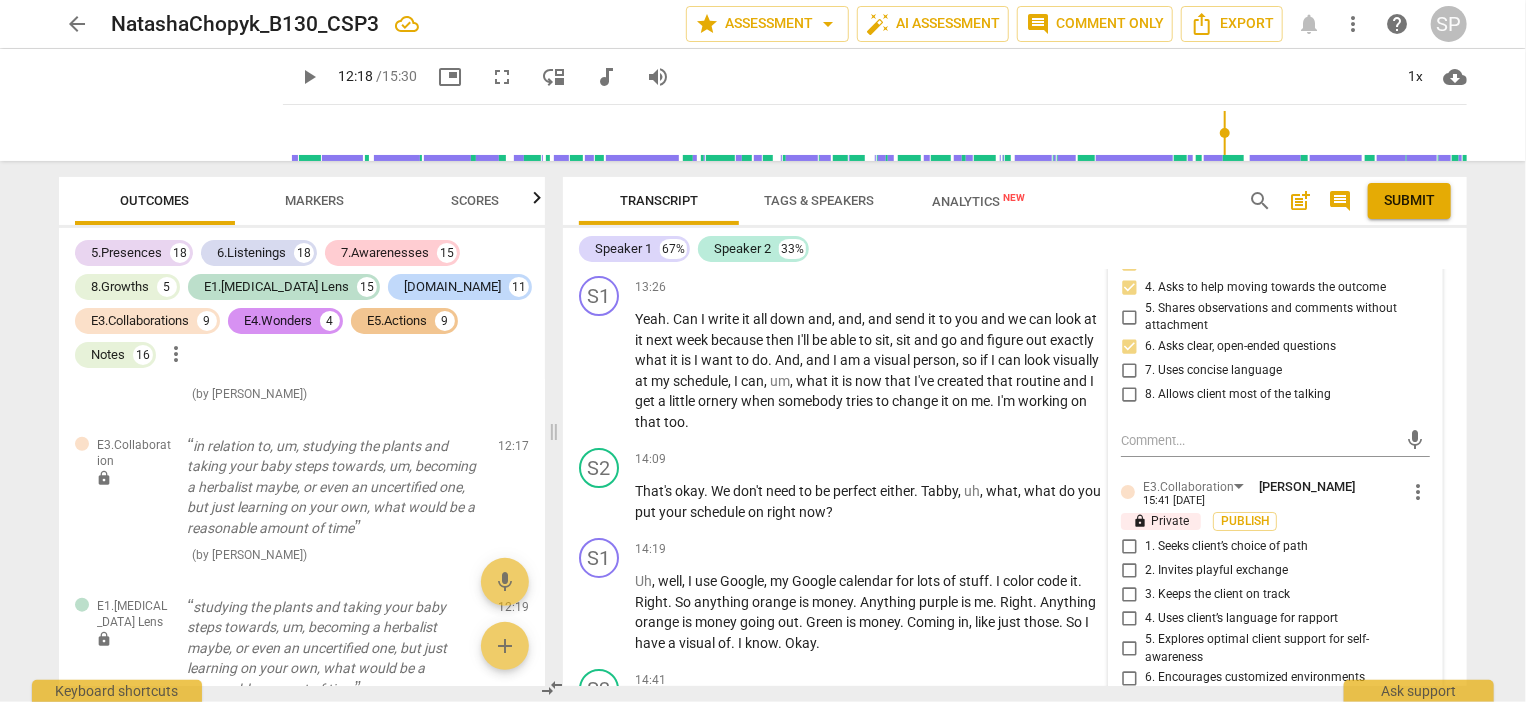 click on "6. Encourages customized environments" at bounding box center (1129, 678) 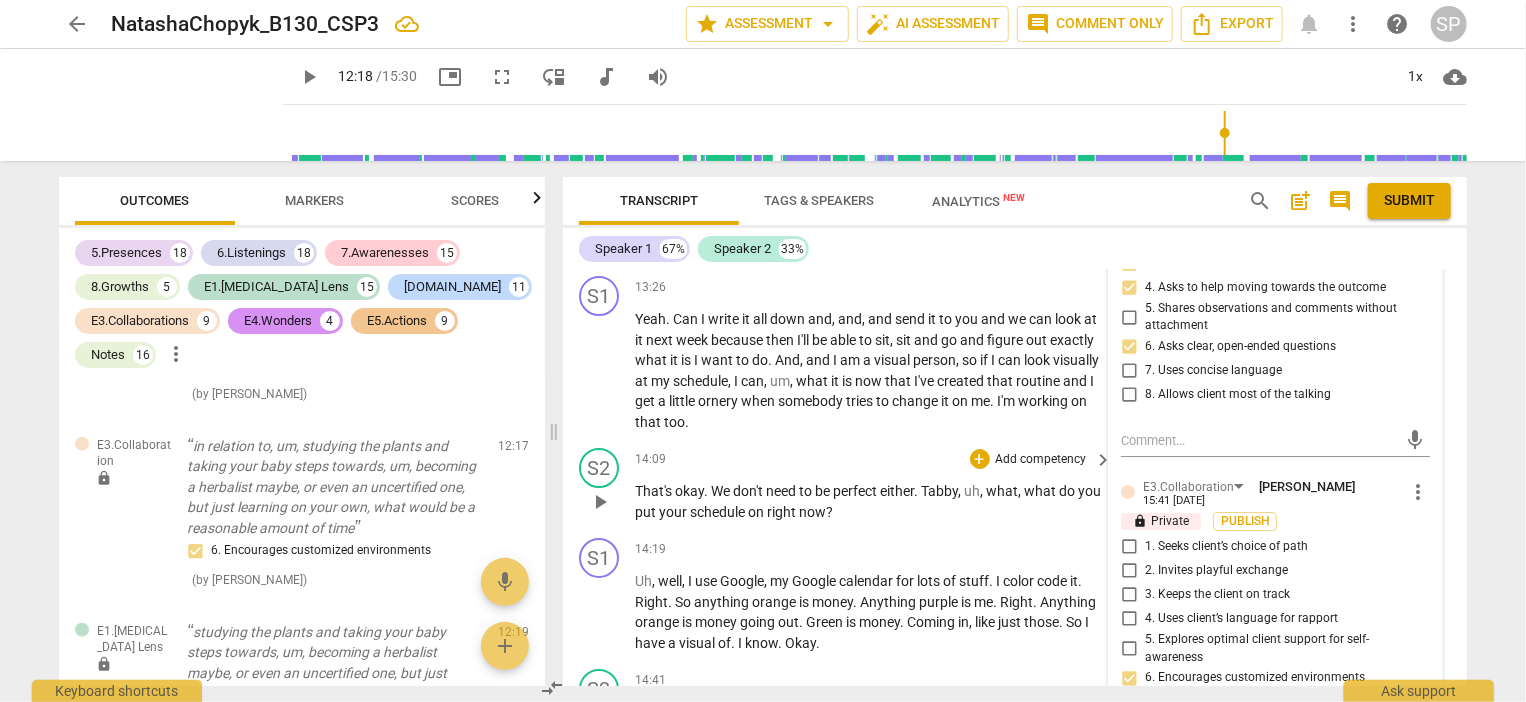 click on "14:09 + Add competency keyboard_arrow_right" at bounding box center (875, 459) 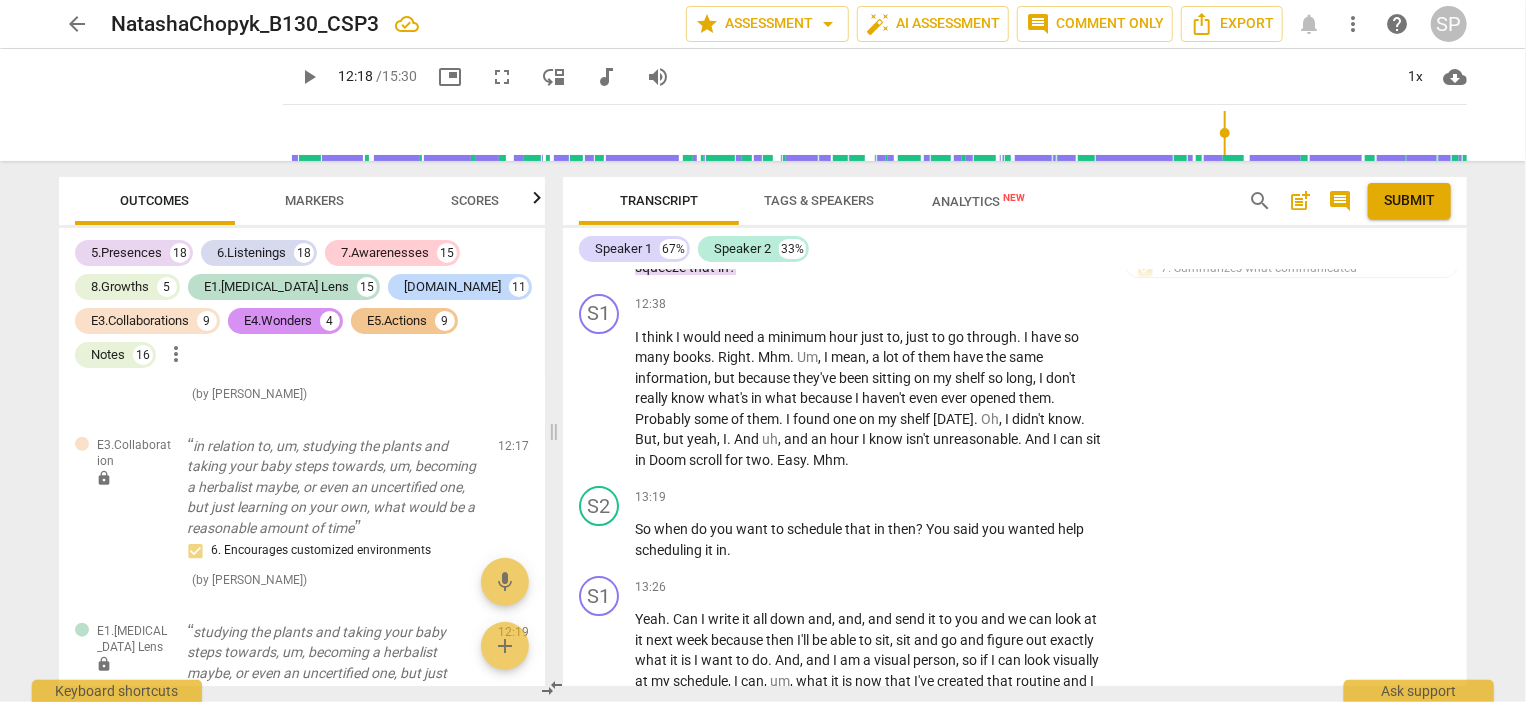 scroll, scrollTop: 6968, scrollLeft: 0, axis: vertical 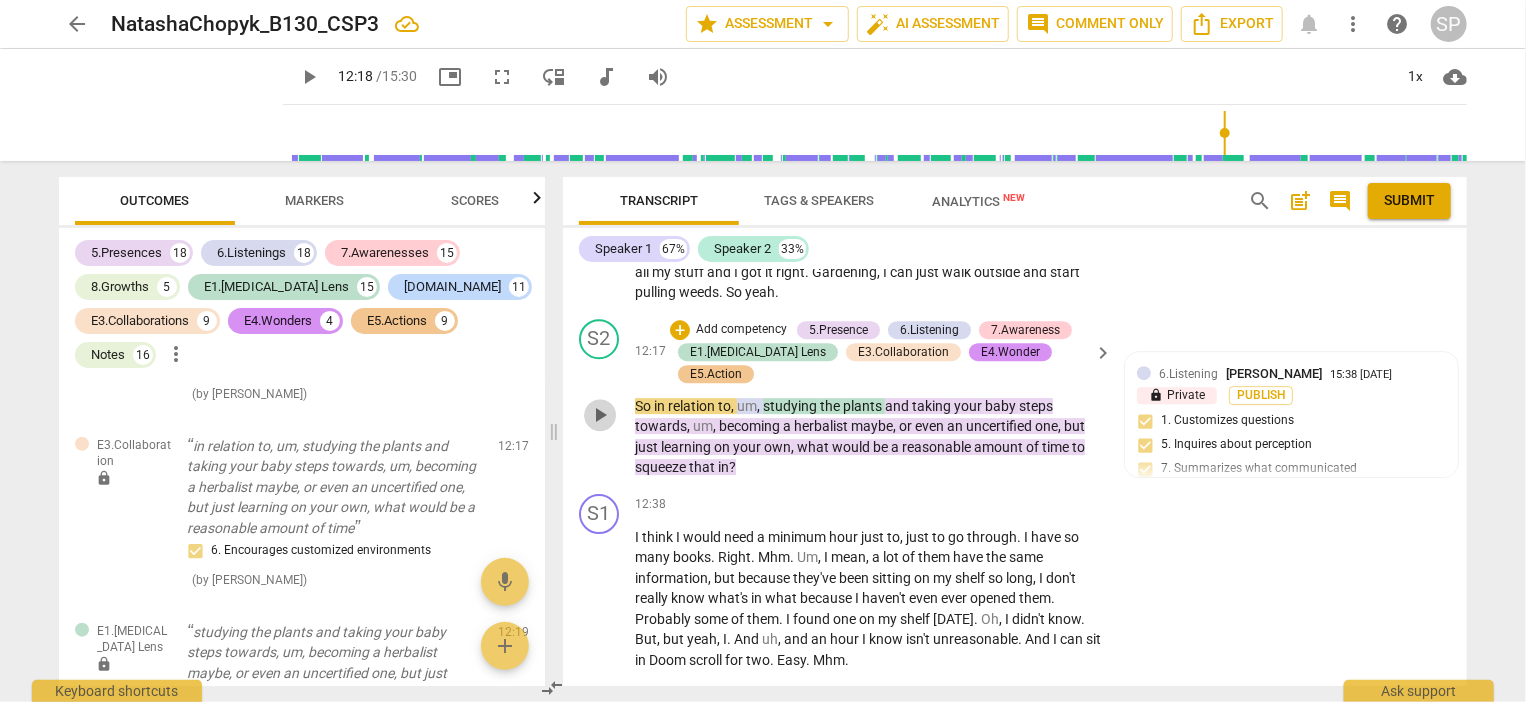 click on "play_arrow" at bounding box center [600, 415] 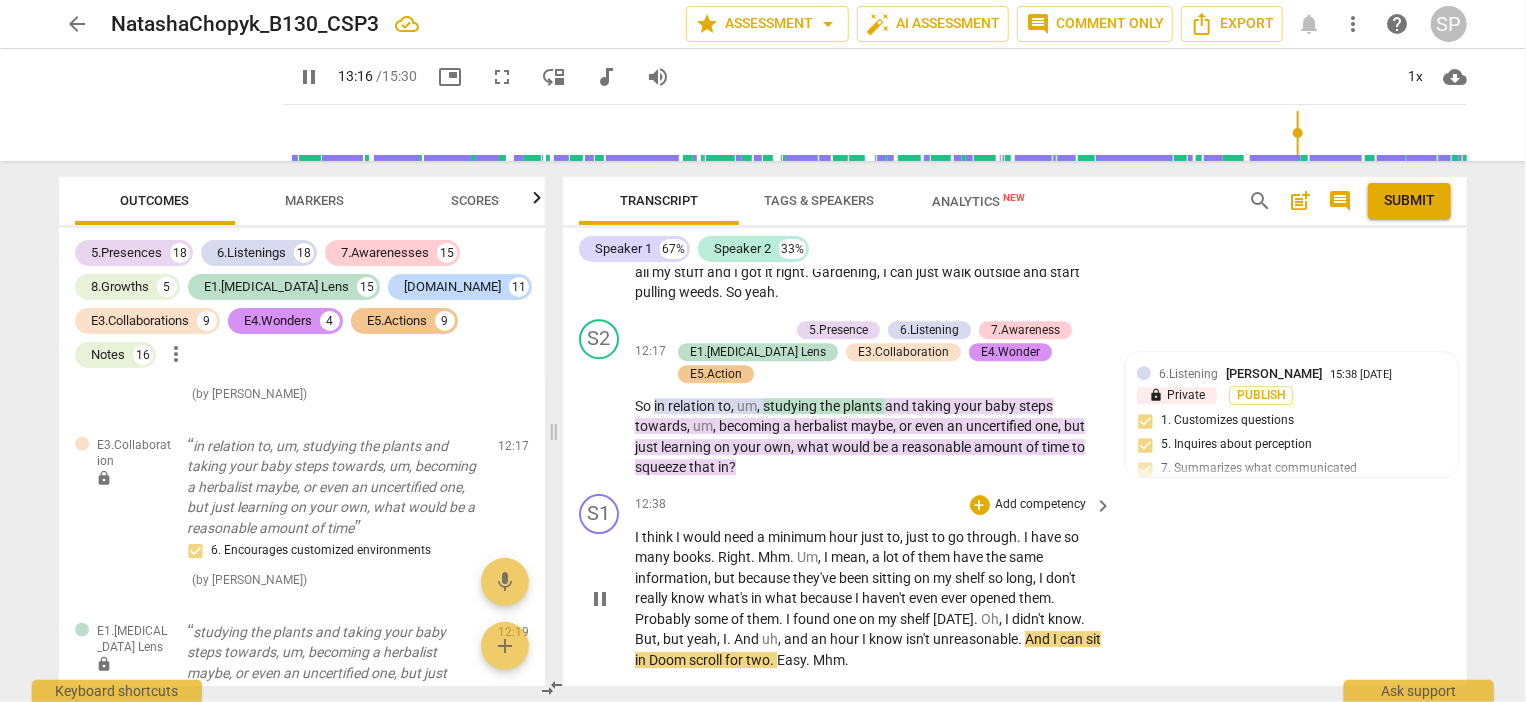 scroll, scrollTop: 7068, scrollLeft: 0, axis: vertical 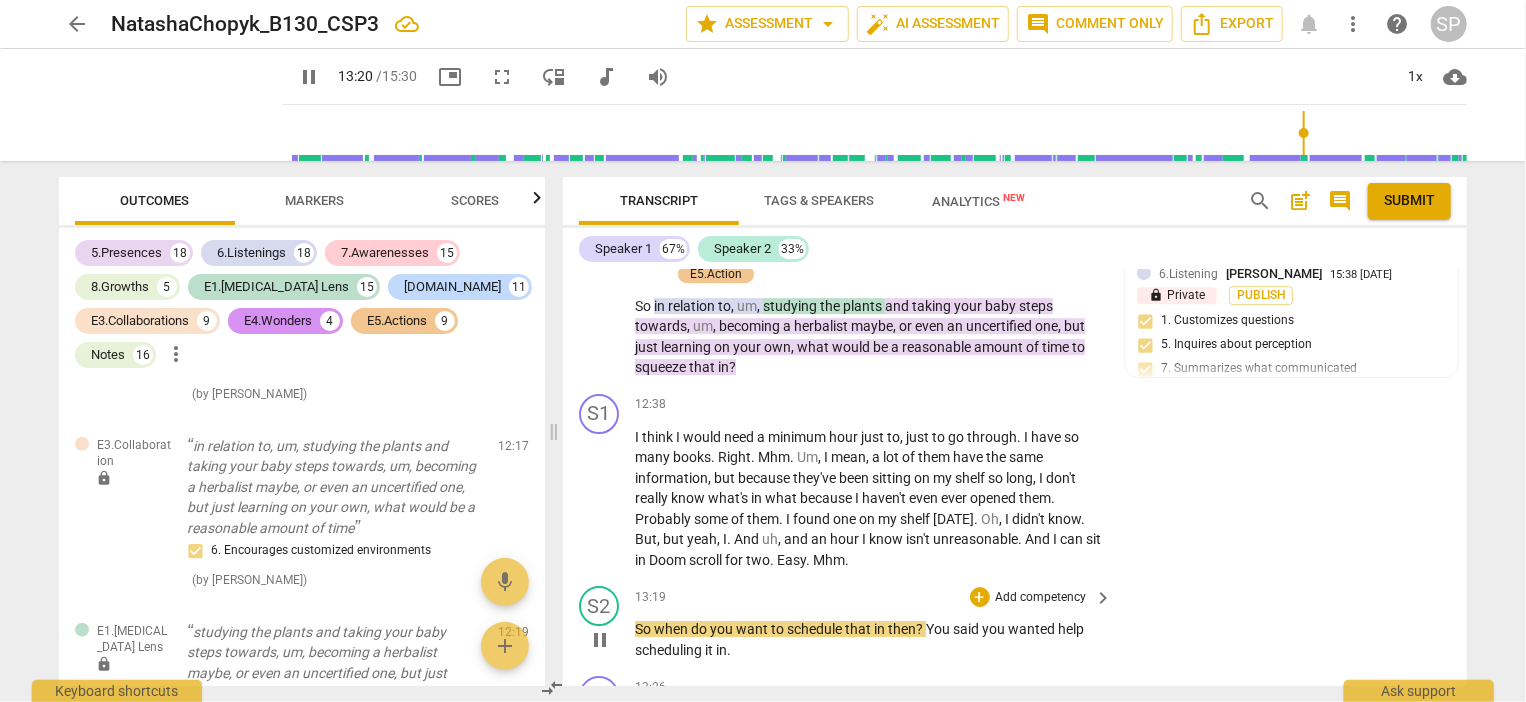 click on "pause" at bounding box center [600, 640] 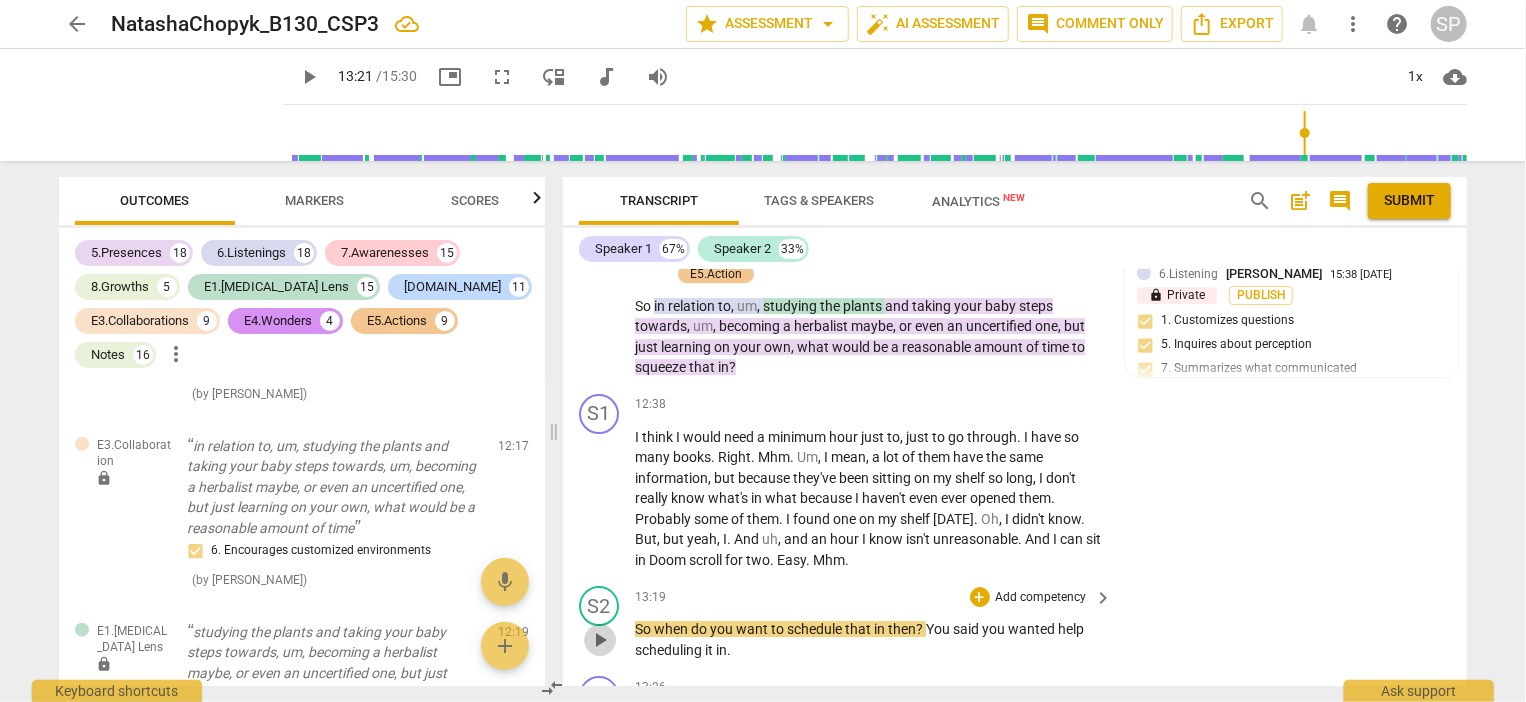 click on "play_arrow" at bounding box center [600, 640] 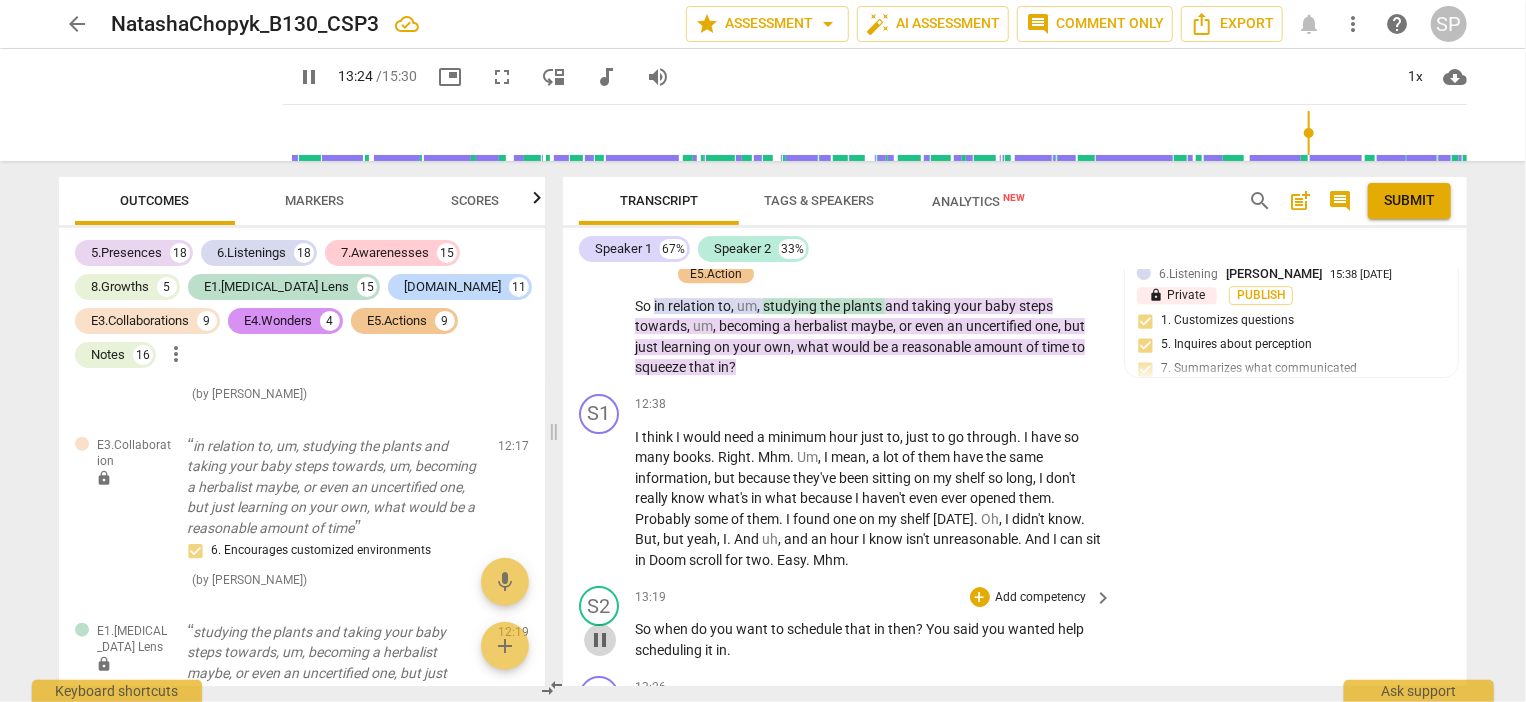 click on "pause" at bounding box center (600, 640) 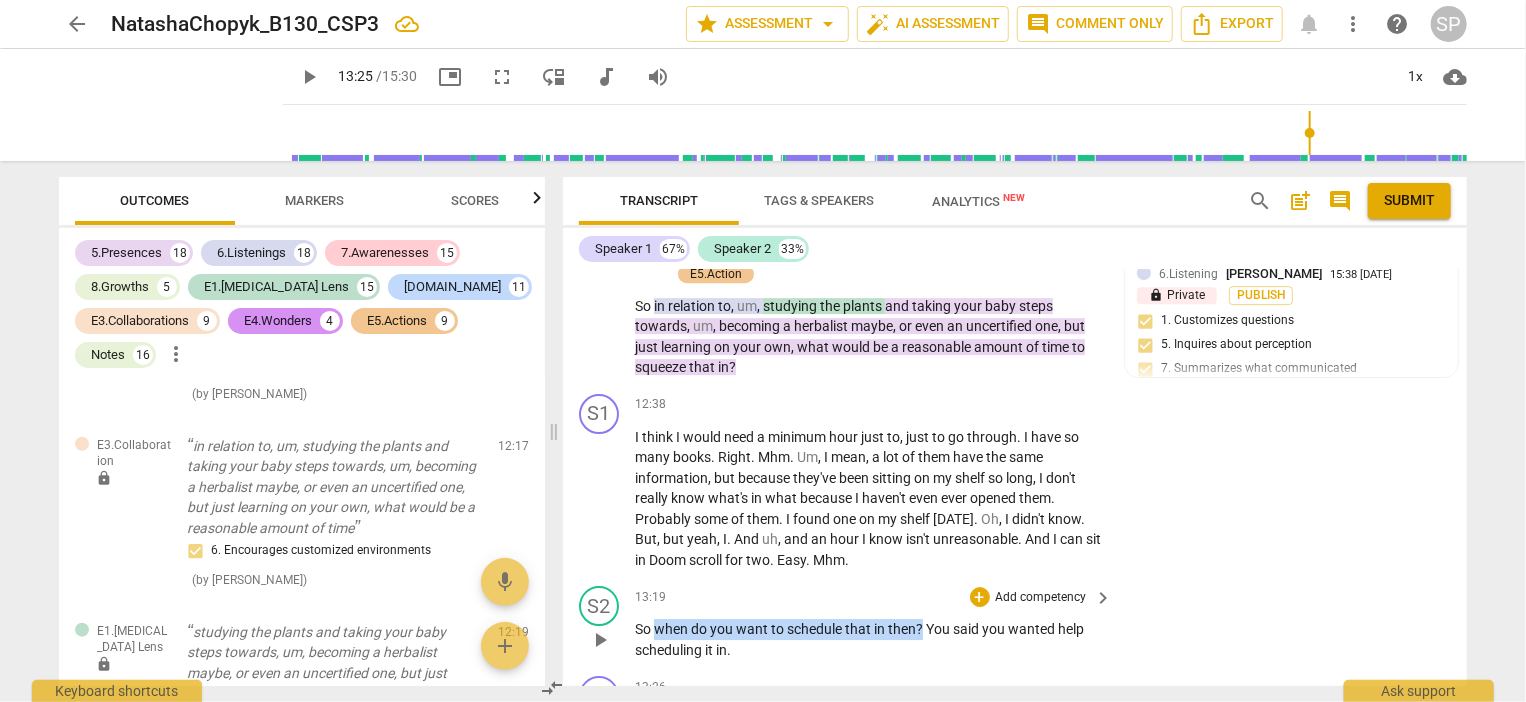 drag, startPoint x: 653, startPoint y: 532, endPoint x: 920, endPoint y: 537, distance: 267.0468 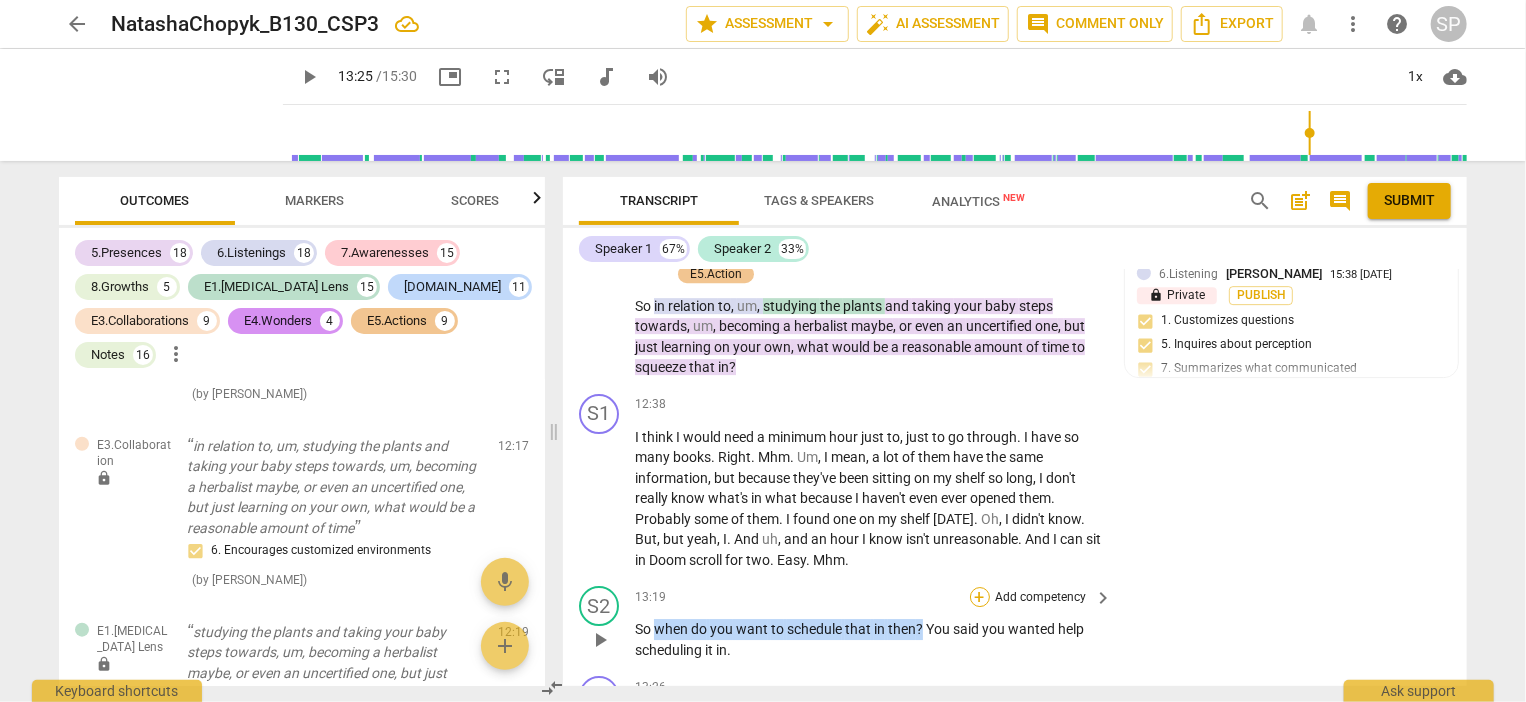 click on "+" at bounding box center [980, 597] 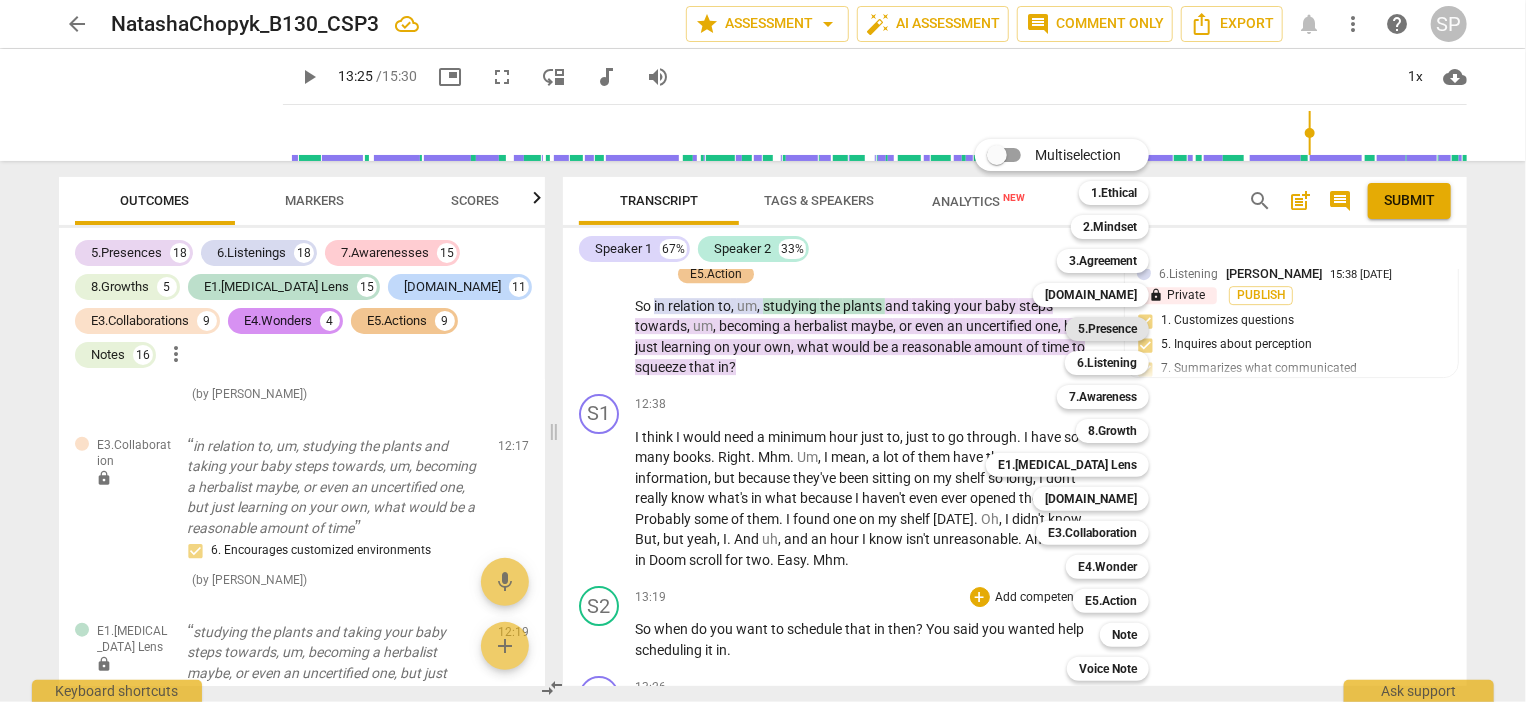 click on "5.Presence" at bounding box center (1107, 329) 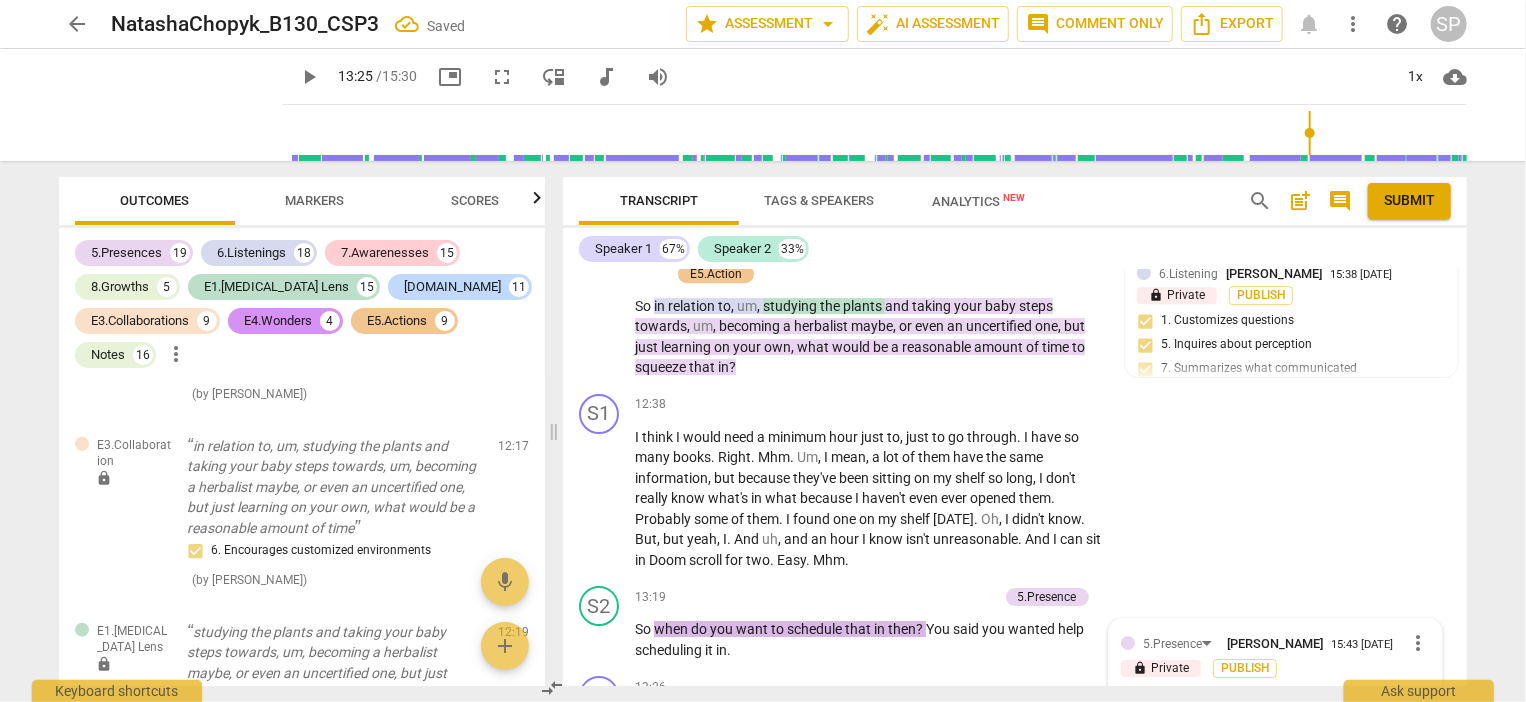 scroll, scrollTop: 7330, scrollLeft: 0, axis: vertical 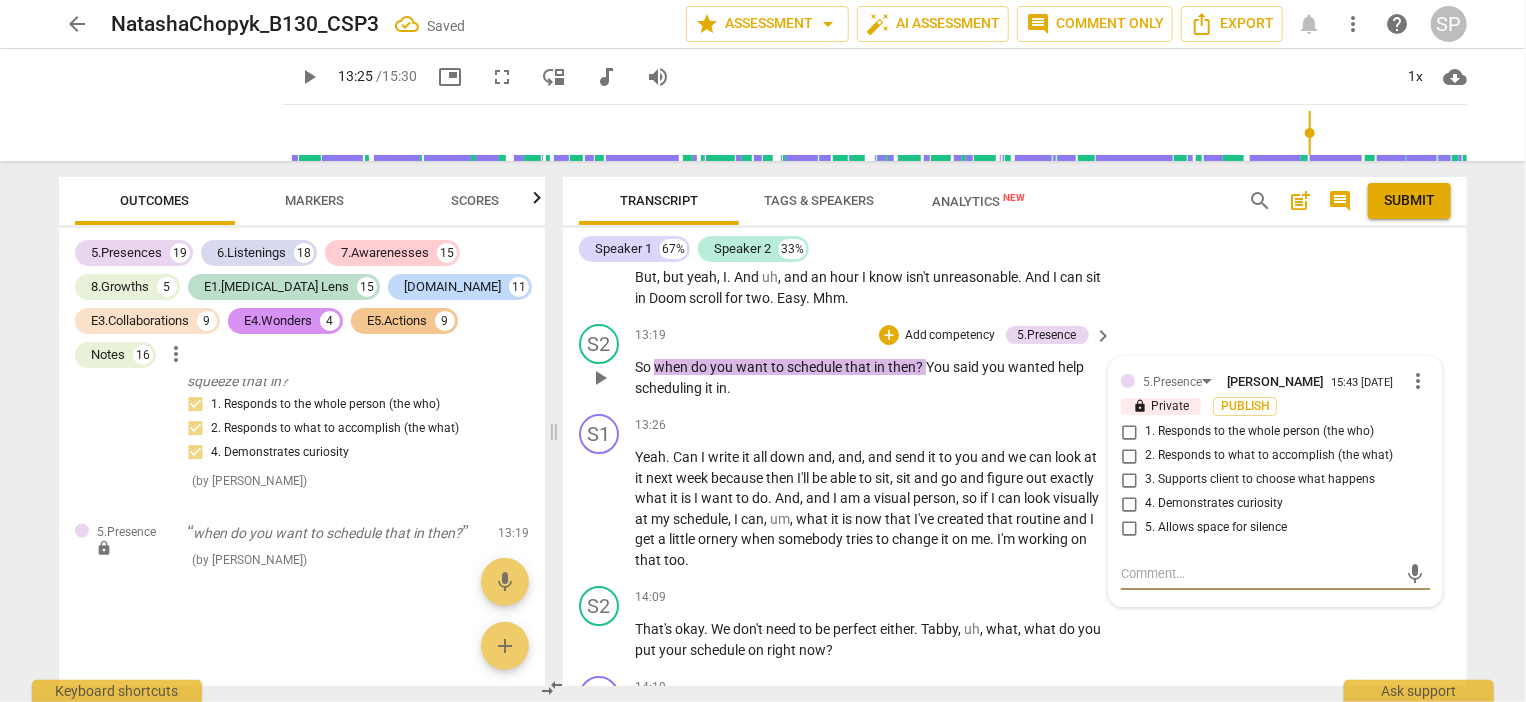 click on "2. Responds to what to accomplish (the what)" at bounding box center [1129, 456] 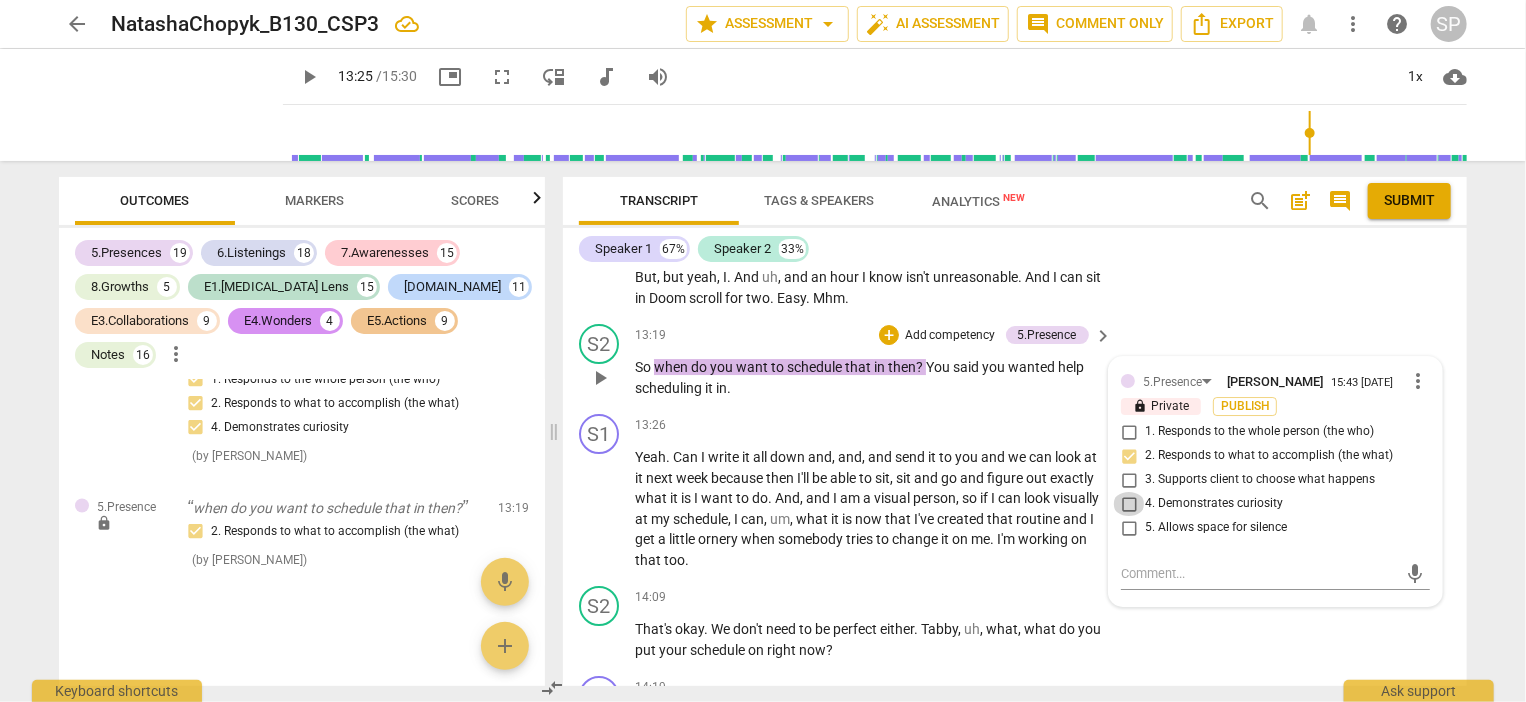 click on "4. Demonstrates curiosity" at bounding box center [1129, 504] 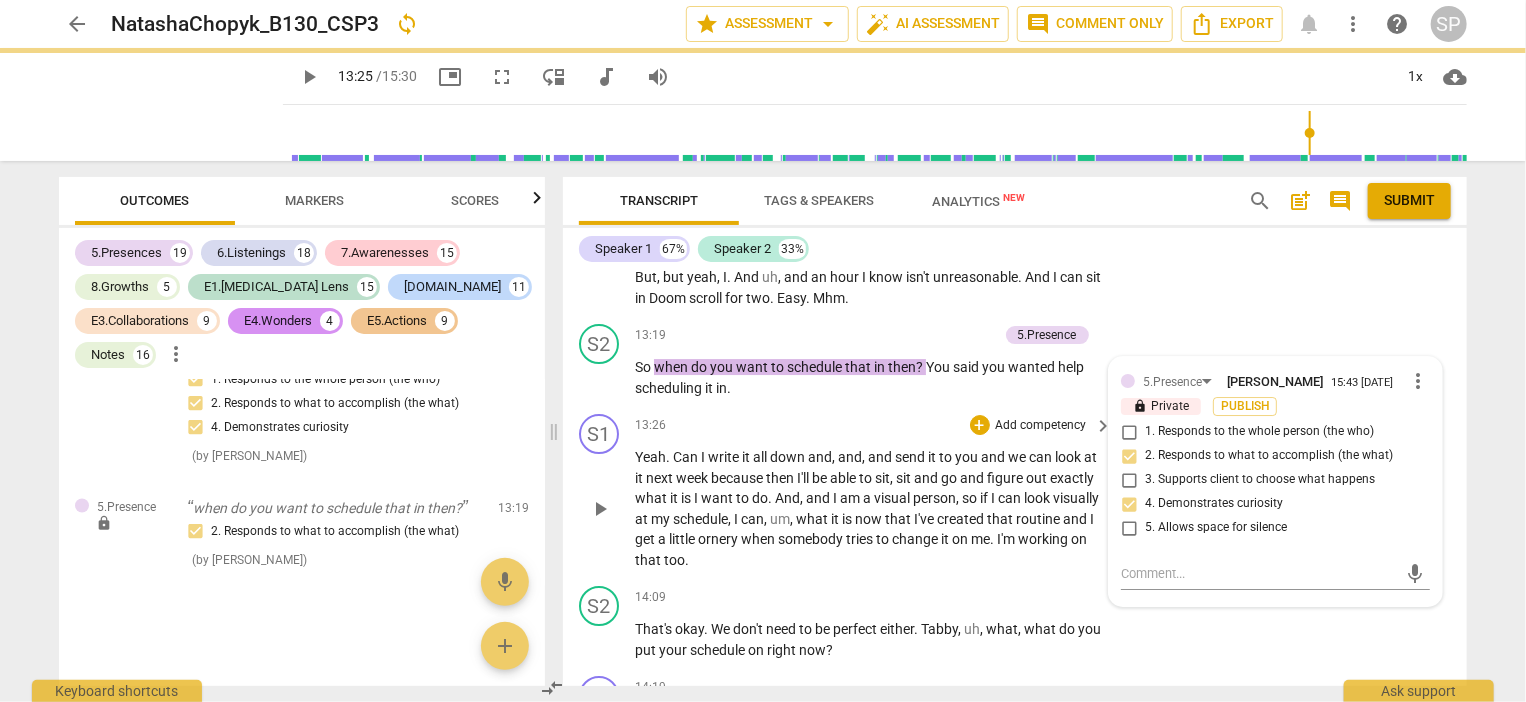 scroll, scrollTop: 7230, scrollLeft: 0, axis: vertical 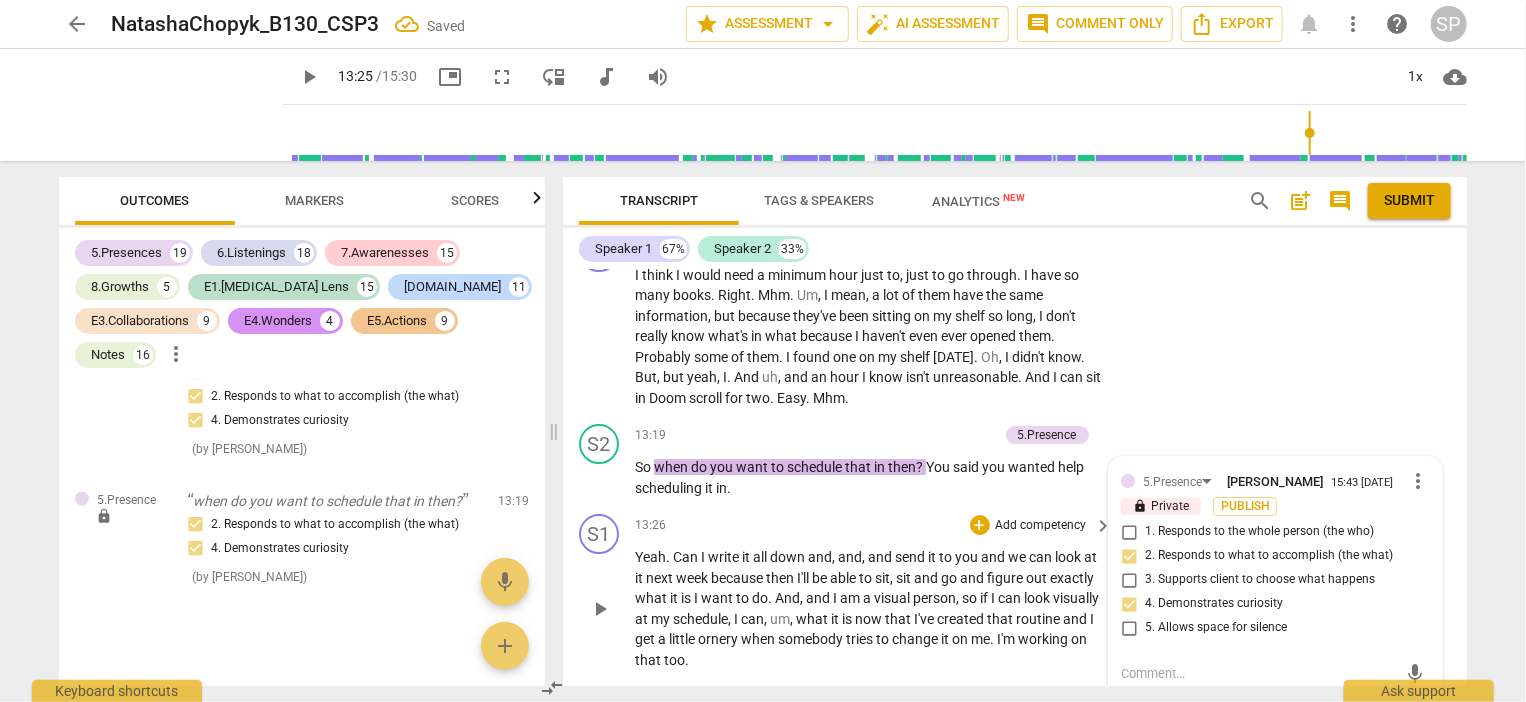 click on "13:26 + Add competency keyboard_arrow_right Yeah .   Can   I   write   it   all   down   and ,   and ,   and   send   it   to   you   and   we   can   look   at   it   next   week   because   then   I'll   be   able   to   sit ,   sit   and   go   and   figure   out   exactly   what   it   is   I   want   to   do .   And ,   and   I   am   a   visual   person ,   so   if   I   can   look   visually   at   my   schedule ,   I   can ,   um ,   what   it   is   now   that   I've   created   that   routine   and   I   get   a   little   ornery   when   somebody   tries   to   change   it   on   me .   I'm   working   on   that   too ." at bounding box center (875, 592) 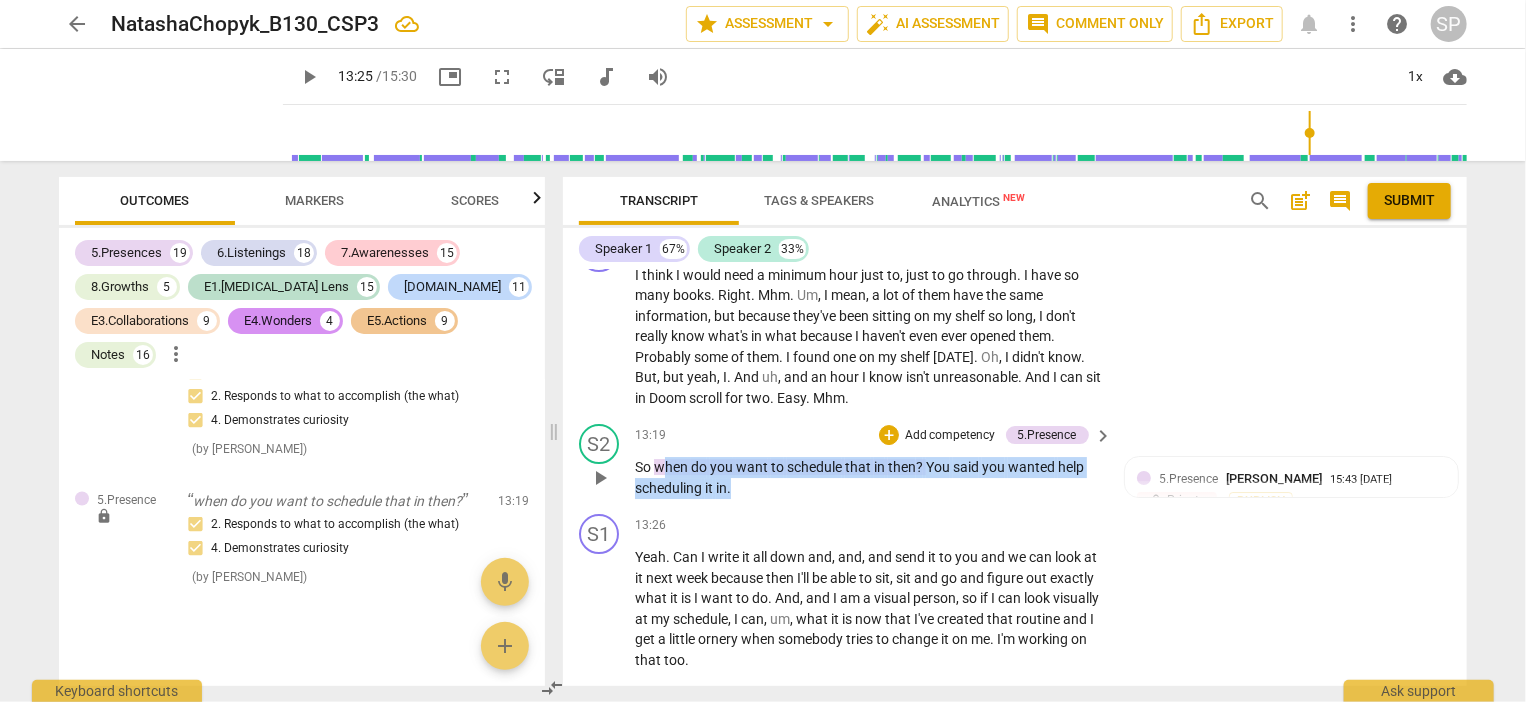 drag, startPoint x: 660, startPoint y: 368, endPoint x: 731, endPoint y: 389, distance: 74.04053 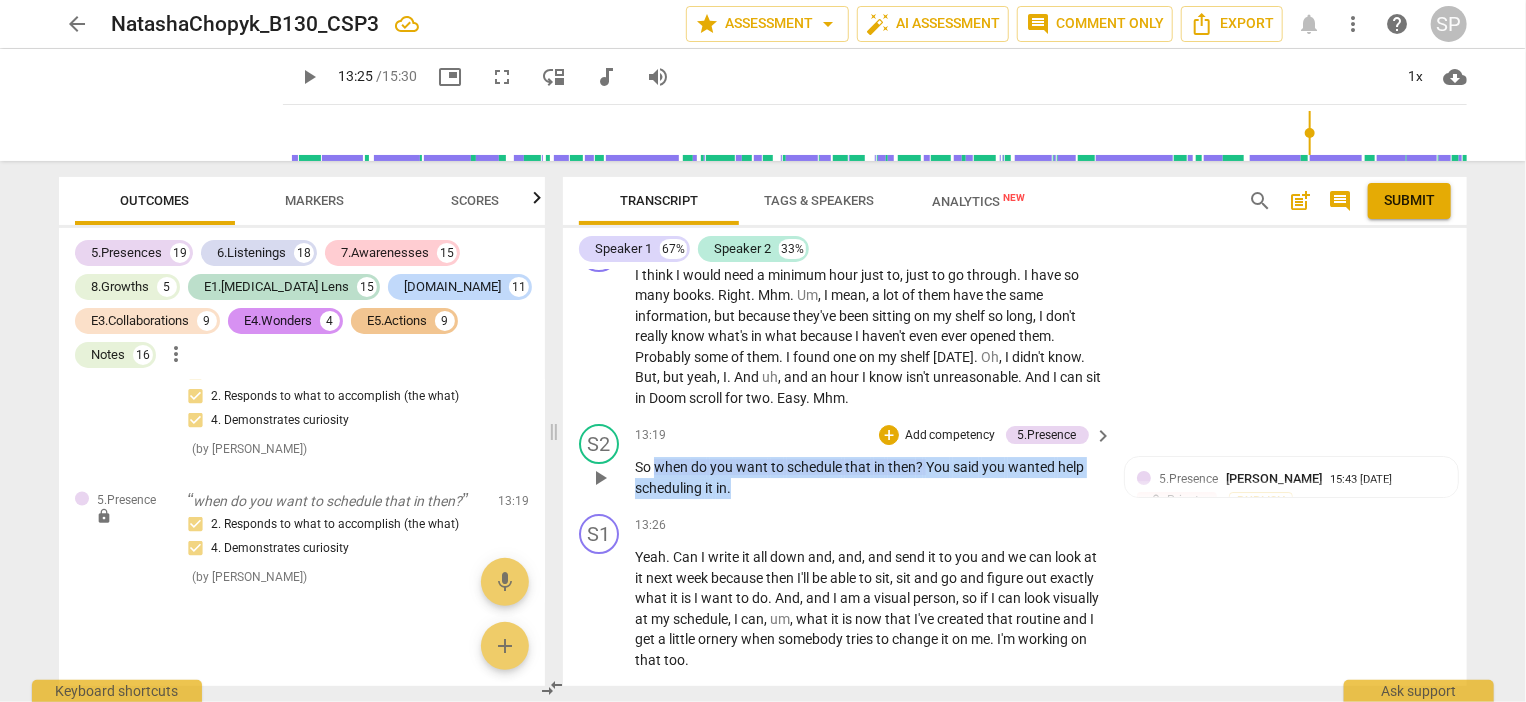 drag, startPoint x: 656, startPoint y: 371, endPoint x: 735, endPoint y: 390, distance: 81.25269 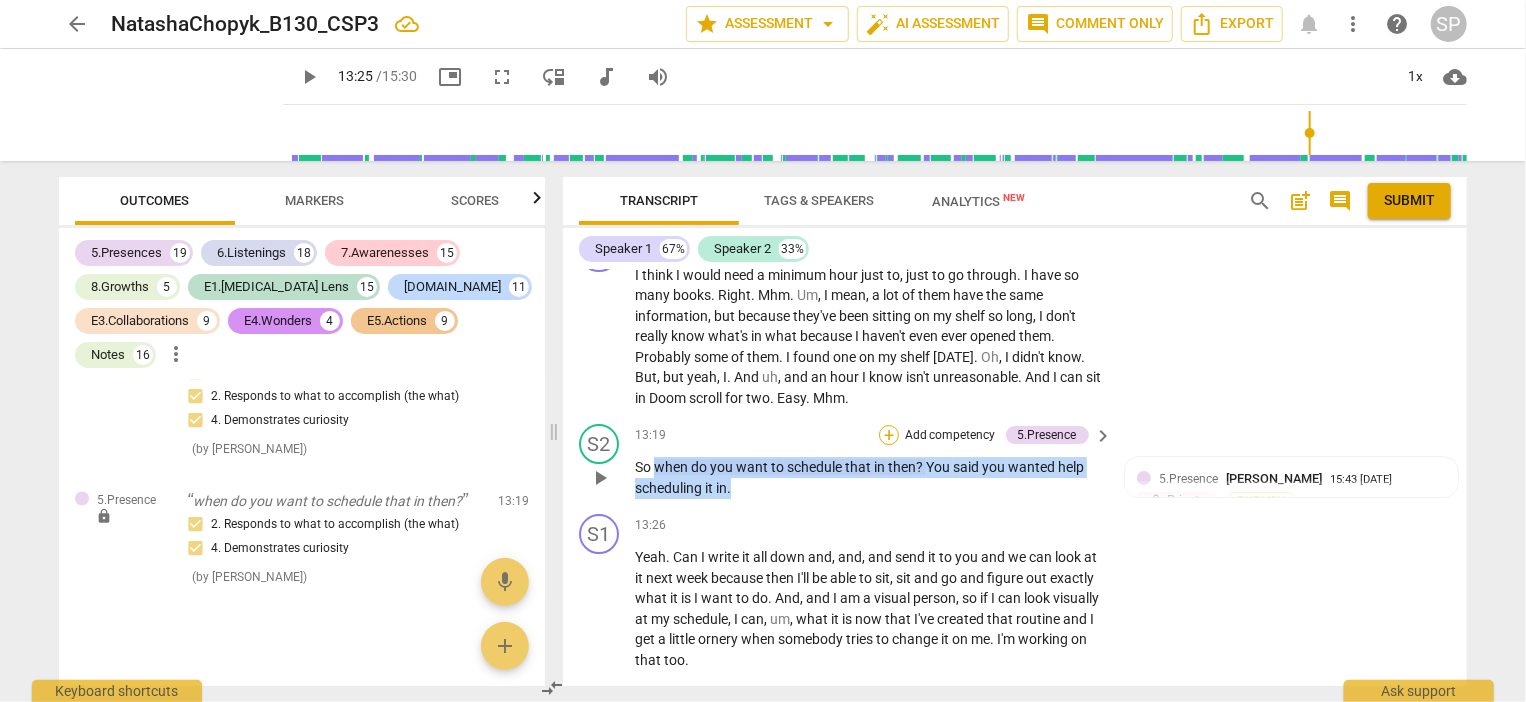 click on "+" at bounding box center [889, 435] 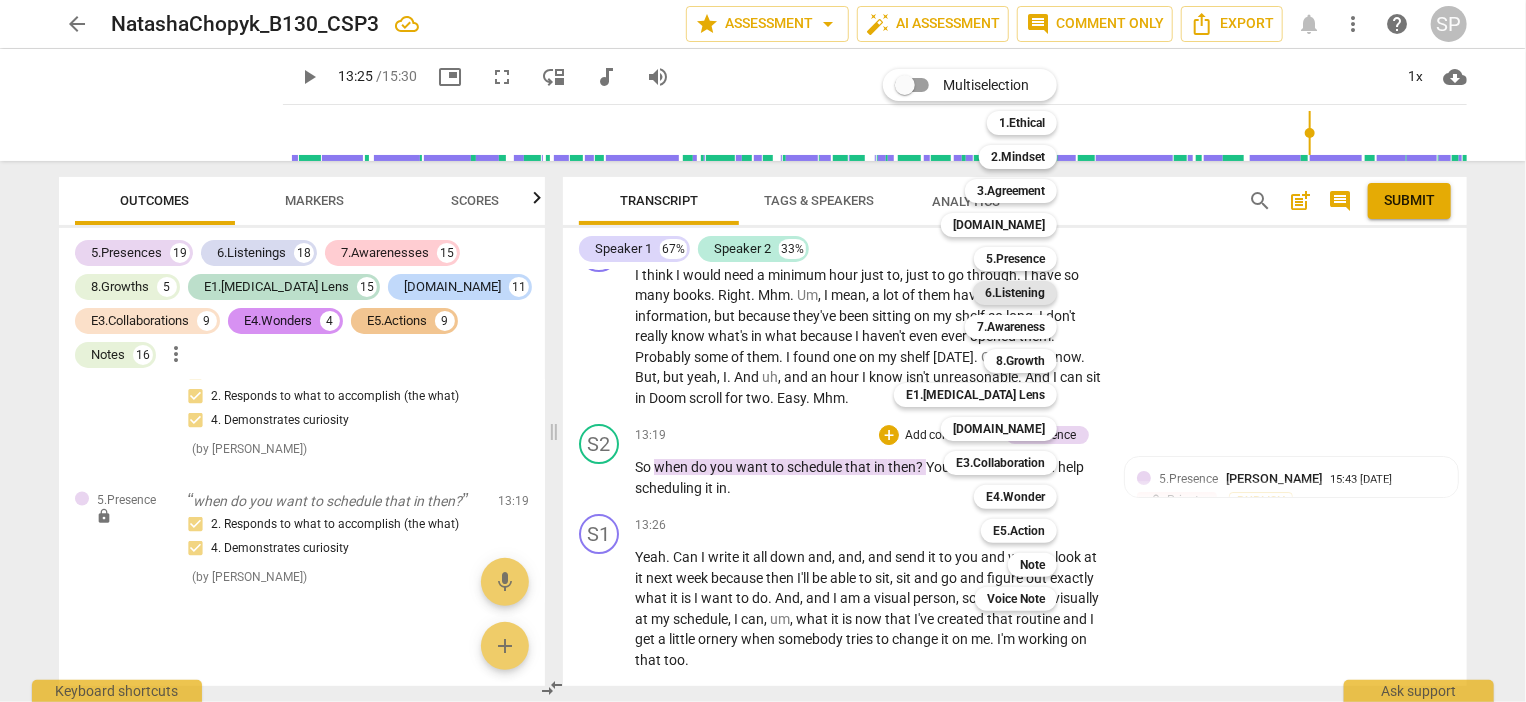 click on "6.Listening" at bounding box center (1015, 293) 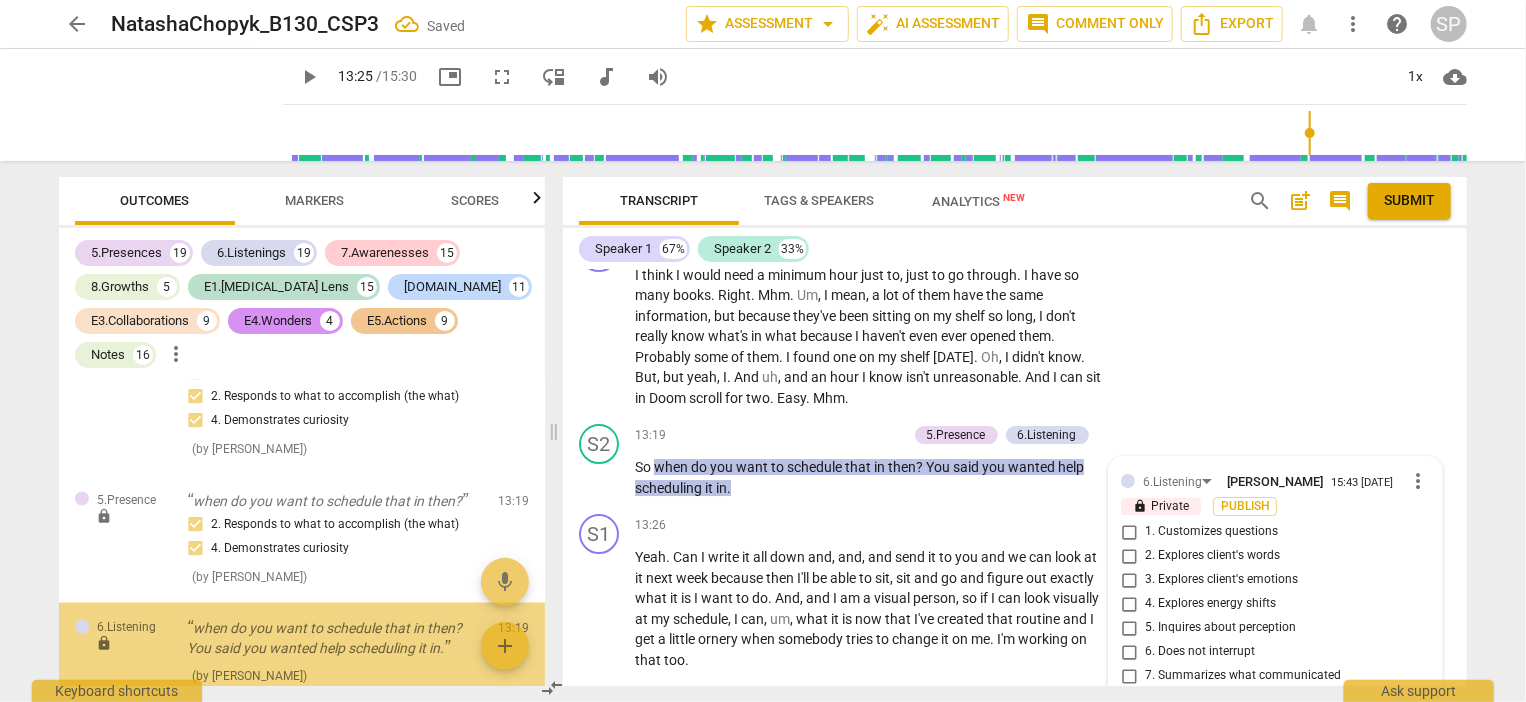 scroll, scrollTop: 20906, scrollLeft: 0, axis: vertical 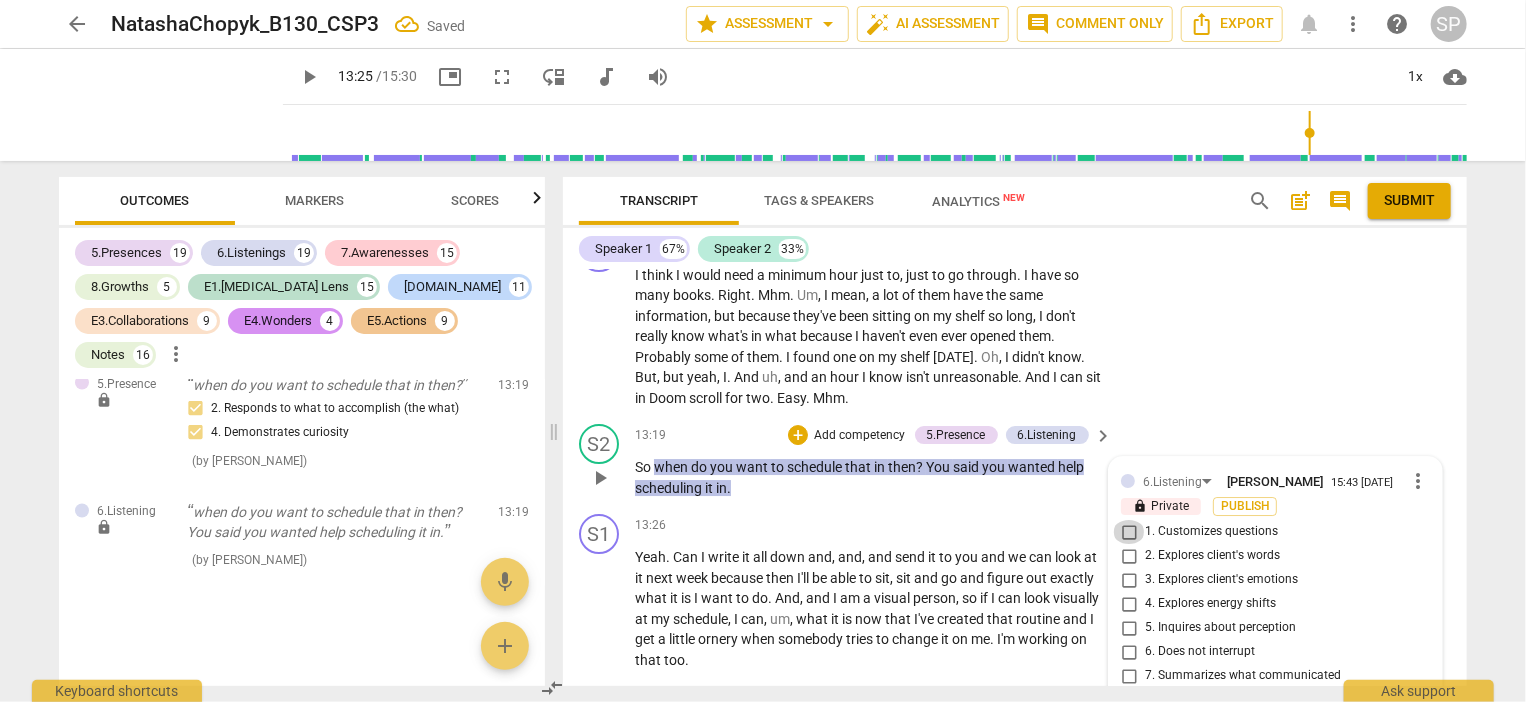 click on "1. Customizes questions" at bounding box center (1129, 532) 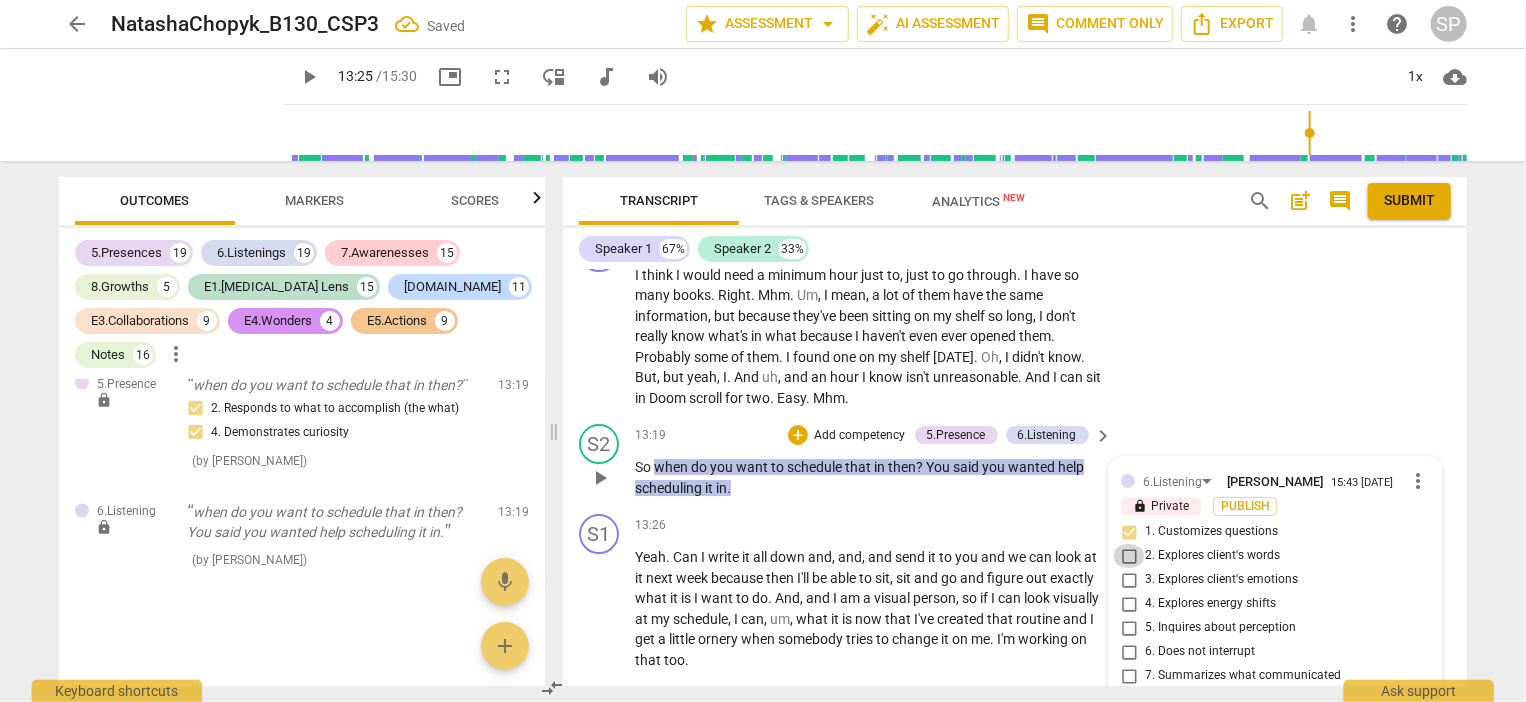click on "2. Explores client's words" at bounding box center [1129, 556] 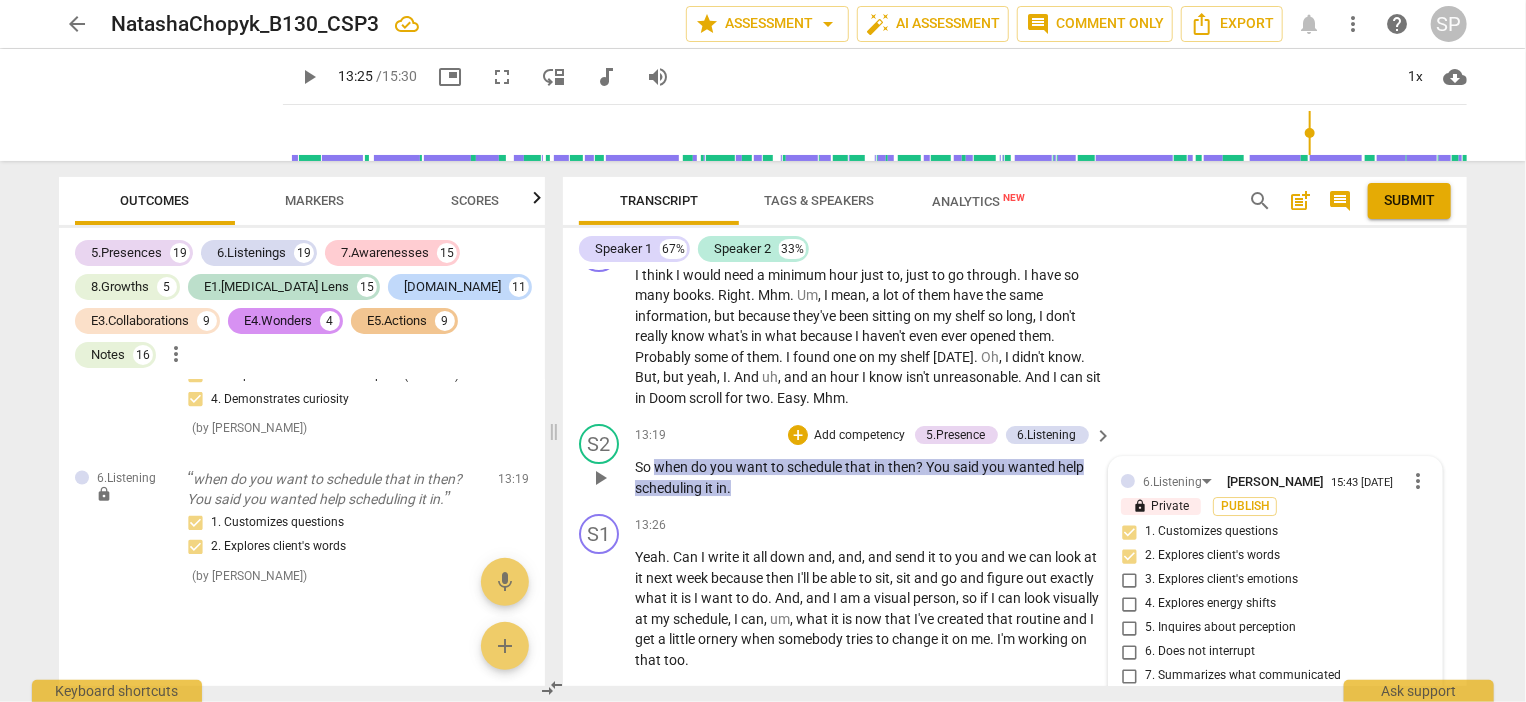 click on "7. Summarizes what communicated" at bounding box center [1129, 676] 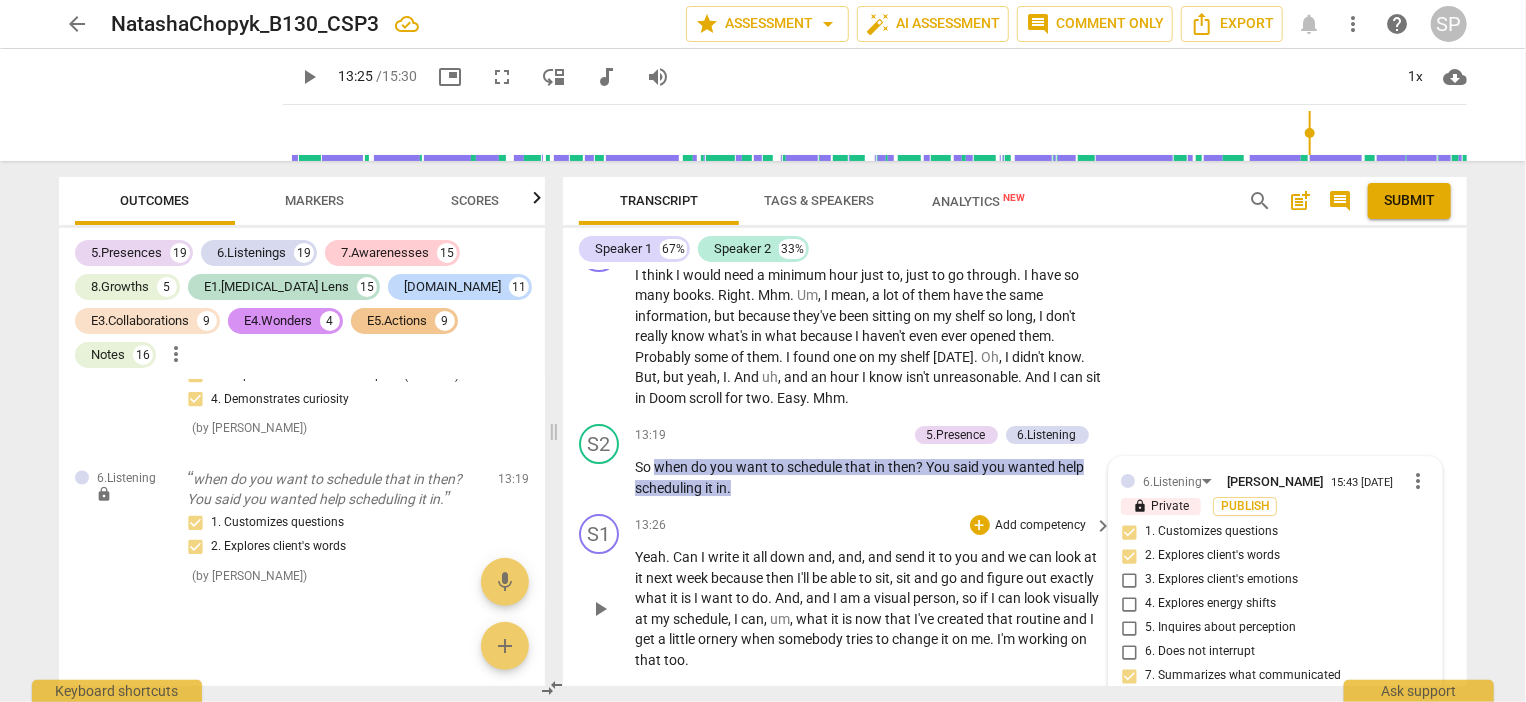 click on "S1 play_arrow pause 13:26 + Add competency keyboard_arrow_right Yeah .   Can   I   write   it   all   down   and ,   and ,   and   send   it   to   you   and   we   can   look   at   it   next   week   because   then   I'll   be   able   to   sit ,   sit   and   go   and   figure   out   exactly   what   it   is   I   want   to   do .   And ,   and   I   am   a   visual   person ,   so   if   I   can   look   visually   at   my   schedule ,   I   can ,   um ,   what   it   is   now   that   I've   created   that   routine   and   I   get   a   little   ornery   when   somebody   tries   to   change   it   on   me .   I'm   working   on   that   too ." at bounding box center [1015, 592] 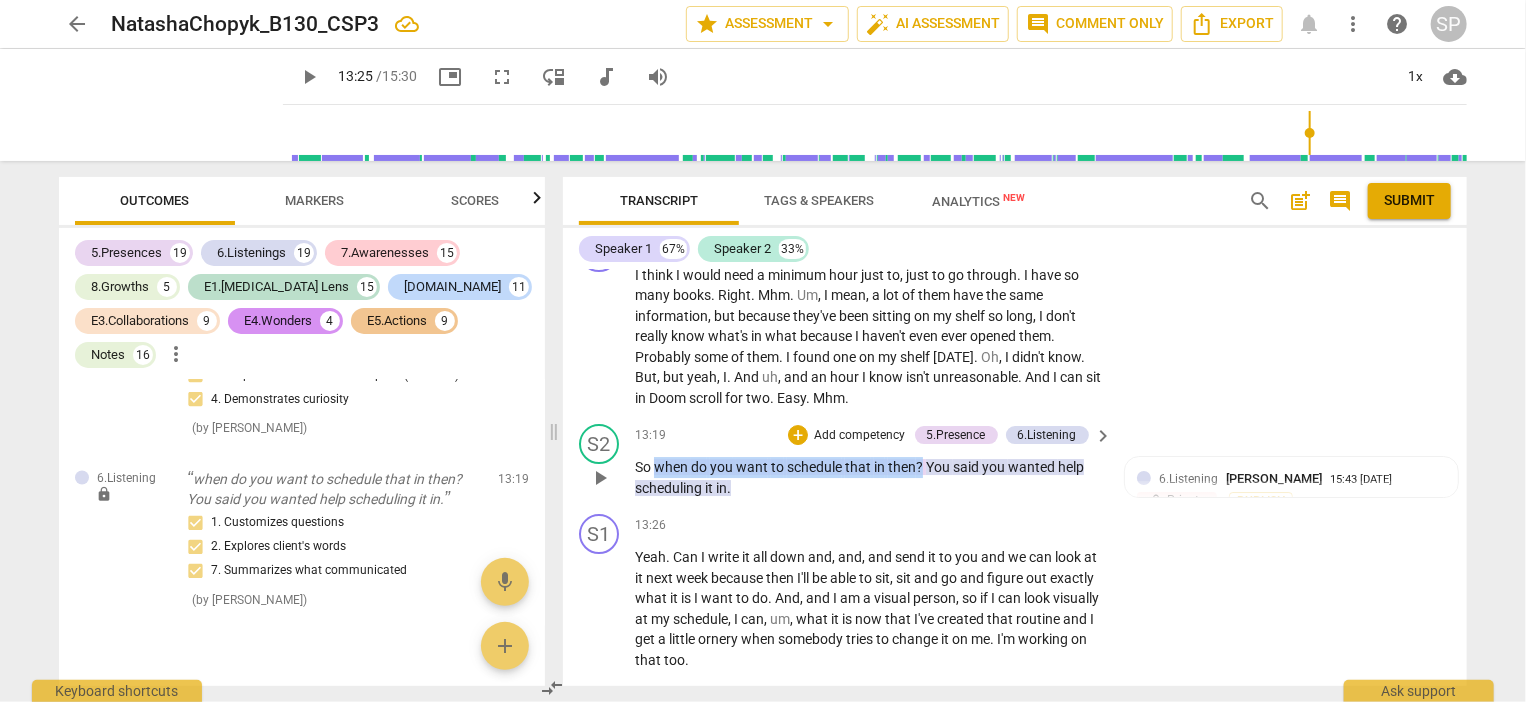 drag, startPoint x: 653, startPoint y: 368, endPoint x: 921, endPoint y: 369, distance: 268.00186 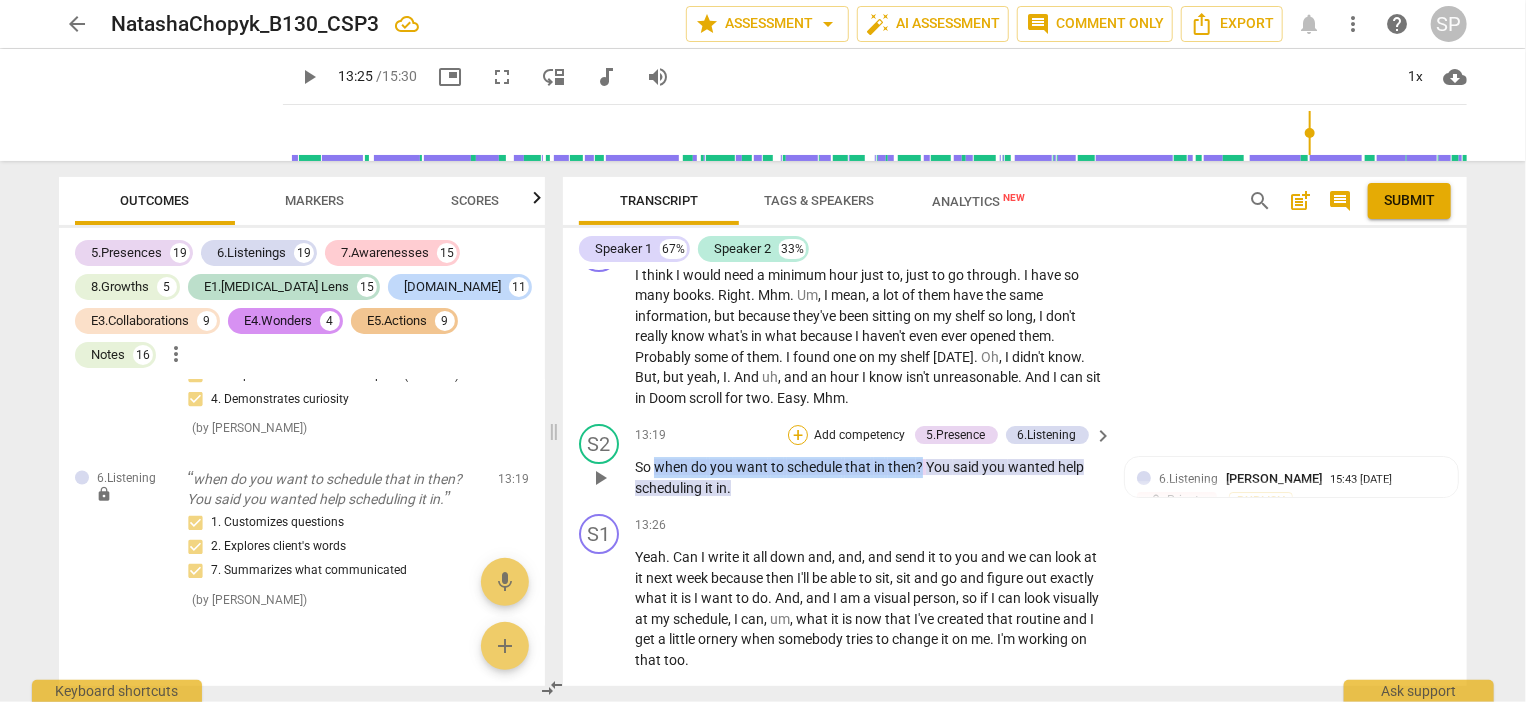 click on "+" at bounding box center (798, 435) 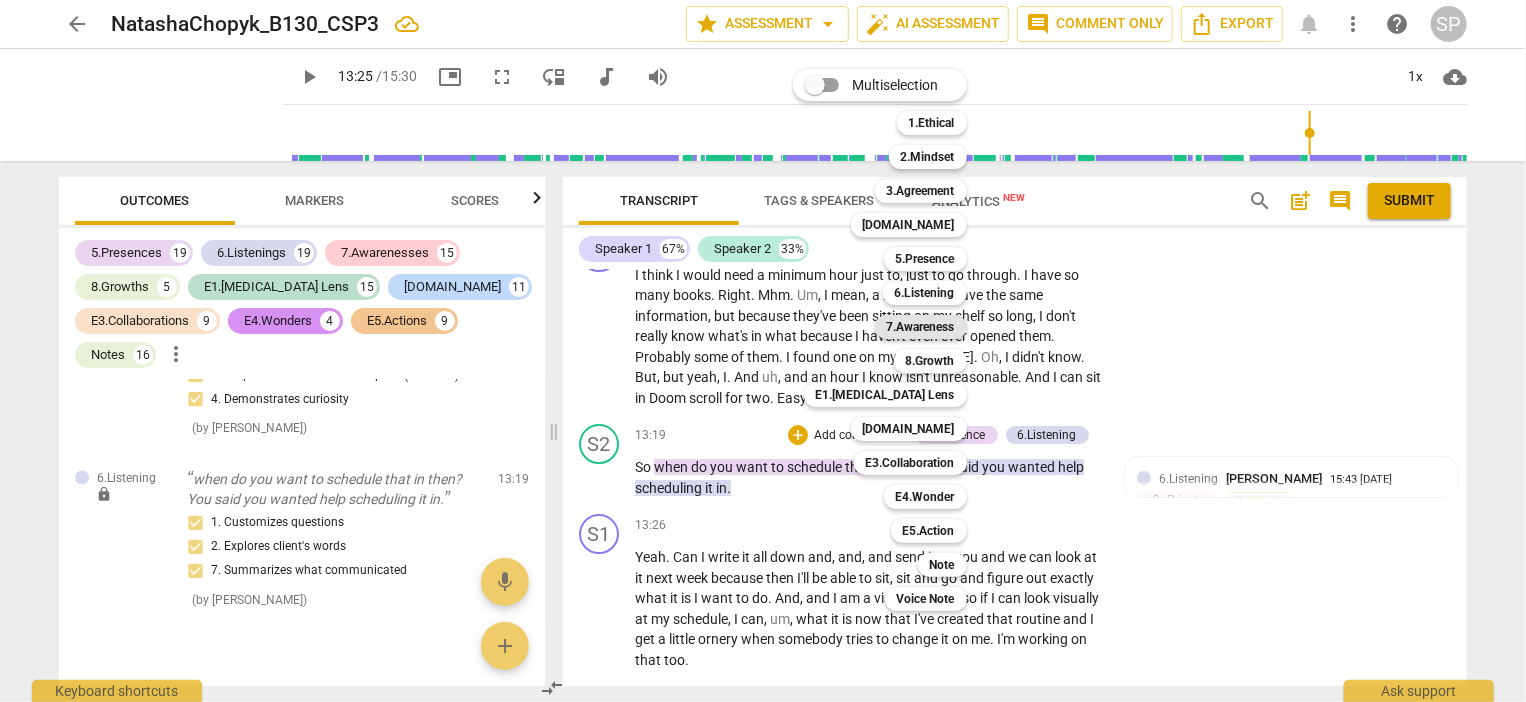 click on "7.Awareness" at bounding box center (921, 327) 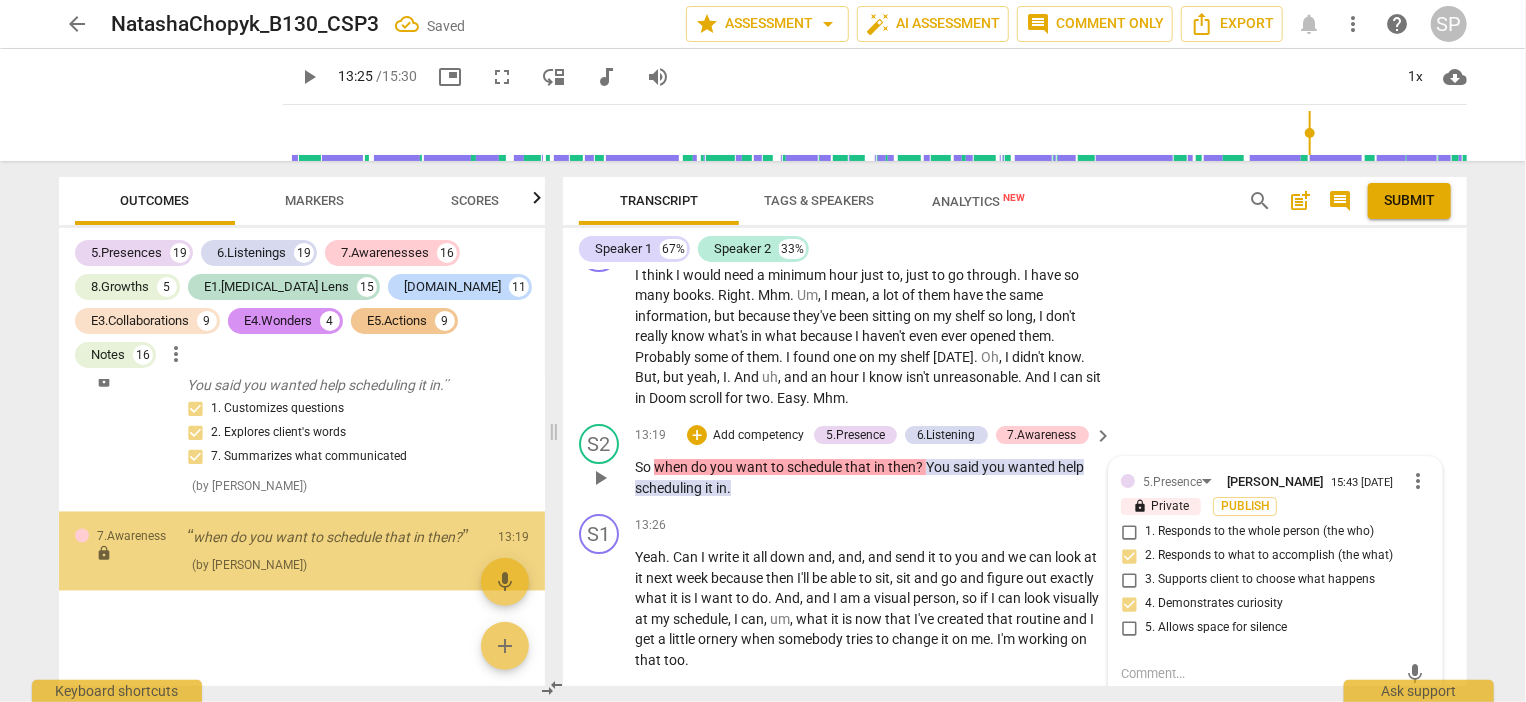 scroll, scrollTop: 21058, scrollLeft: 0, axis: vertical 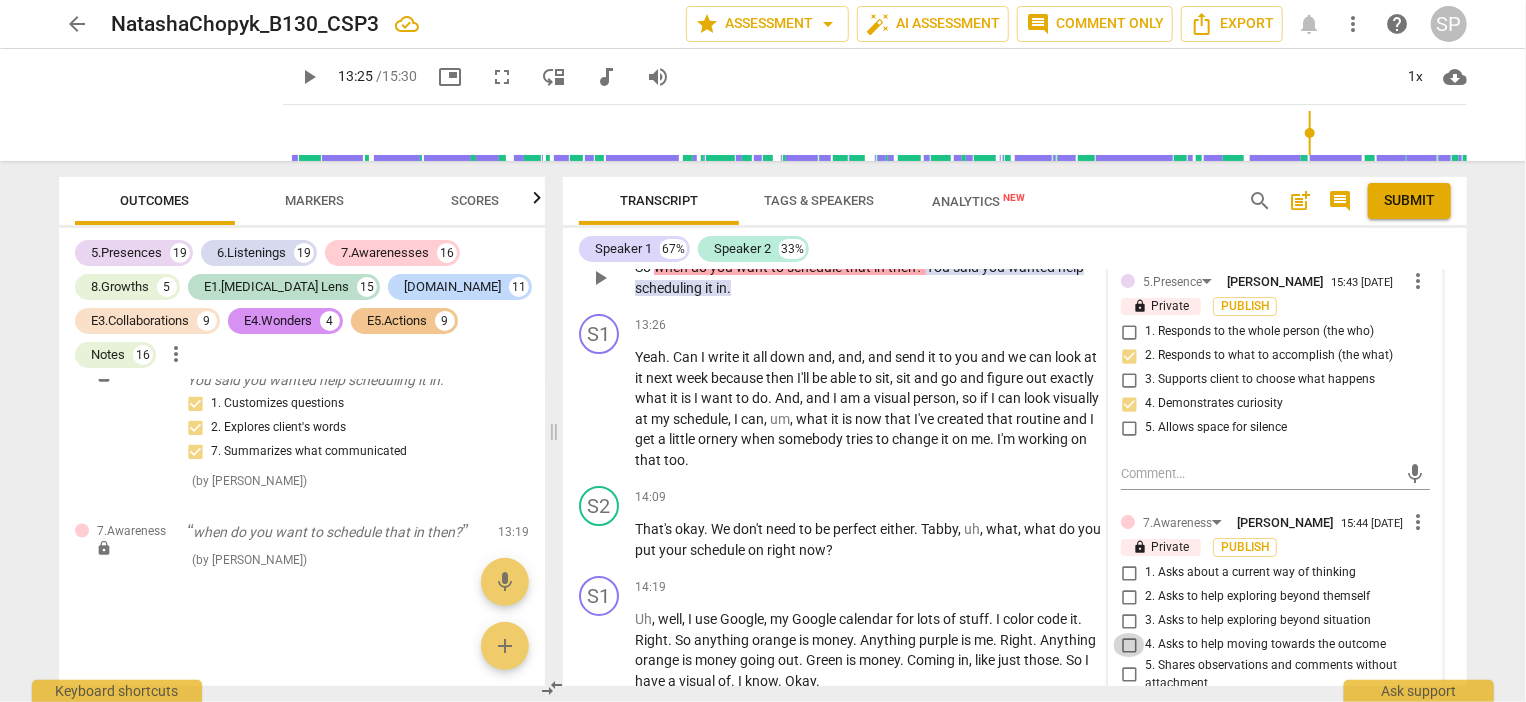click on "4. Asks to help moving towards the outcome" at bounding box center (1129, 645) 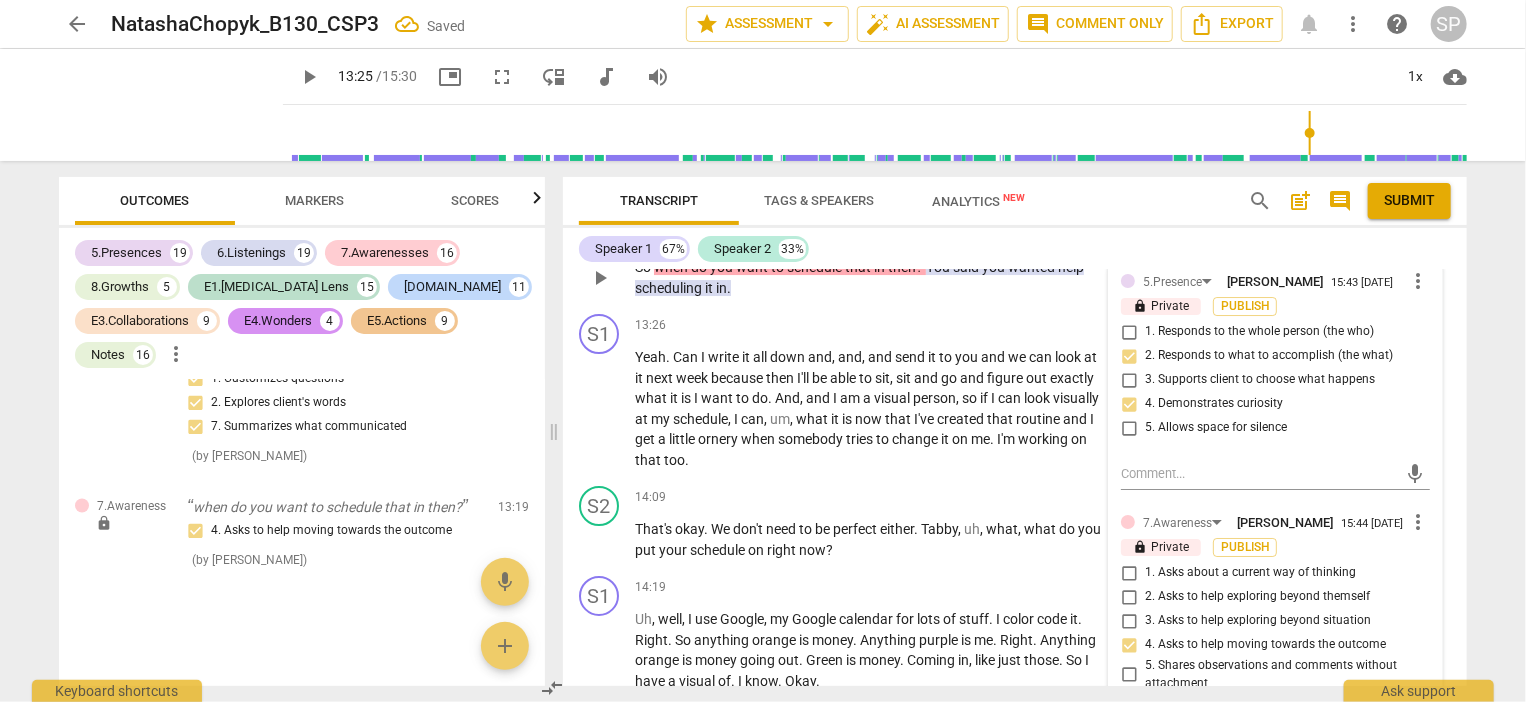 click on "6. Asks clear, open-ended questions" at bounding box center [1129, 704] 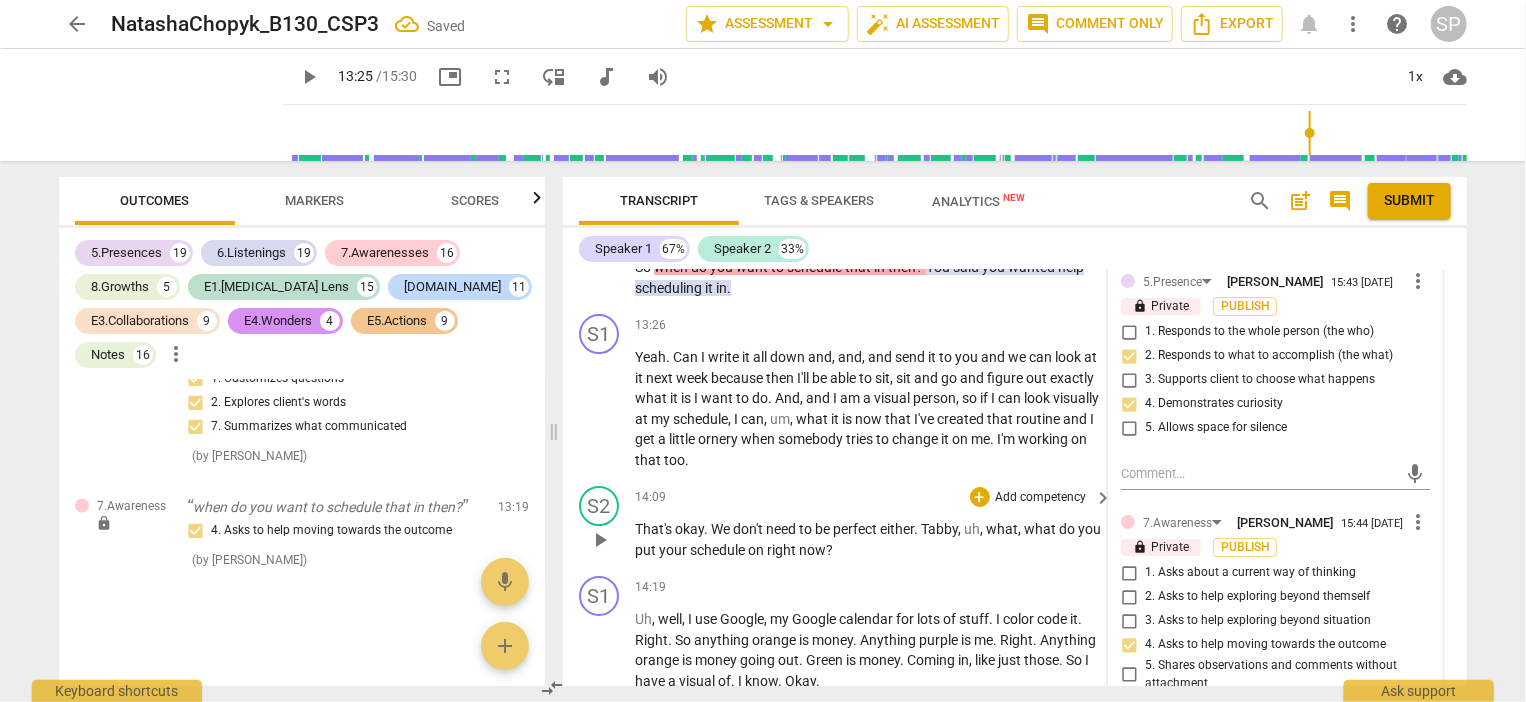 click on "14:09 + Add competency keyboard_arrow_right" at bounding box center (875, 497) 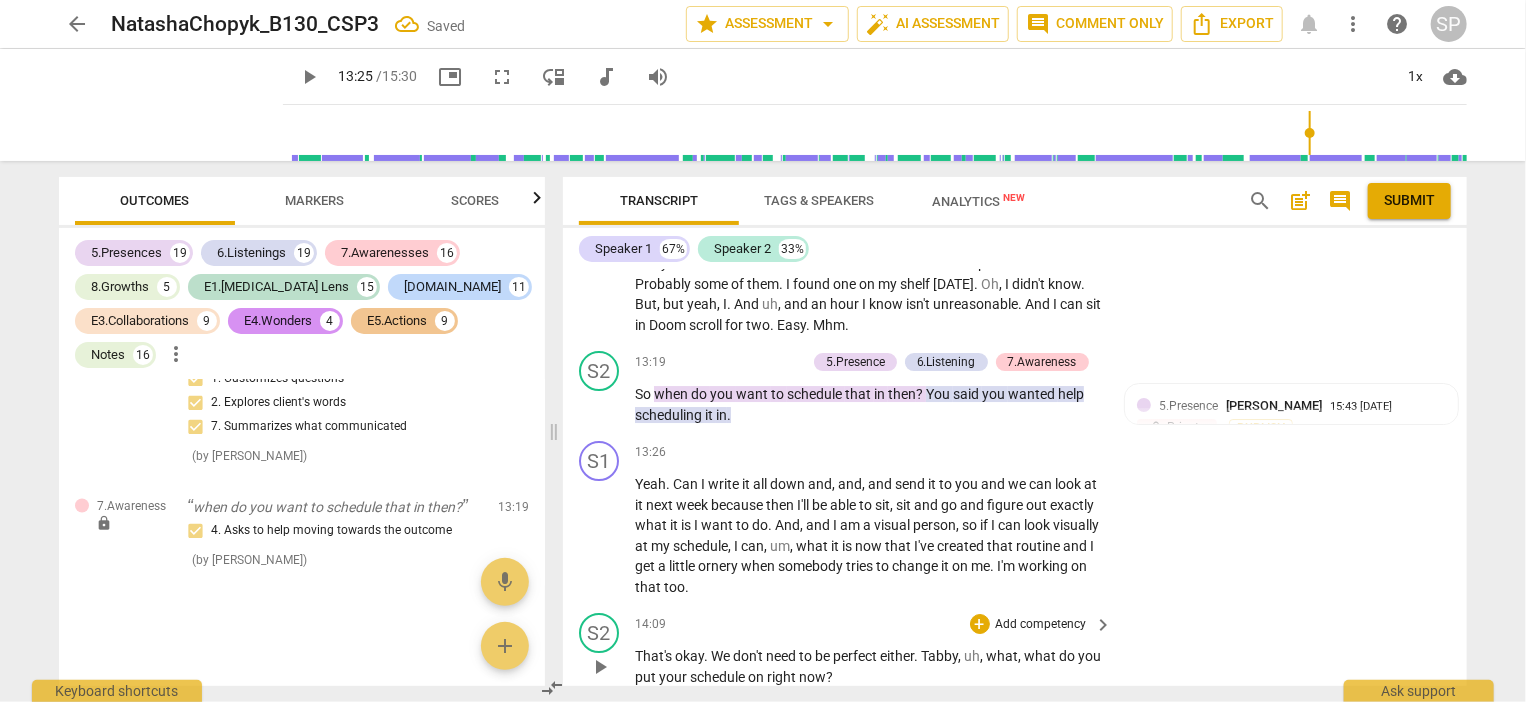 scroll, scrollTop: 7130, scrollLeft: 0, axis: vertical 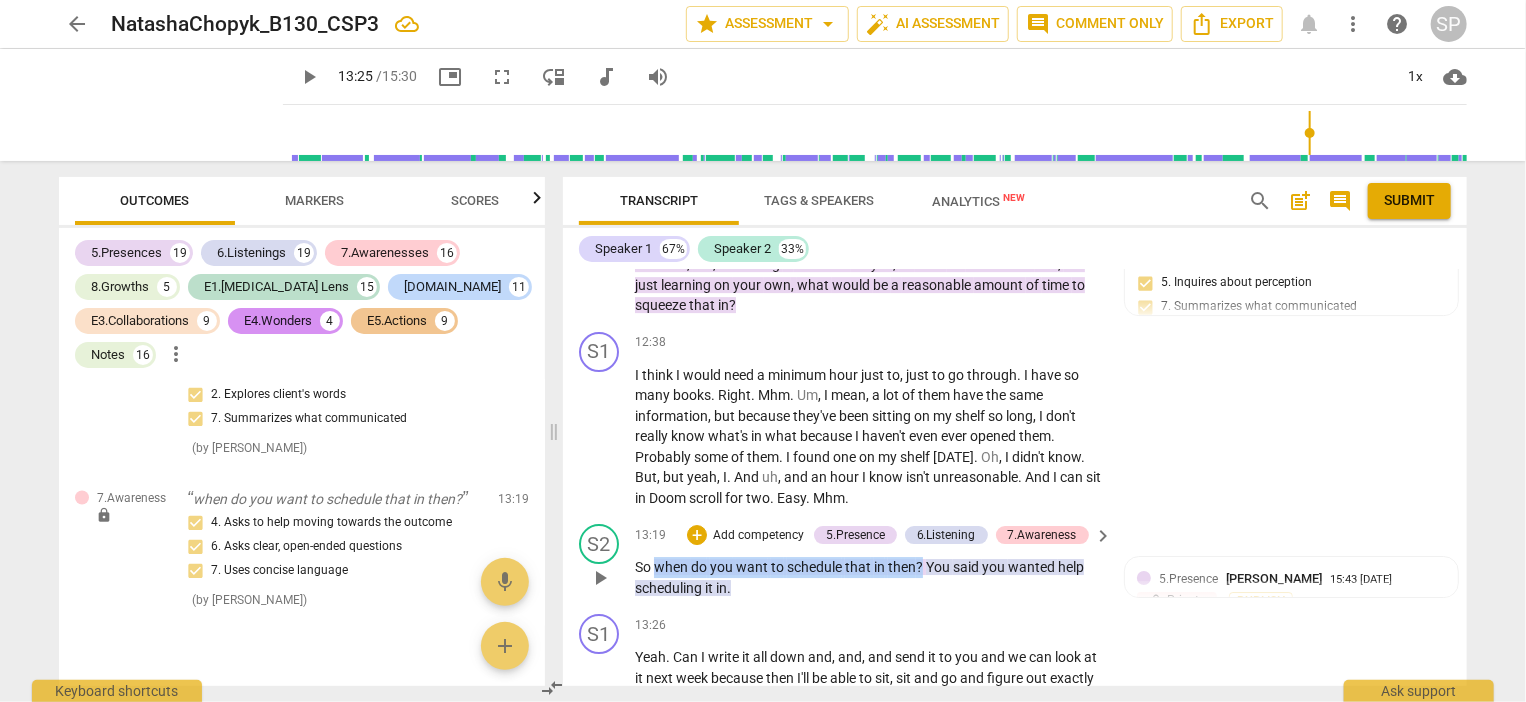 drag, startPoint x: 657, startPoint y: 471, endPoint x: 921, endPoint y: 479, distance: 264.1212 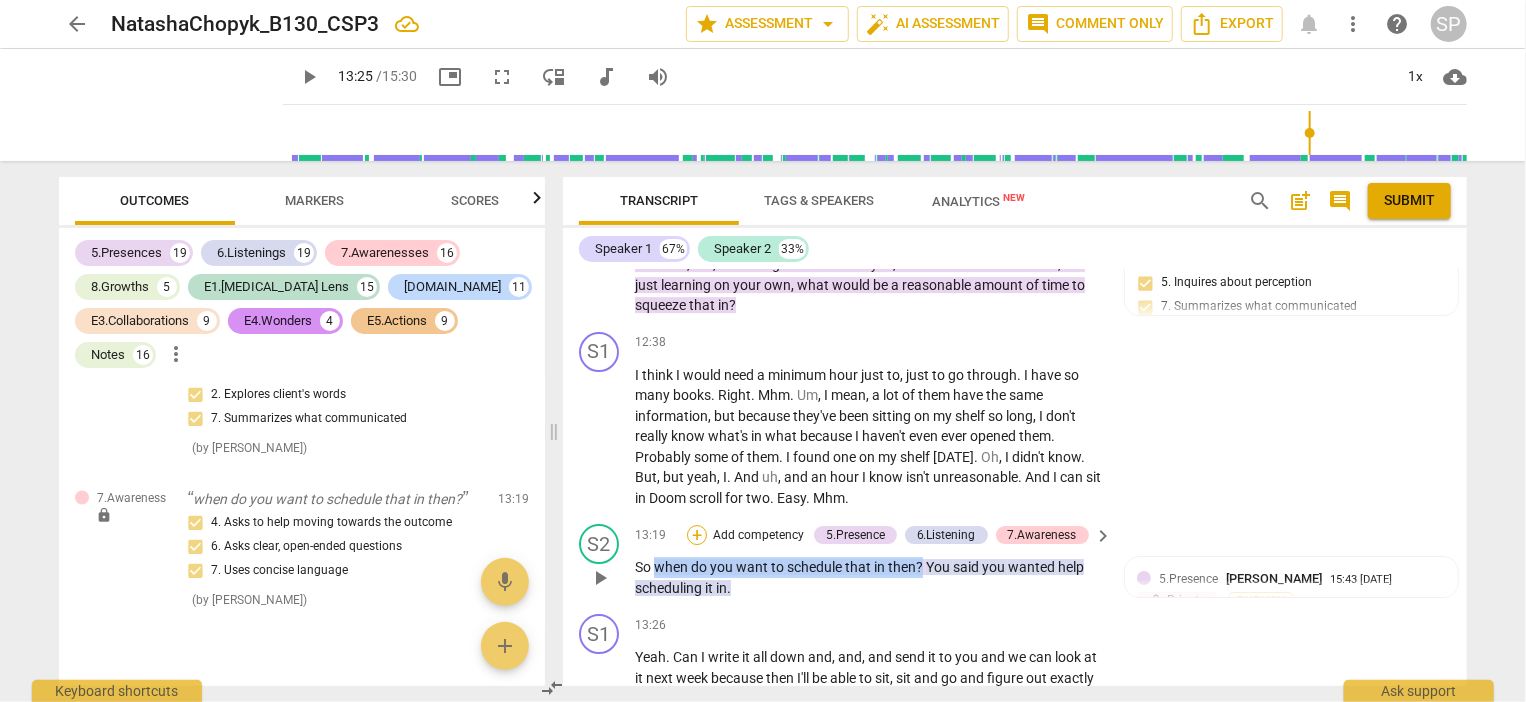 click on "+" at bounding box center [697, 535] 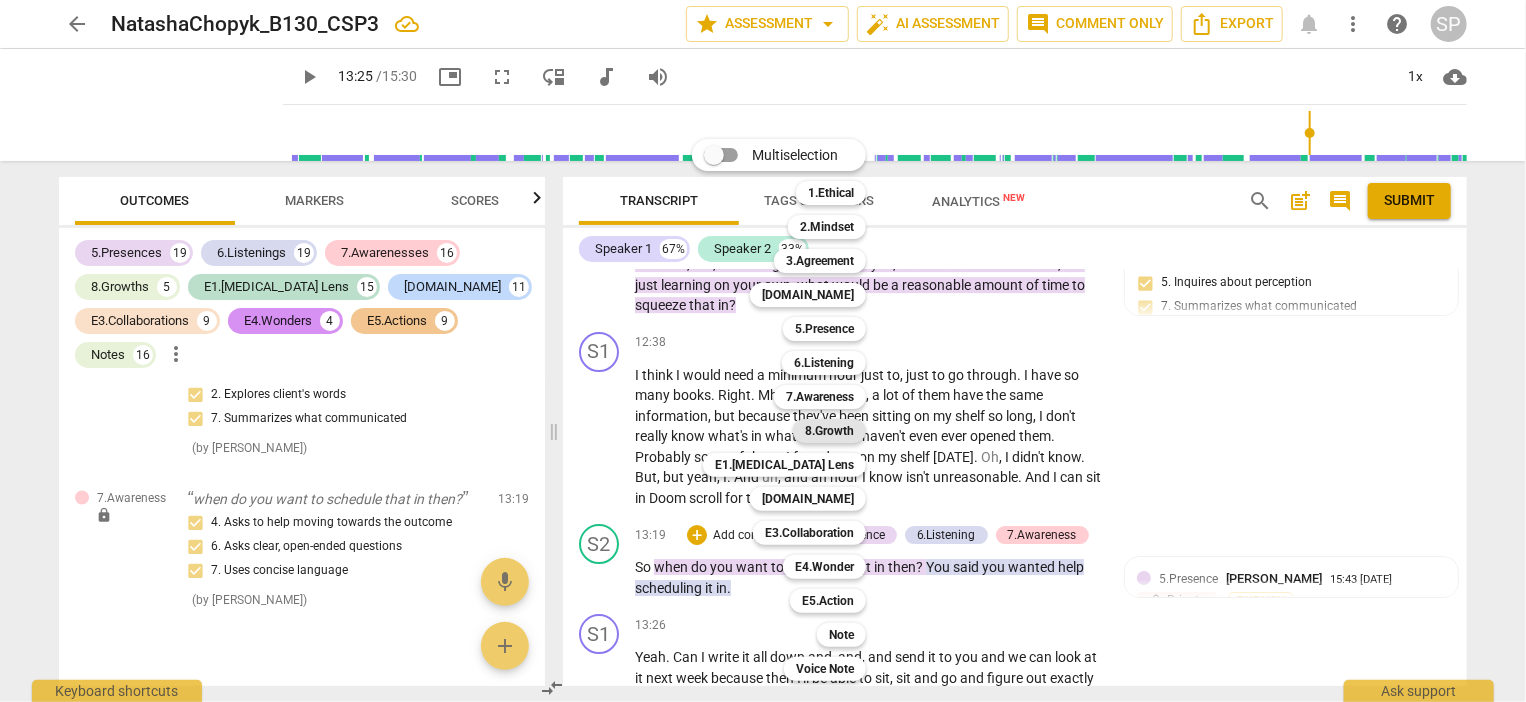 click on "8.Growth" at bounding box center (829, 431) 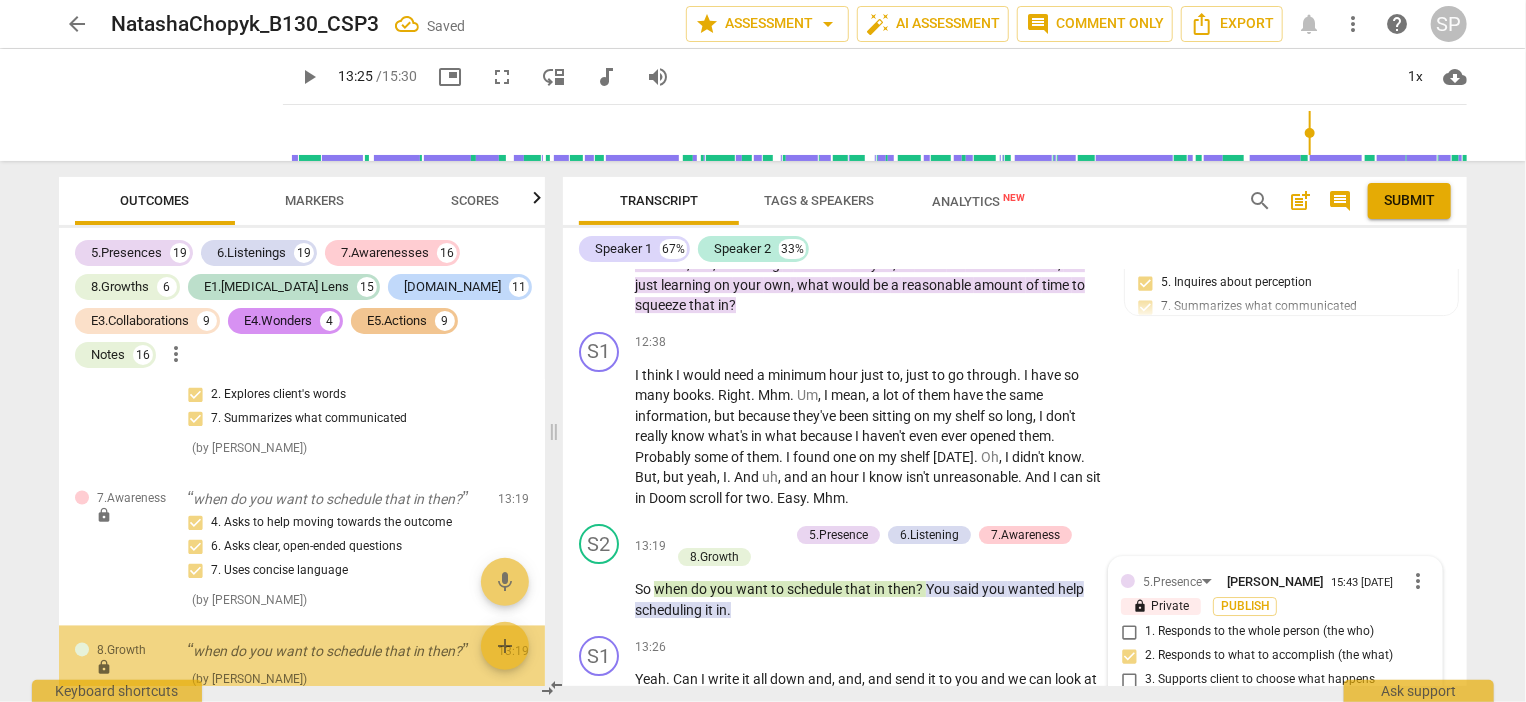scroll, scrollTop: 21210, scrollLeft: 0, axis: vertical 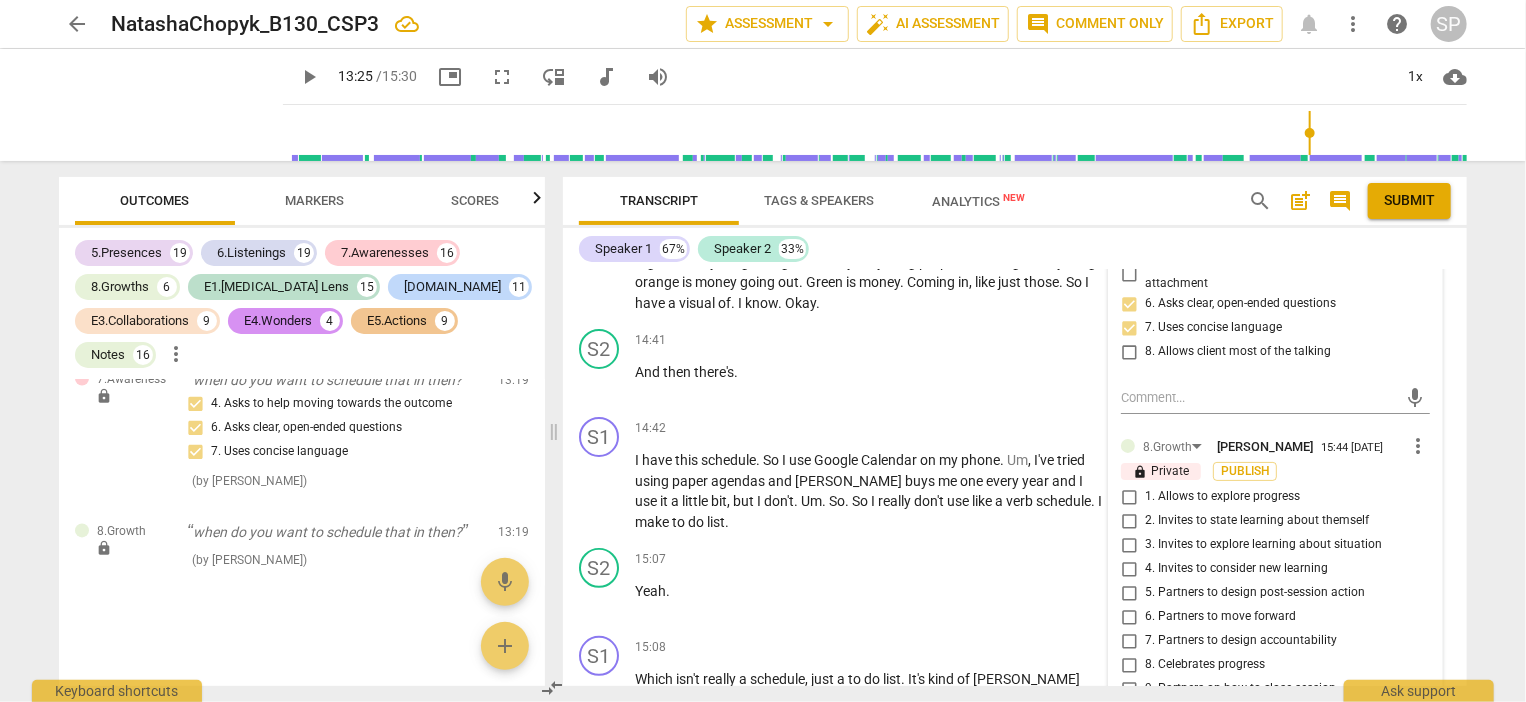 click on "7. Partners to design accountability" at bounding box center [1129, 641] 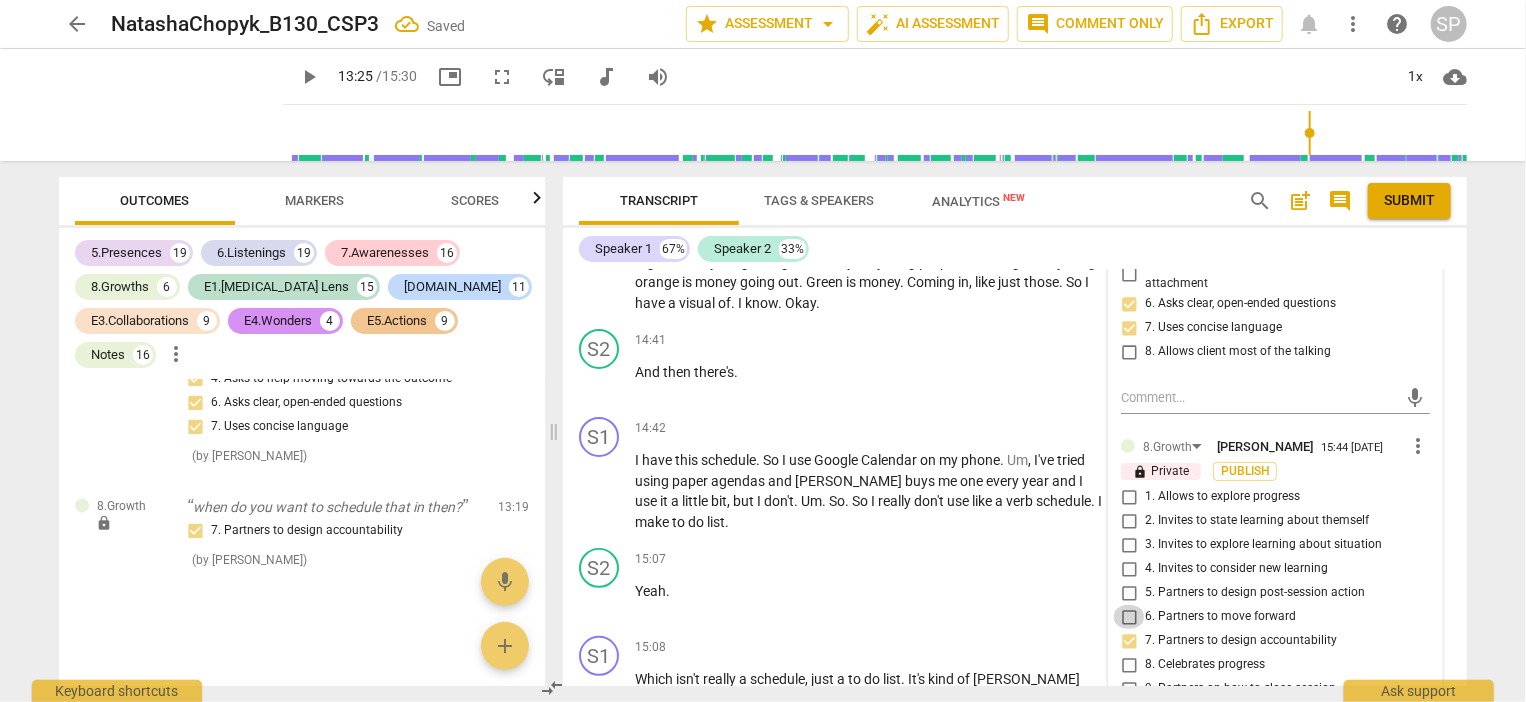click on "6. Partners to move forward" at bounding box center [1129, 617] 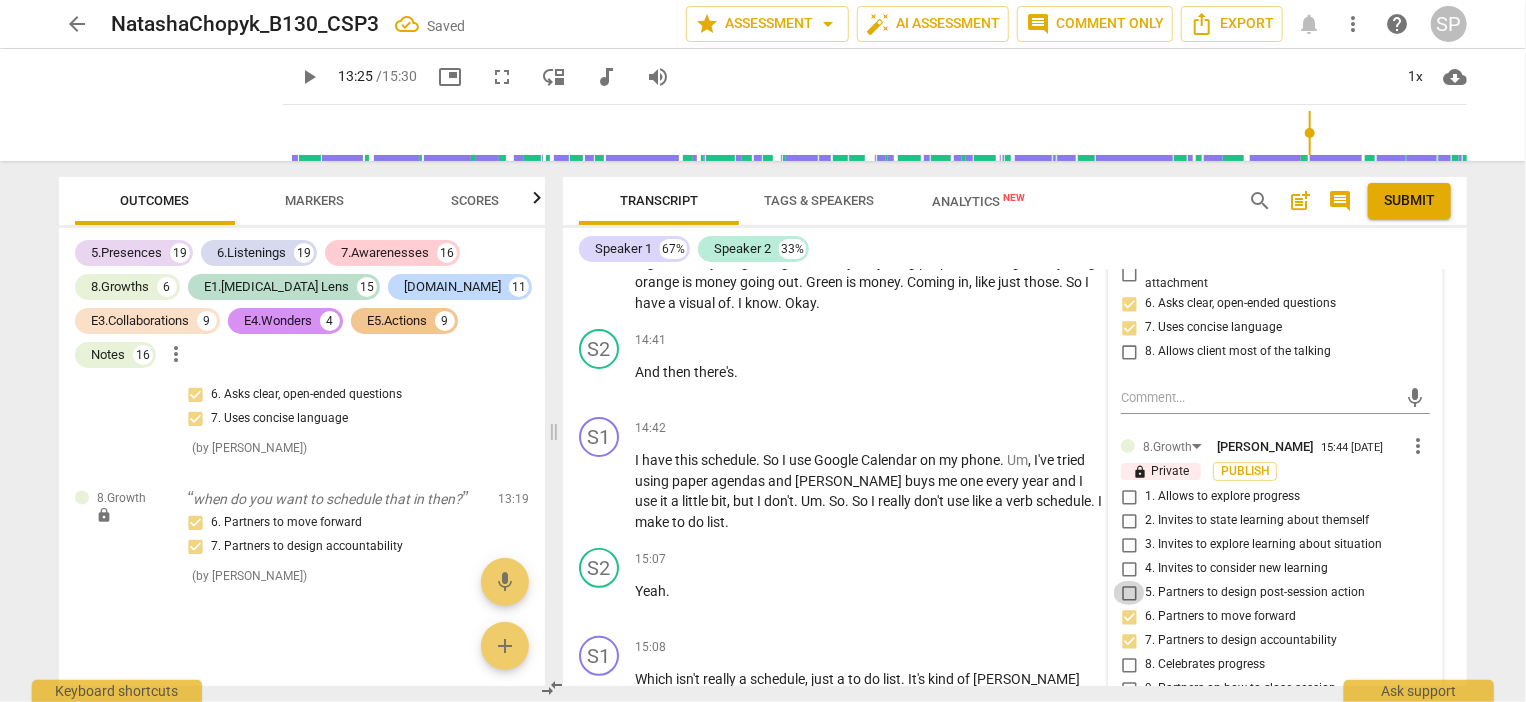 click on "5. Partners to design post-session action" at bounding box center [1129, 593] 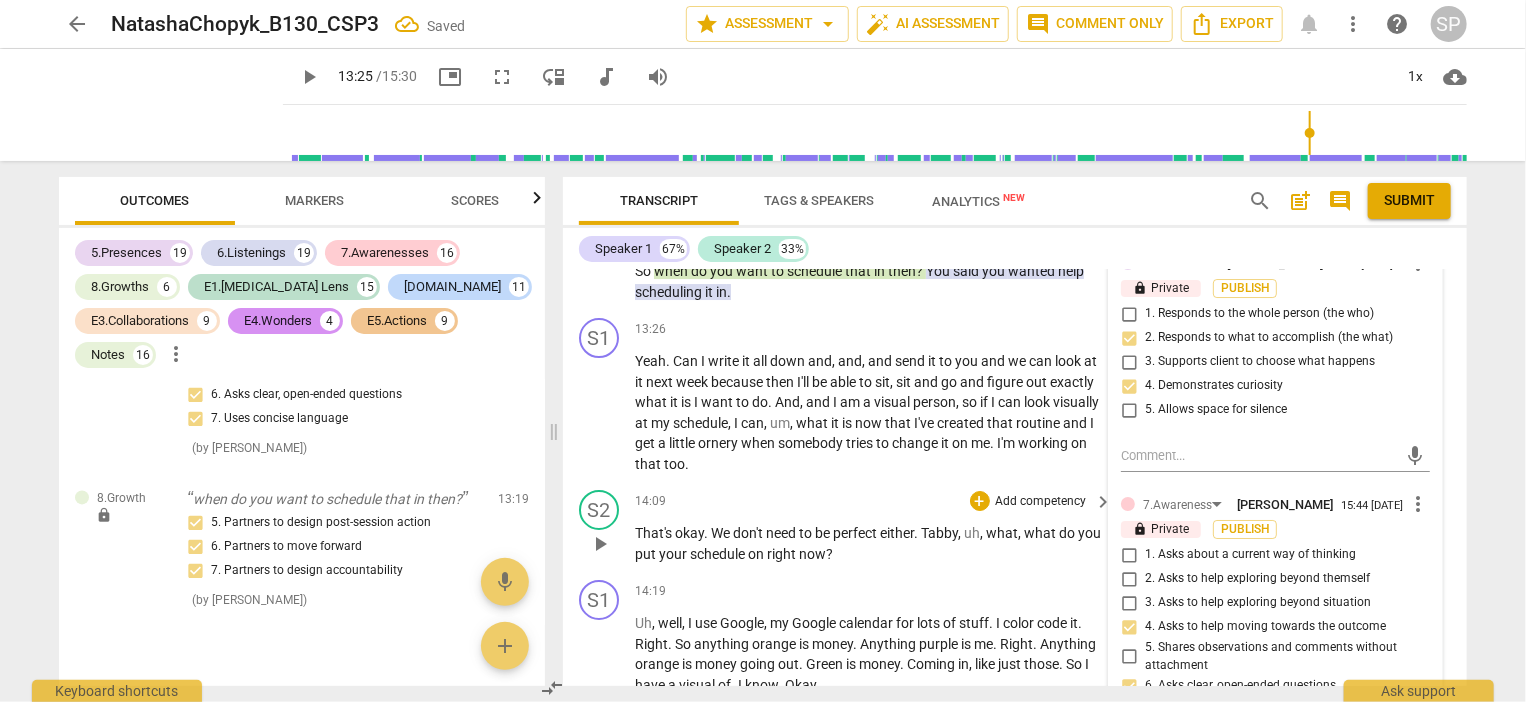 scroll, scrollTop: 7330, scrollLeft: 0, axis: vertical 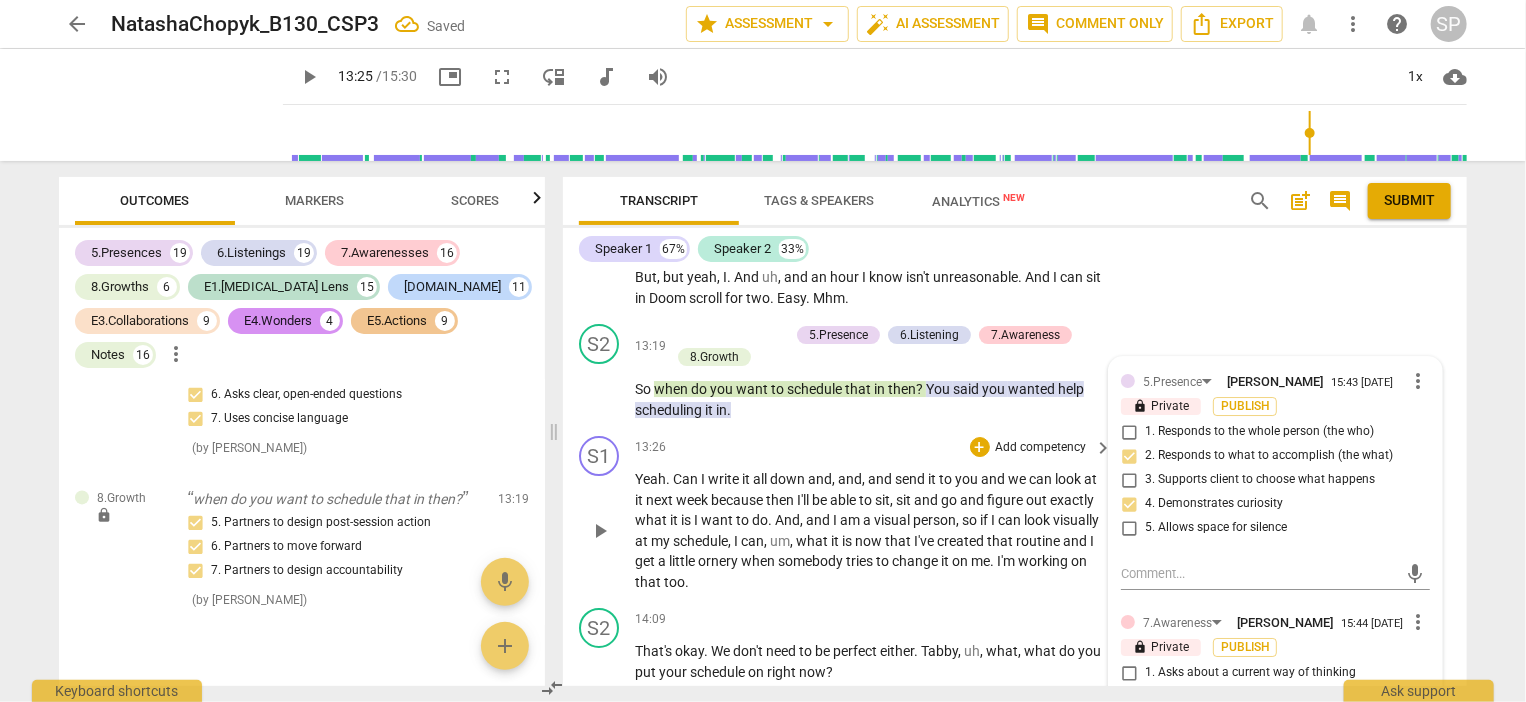 click on "13:26 + Add competency keyboard_arrow_right" at bounding box center (875, 447) 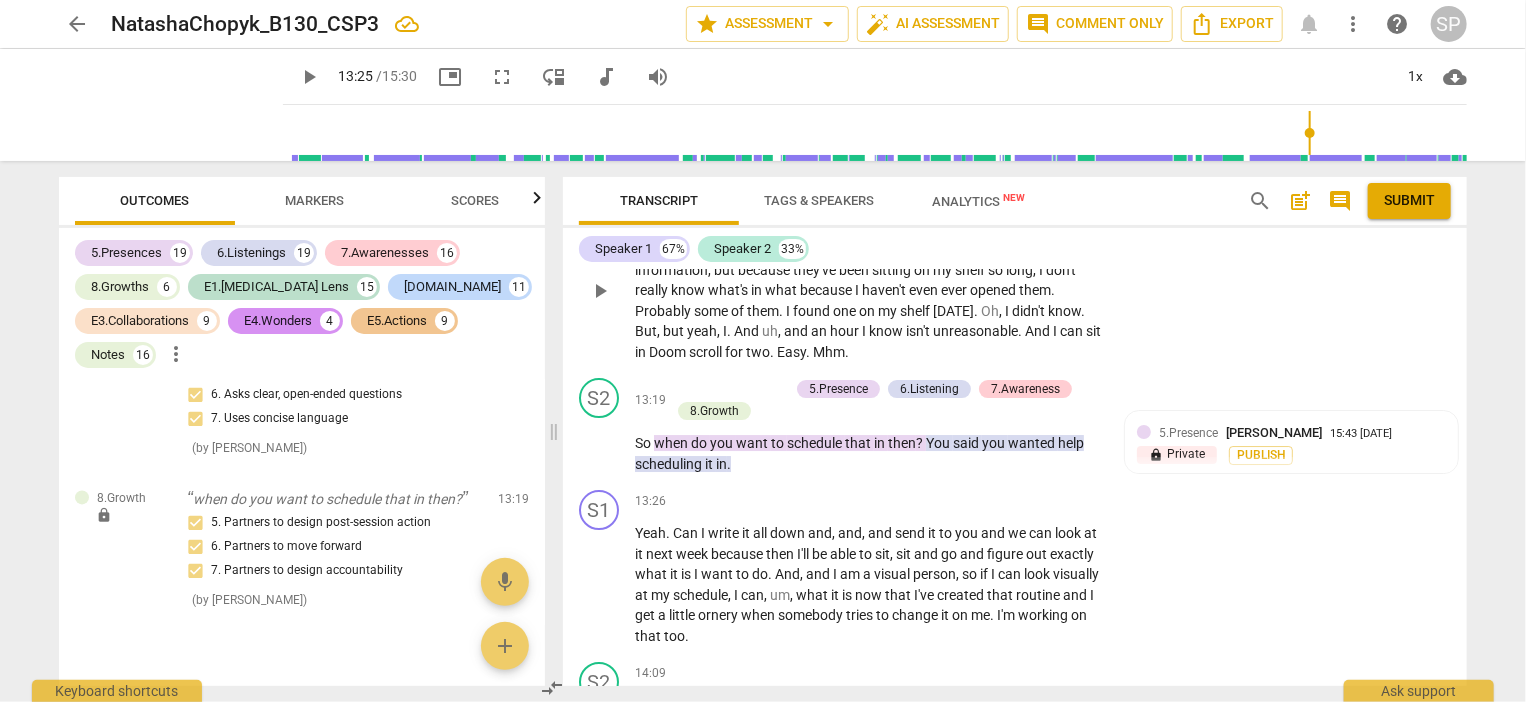 scroll, scrollTop: 7230, scrollLeft: 0, axis: vertical 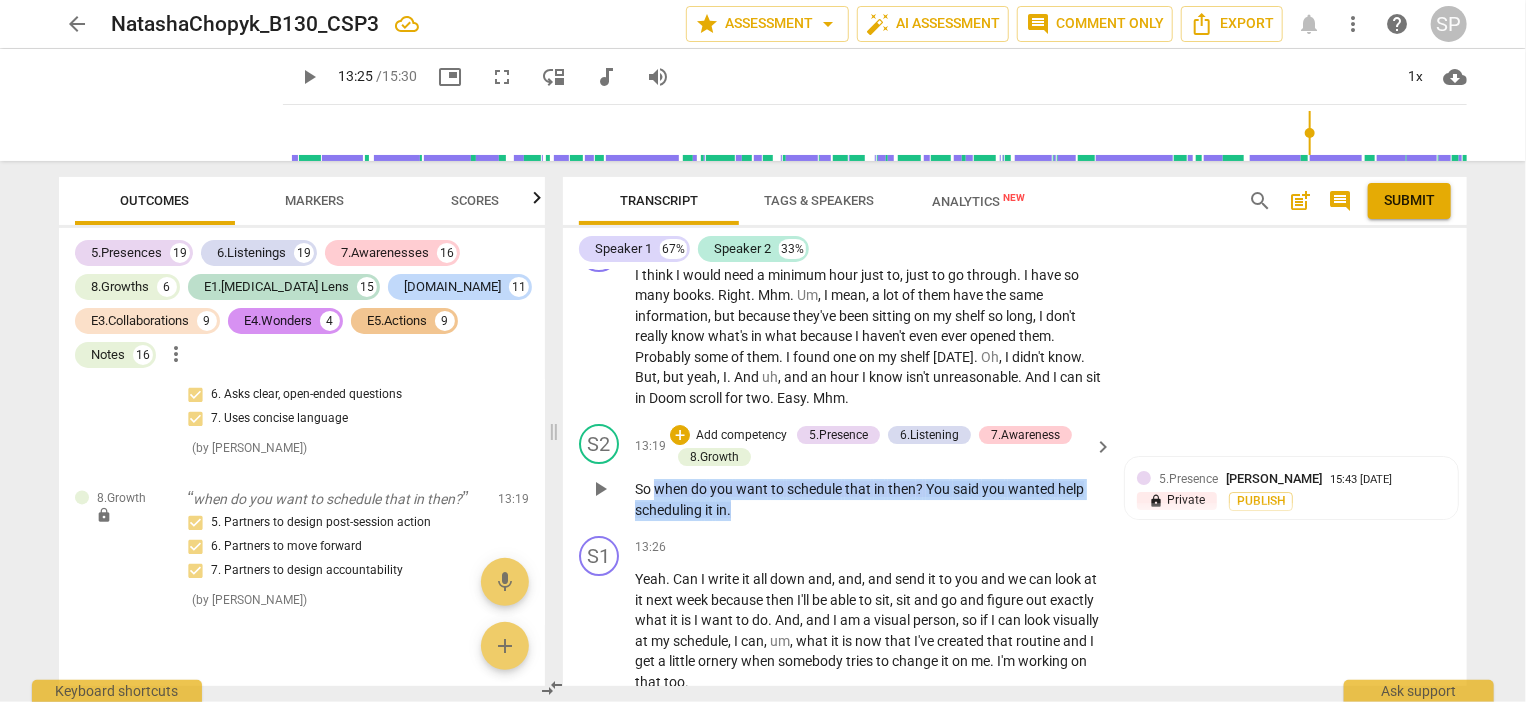 drag, startPoint x: 652, startPoint y: 391, endPoint x: 768, endPoint y: 411, distance: 117.71151 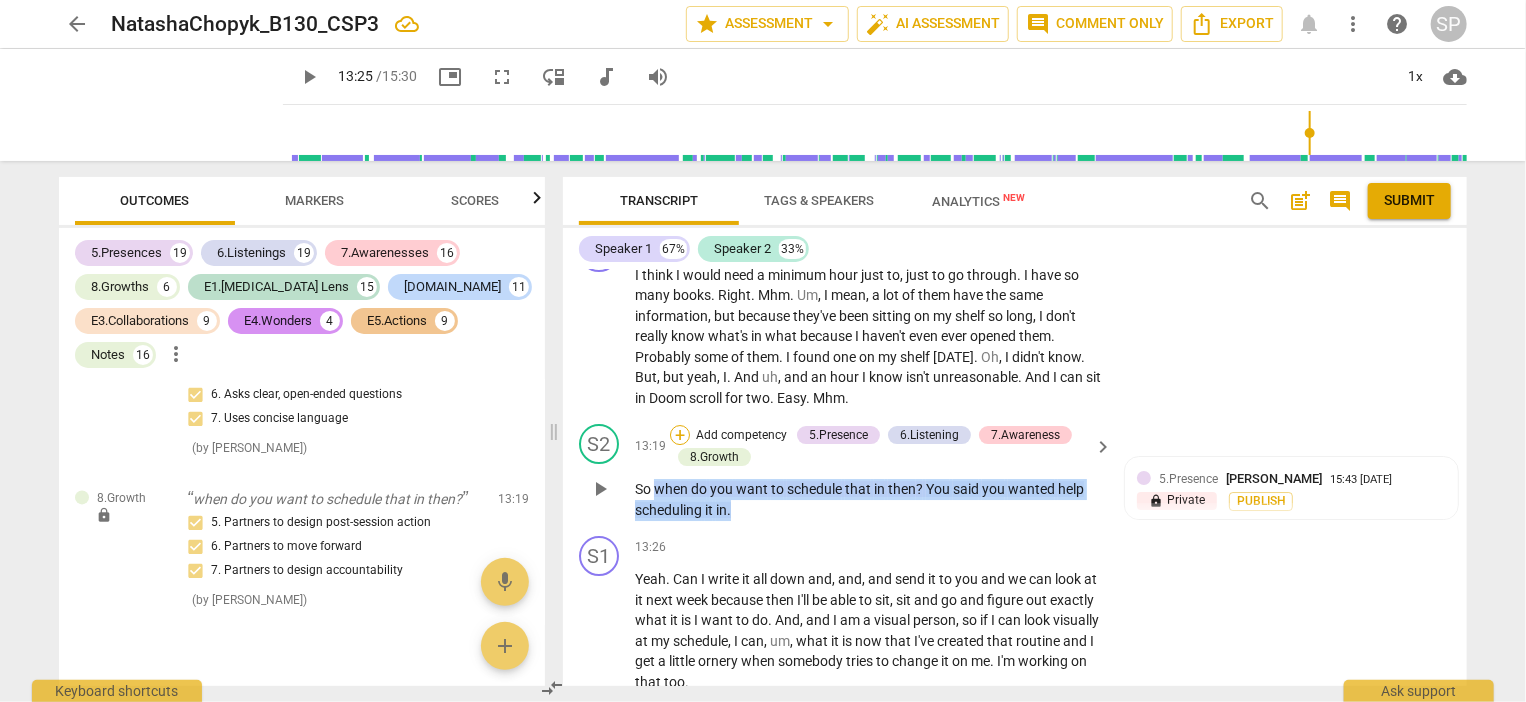 click on "+" at bounding box center (680, 435) 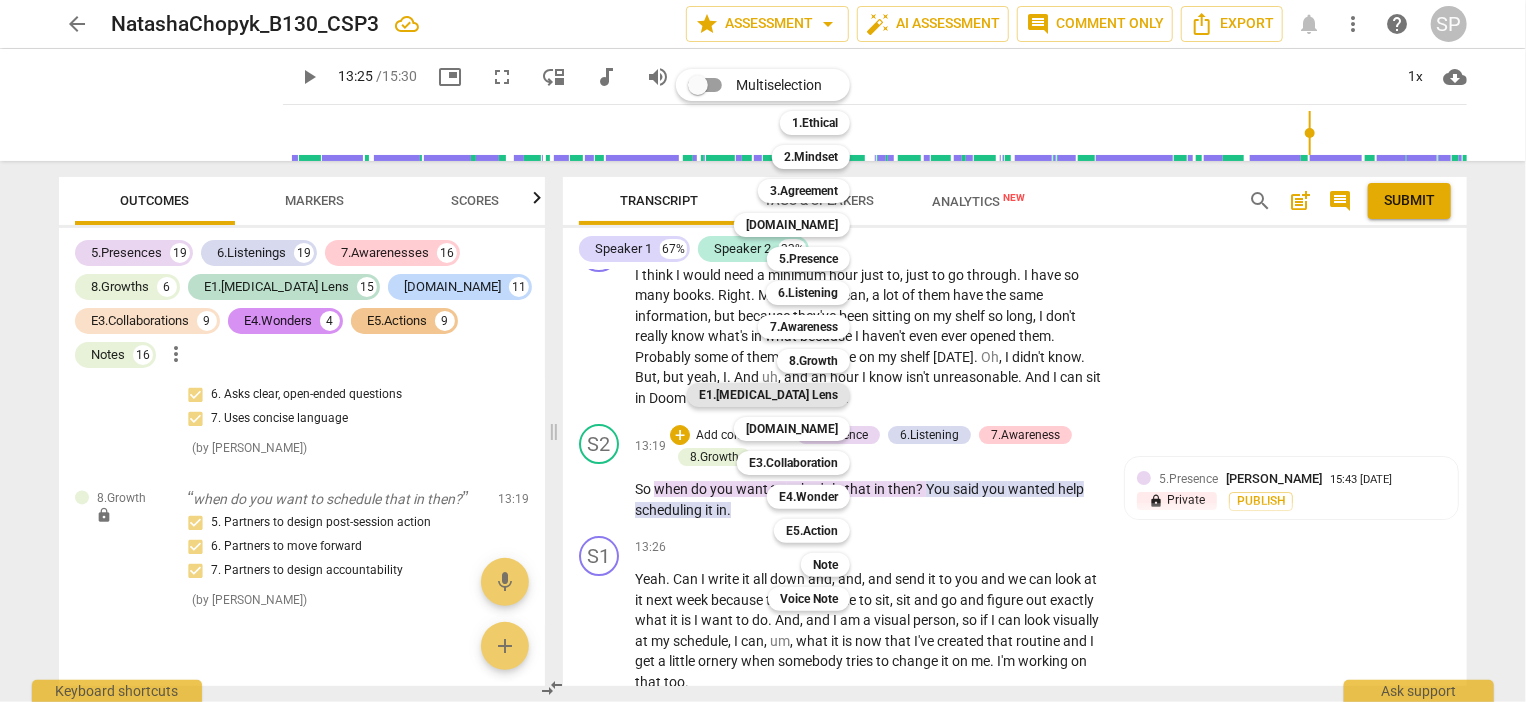 click on "E1.[MEDICAL_DATA] Lens" at bounding box center [768, 395] 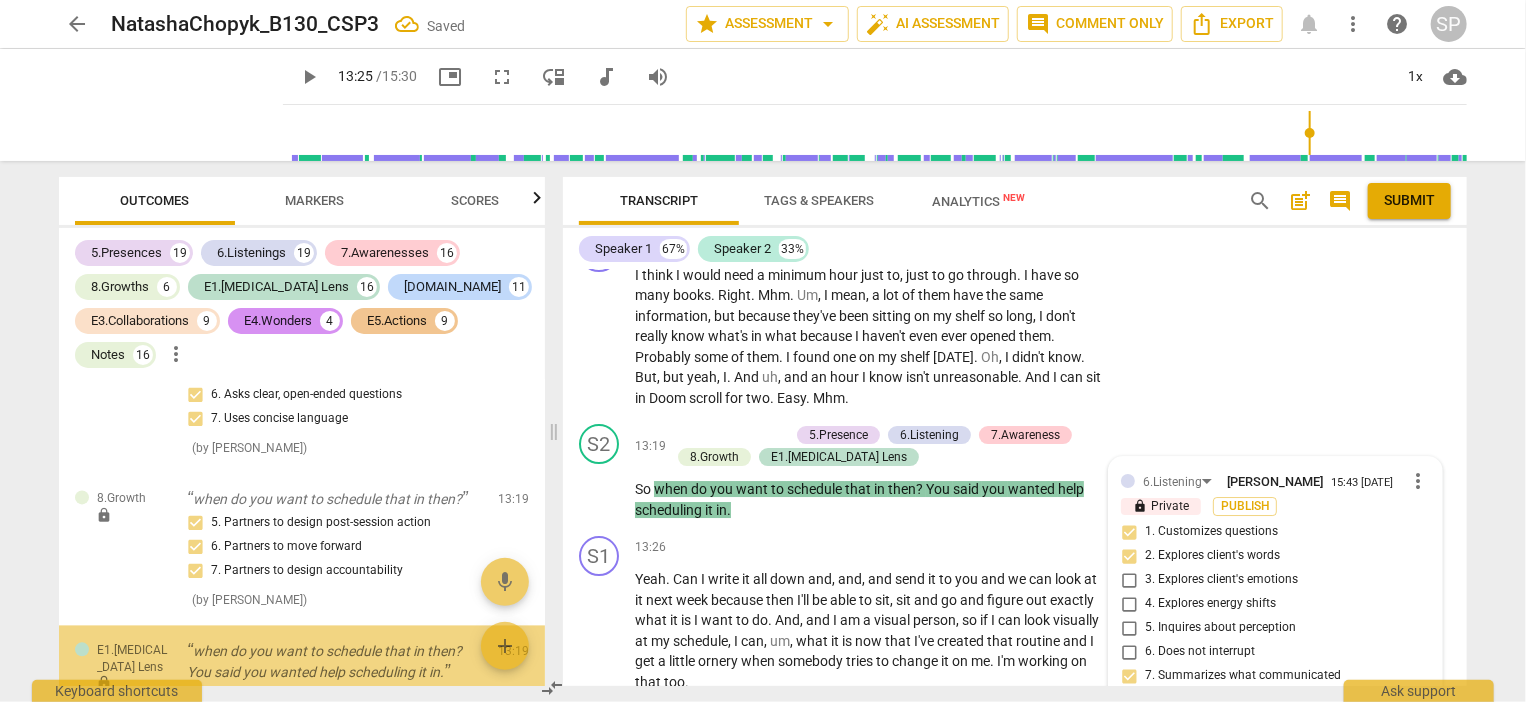 scroll, scrollTop: 21382, scrollLeft: 0, axis: vertical 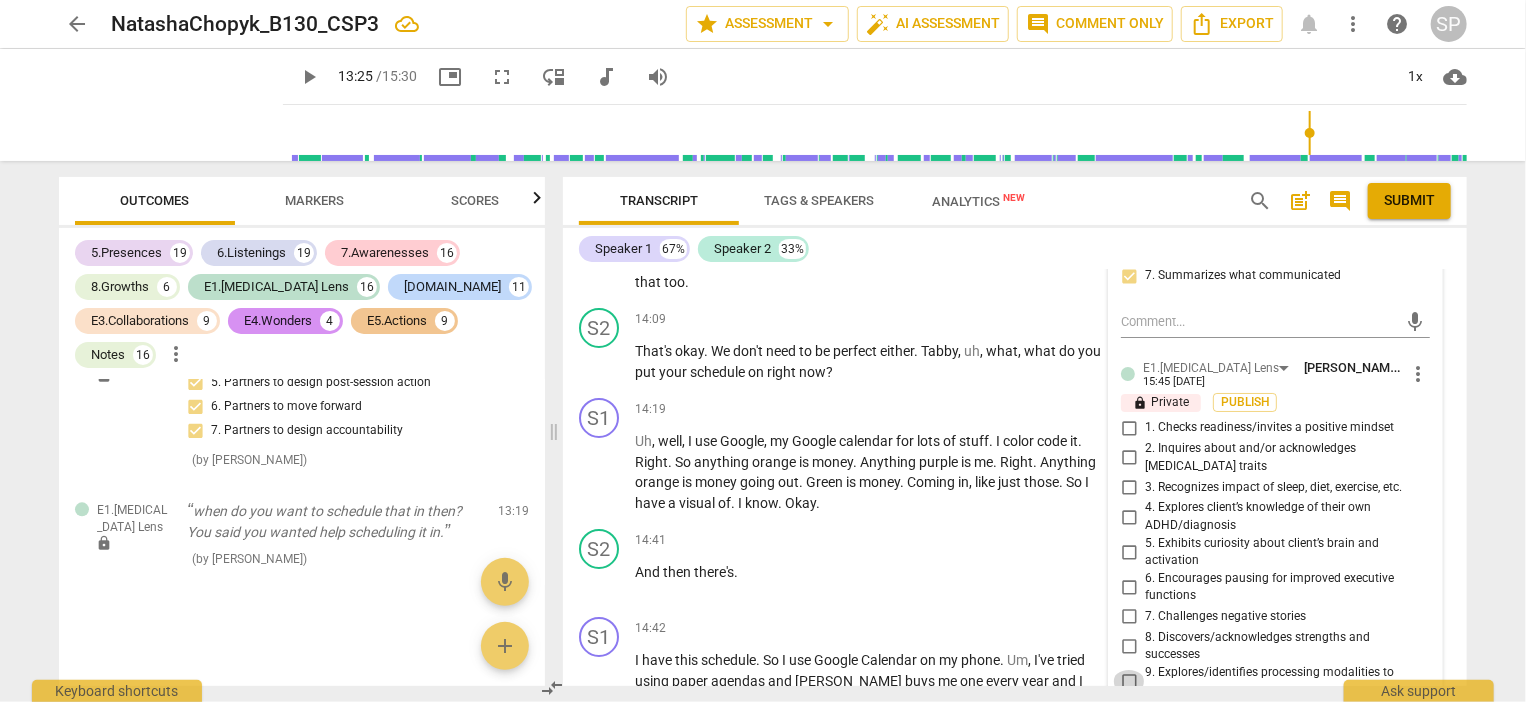 click on "9. Explores/identifies processing modalities to support memory" at bounding box center (1129, 682) 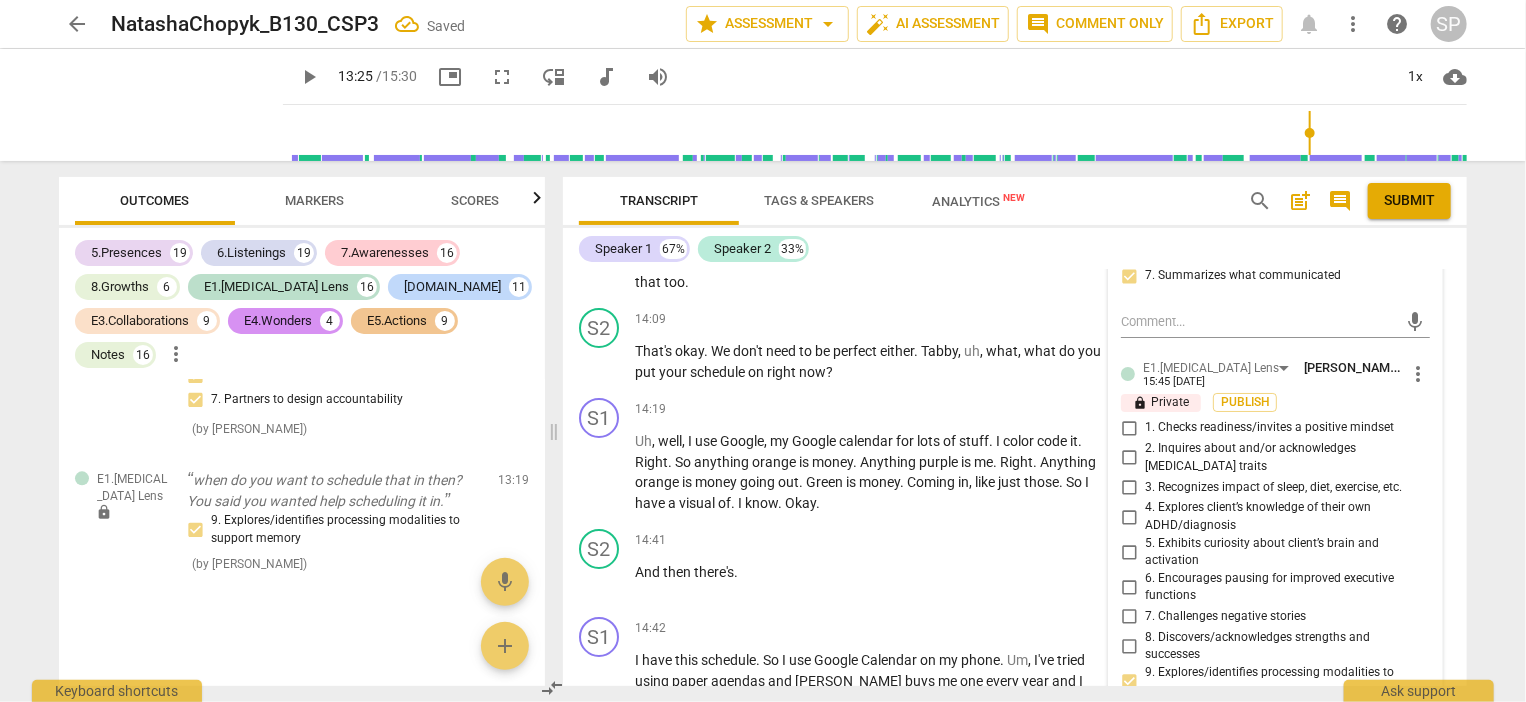 click on "10. Understands paradox of [MEDICAL_DATA]" at bounding box center (1129, 711) 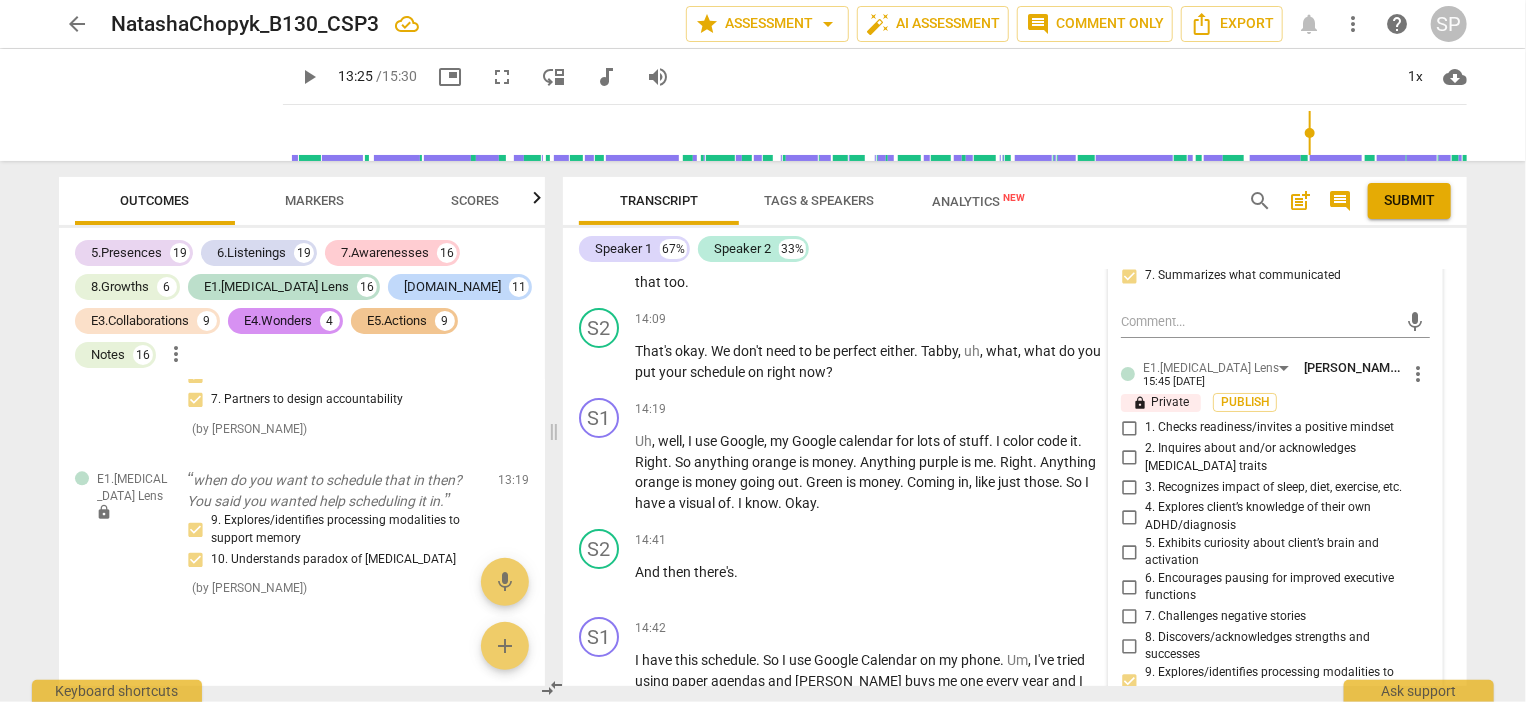click on "5. Exhibits curiosity about client’s brain and activation" at bounding box center [1129, 552] 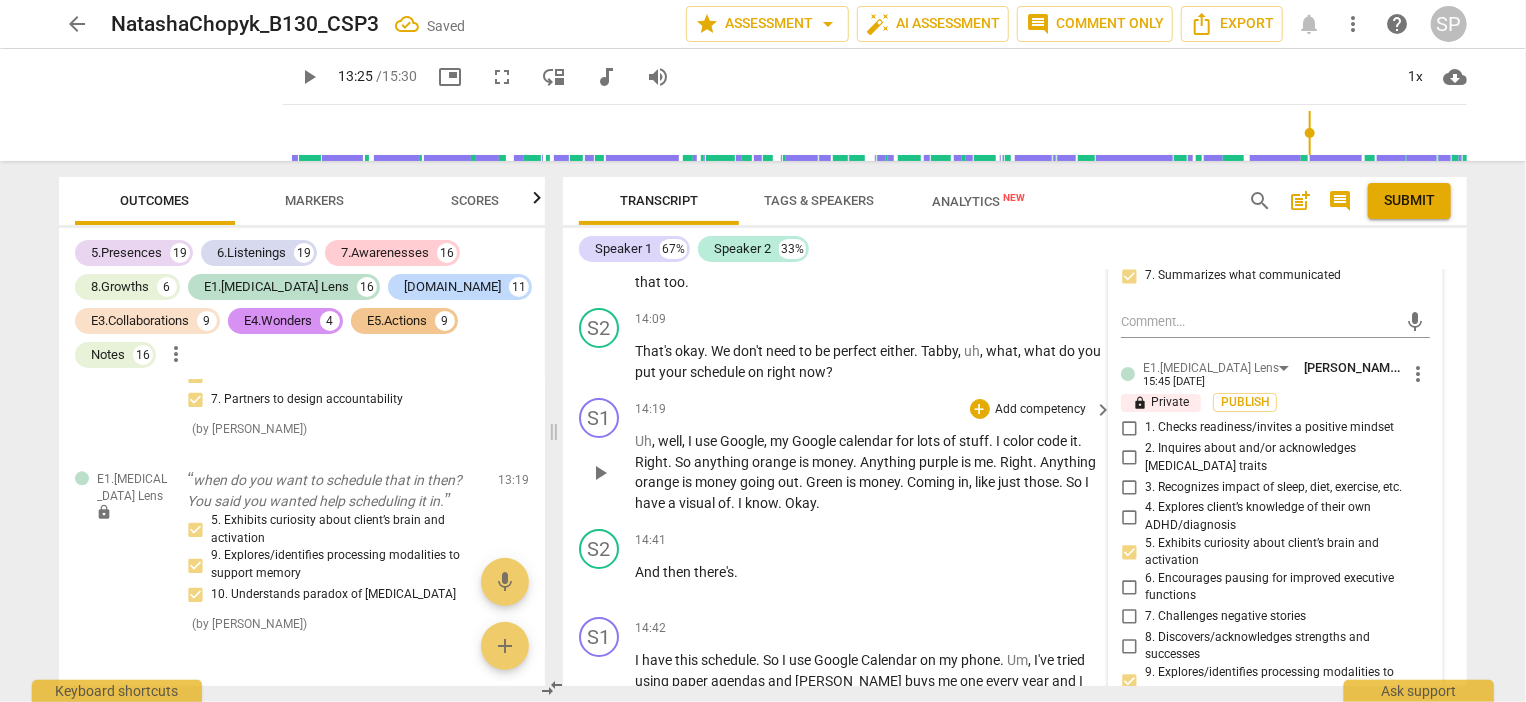 scroll, scrollTop: 7530, scrollLeft: 0, axis: vertical 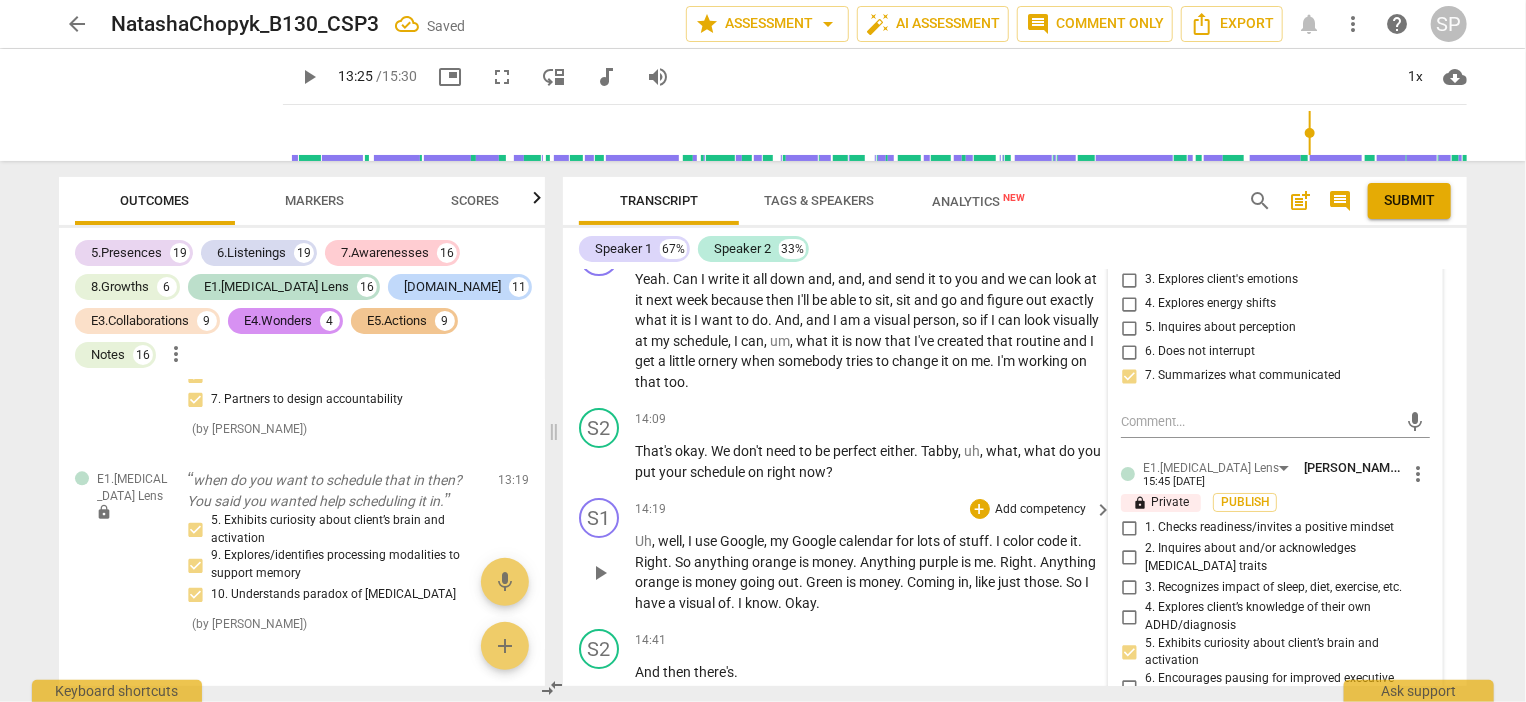 click on "14:19 + Add competency keyboard_arrow_right" at bounding box center (875, 509) 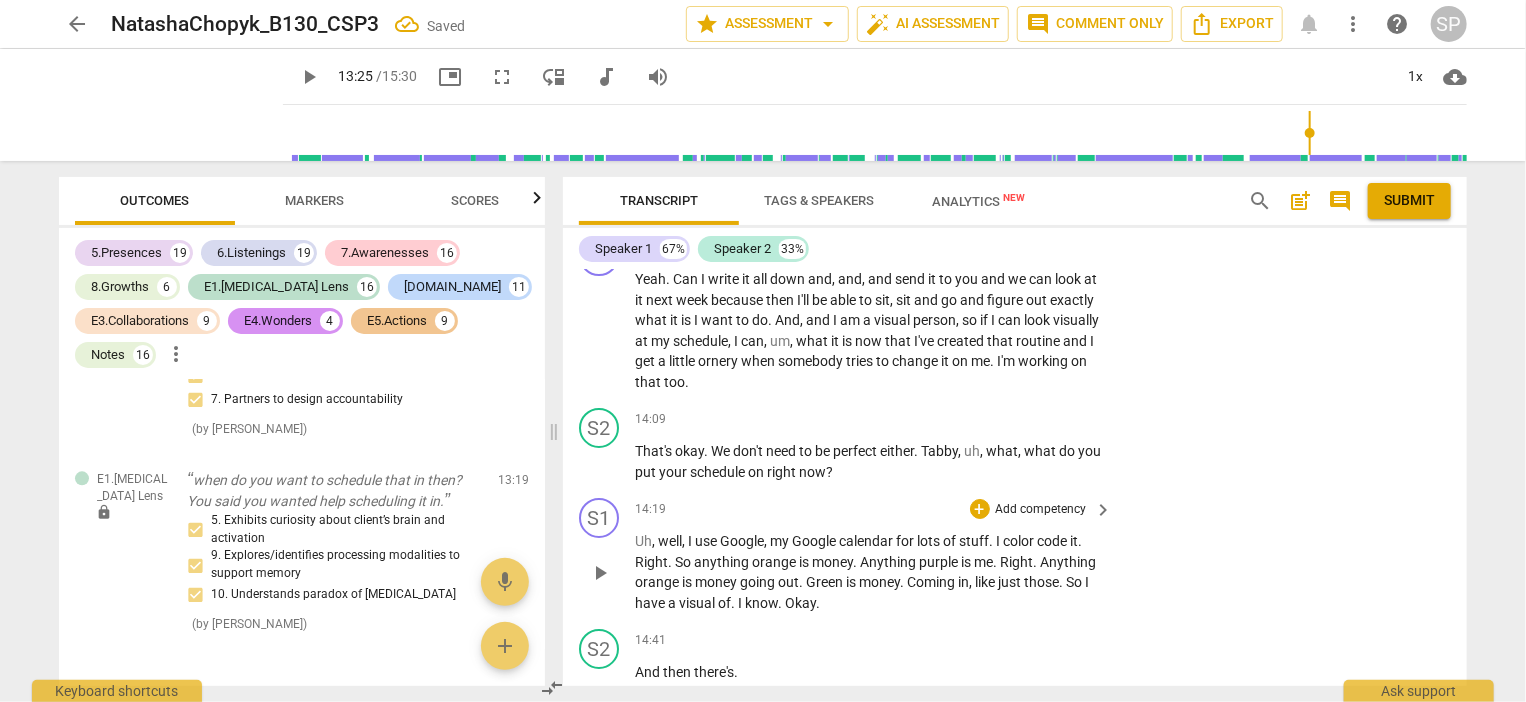 scroll, scrollTop: 7230, scrollLeft: 0, axis: vertical 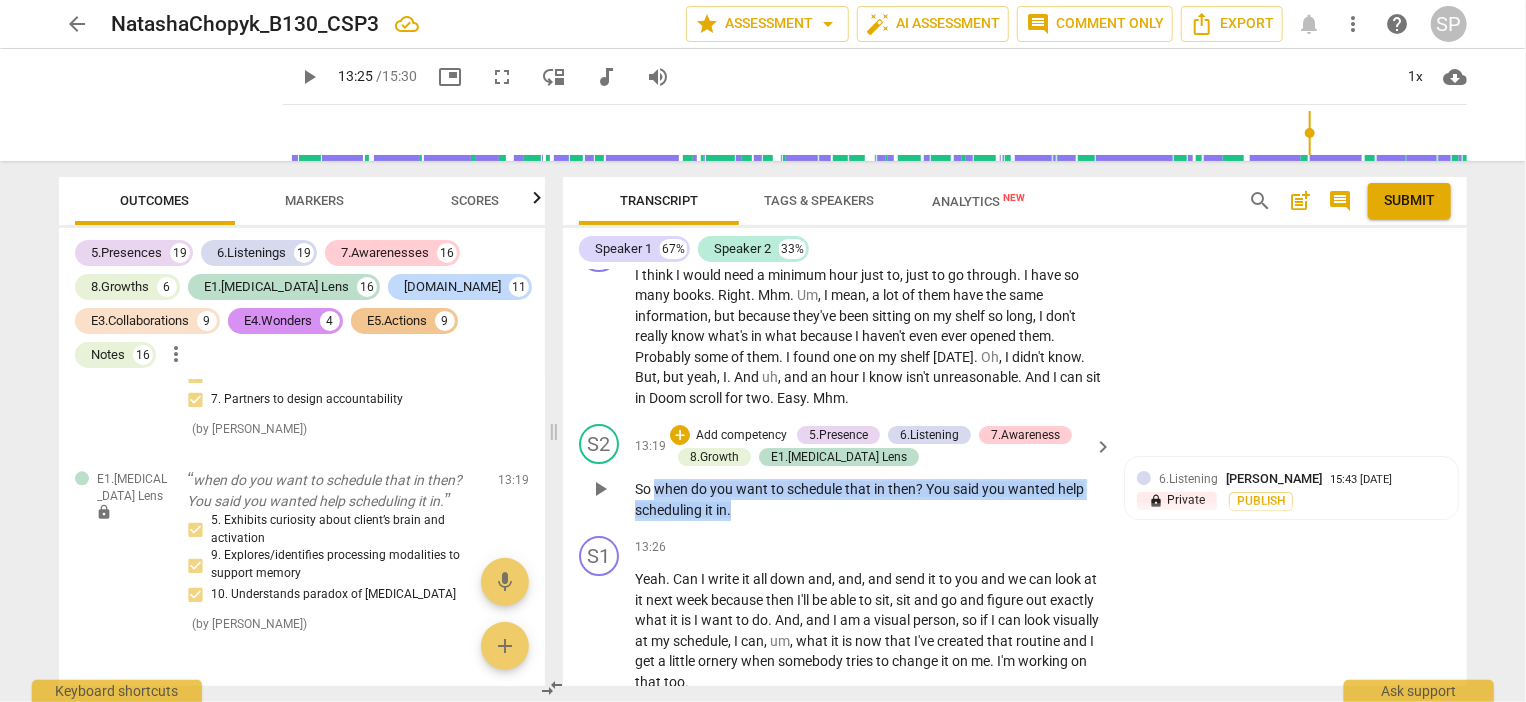 drag, startPoint x: 656, startPoint y: 389, endPoint x: 733, endPoint y: 409, distance: 79.555016 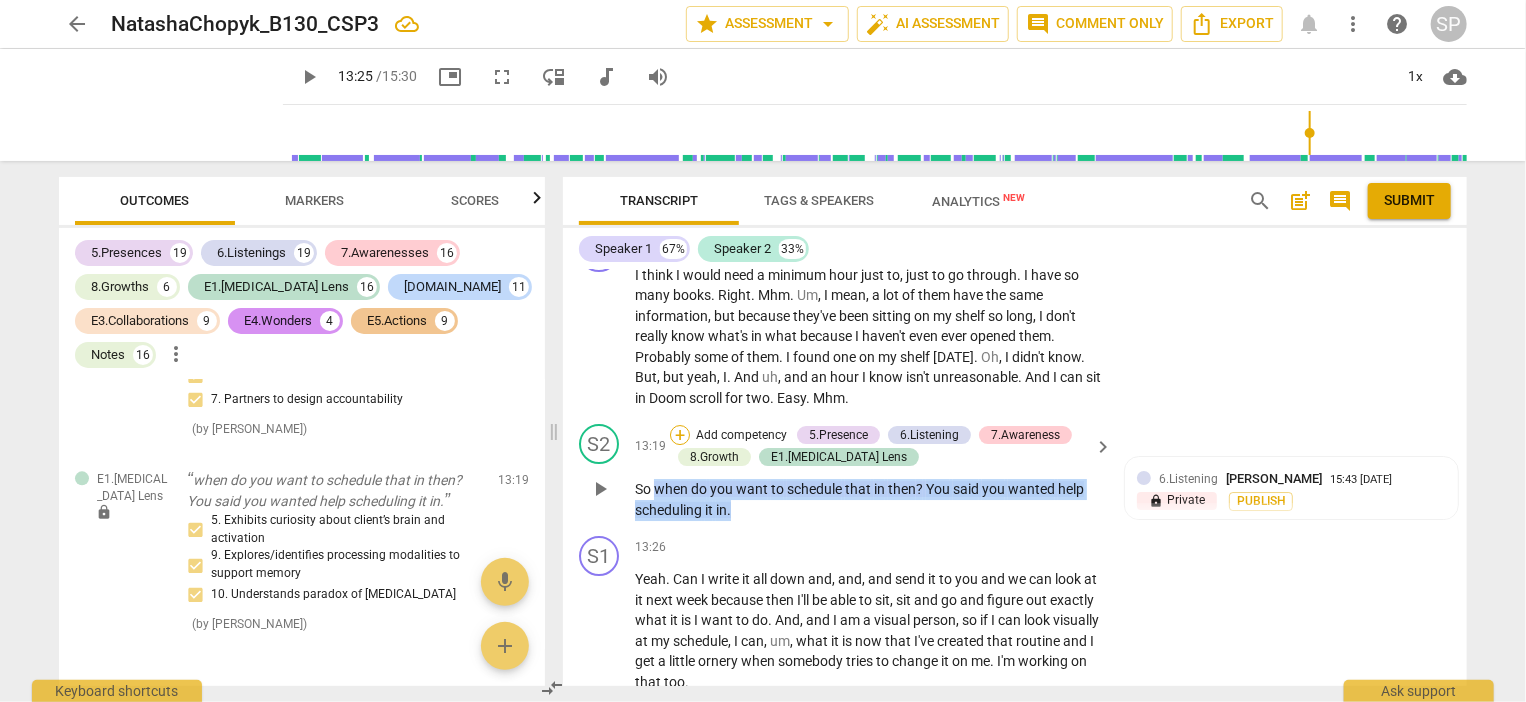 click on "+" at bounding box center [680, 435] 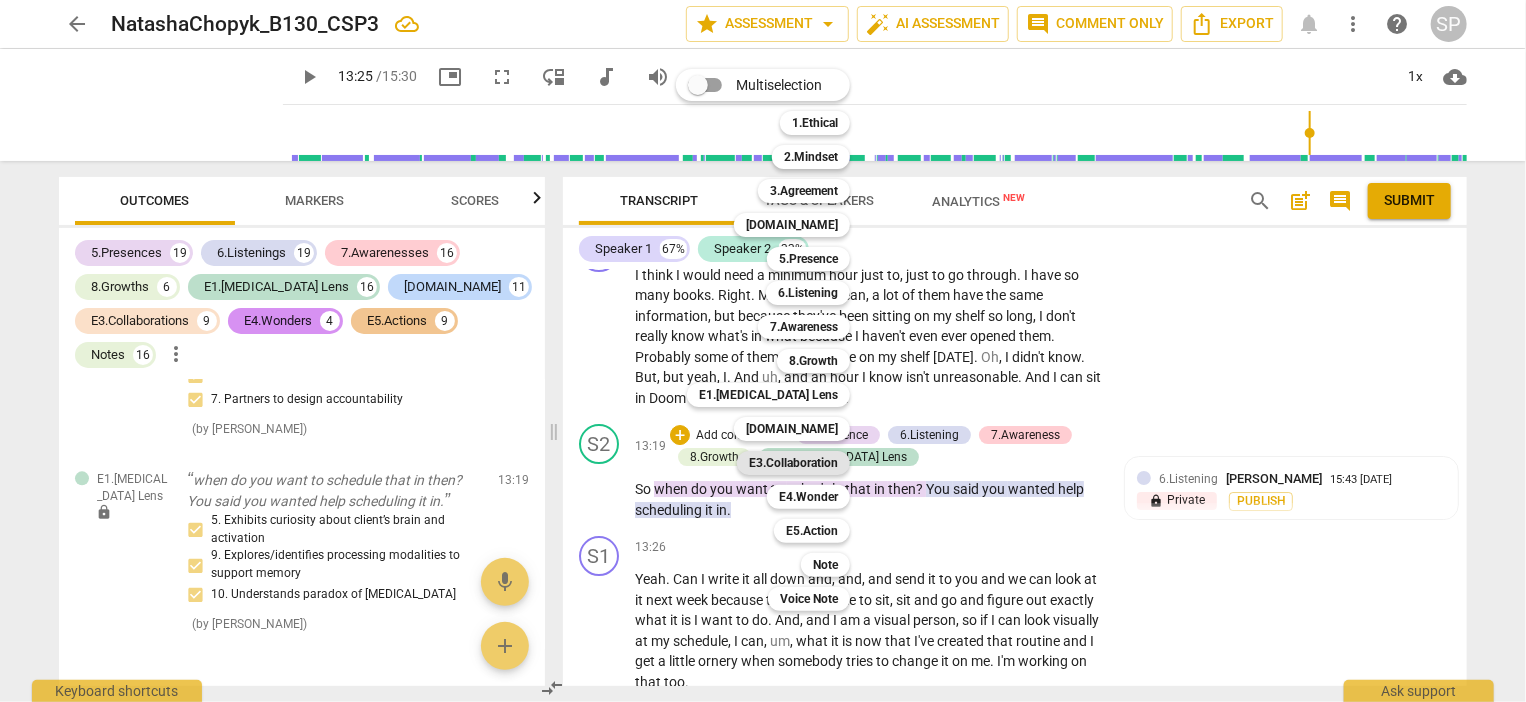 click on "E3.Collaboration" at bounding box center (793, 463) 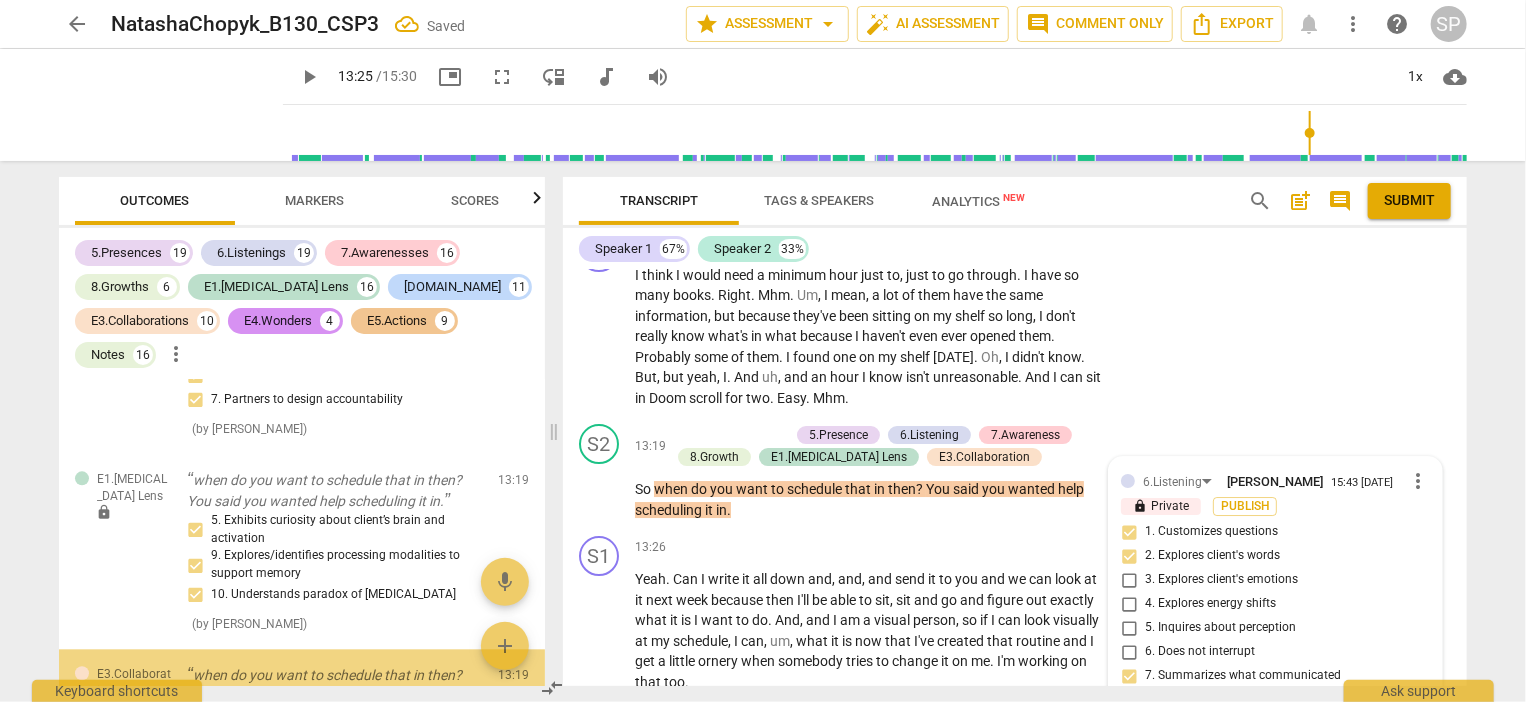 scroll, scrollTop: 21577, scrollLeft: 0, axis: vertical 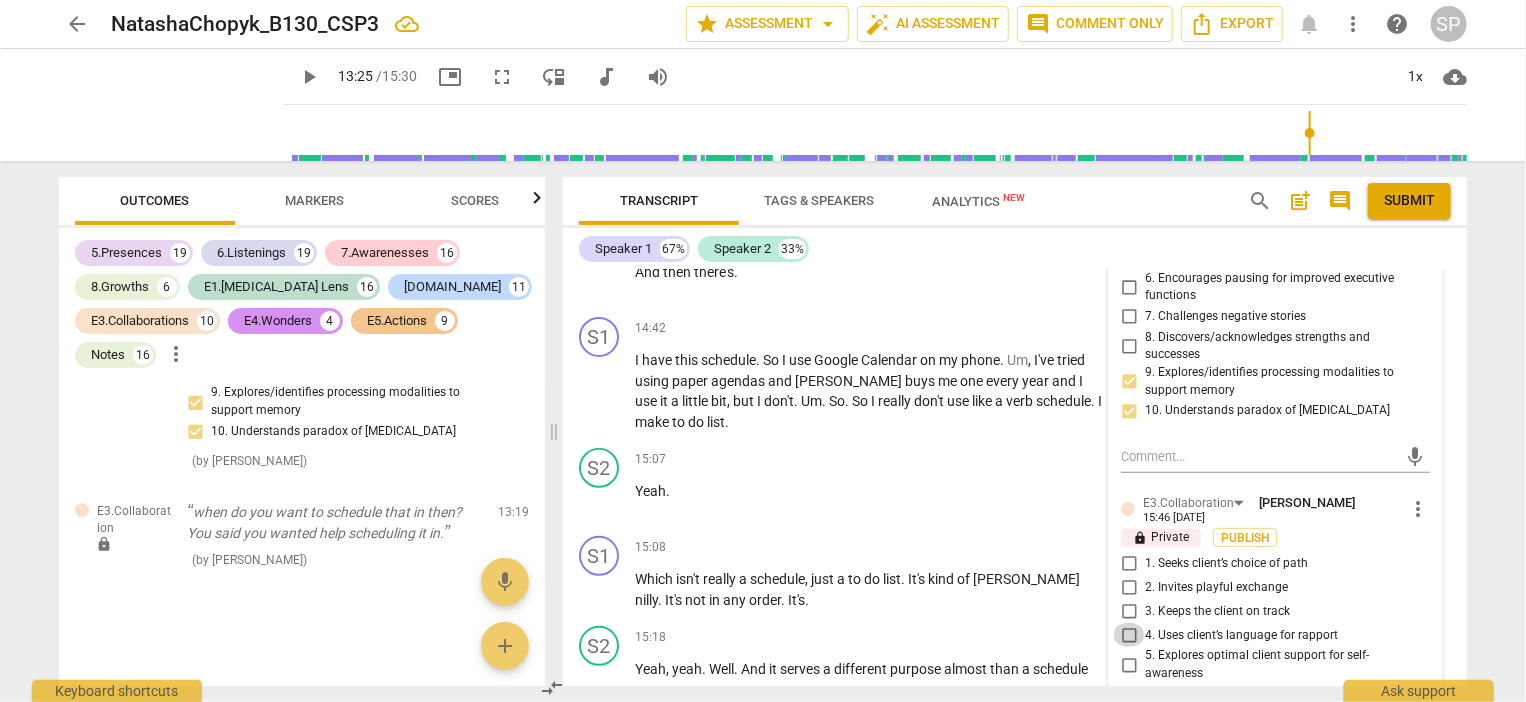 click on "4. Uses client’s language for rapport" at bounding box center (1129, 635) 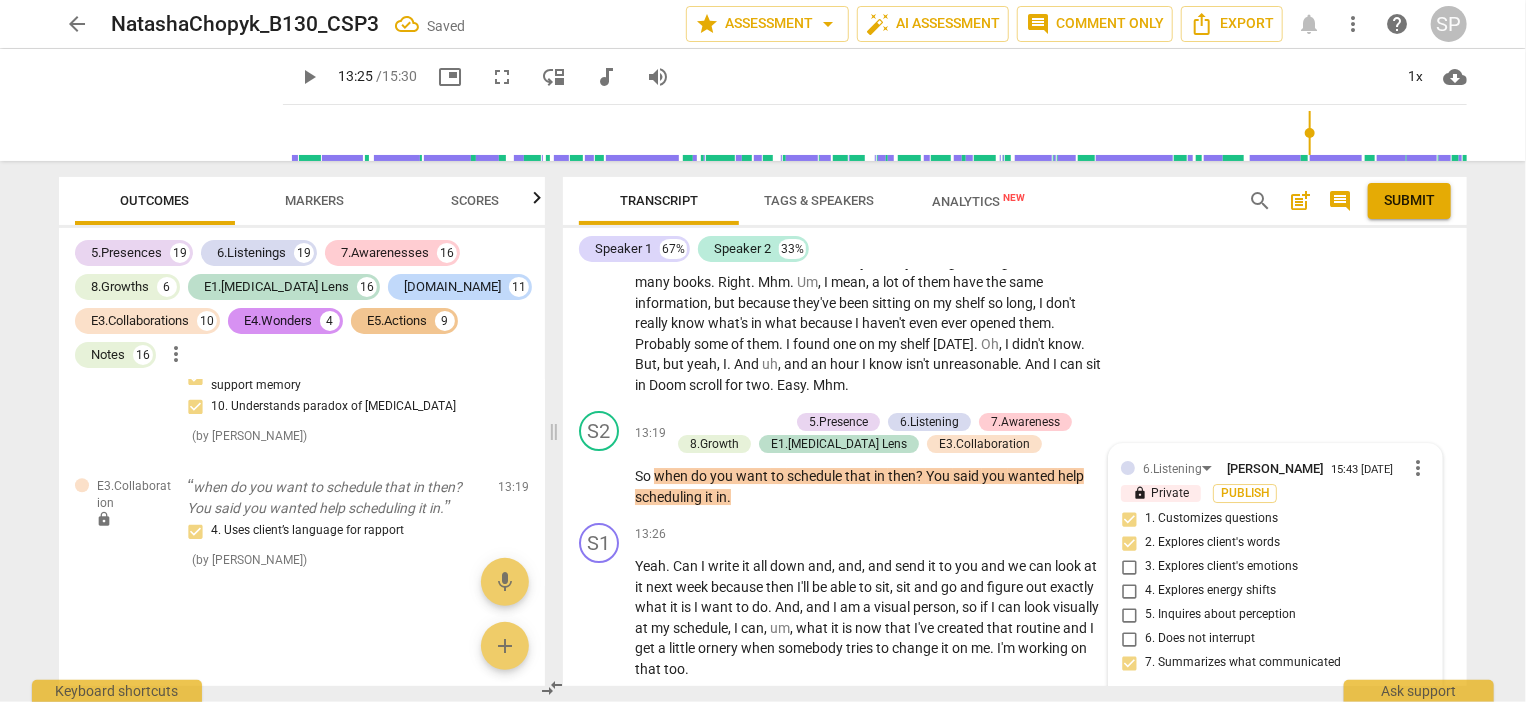 scroll, scrollTop: 7230, scrollLeft: 0, axis: vertical 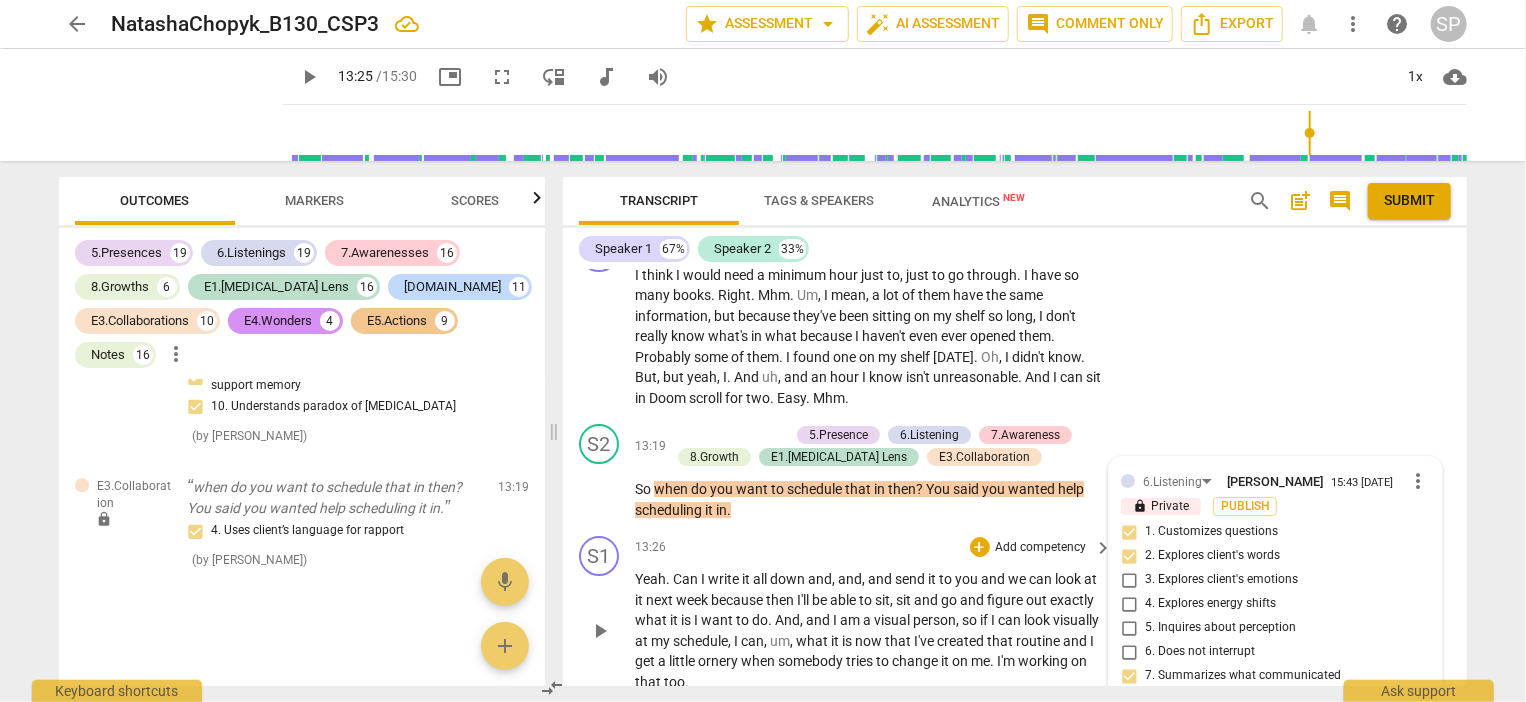 click on "13:26 + Add competency keyboard_arrow_right" at bounding box center (875, 547) 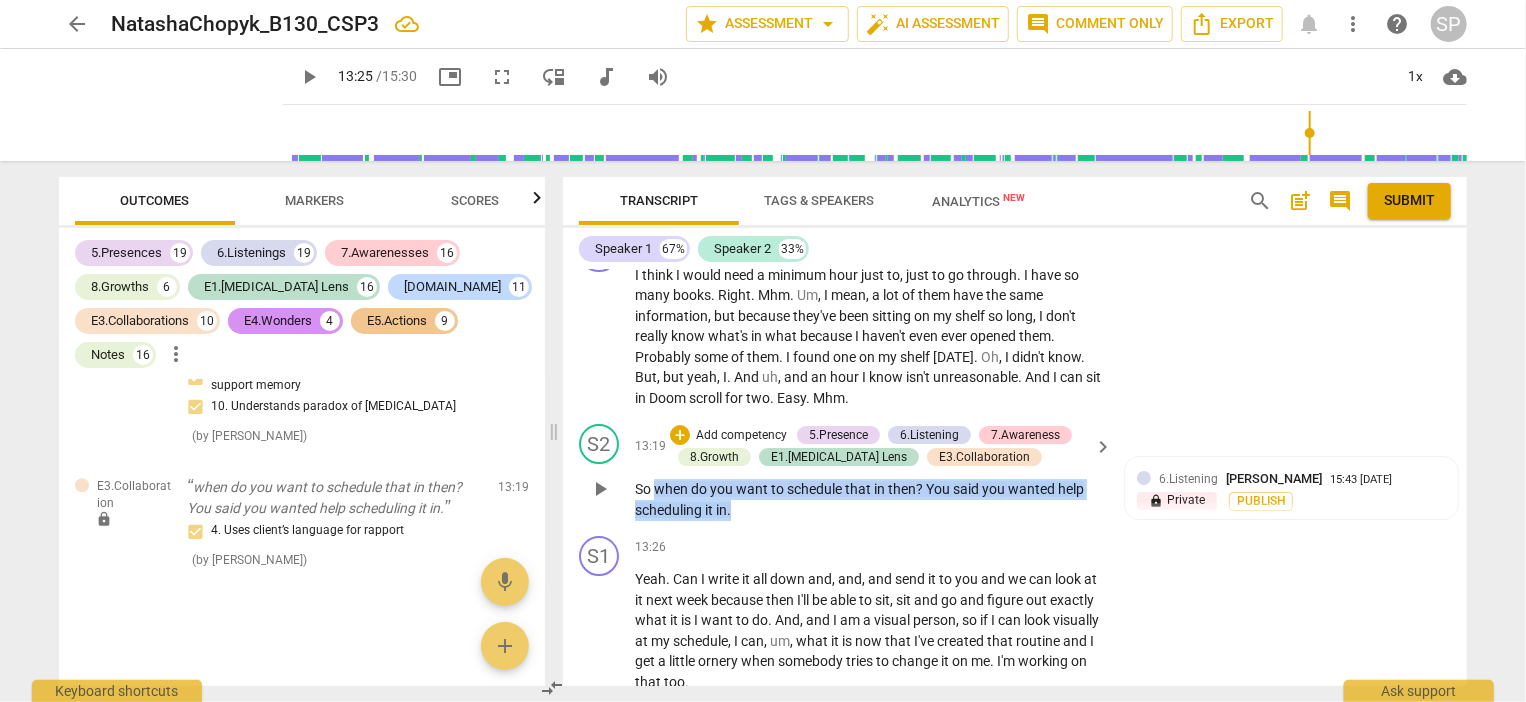 drag, startPoint x: 655, startPoint y: 390, endPoint x: 742, endPoint y: 405, distance: 88.28363 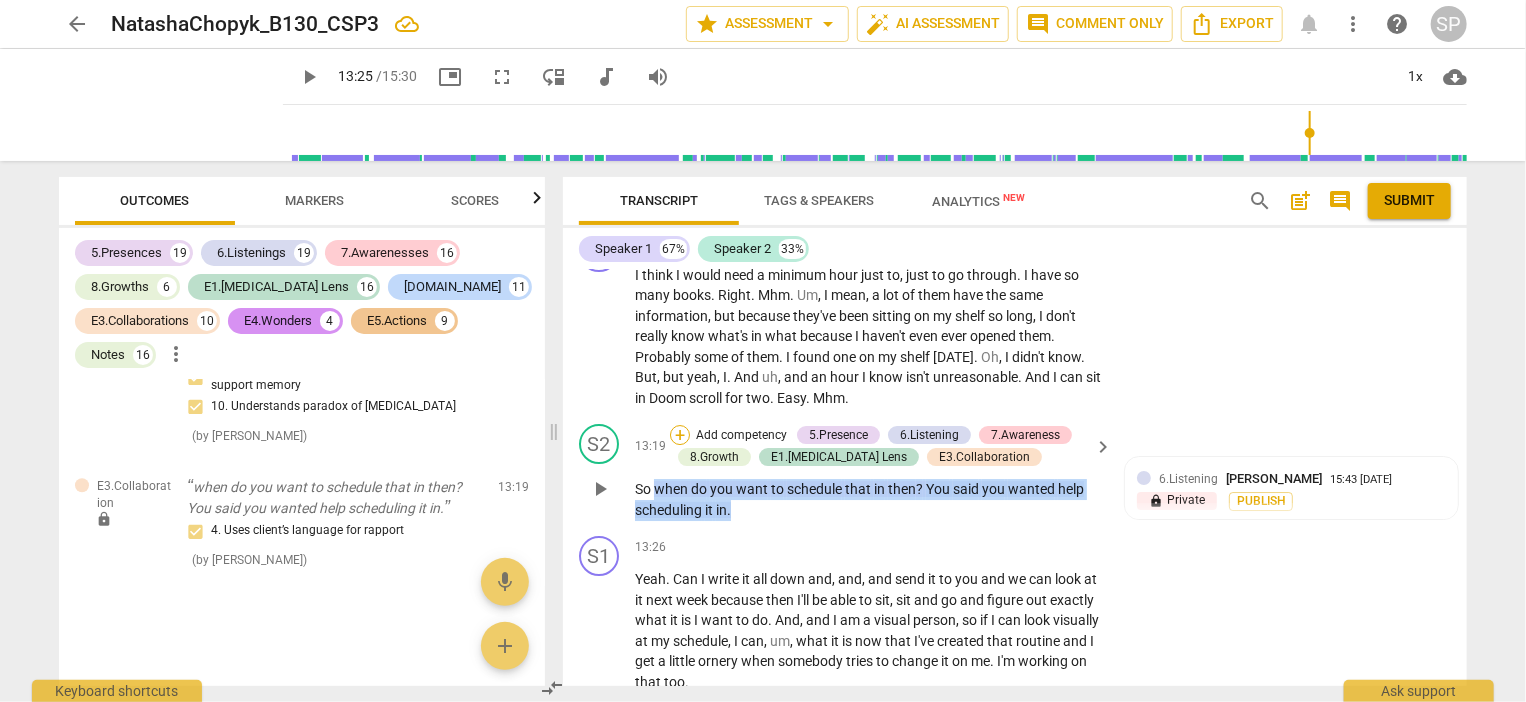click on "+" at bounding box center [680, 435] 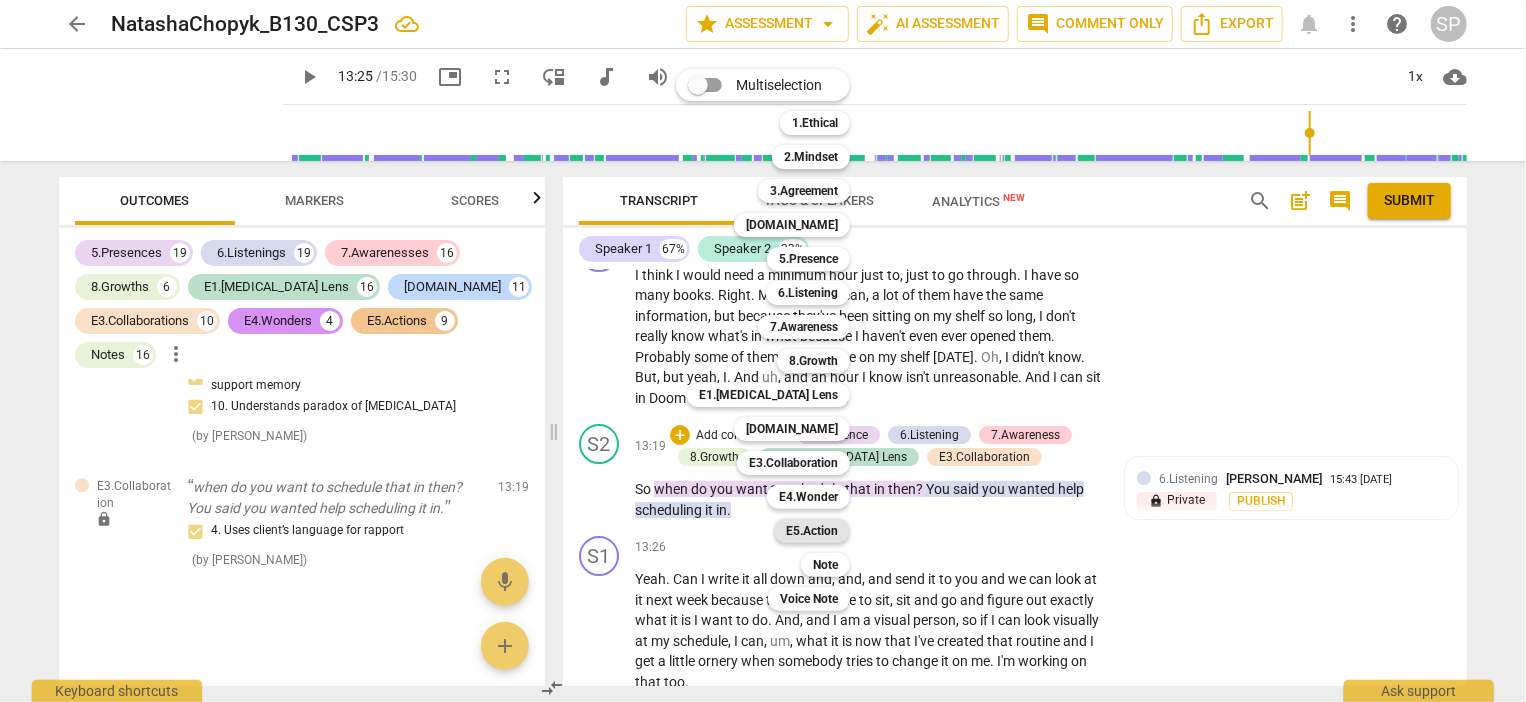 click on "E5.Action" at bounding box center [812, 531] 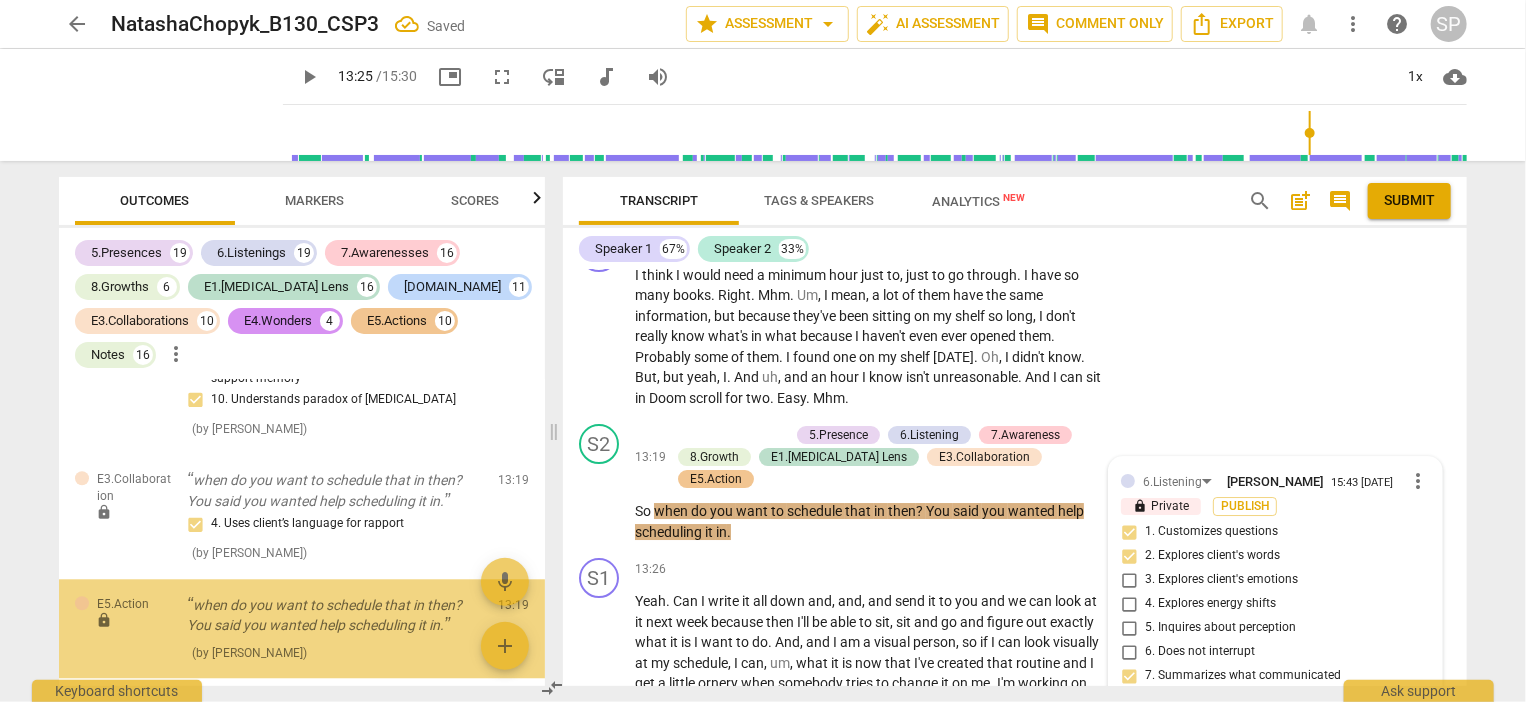 scroll, scrollTop: 21701, scrollLeft: 0, axis: vertical 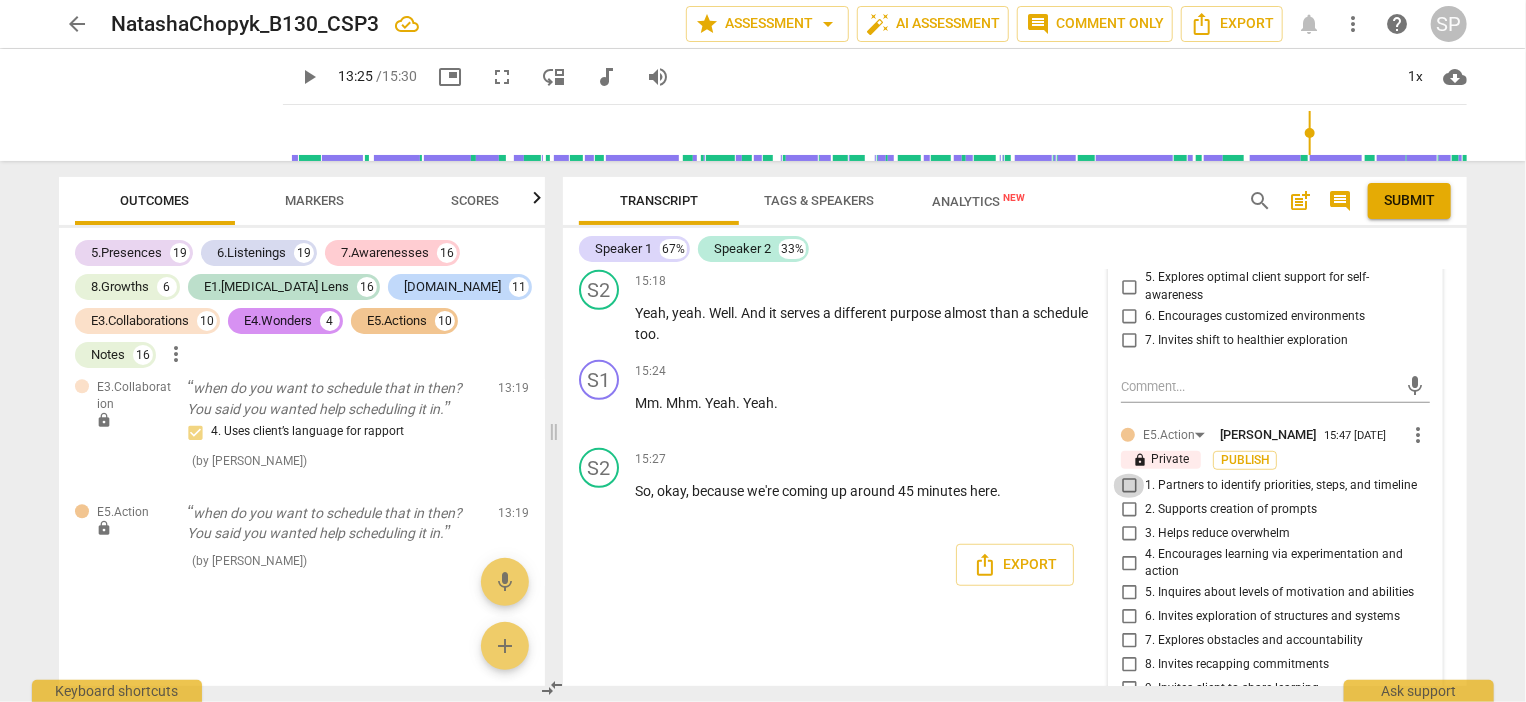click on "1. Partners to identify priorities, steps, and timeline" at bounding box center [1129, 486] 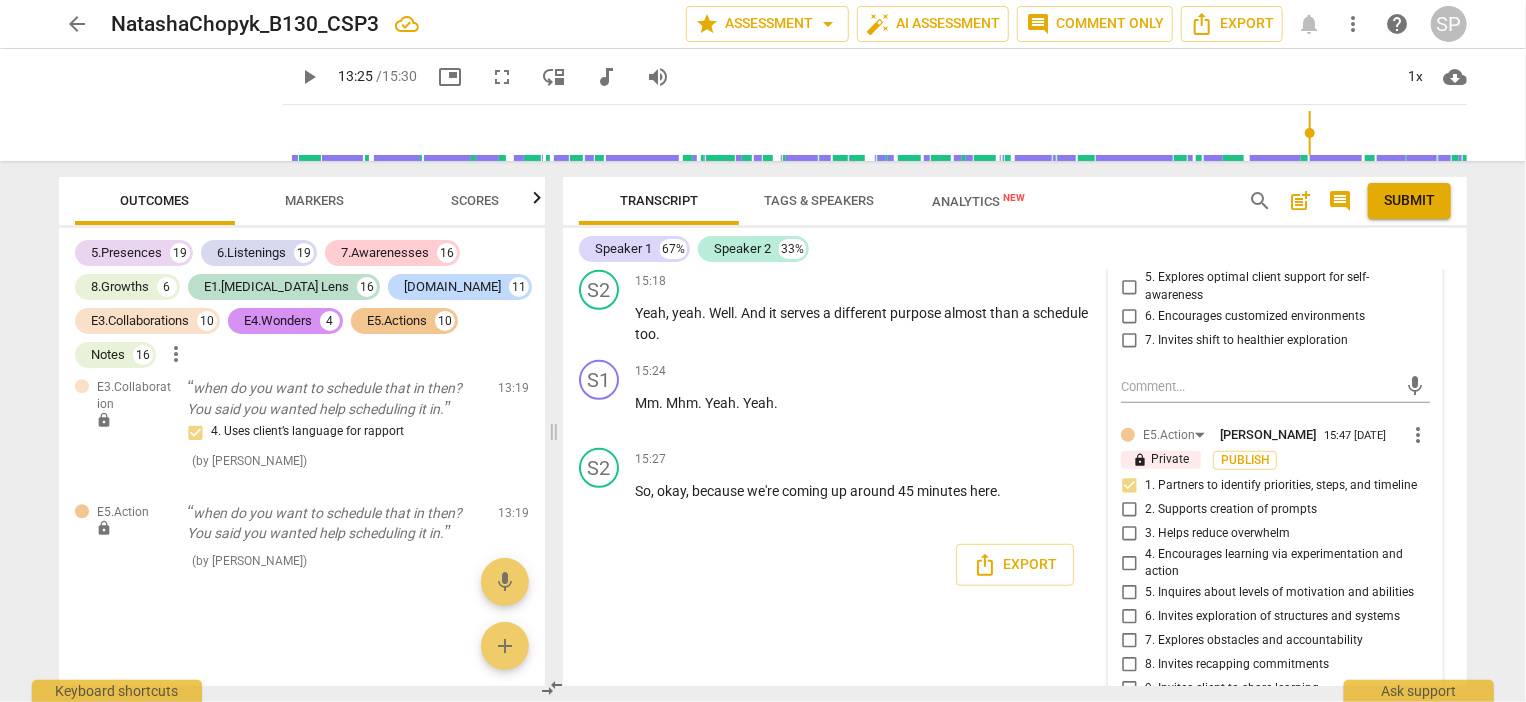 click on "2. Supports creation of prompts" at bounding box center (1129, 510) 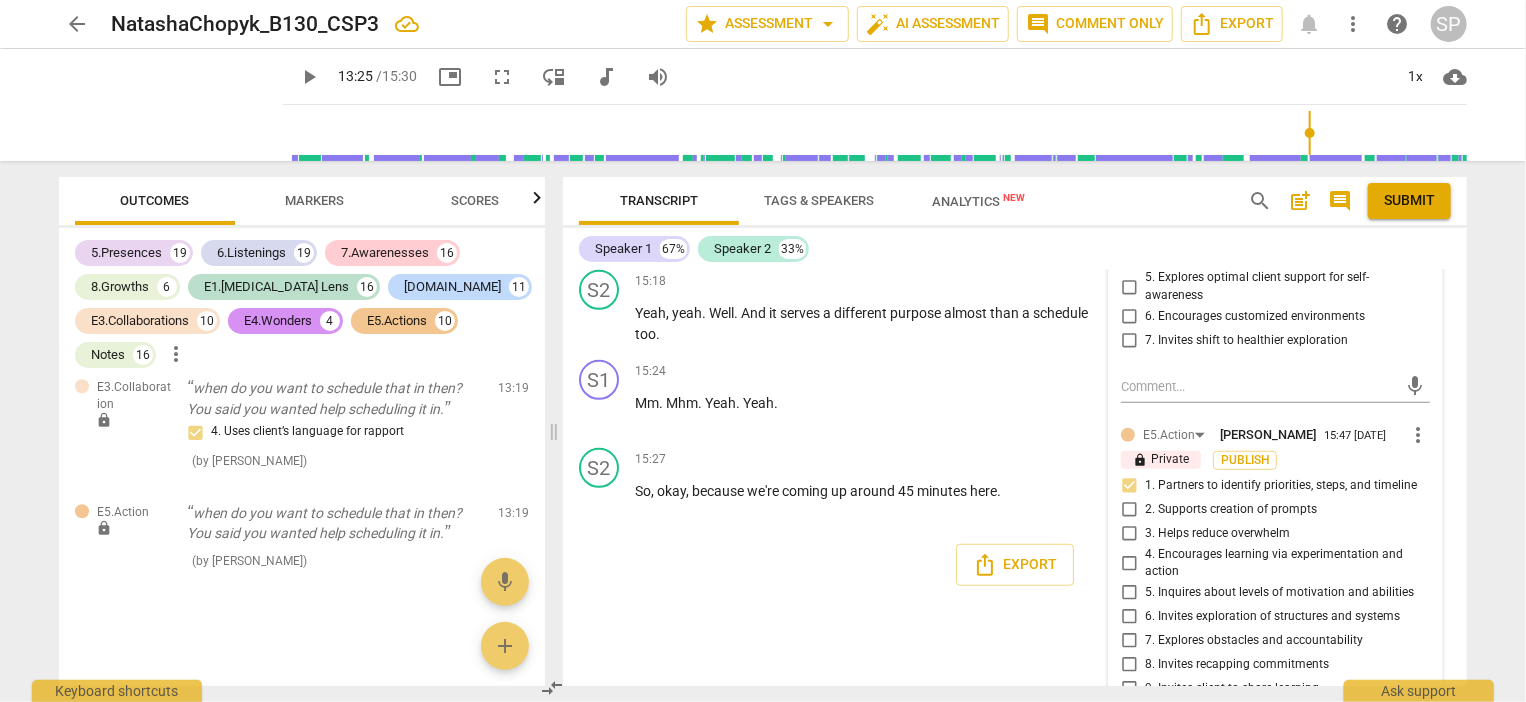checkbox on "true" 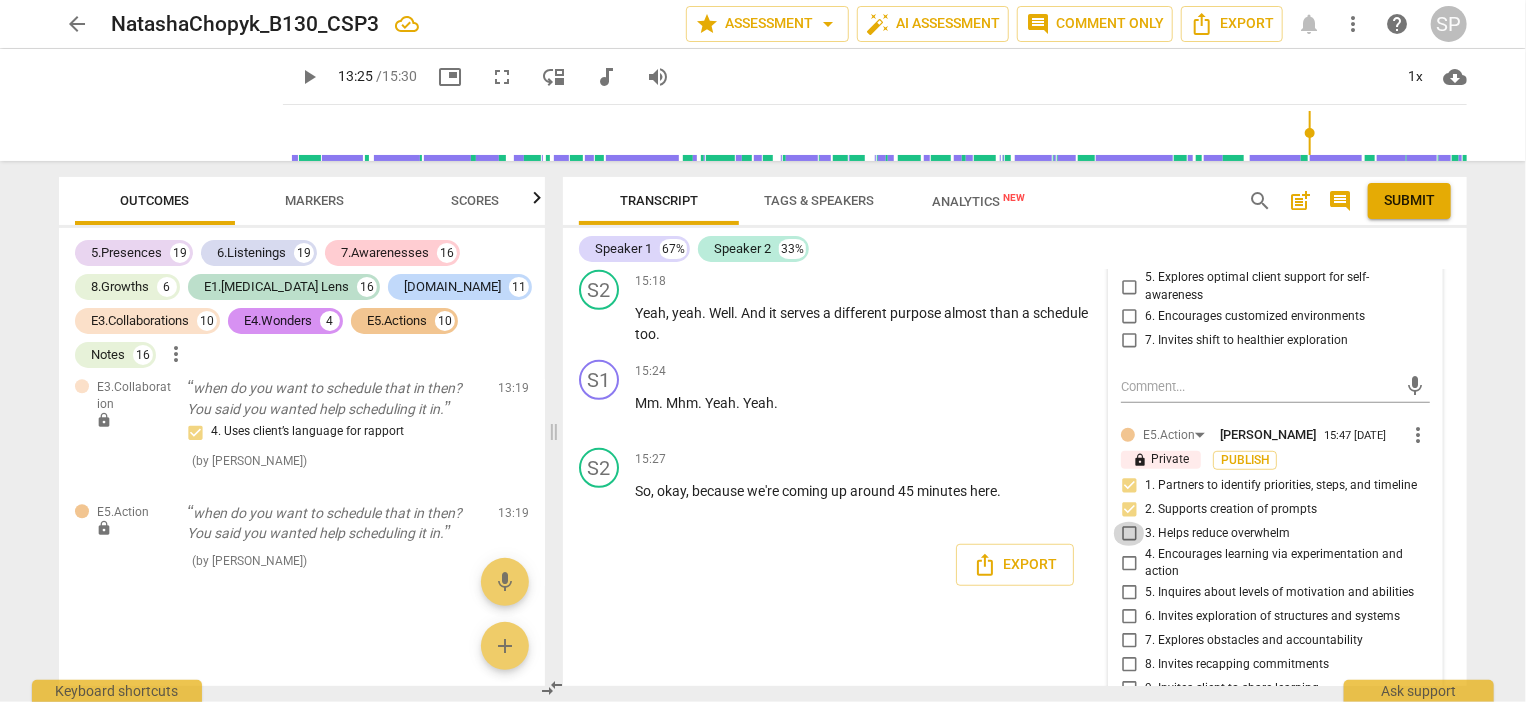 click on "3. Helps reduce overwhelm" at bounding box center [1129, 534] 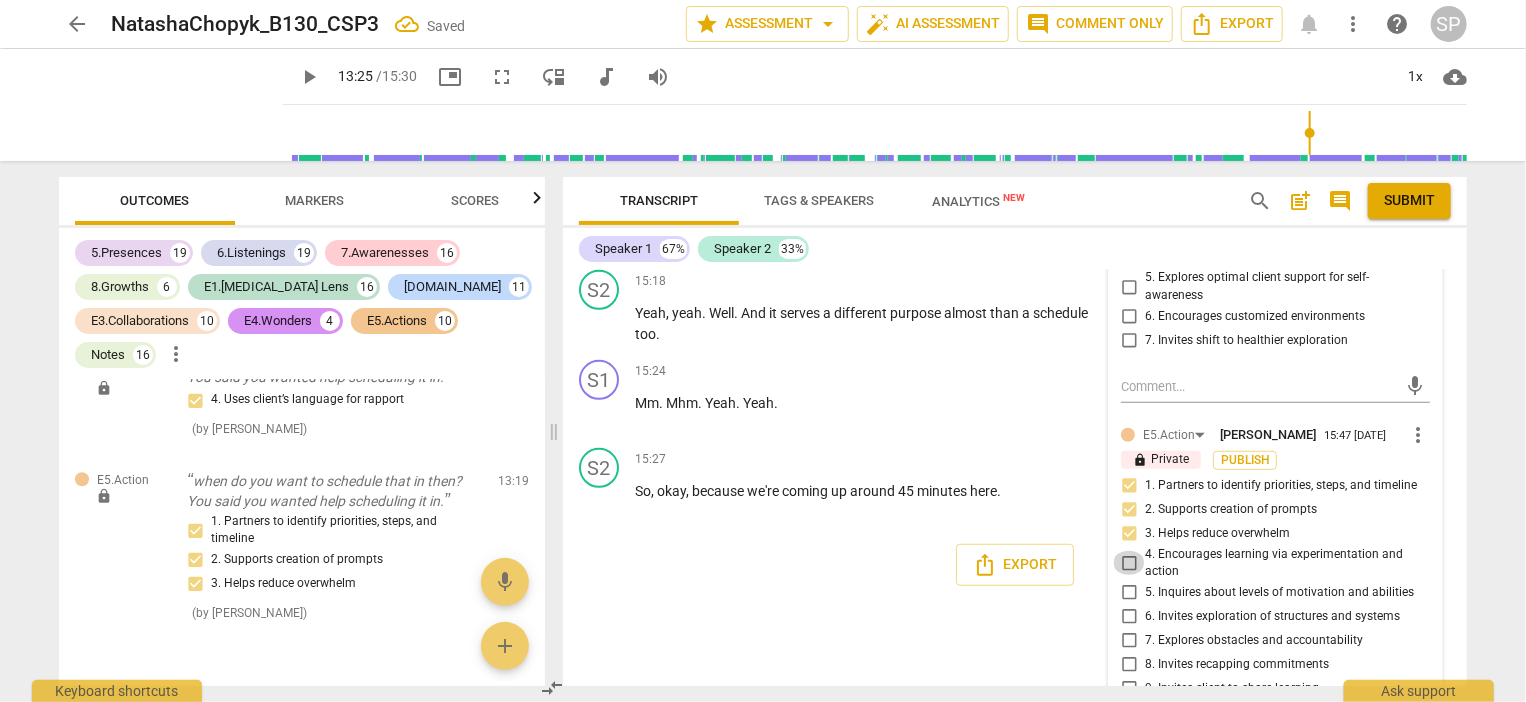 click on "4. Encourages learning via experimentation and action" at bounding box center (1129, 563) 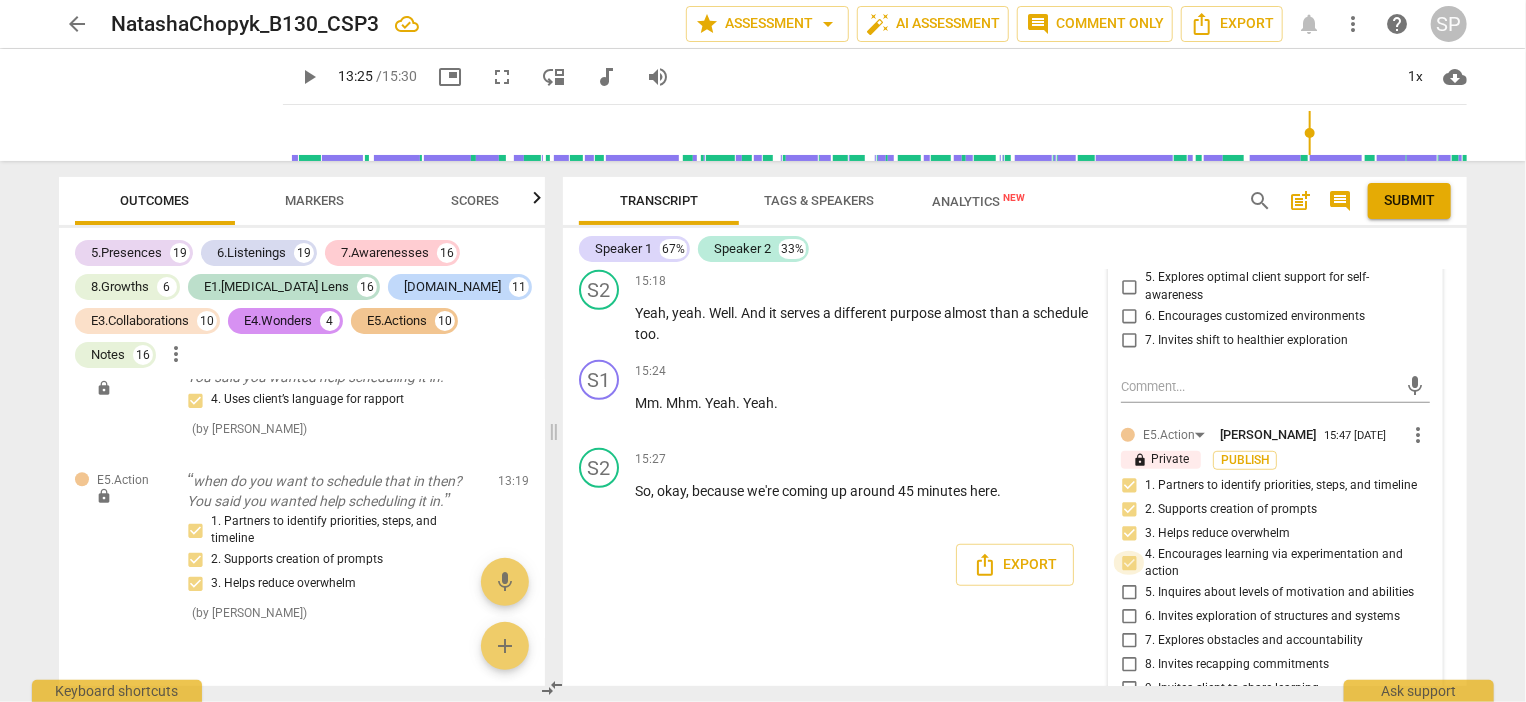 click on "4. Encourages learning via experimentation and action" at bounding box center [1129, 563] 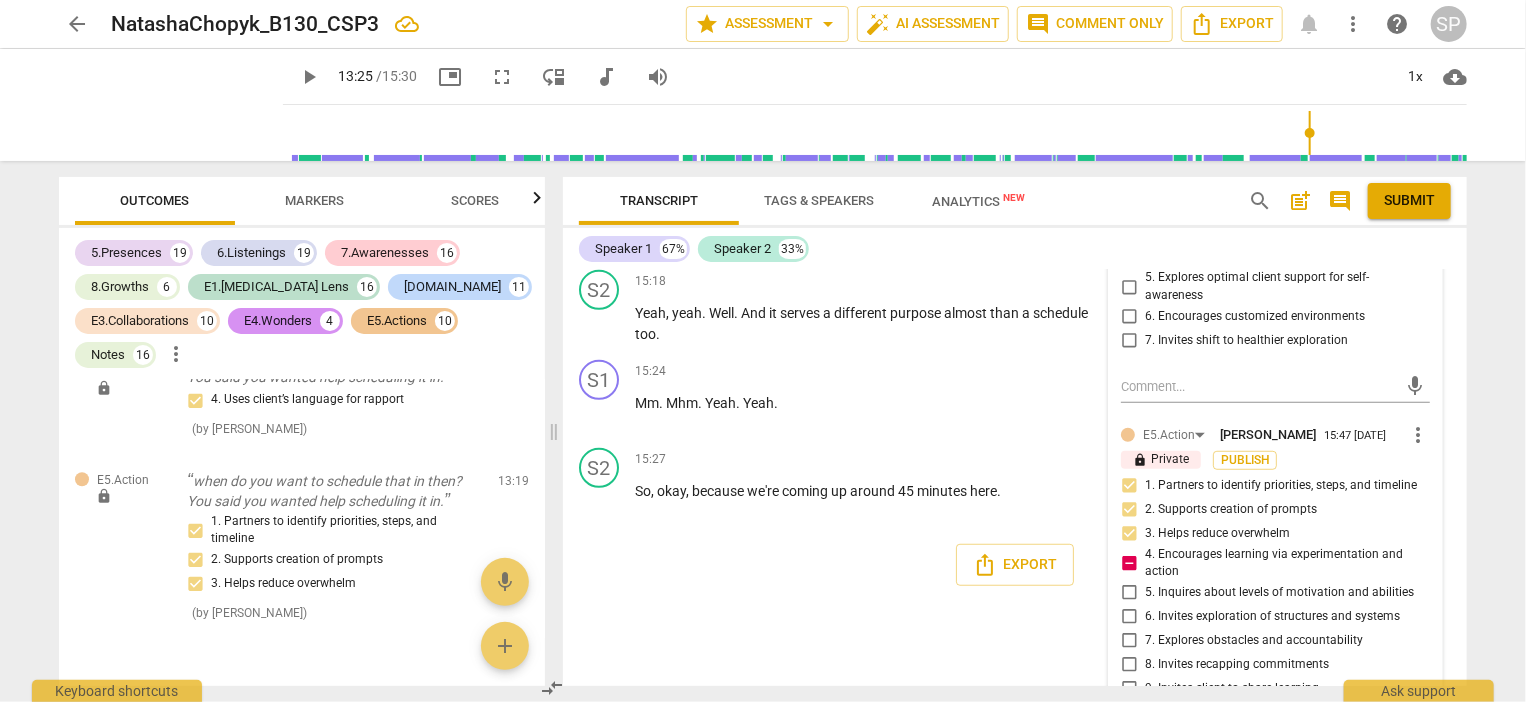 click on "4. Encourages learning via experimentation and action" at bounding box center (1129, 563) 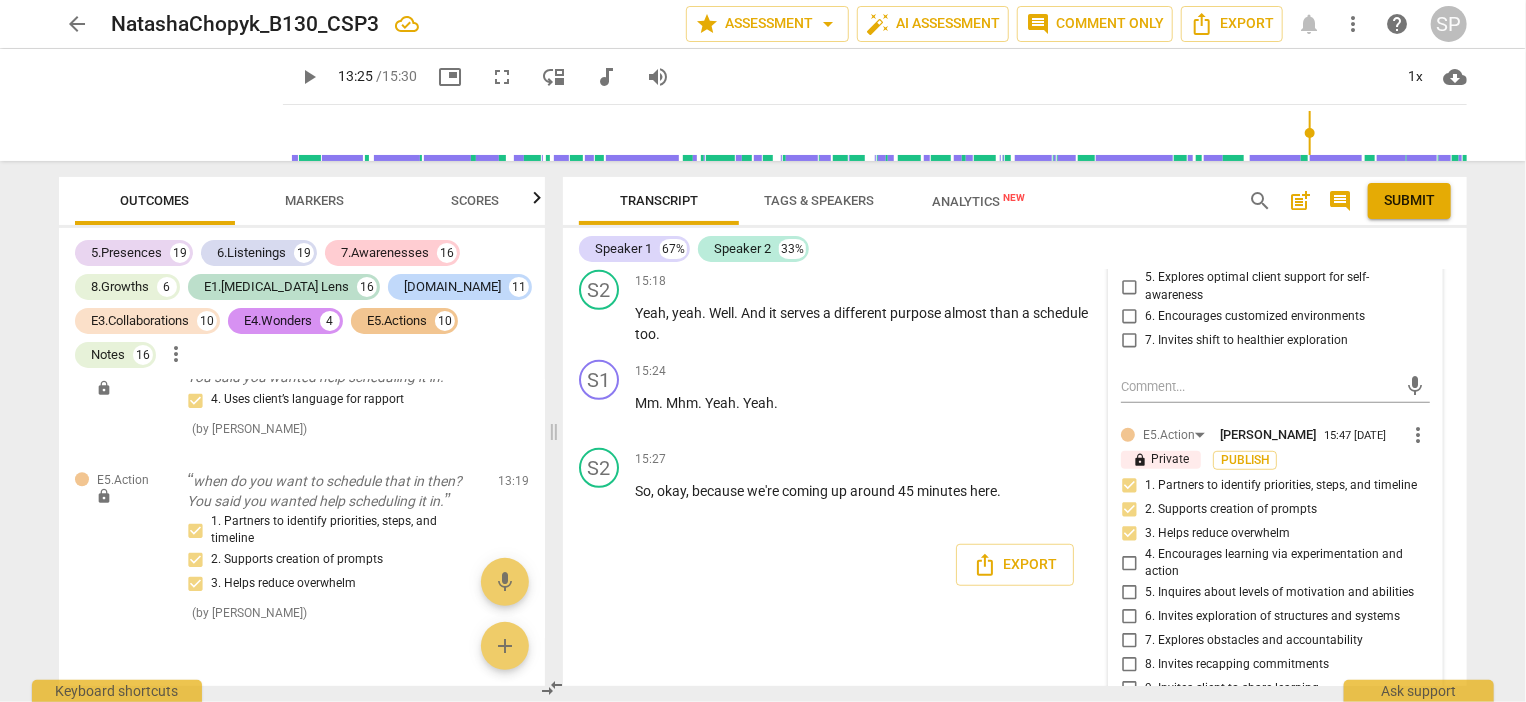 click on "6. Invites exploration of structures and systems" at bounding box center (1129, 617) 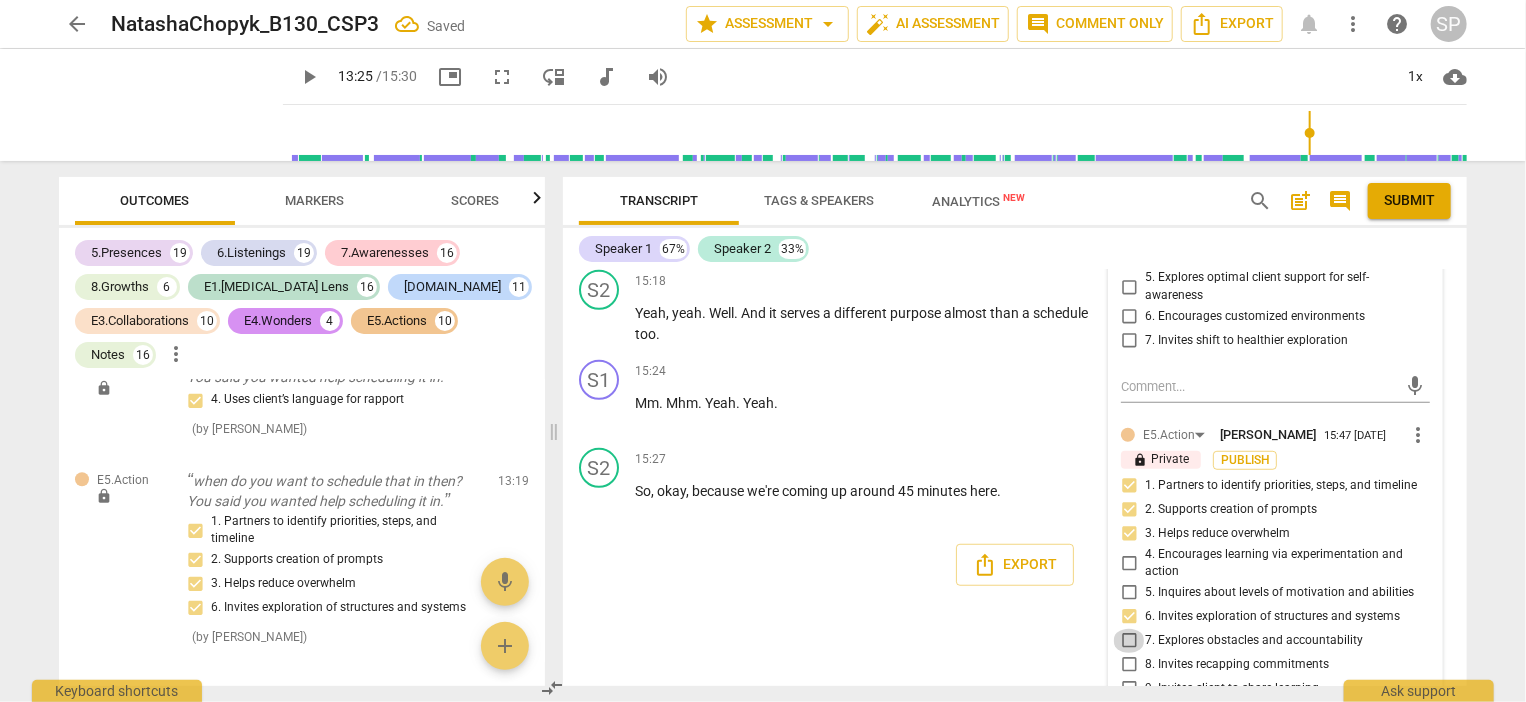 click on "7. Explores obstacles and accountability" at bounding box center [1129, 641] 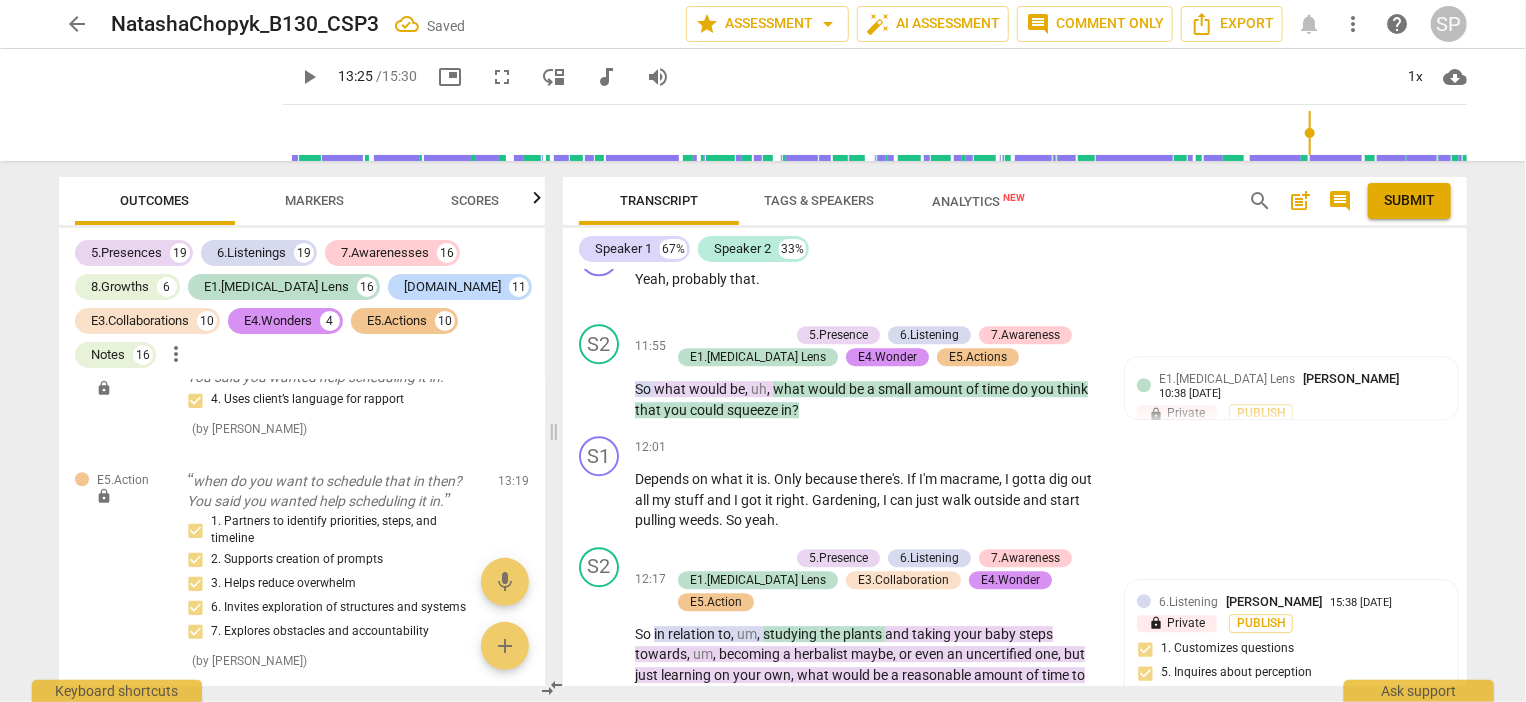 scroll, scrollTop: 6708, scrollLeft: 0, axis: vertical 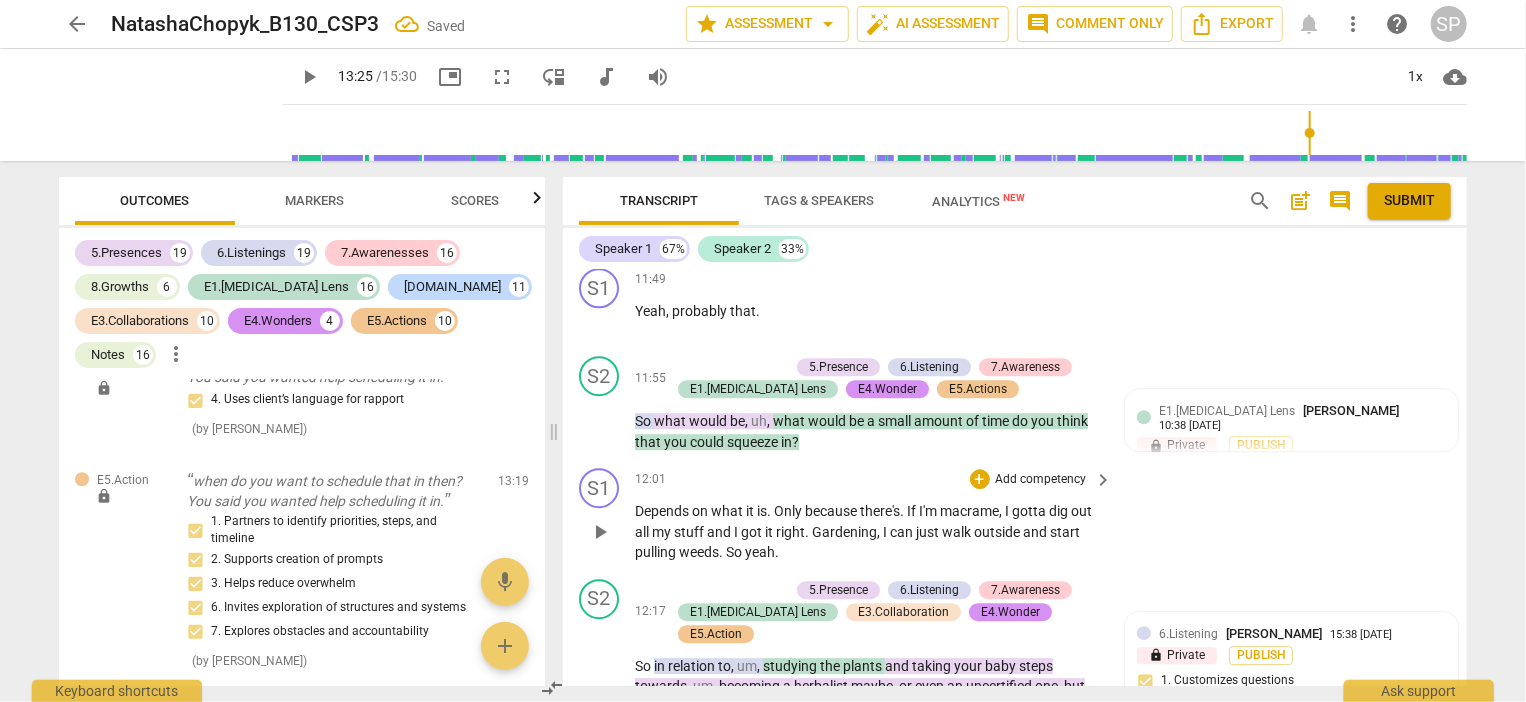 click on "12:01 + Add competency keyboard_arrow_right" at bounding box center (875, 479) 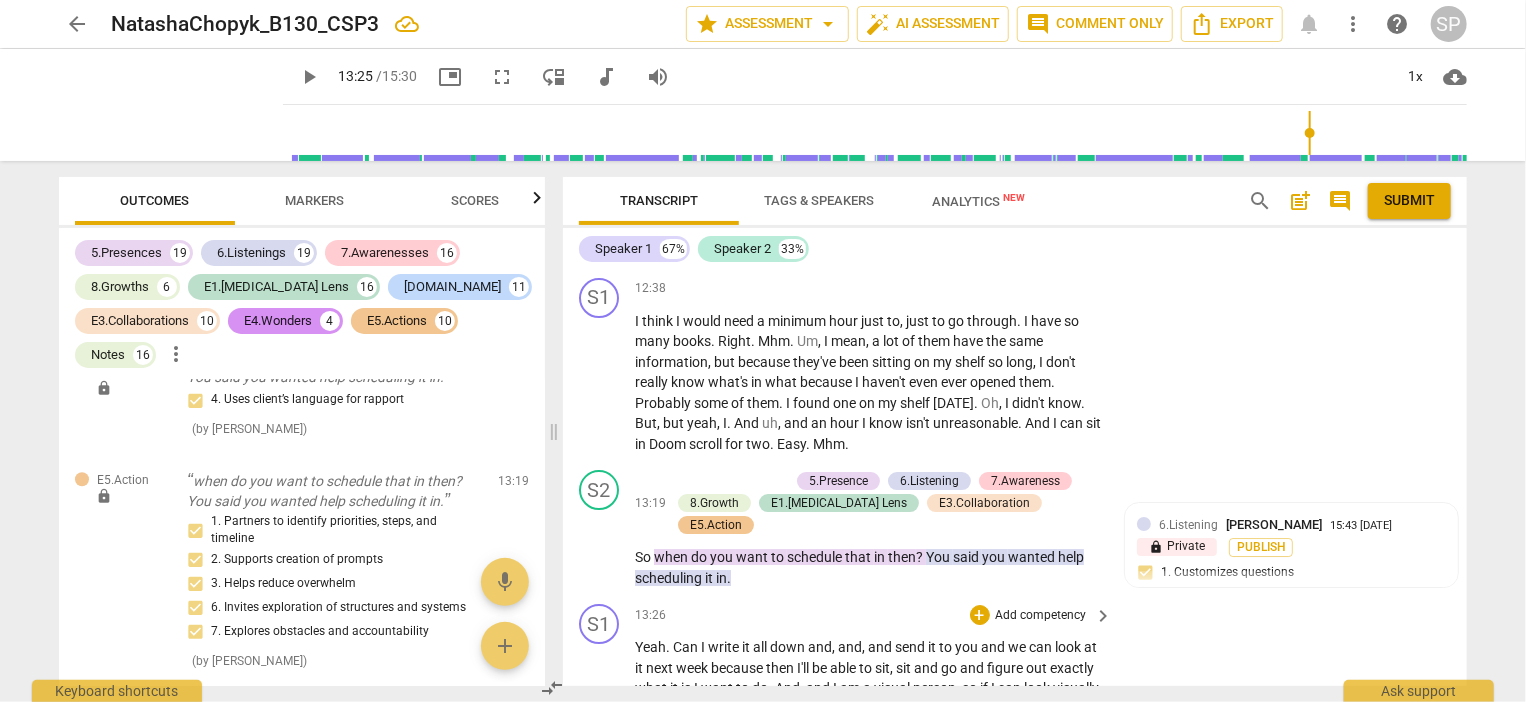 scroll, scrollTop: 7208, scrollLeft: 0, axis: vertical 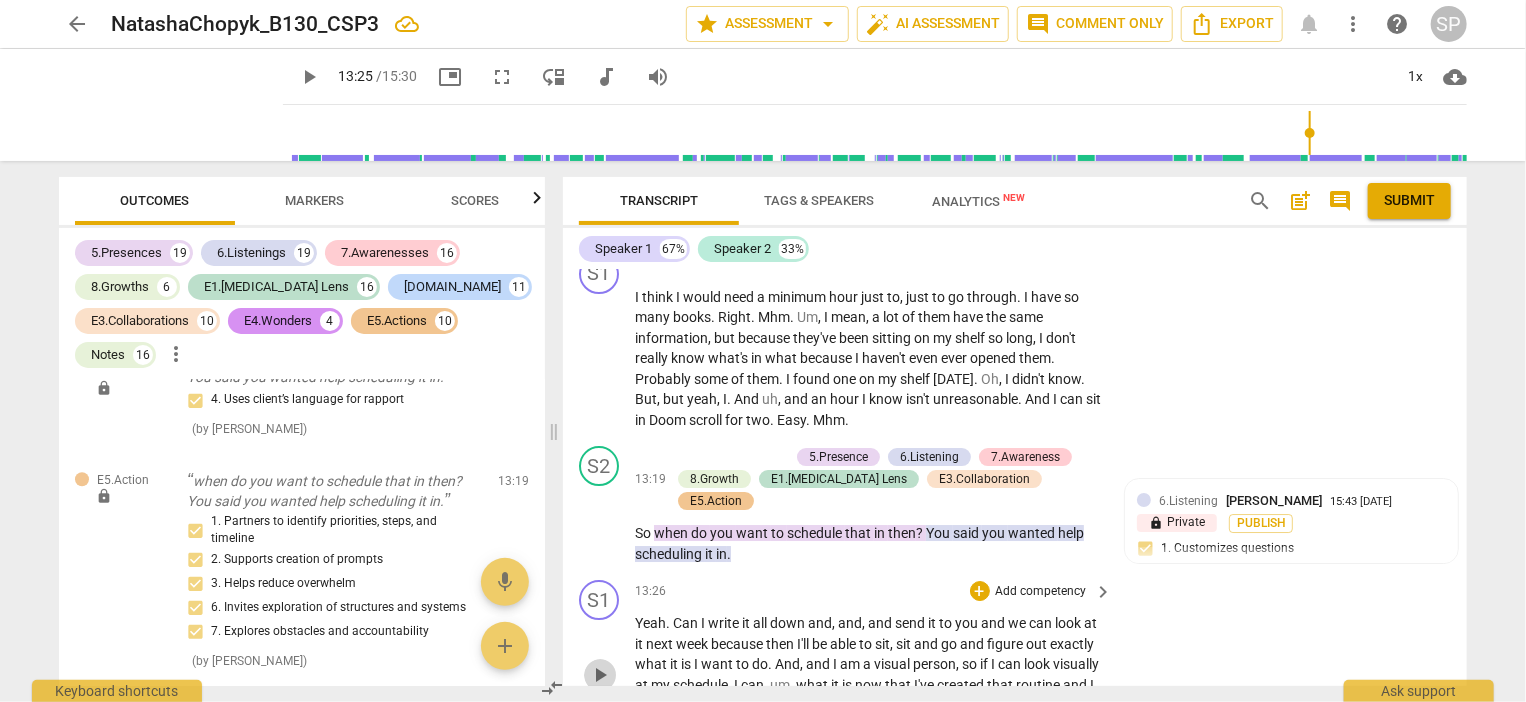 click on "play_arrow" at bounding box center [600, 675] 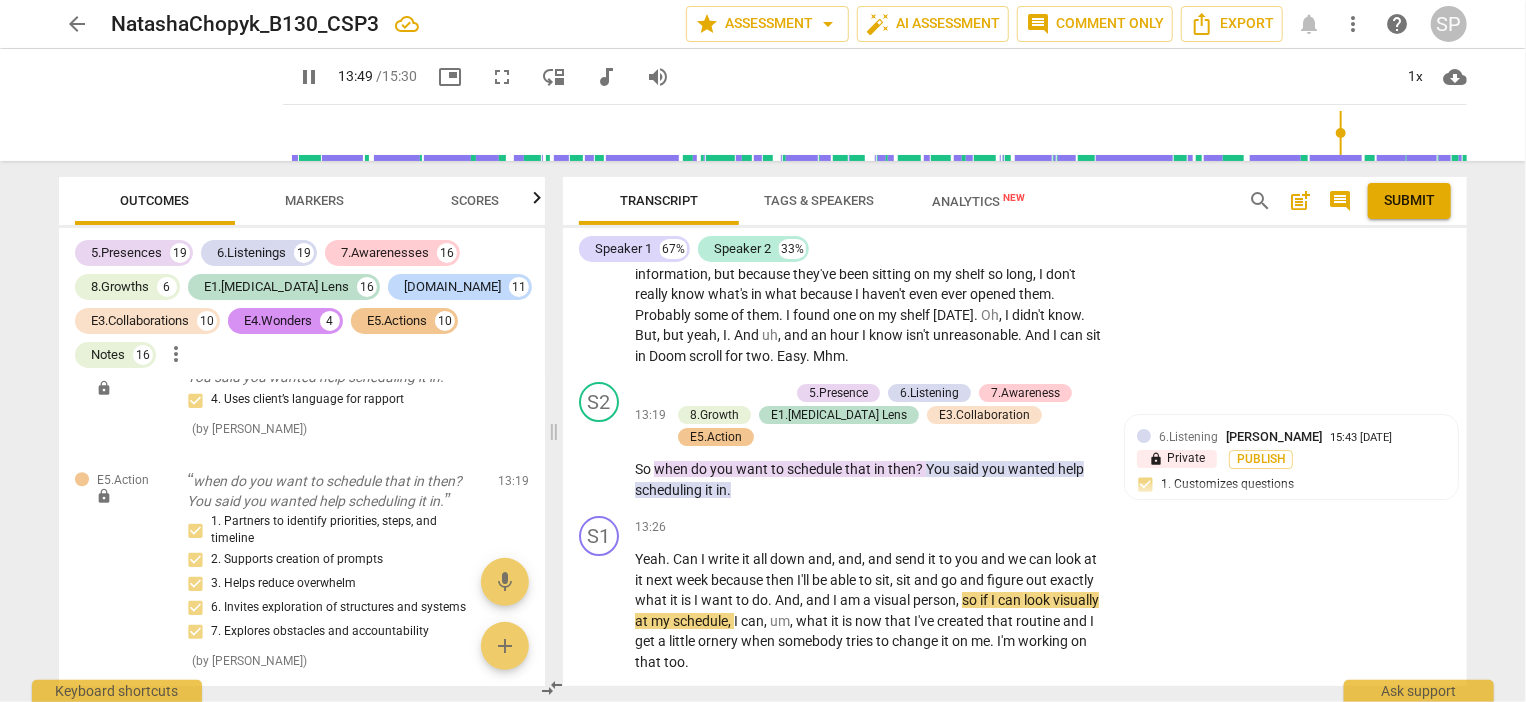 scroll, scrollTop: 7308, scrollLeft: 0, axis: vertical 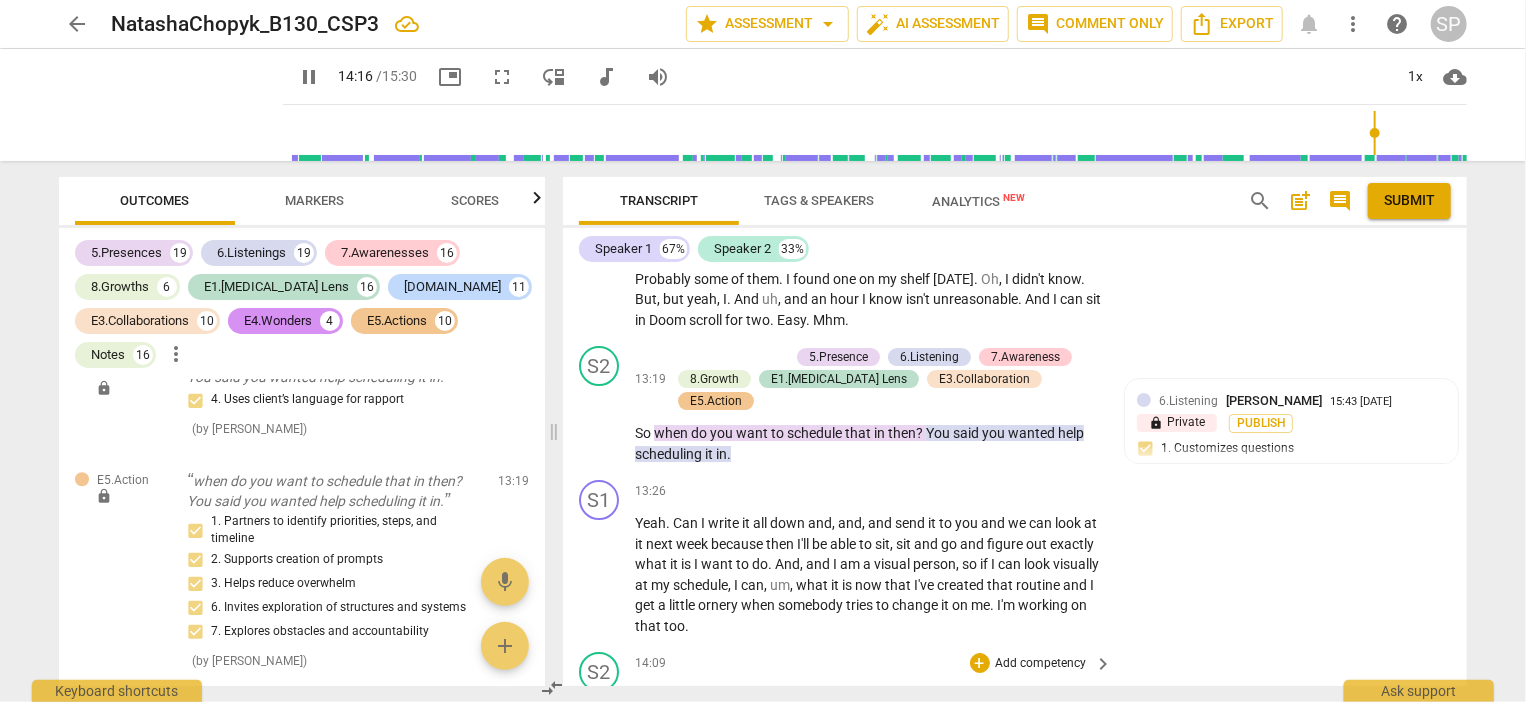 click on "pause" at bounding box center [600, 706] 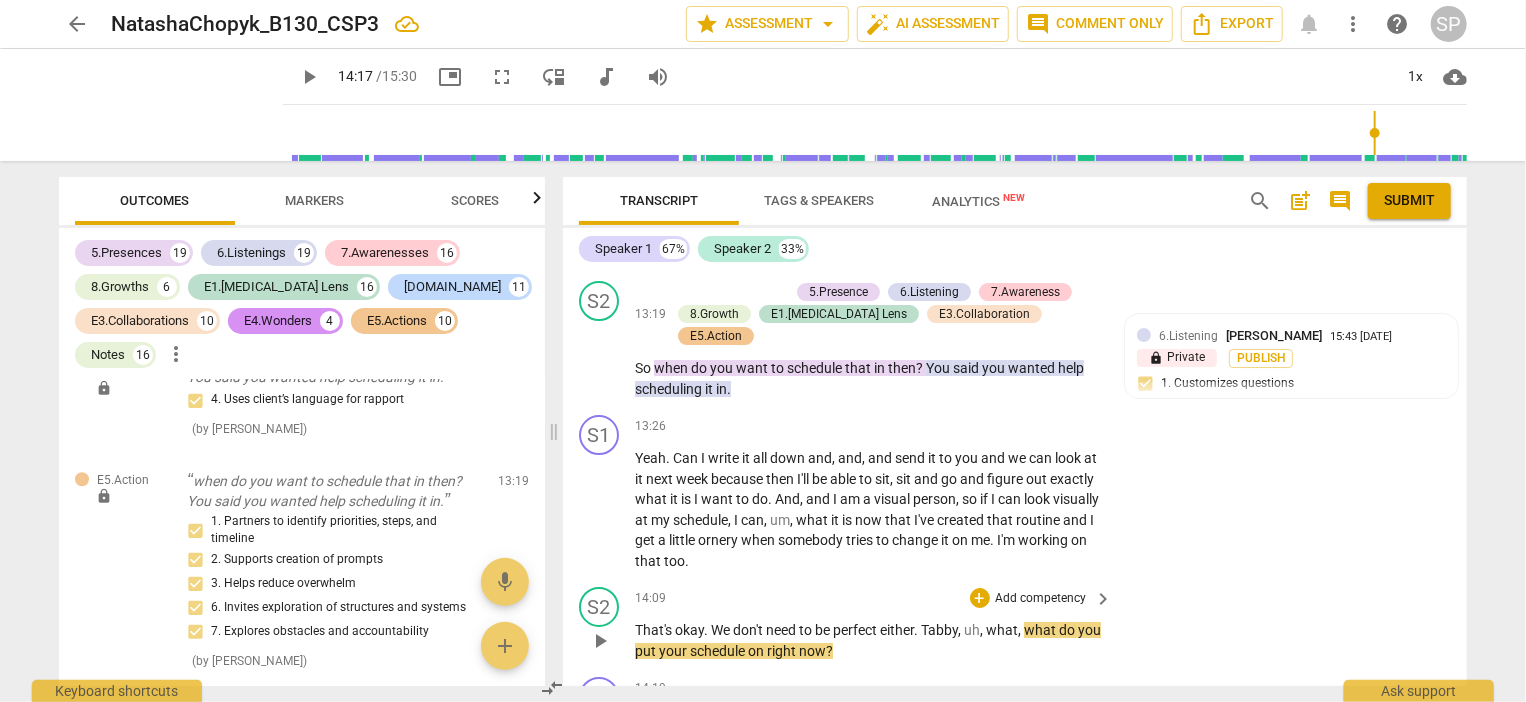 scroll, scrollTop: 7408, scrollLeft: 0, axis: vertical 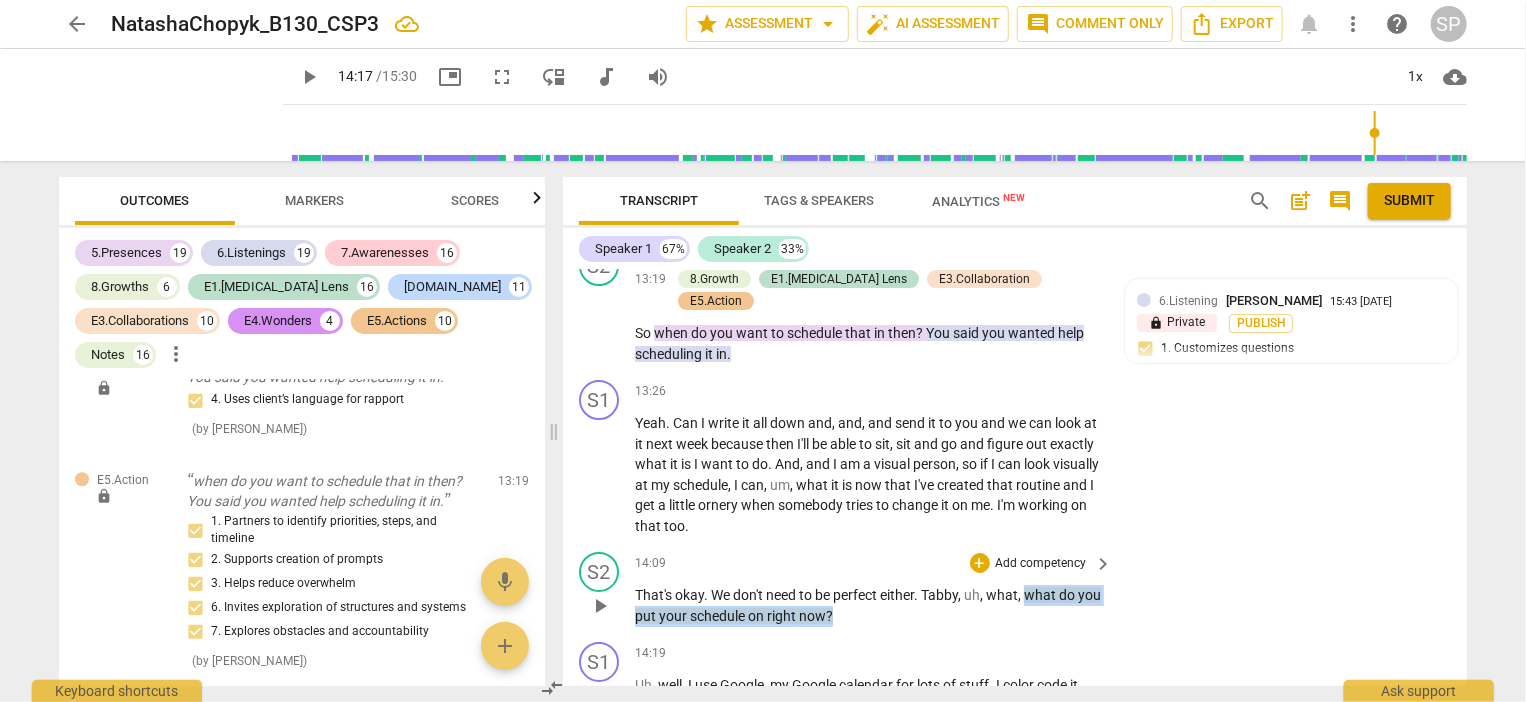 drag, startPoint x: 1025, startPoint y: 479, endPoint x: 1033, endPoint y: 493, distance: 16.124516 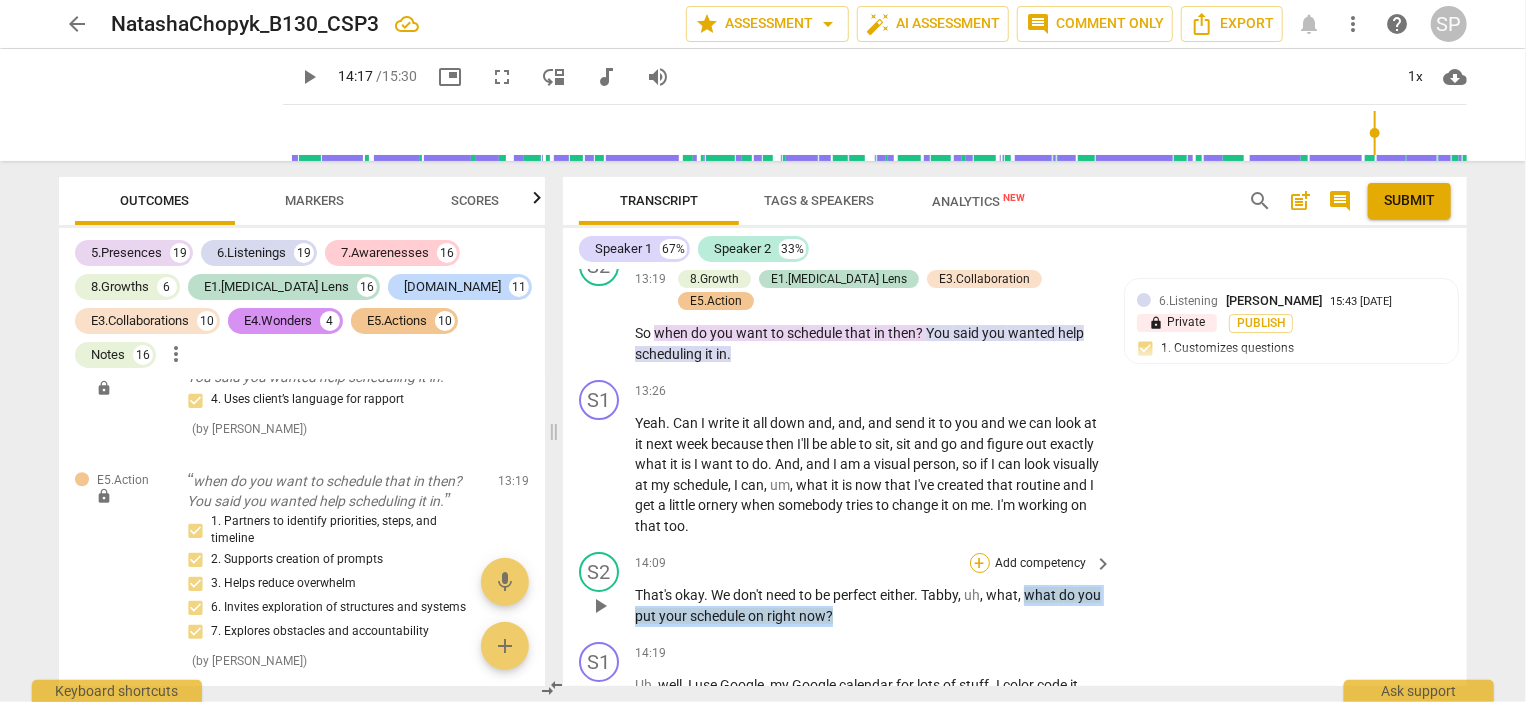 click on "+" at bounding box center (980, 563) 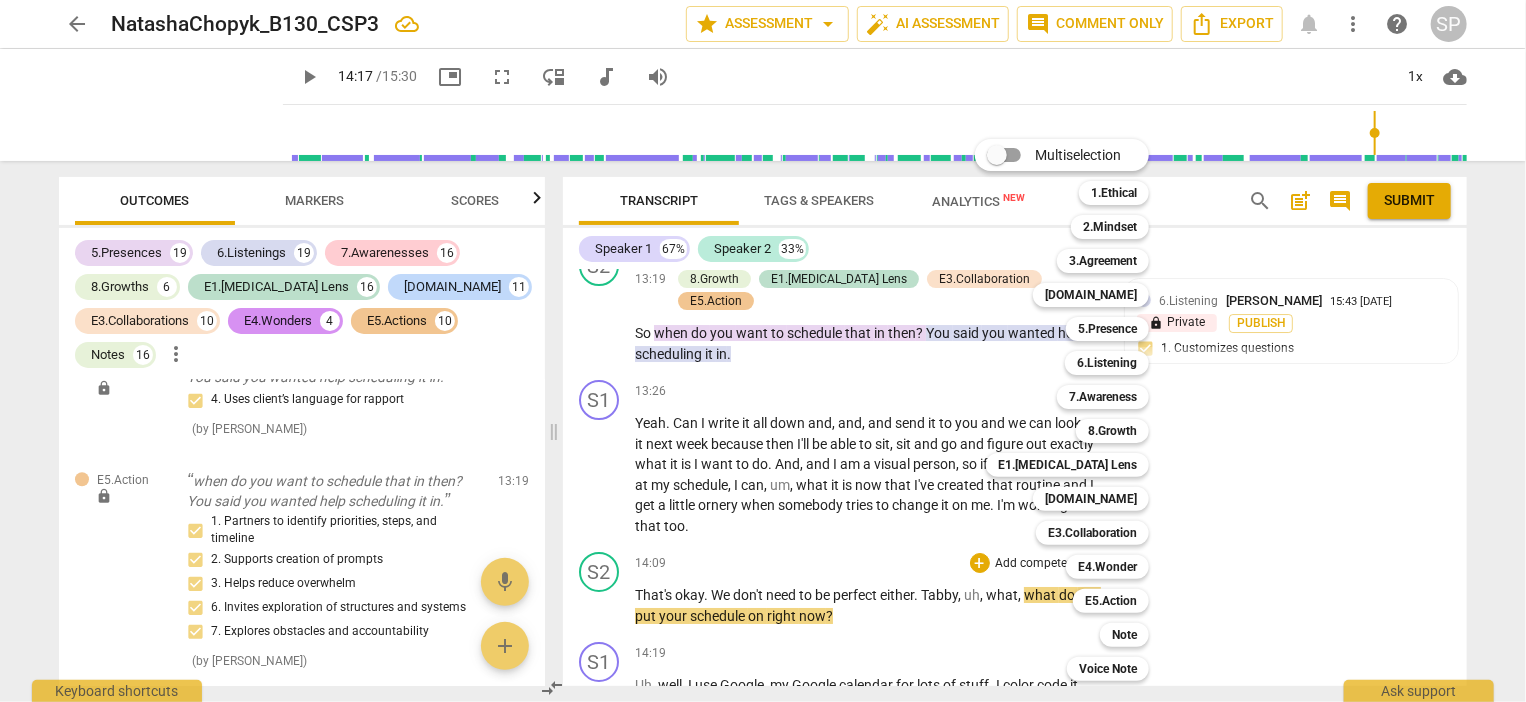 click at bounding box center [763, 351] 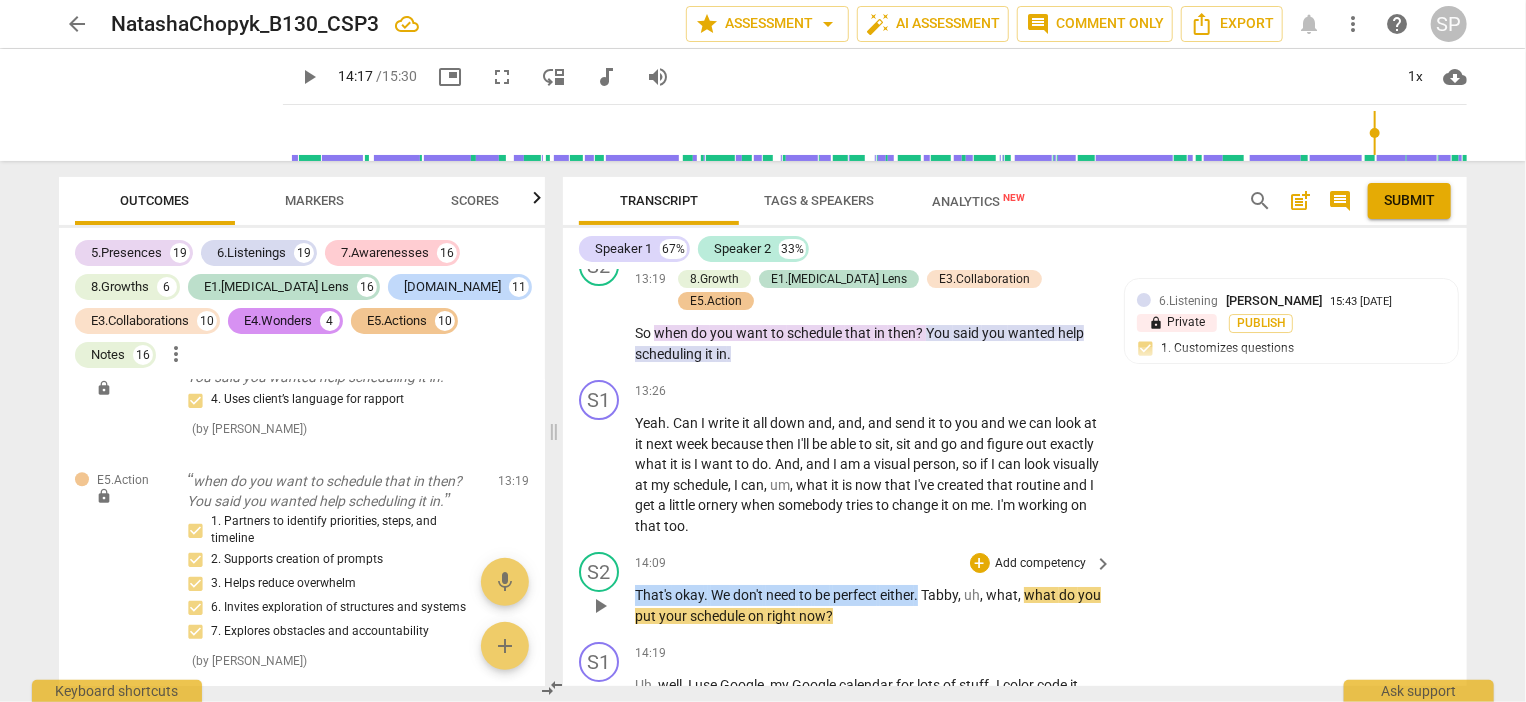 drag, startPoint x: 651, startPoint y: 479, endPoint x: 923, endPoint y: 482, distance: 272.01654 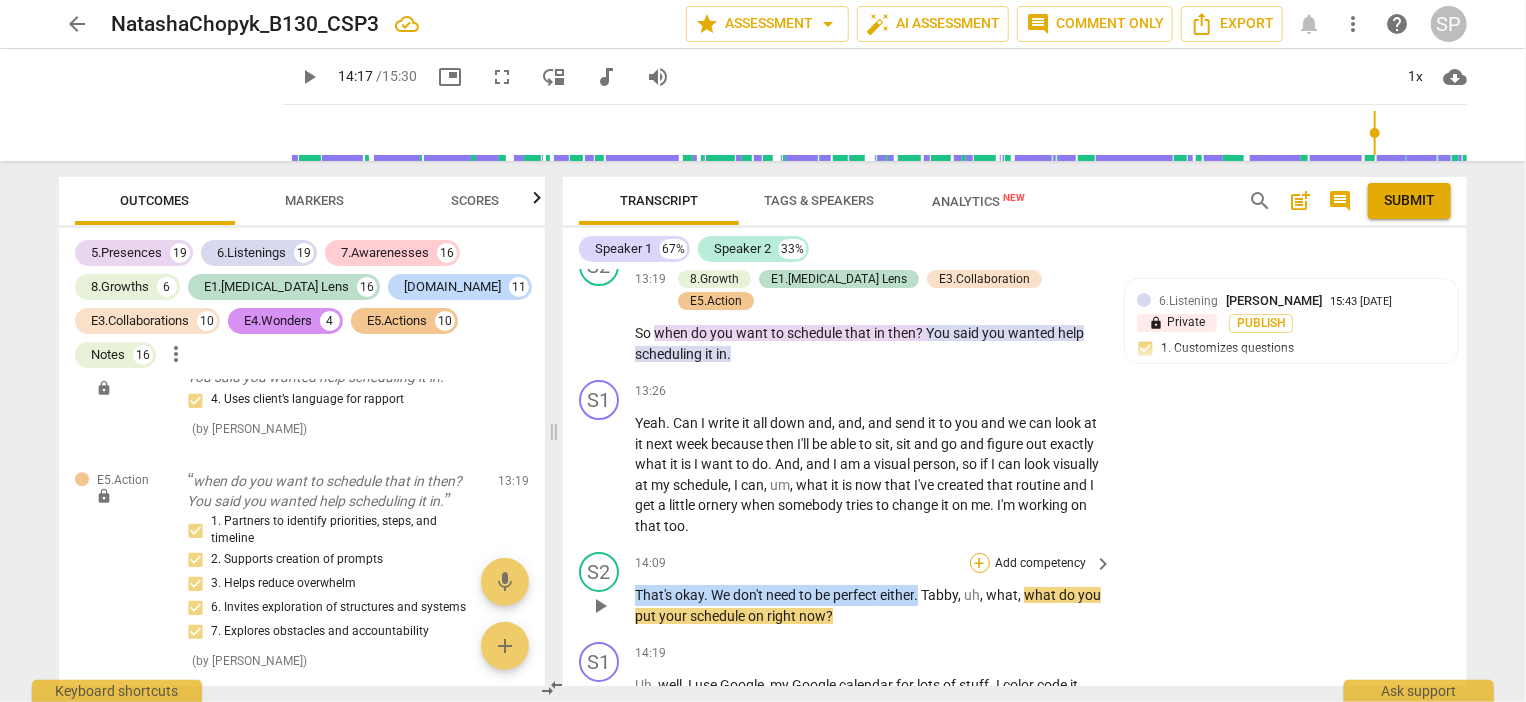 click on "+" at bounding box center [980, 563] 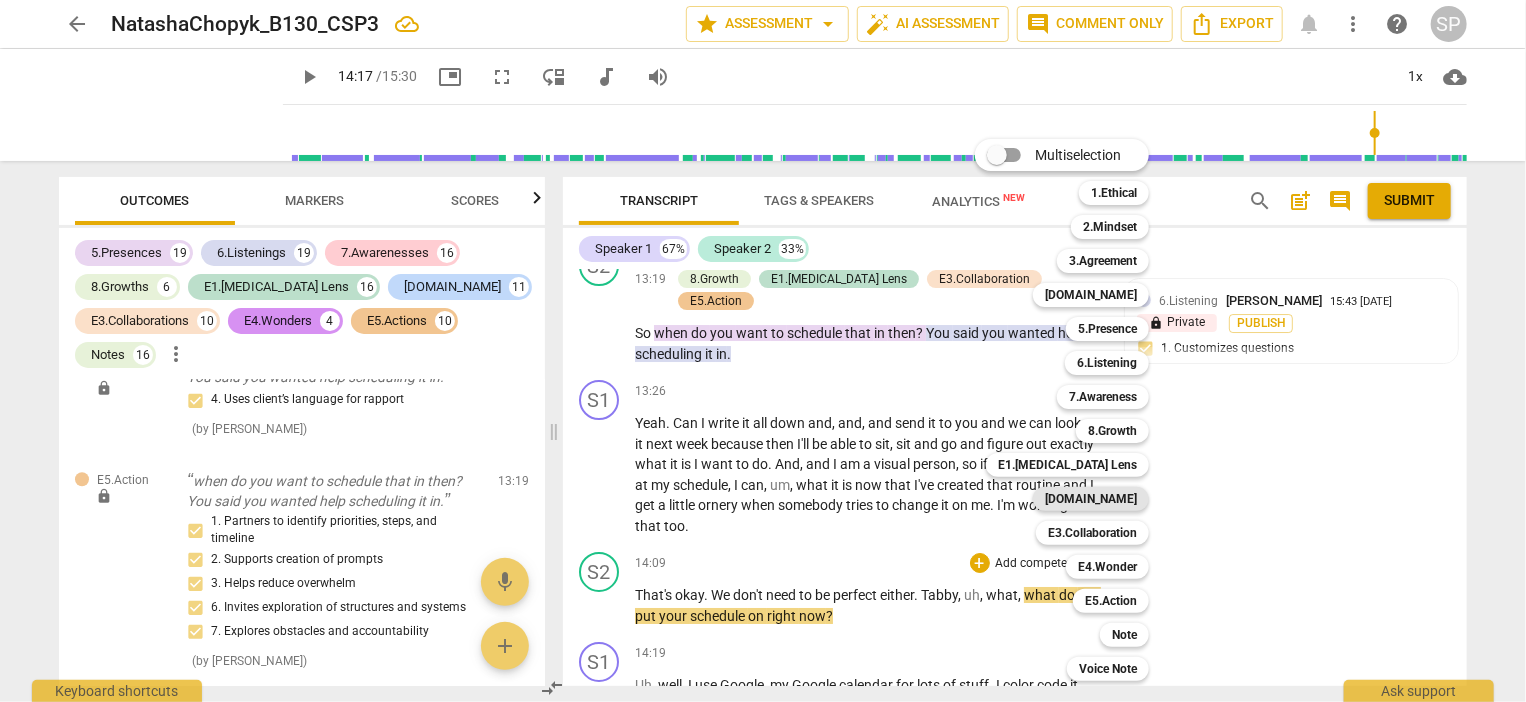 click on "[DOMAIN_NAME]" at bounding box center (1091, 499) 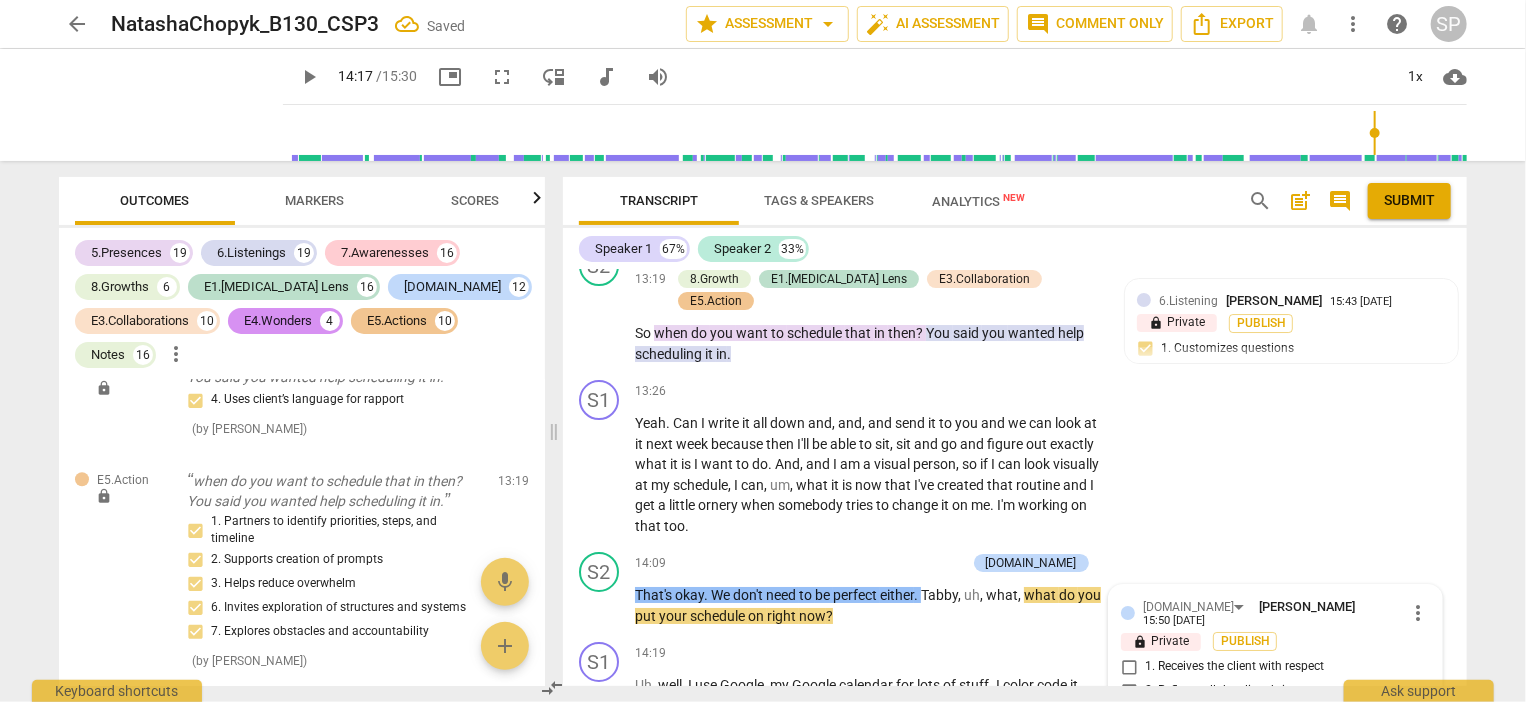 scroll, scrollTop: 7744, scrollLeft: 0, axis: vertical 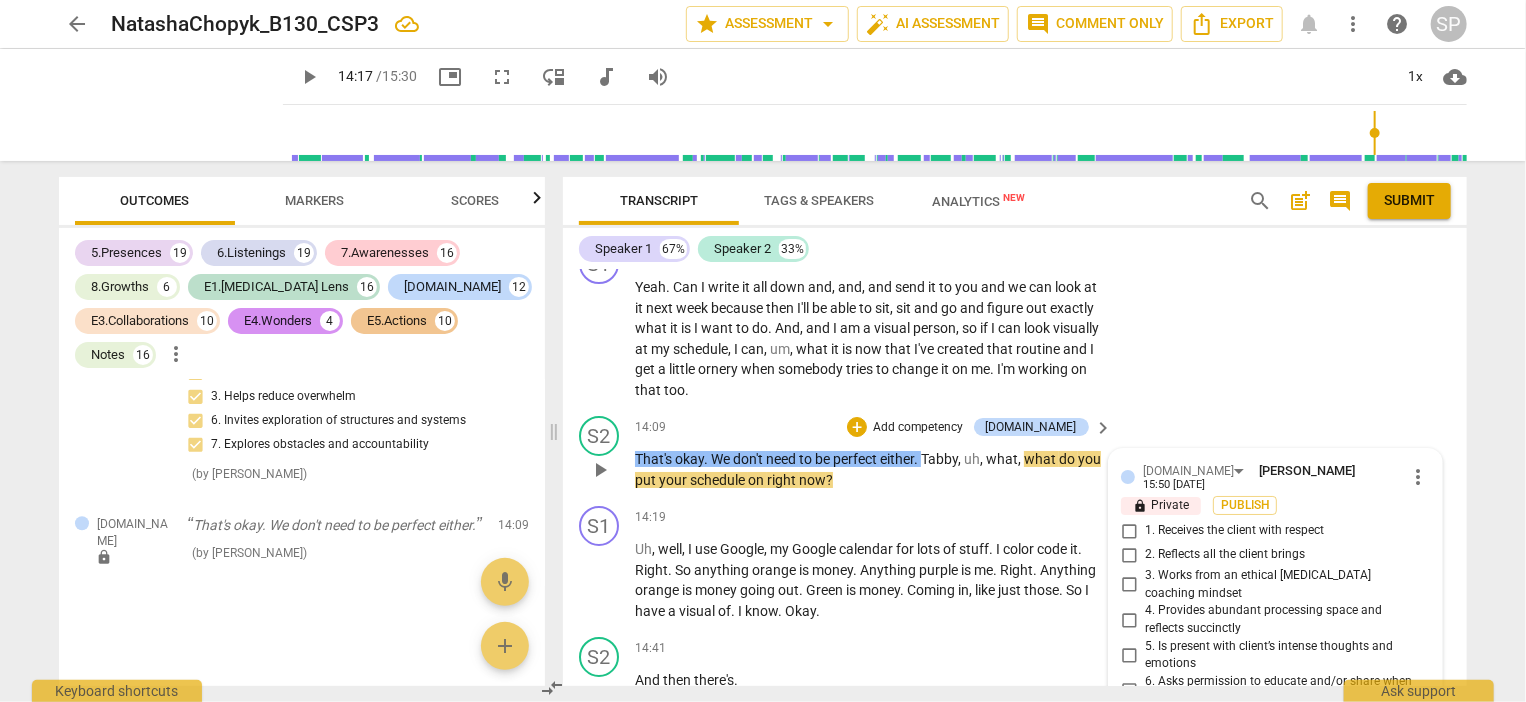 click on "2. Reflects all the client brings" at bounding box center [1129, 555] 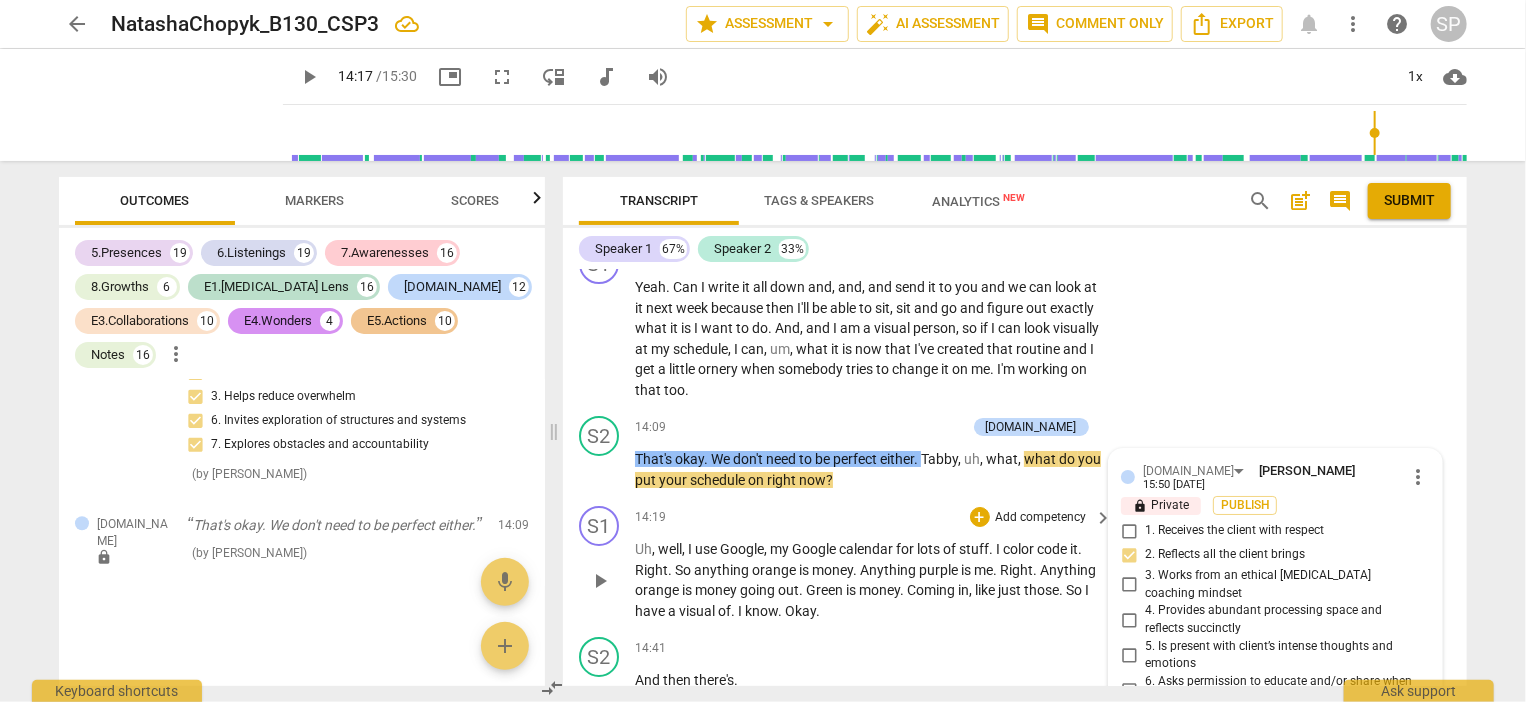 click on "S1 play_arrow pause 14:19 + Add competency keyboard_arrow_right Uh ,   well ,   I   use   Google ,   my   Google   calendar   for   lots   of   stuff .   I   color   code   it .   Right .   So   anything   orange   is   money .   Anything   purple   is   me .   Right .   Anything   orange   is   money   going   out .   Green   is   money .   Coming   in ,   like   just   those .   So   I   have   a   visual   of .   I   know .   Okay ." at bounding box center (1015, 563) 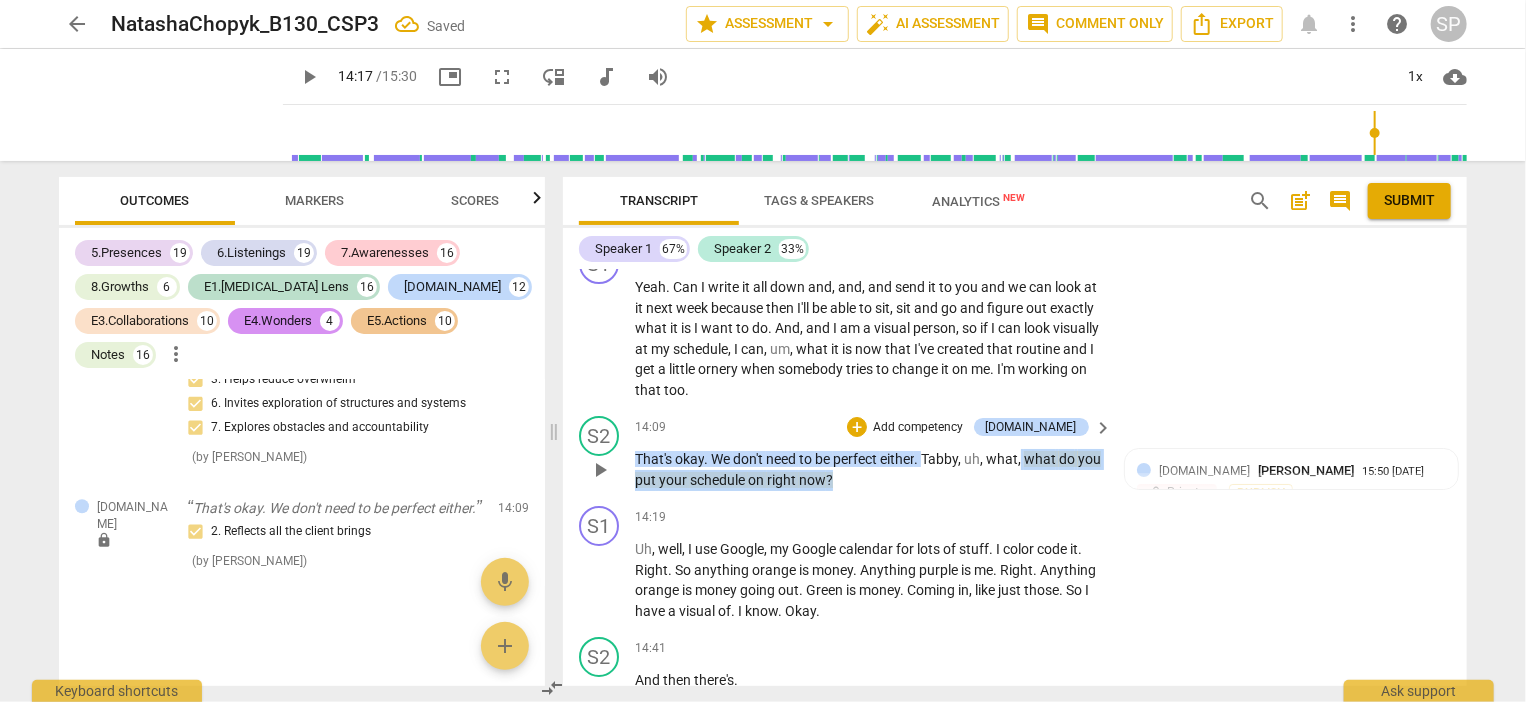 drag, startPoint x: 1022, startPoint y: 338, endPoint x: 1032, endPoint y: 368, distance: 31.622776 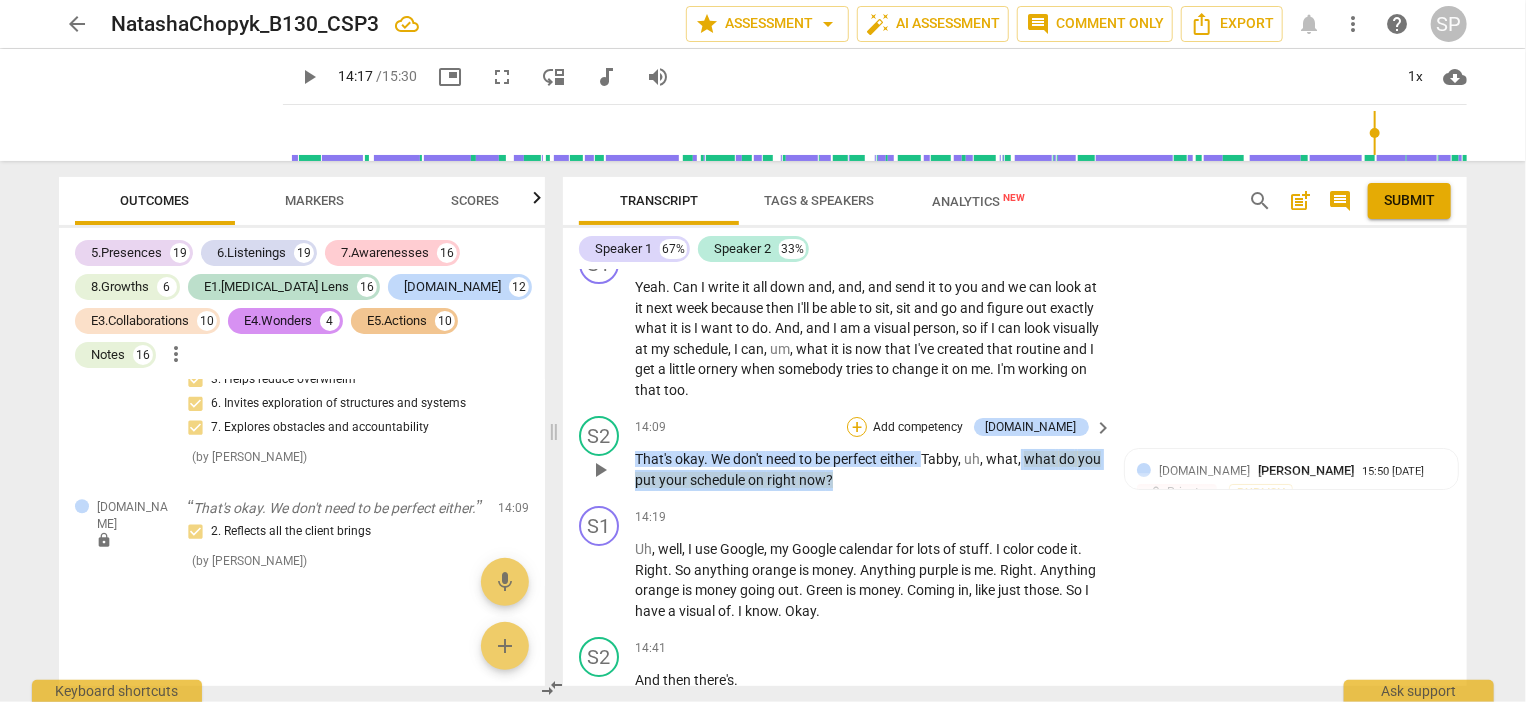 click on "+" at bounding box center [857, 427] 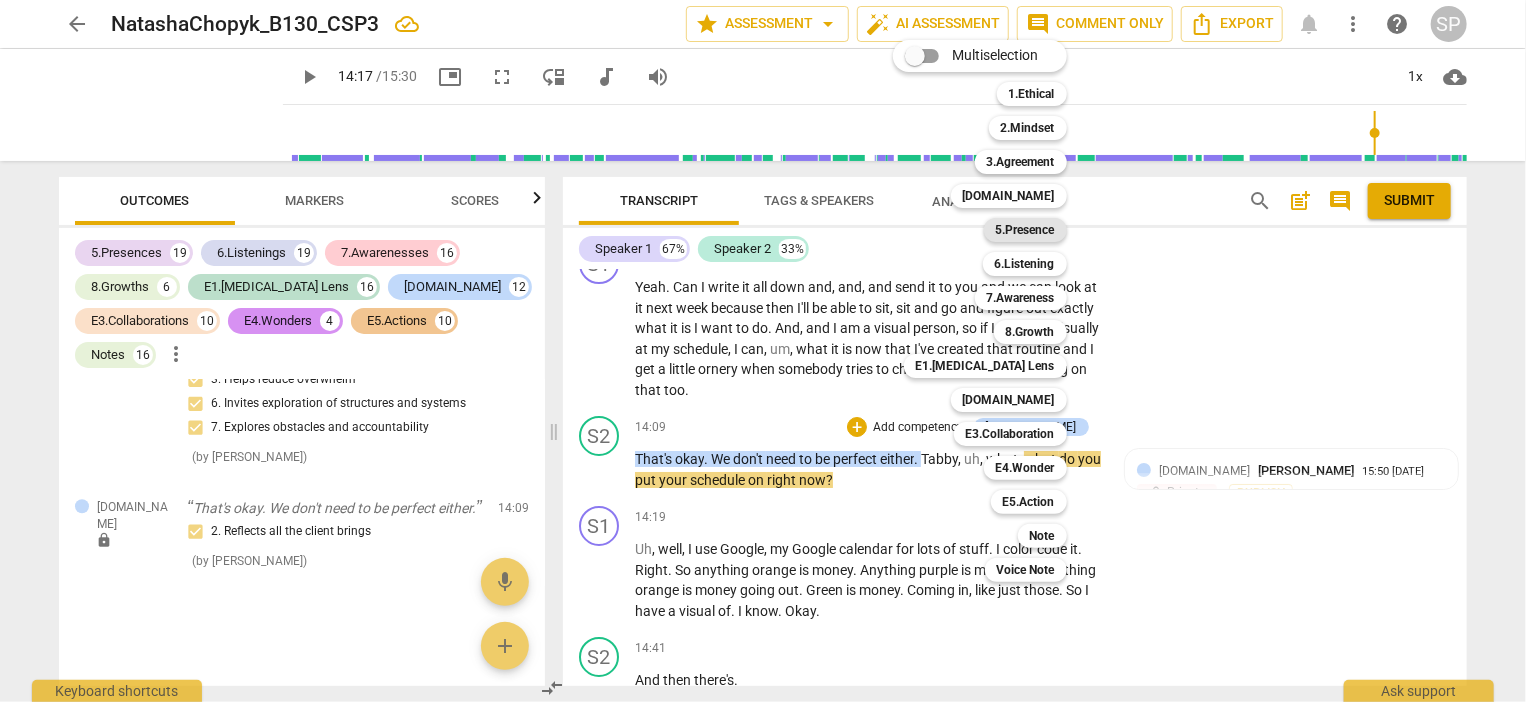 click on "5.Presence" at bounding box center [1025, 230] 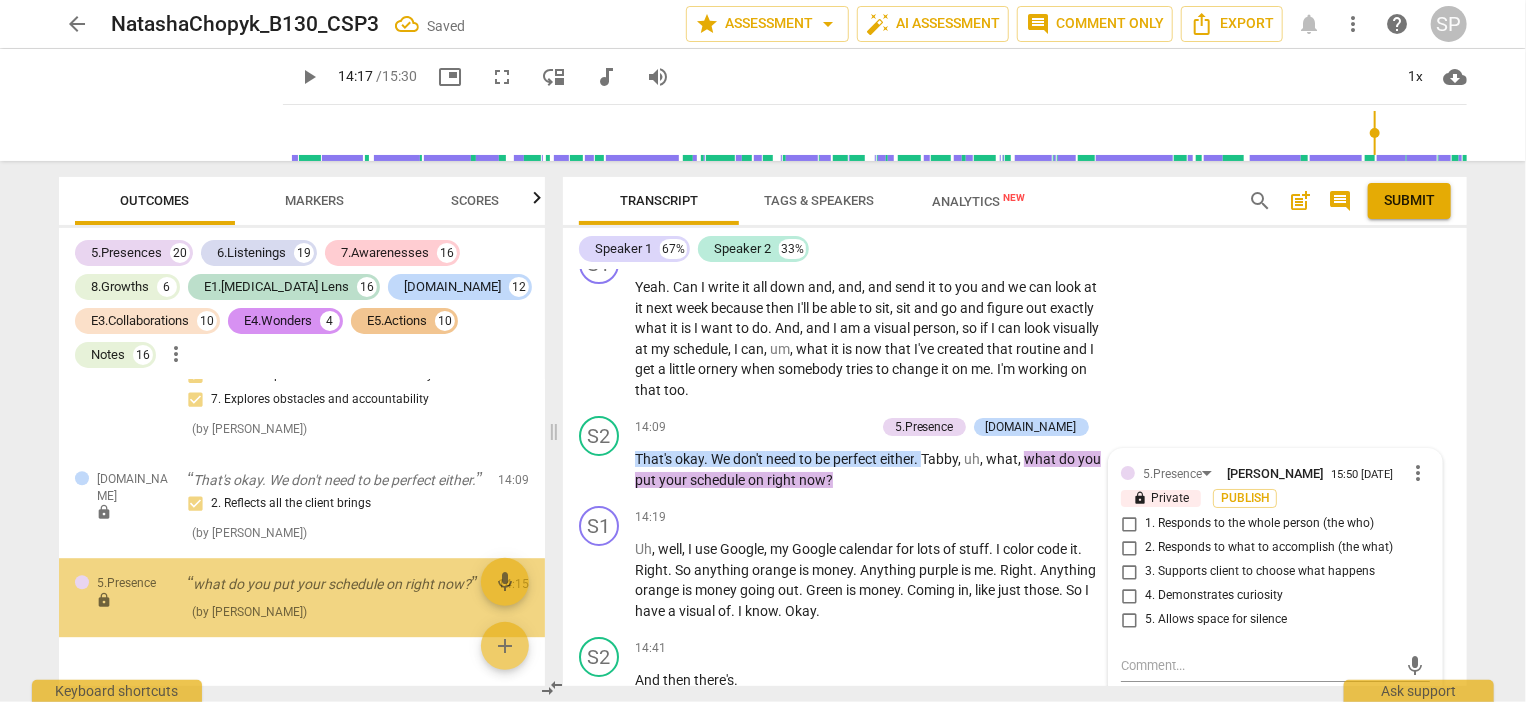 scroll, scrollTop: 22037, scrollLeft: 0, axis: vertical 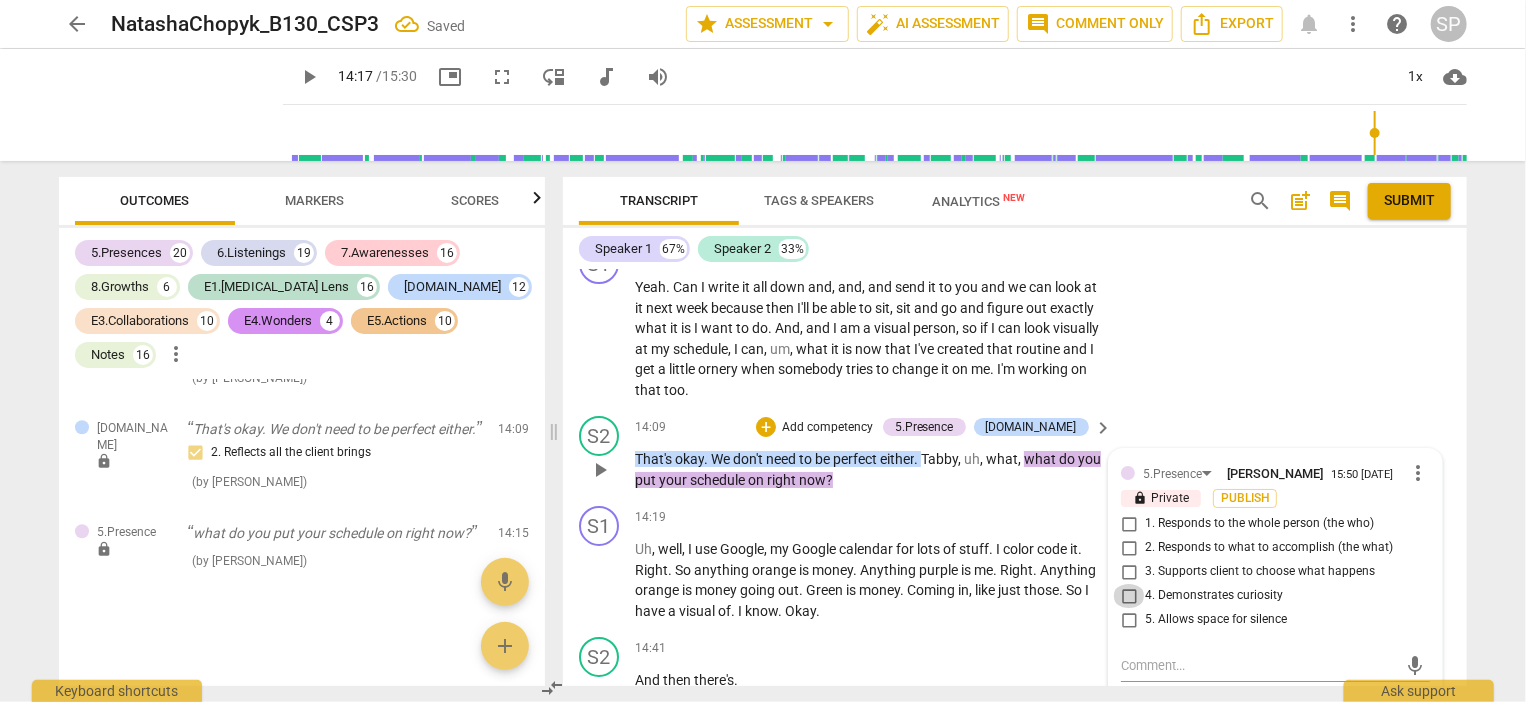 click on "4. Demonstrates curiosity" at bounding box center (1129, 596) 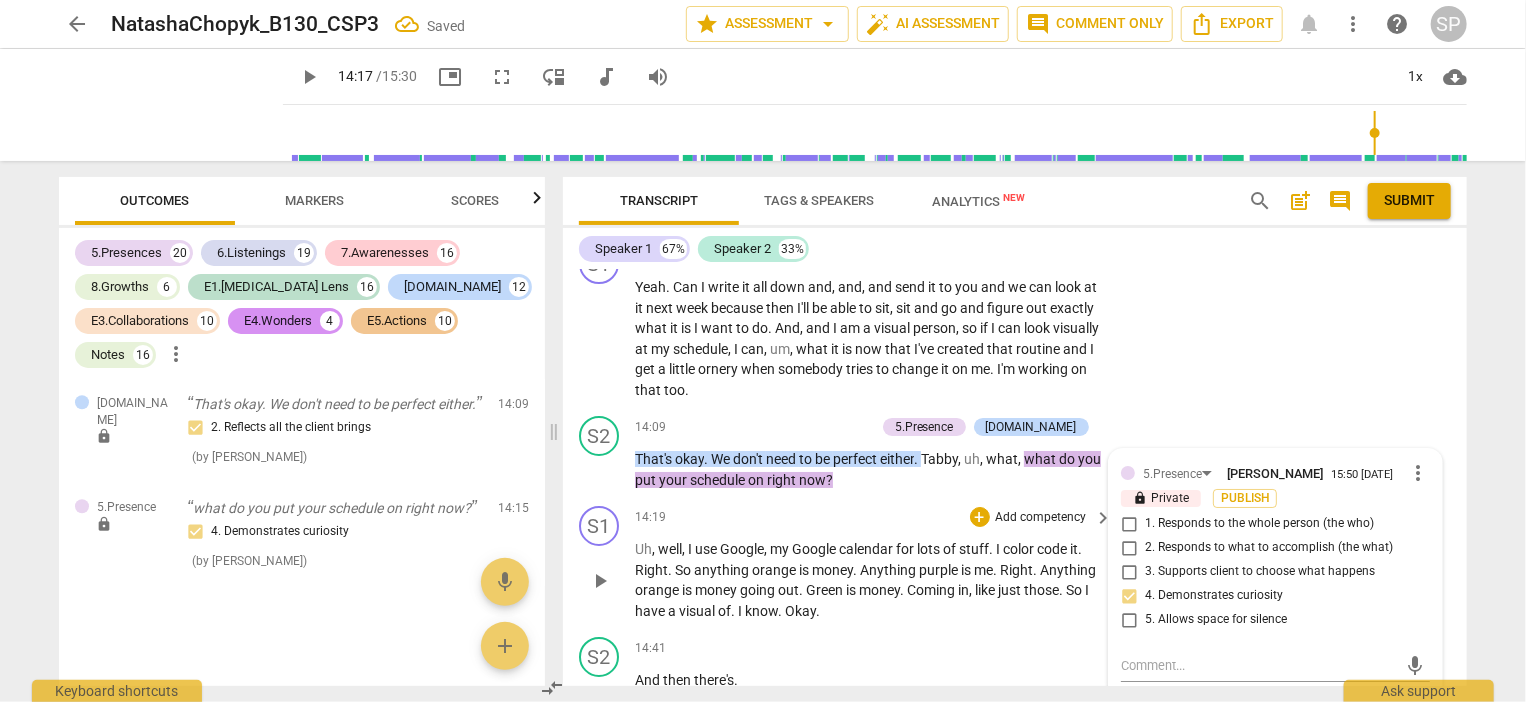 click on "14:19 + Add competency keyboard_arrow_right Uh ,   well ,   I   use   Google ,   my   Google   calendar   for   lots   of   stuff .   I   color   code   it .   Right .   So   anything   orange   is   money .   Anything   purple   is   me .   Right .   Anything   orange   is   money   going   out .   Green   is   money .   Coming   in ,   like   just   those .   So   I   have   a   visual   of .   I   know .   Okay ." at bounding box center (875, 563) 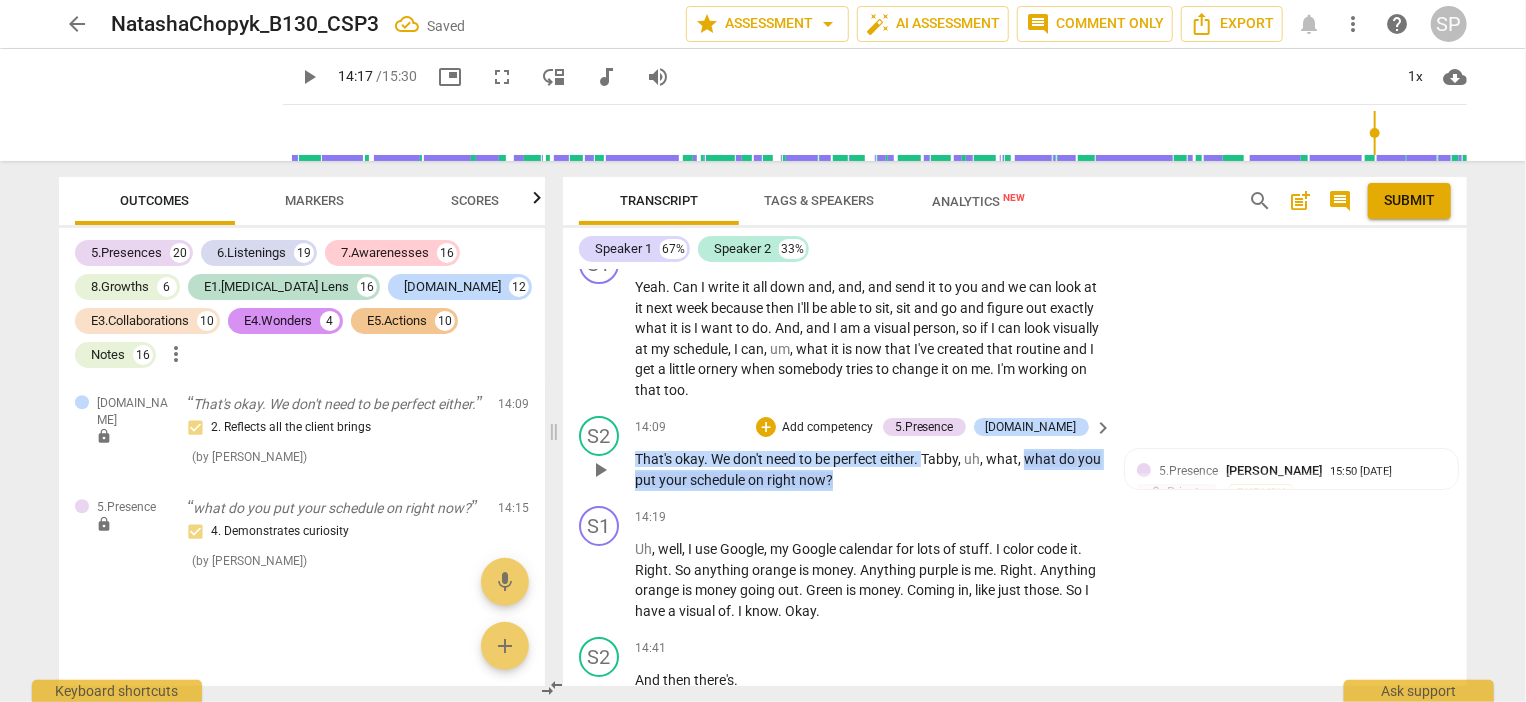 drag, startPoint x: 1026, startPoint y: 335, endPoint x: 1036, endPoint y: 362, distance: 28.79236 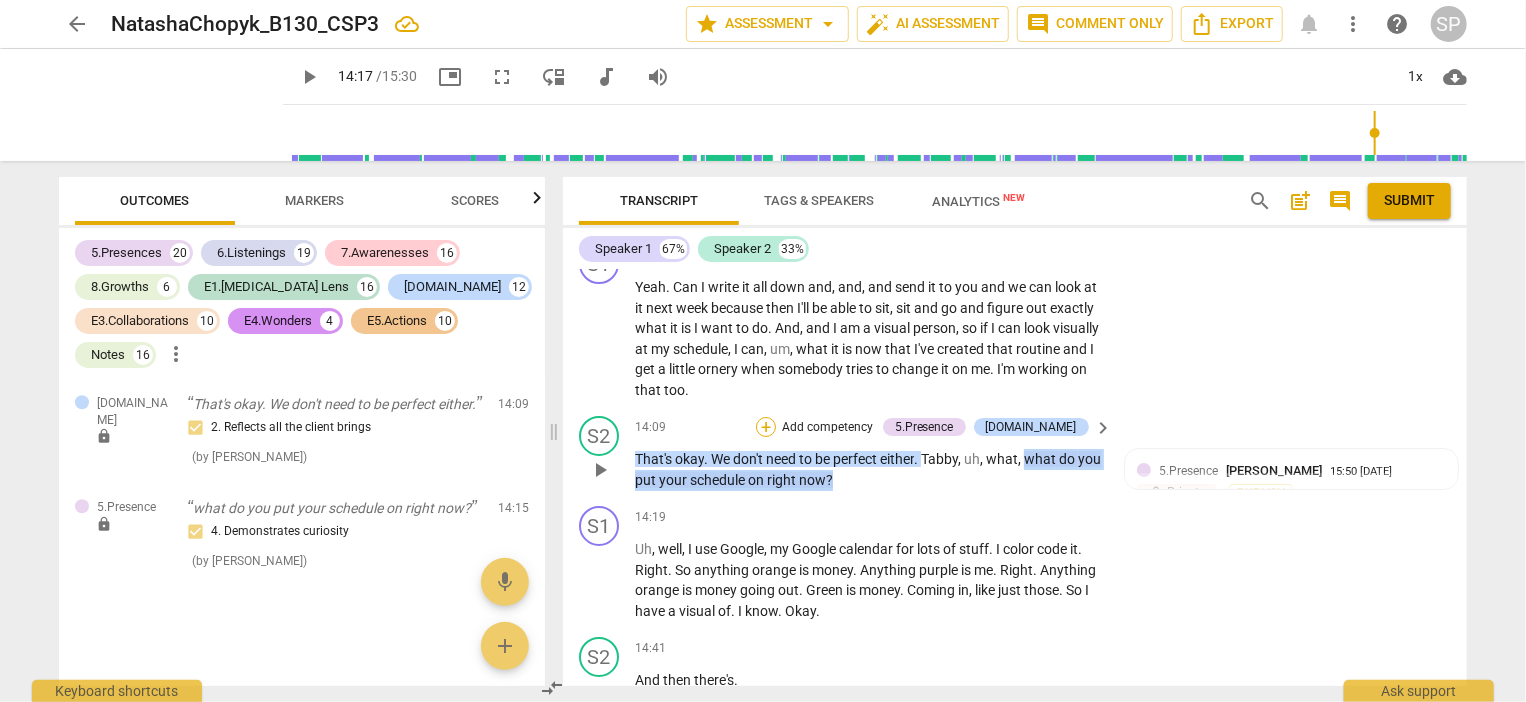 click on "+" at bounding box center [766, 427] 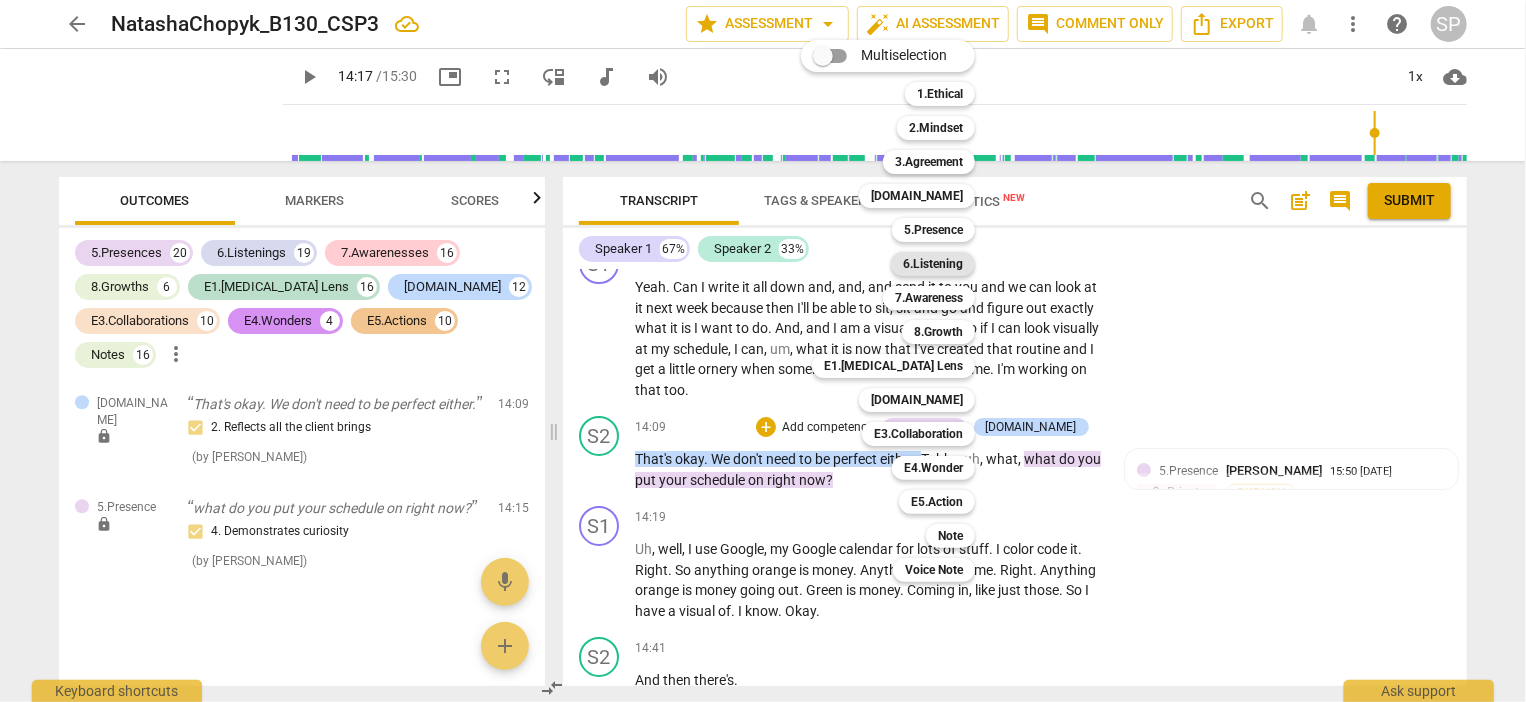 click on "6.Listening" at bounding box center (933, 264) 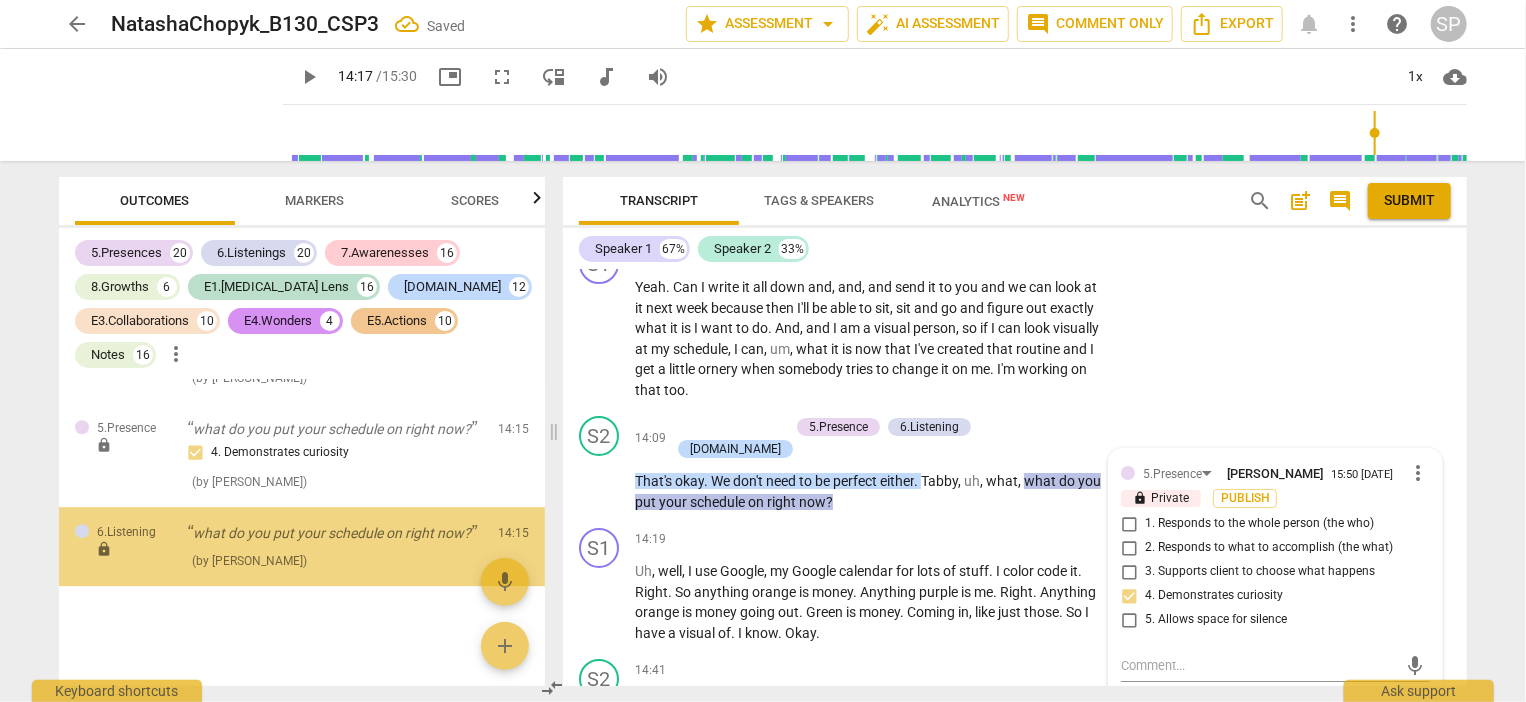 scroll, scrollTop: 22141, scrollLeft: 0, axis: vertical 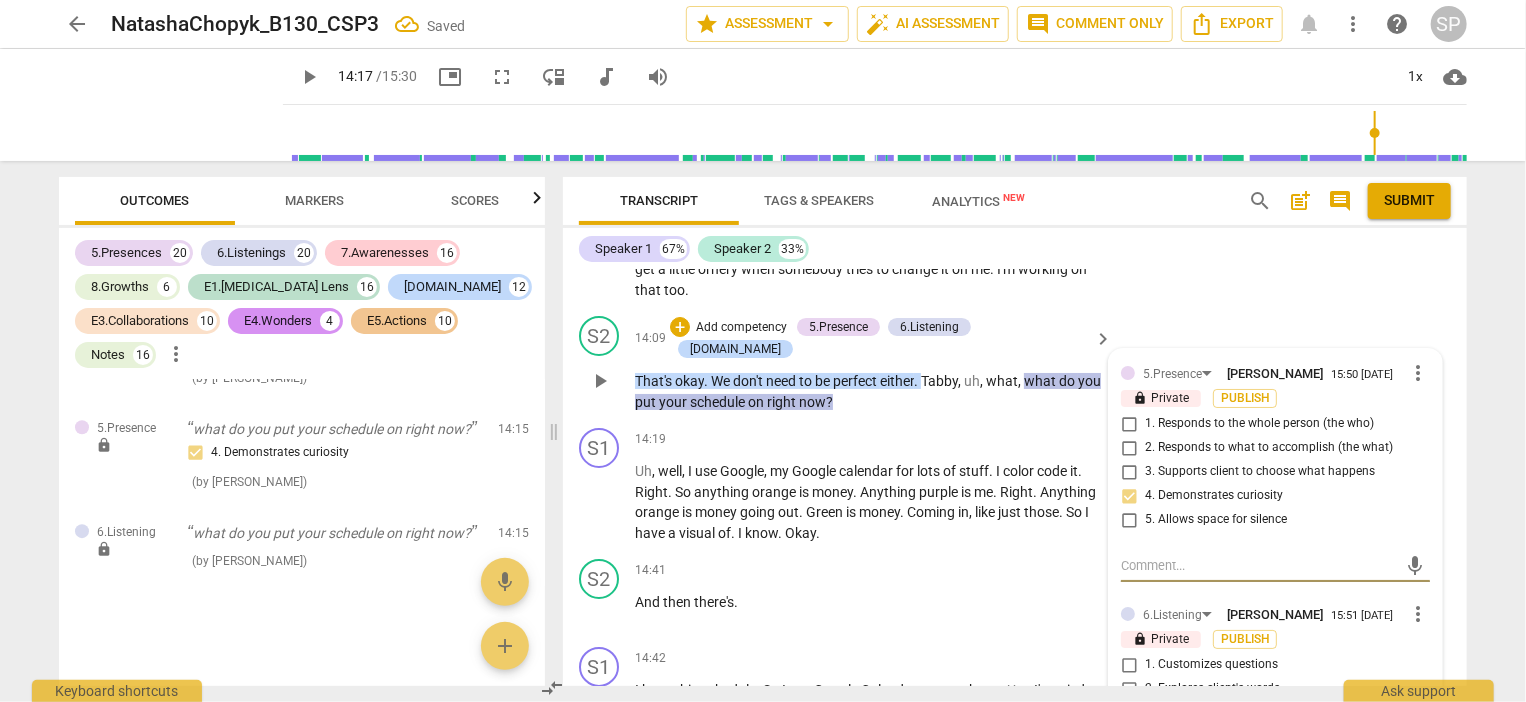 click on "2. Explores client's words" at bounding box center [1129, 689] 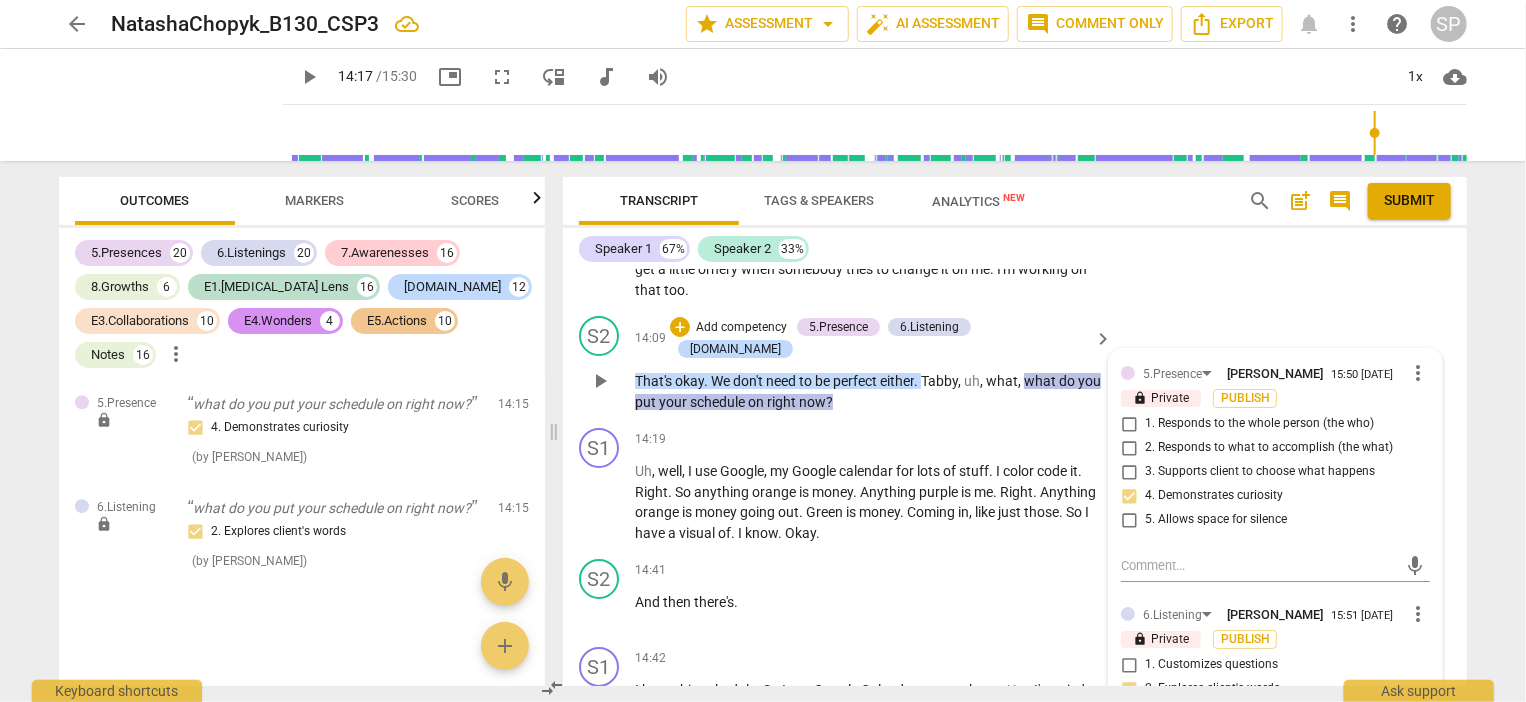 click on "5. Inquires about perception" at bounding box center (1129, 761) 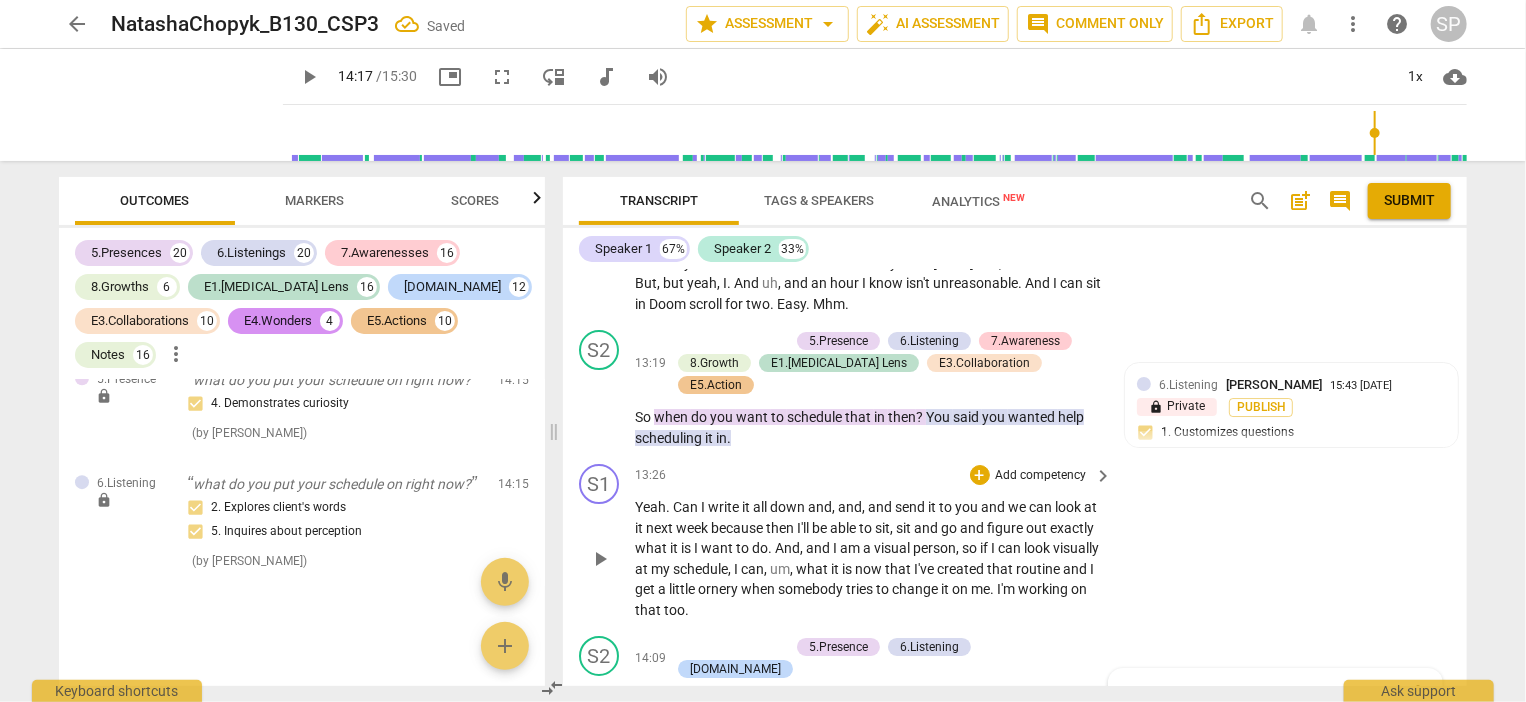 scroll, scrollTop: 7444, scrollLeft: 0, axis: vertical 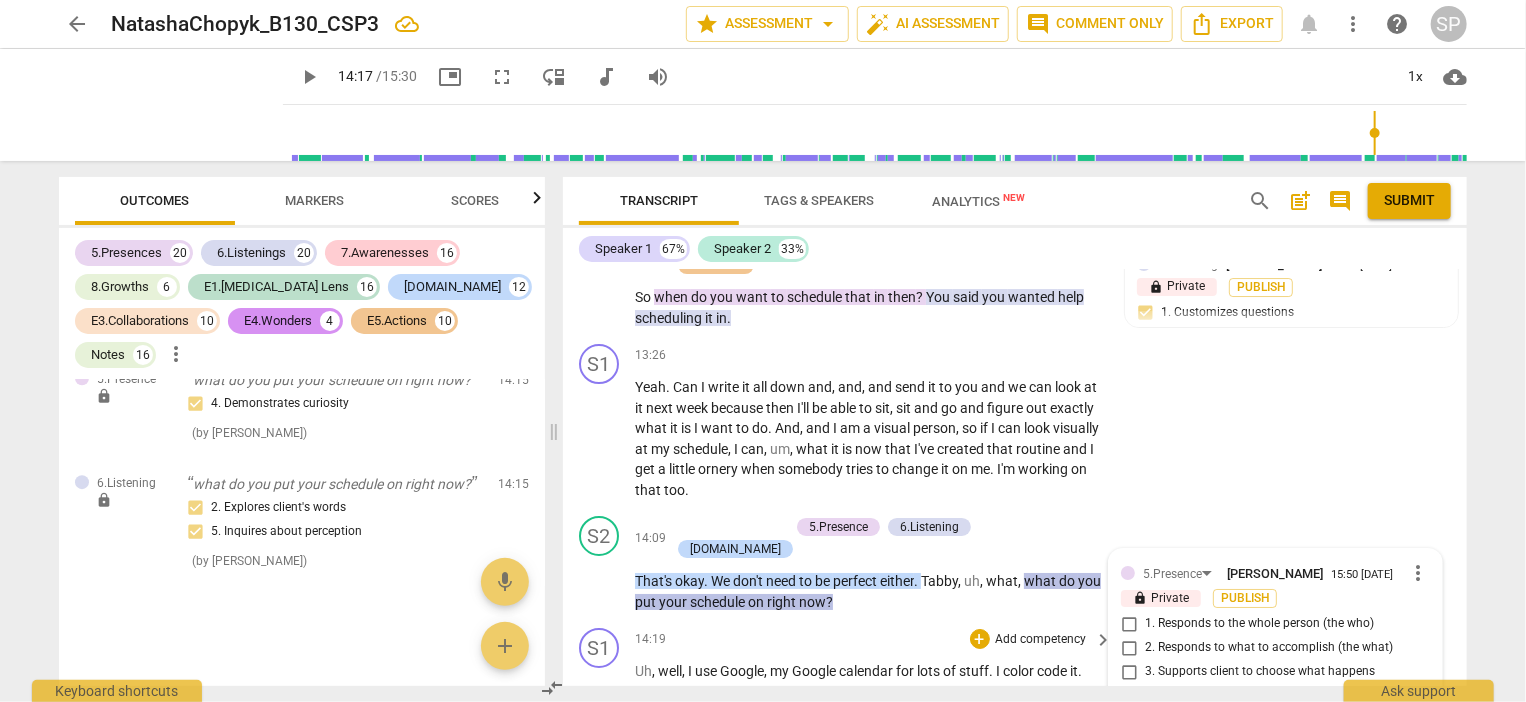 click on "S1 play_arrow pause 14:19 + Add competency keyboard_arrow_right Uh ,   well ,   I   use   Google ,   my   Google   calendar   for   lots   of   stuff .   I   color   code   it .   Right .   So   anything   orange   is   money .   Anything   purple   is   me .   Right .   Anything   orange   is   money   going   out .   Green   is   money .   Coming   in ,   like   just   those .   So   I   have   a   visual   of .   I   know .   Okay ." at bounding box center (1015, 685) 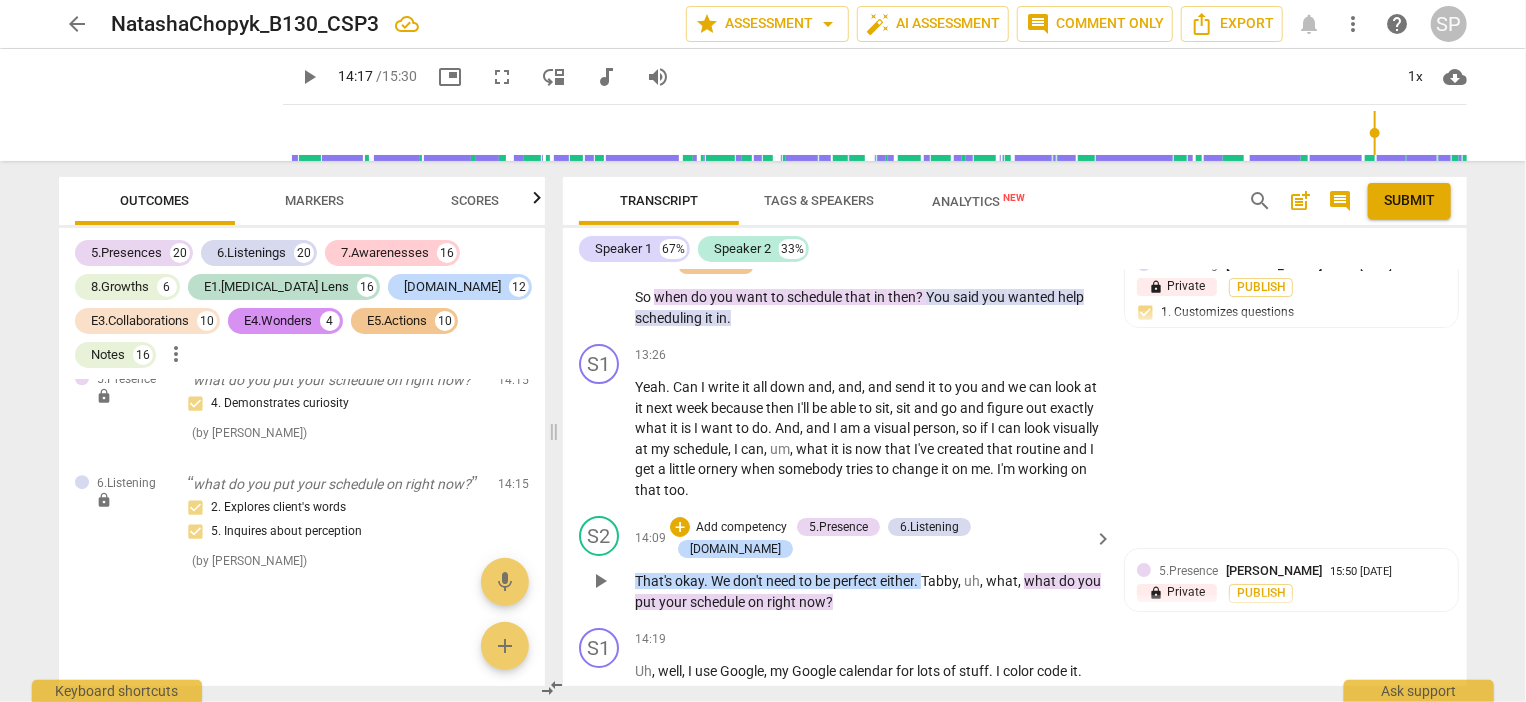 click on "what" at bounding box center (1041, 581) 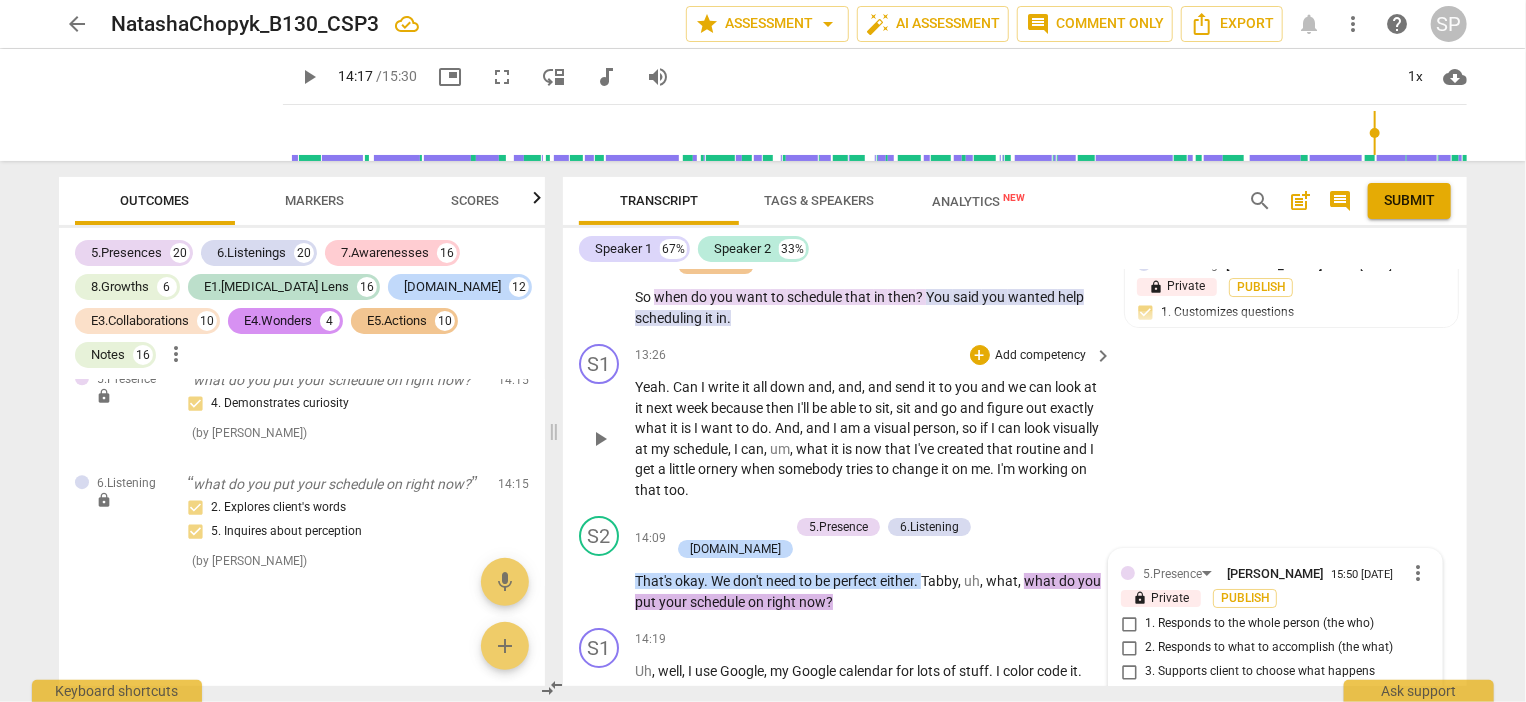 click on "Yeah .   Can   I   write   it   all   down   and ,   and ,   and   send   it   to   you   and   we   can   look   at   it   next   week   because   then   I'll   be   able   to   sit ,   sit   and   go   and   figure   out   exactly   what   it   is   I   want   to   do .   And ,   and   I   am   a   visual   person ,   so   if   I   can   look   visually   at   my   schedule ,   I   can ,   um ,   what   it   is   now   that   I've   created   that   routine   and   I   get   a   little   ornery   when   somebody   tries   to   change   it   on   me .   I'm   working   on   that   too ." at bounding box center [869, 438] 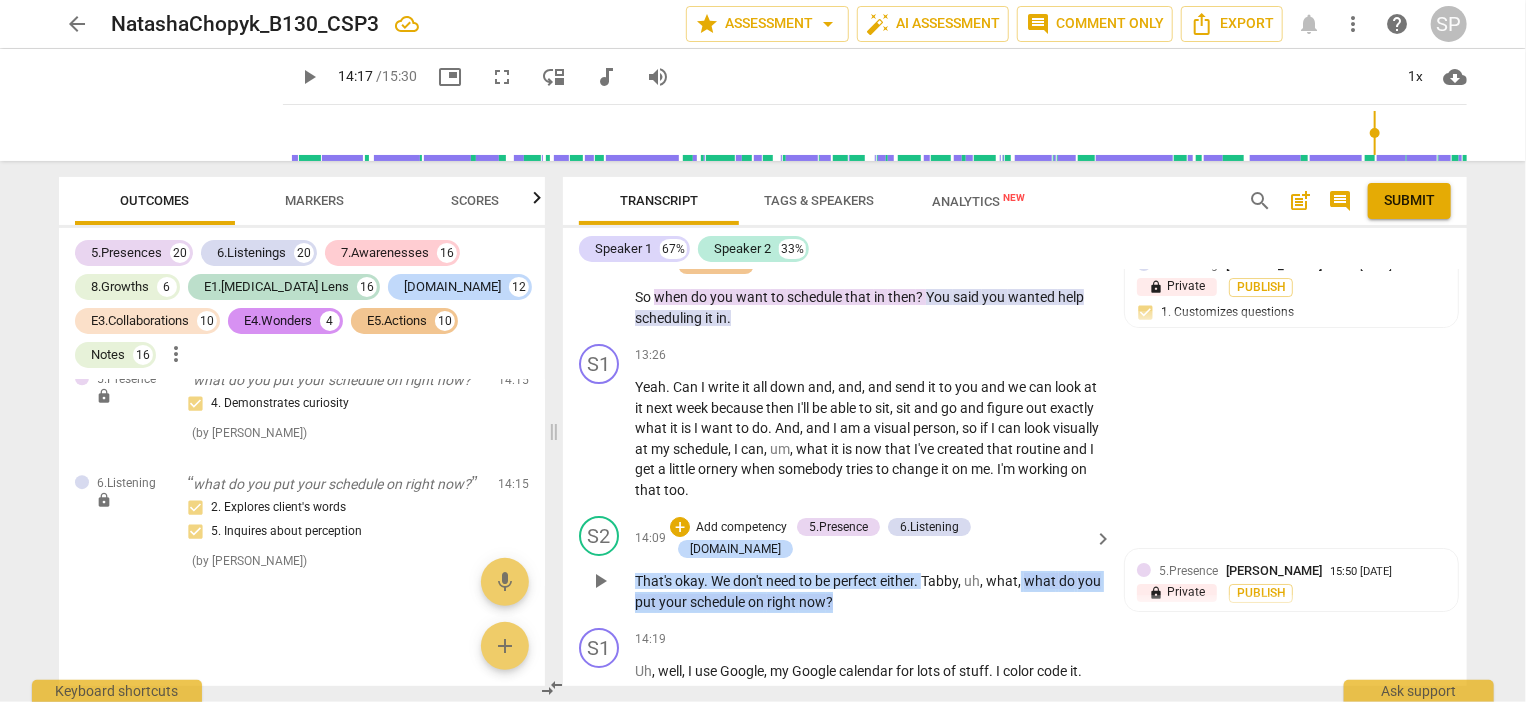 drag, startPoint x: 1024, startPoint y: 437, endPoint x: 1030, endPoint y: 467, distance: 30.594116 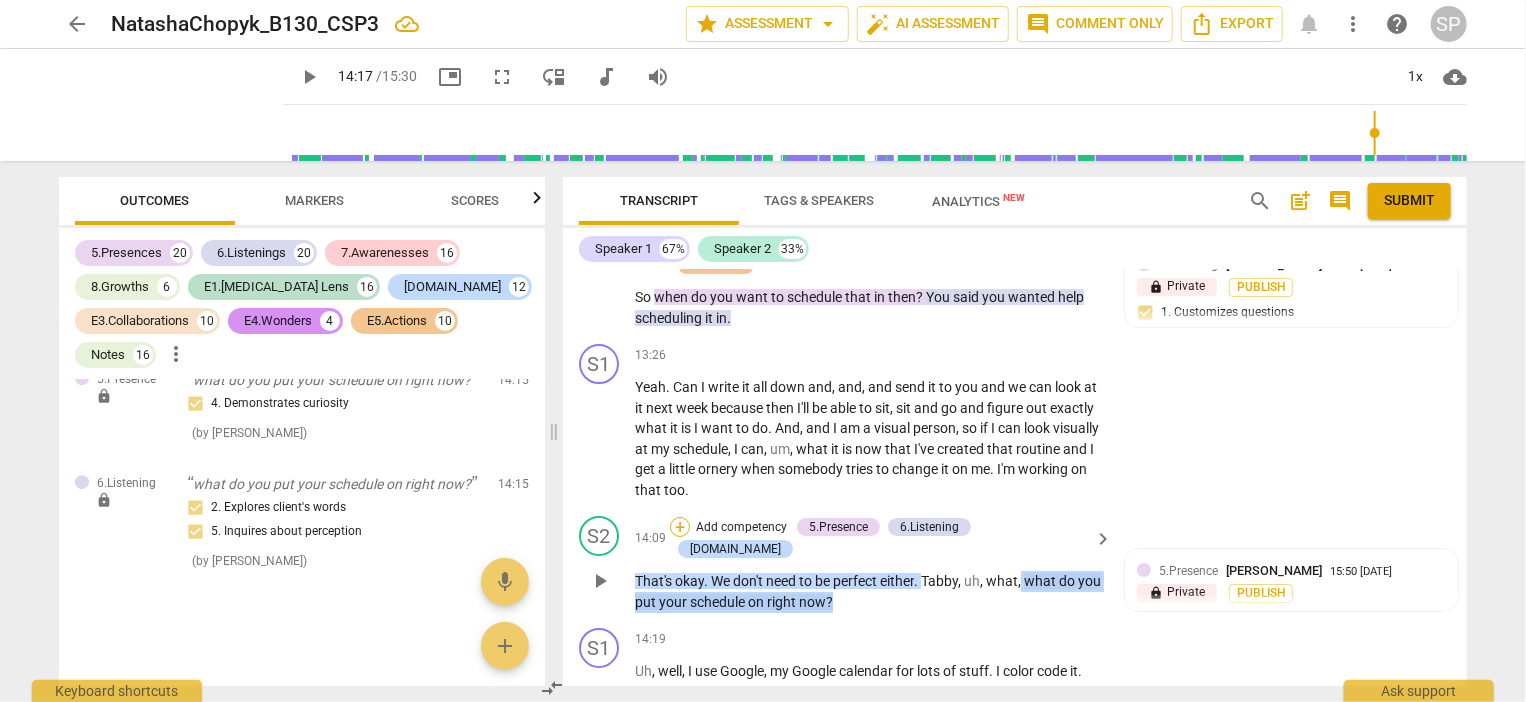 click on "+" at bounding box center [680, 527] 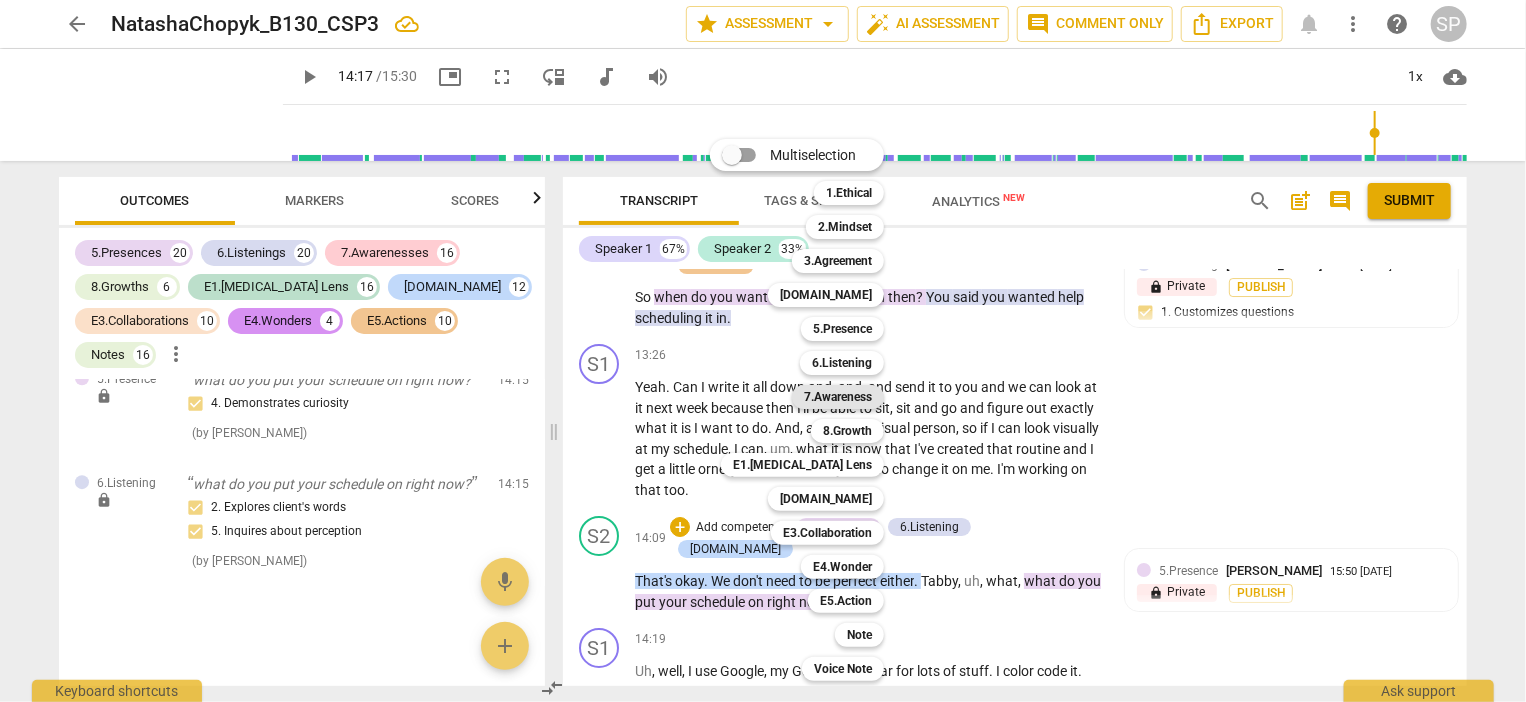 click on "7.Awareness" at bounding box center (838, 397) 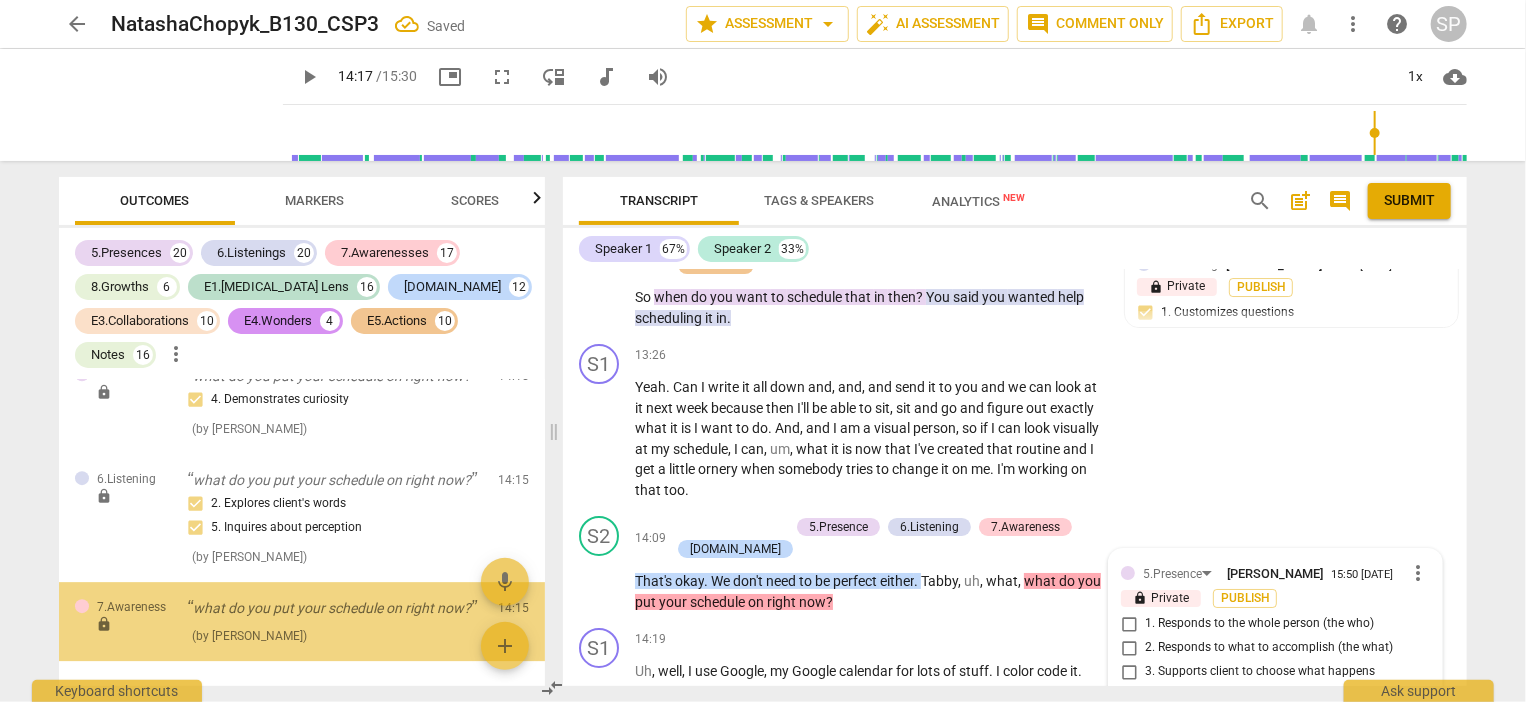 scroll, scrollTop: 22269, scrollLeft: 0, axis: vertical 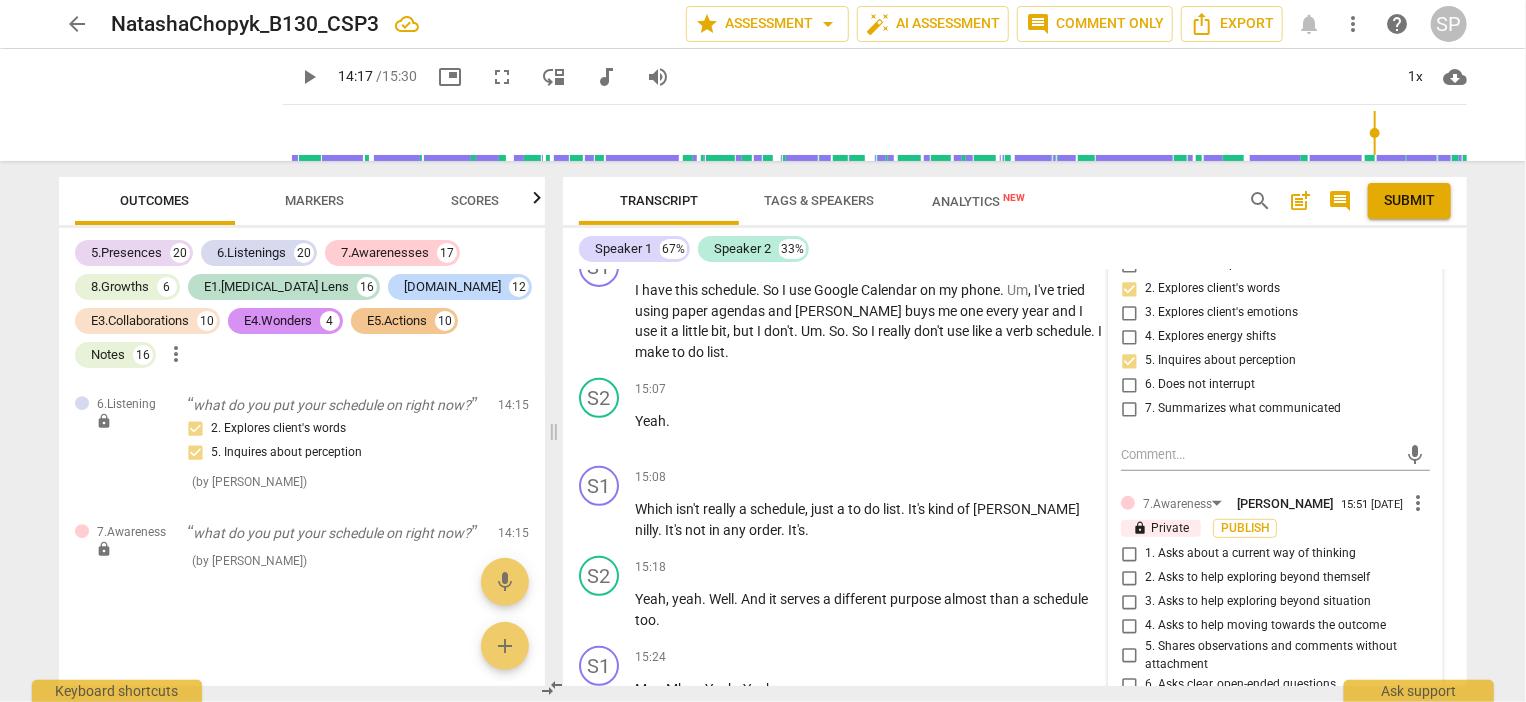 click on "6. Asks clear, open-ended questions" at bounding box center (1129, 685) 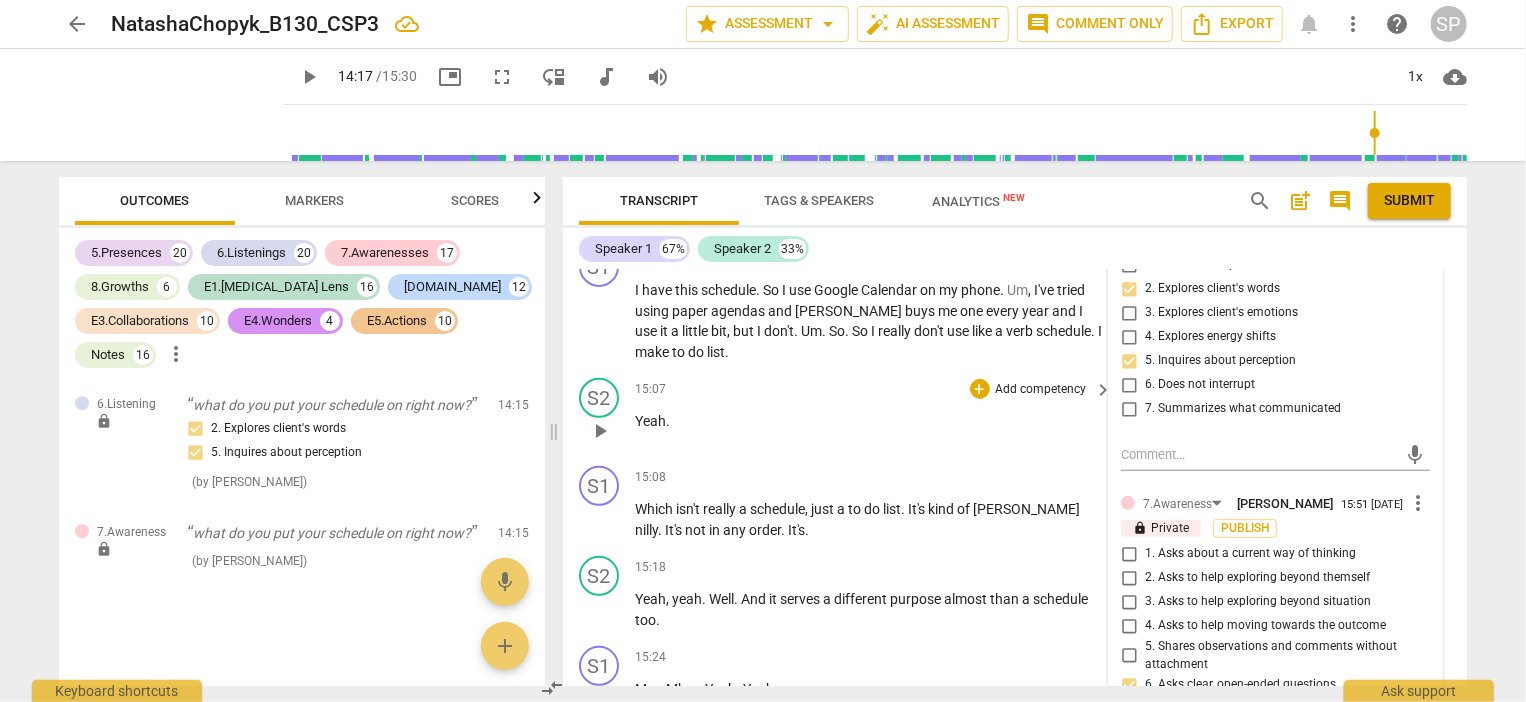click on "S2 play_arrow pause 15:07 + Add competency keyboard_arrow_right Yeah ." at bounding box center [1015, 414] 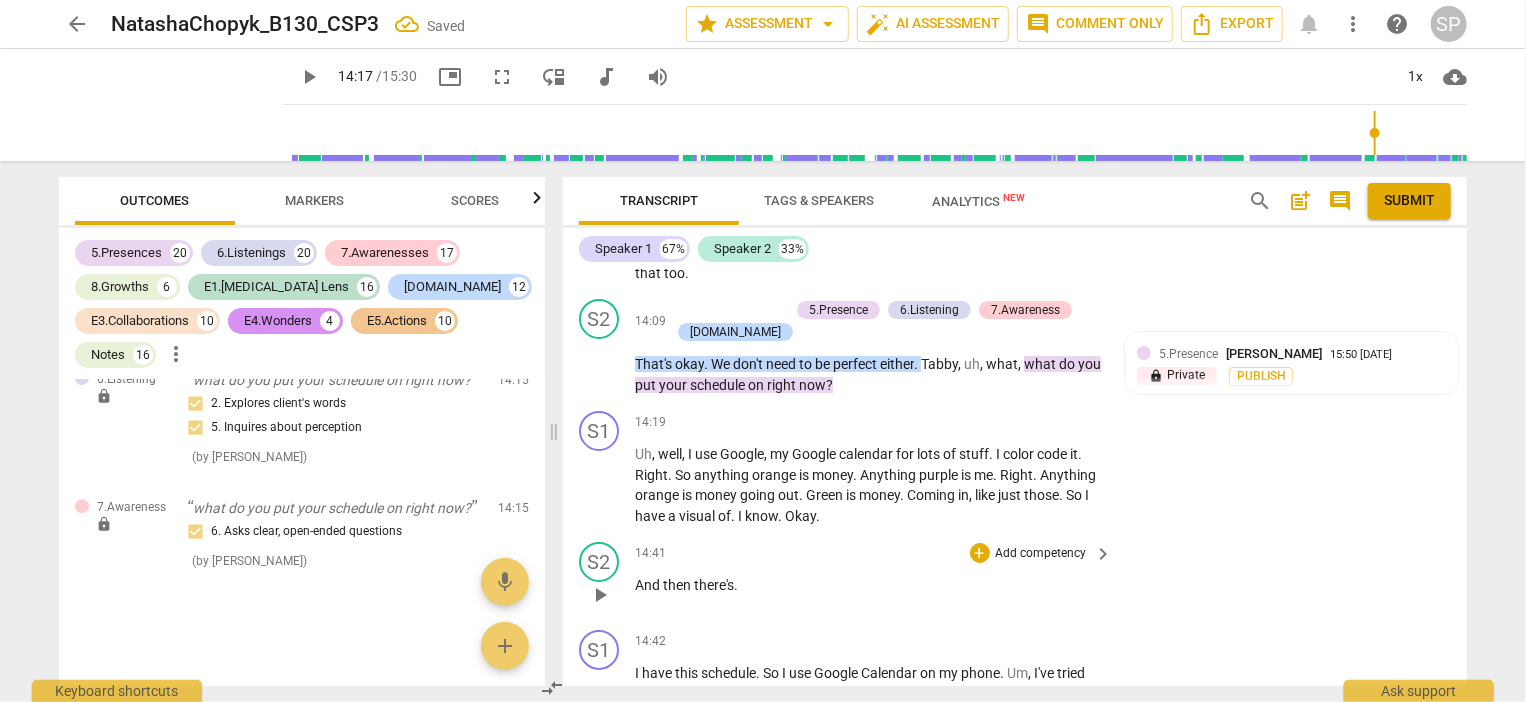 scroll, scrollTop: 7544, scrollLeft: 0, axis: vertical 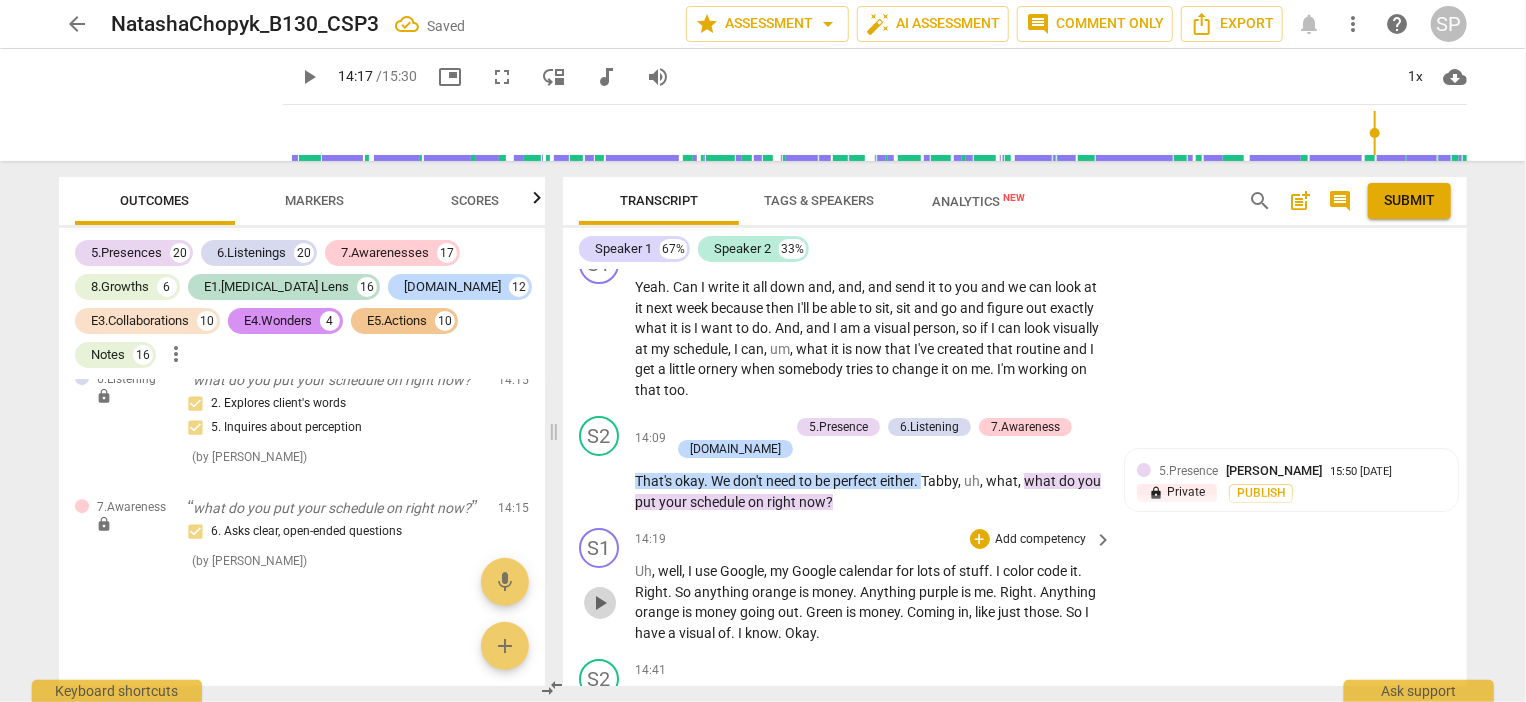 click on "play_arrow" at bounding box center (600, 603) 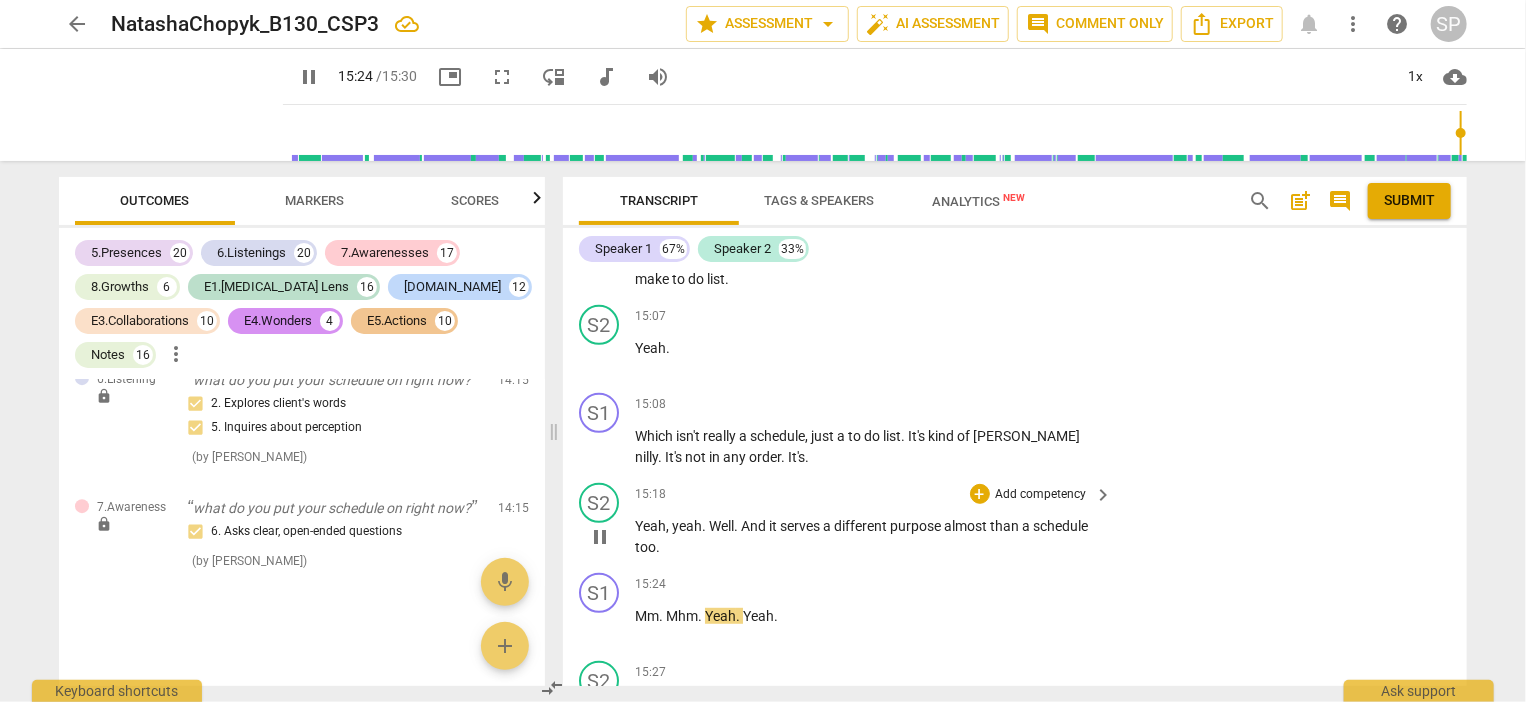 scroll, scrollTop: 8125, scrollLeft: 0, axis: vertical 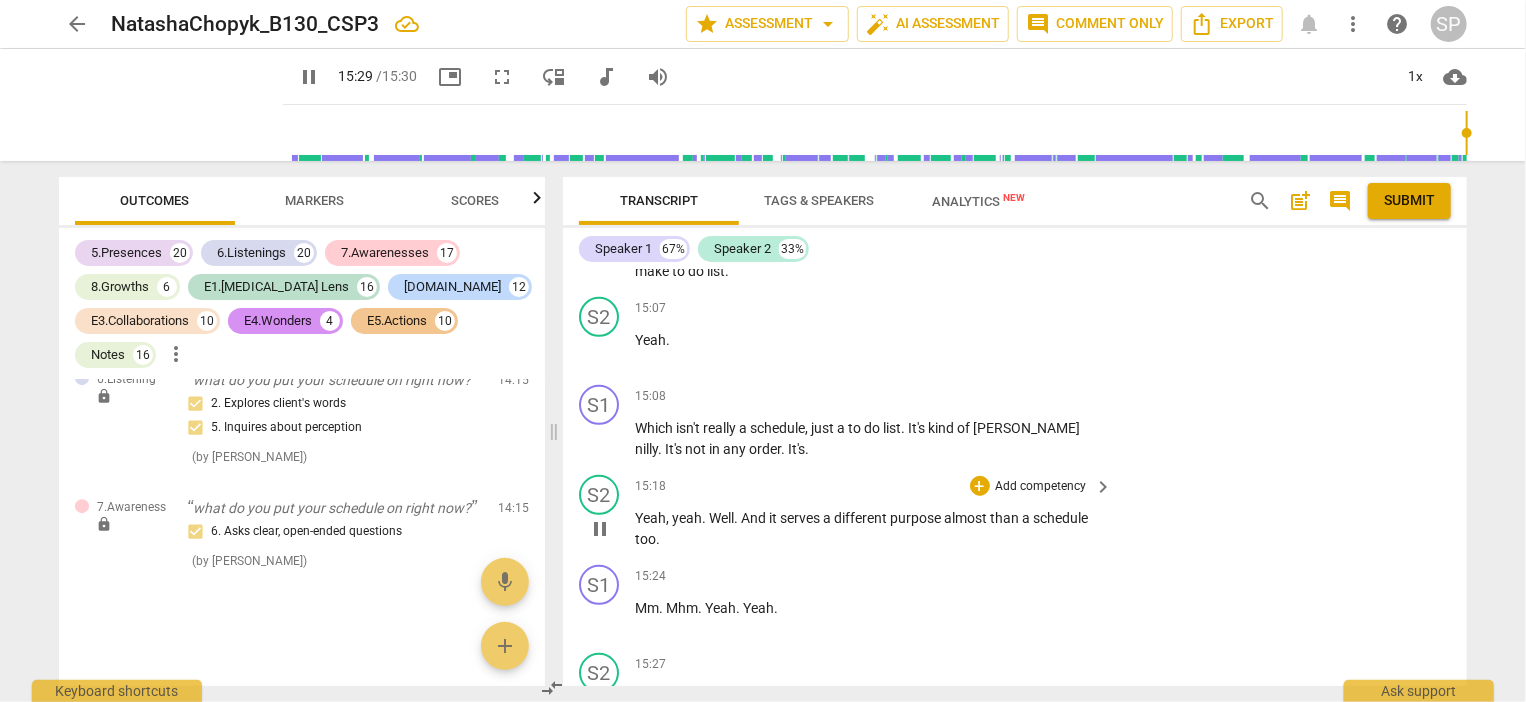 click on "pause" at bounding box center [600, 706] 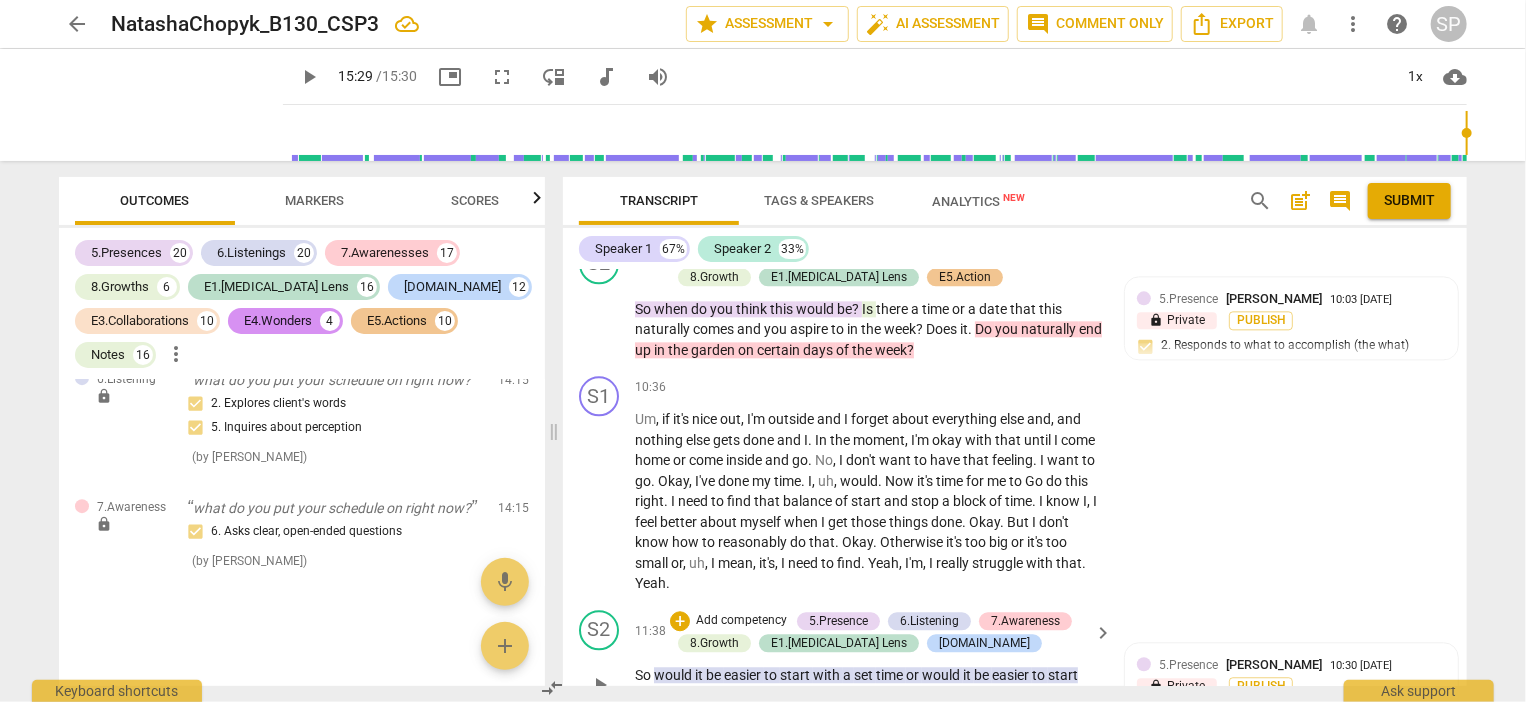 scroll, scrollTop: 6125, scrollLeft: 0, axis: vertical 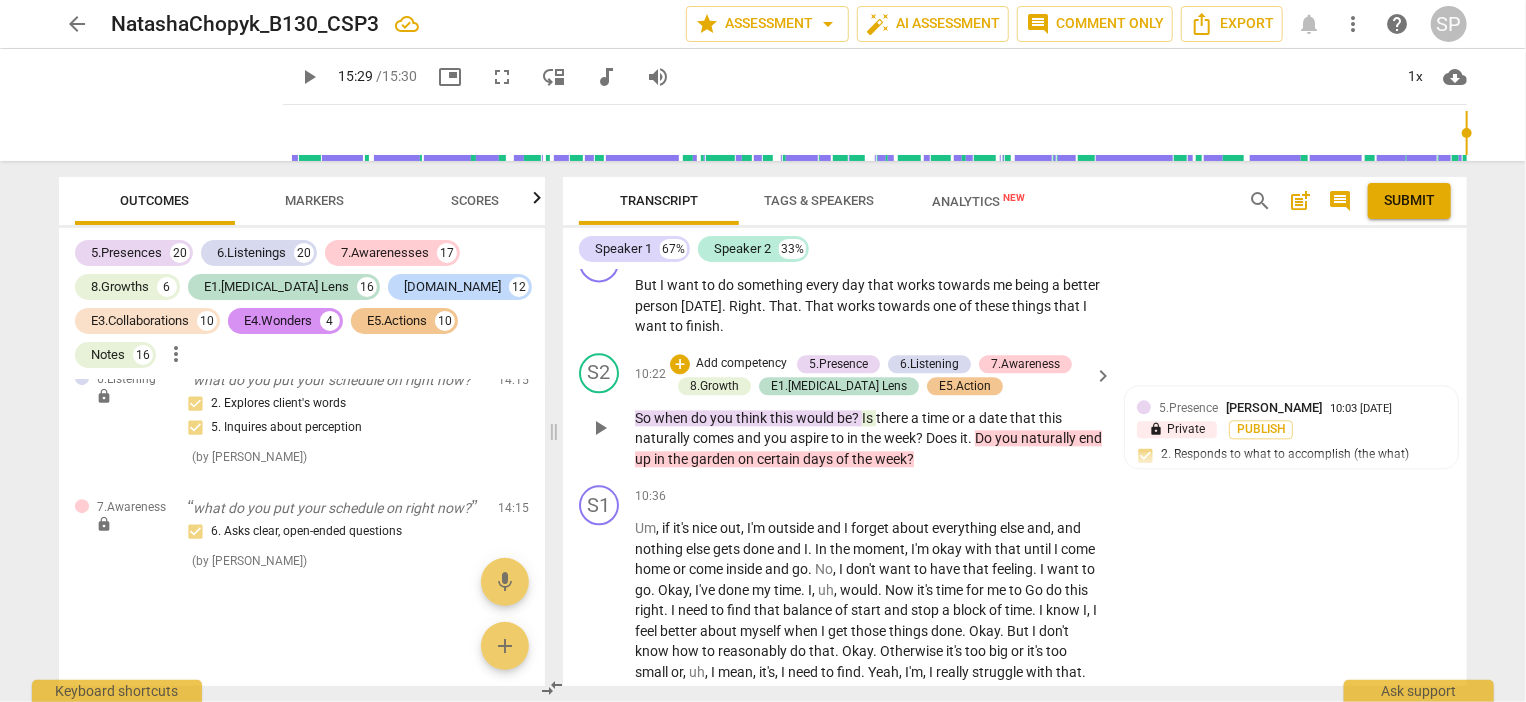 click on "Do" at bounding box center [985, 438] 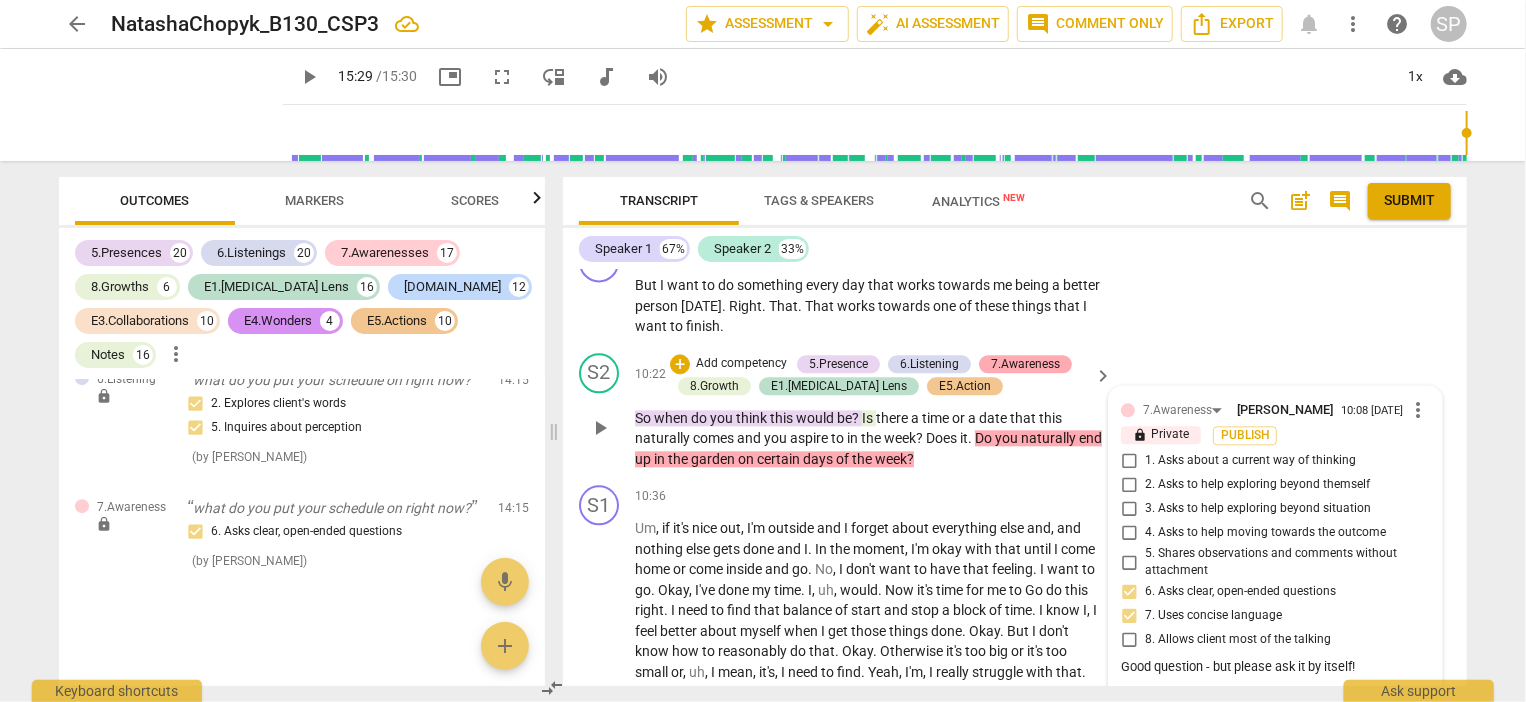 click on "7.Awareness" at bounding box center (1025, 364) 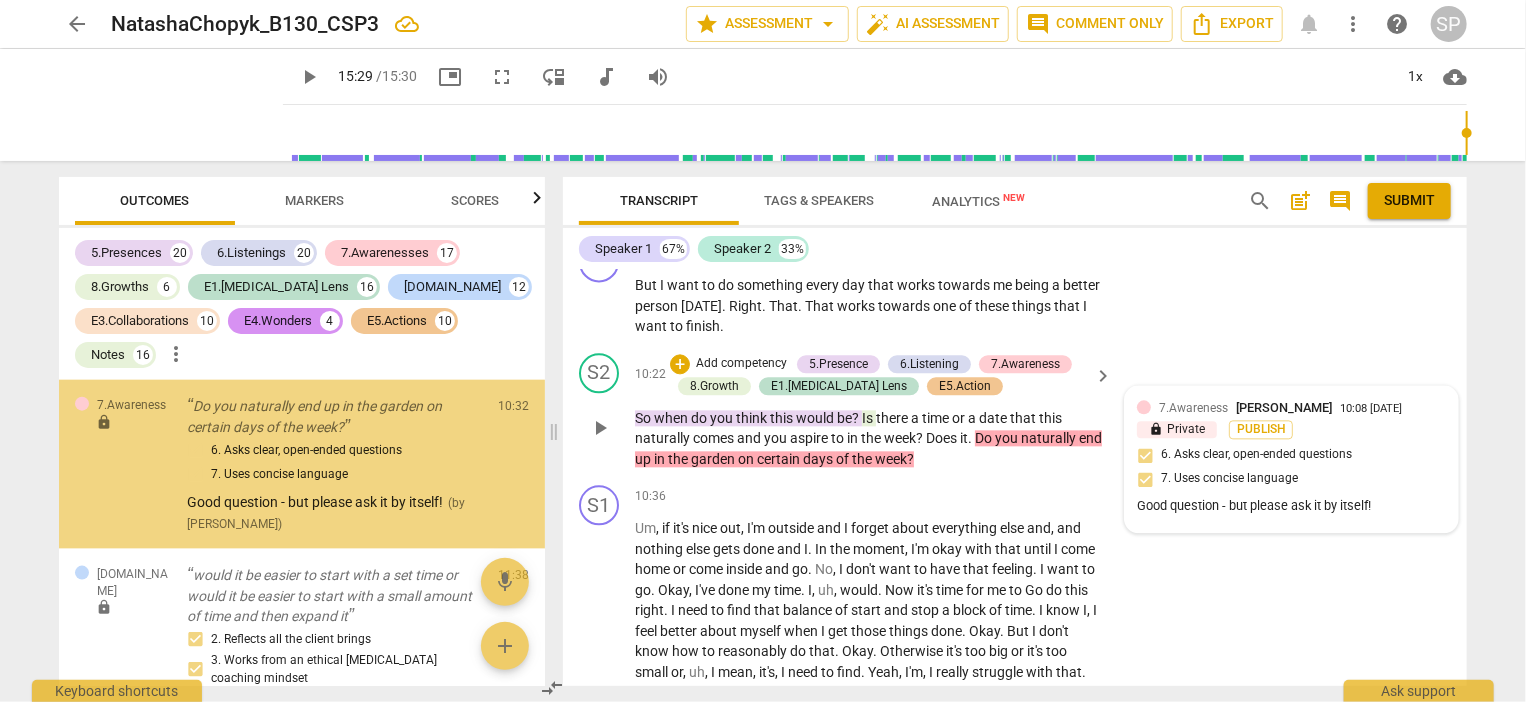 scroll, scrollTop: 16552, scrollLeft: 0, axis: vertical 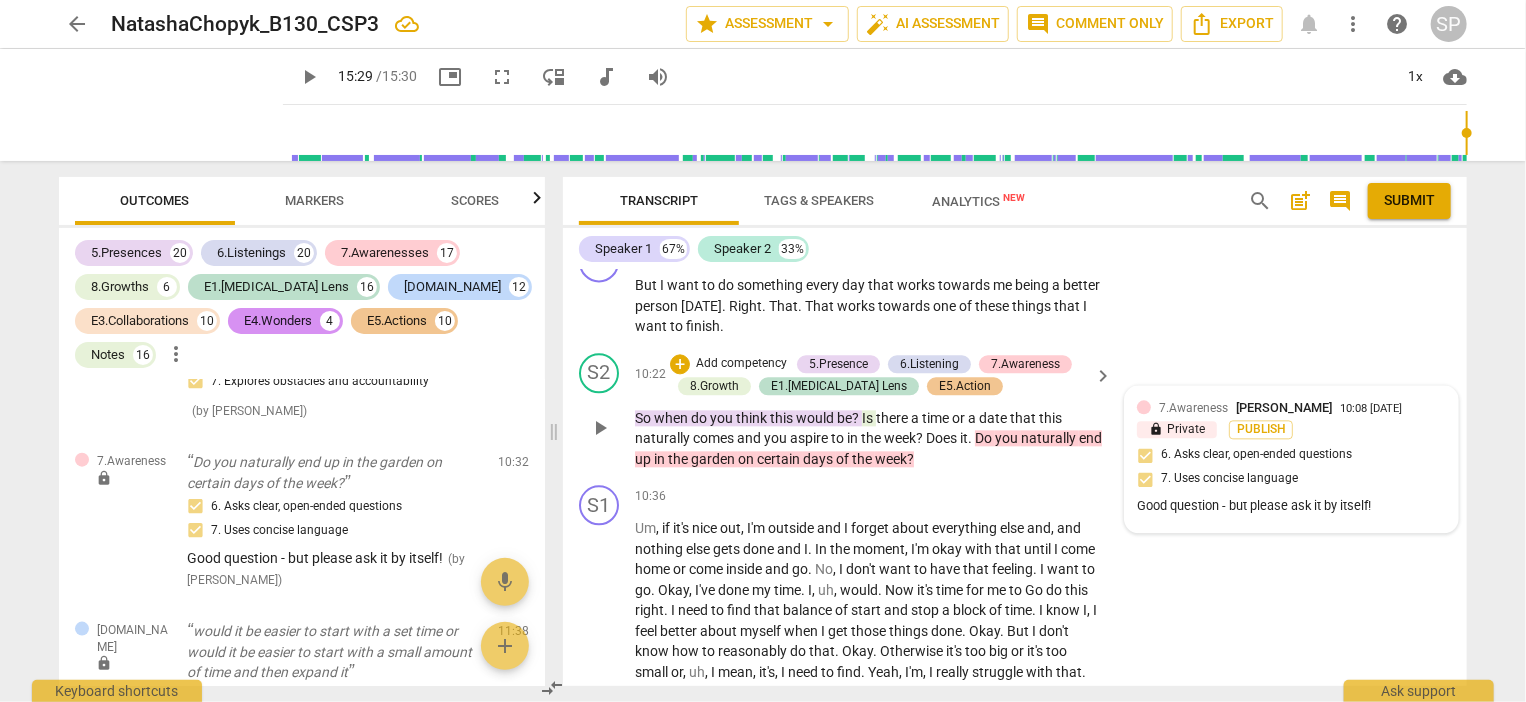 click on "7.Awareness [PERSON_NAME] 10:08 [DATE] lock Private Publish 6. Asks clear, open-ended questions 7. Uses concise language Good question - but please ask it by itself!" at bounding box center (1291, 459) 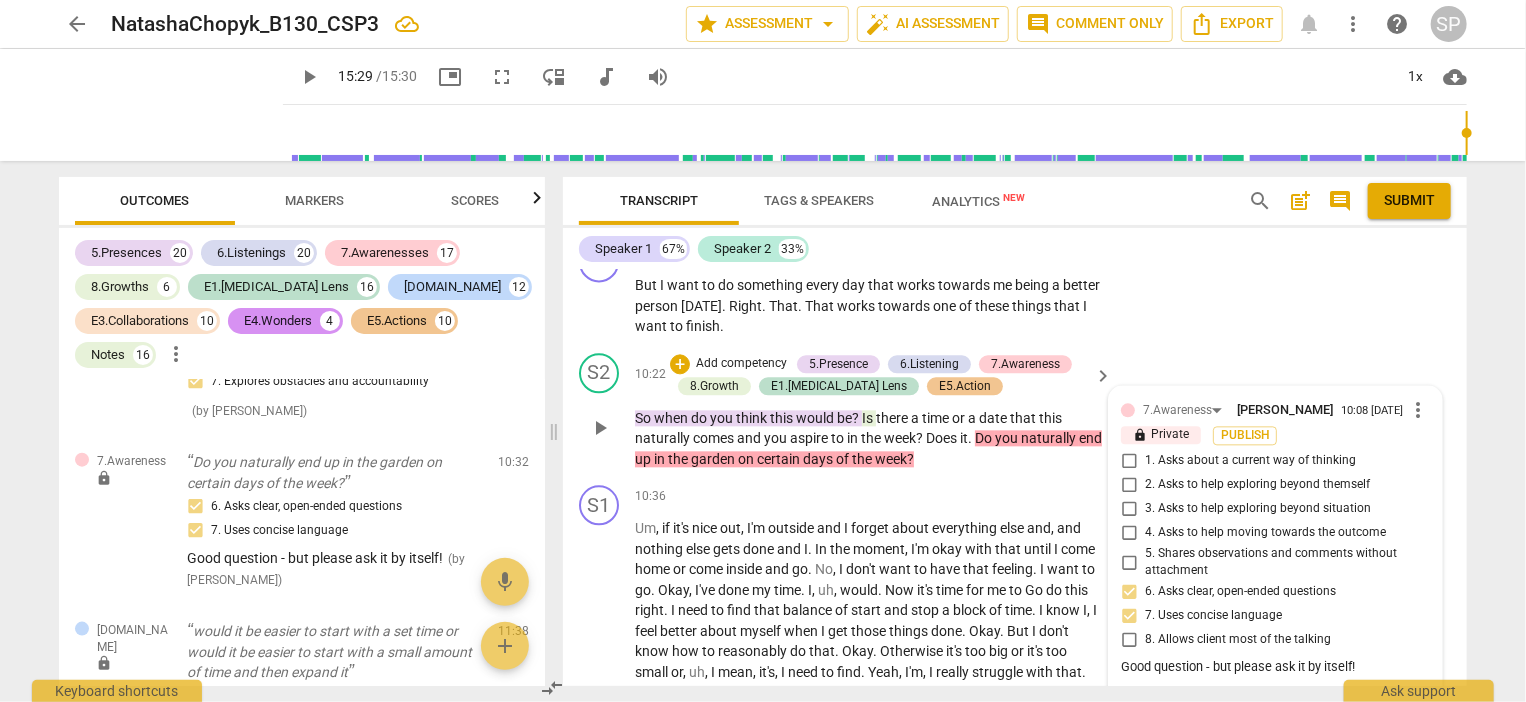 click on "more_vert" at bounding box center [1418, 410] 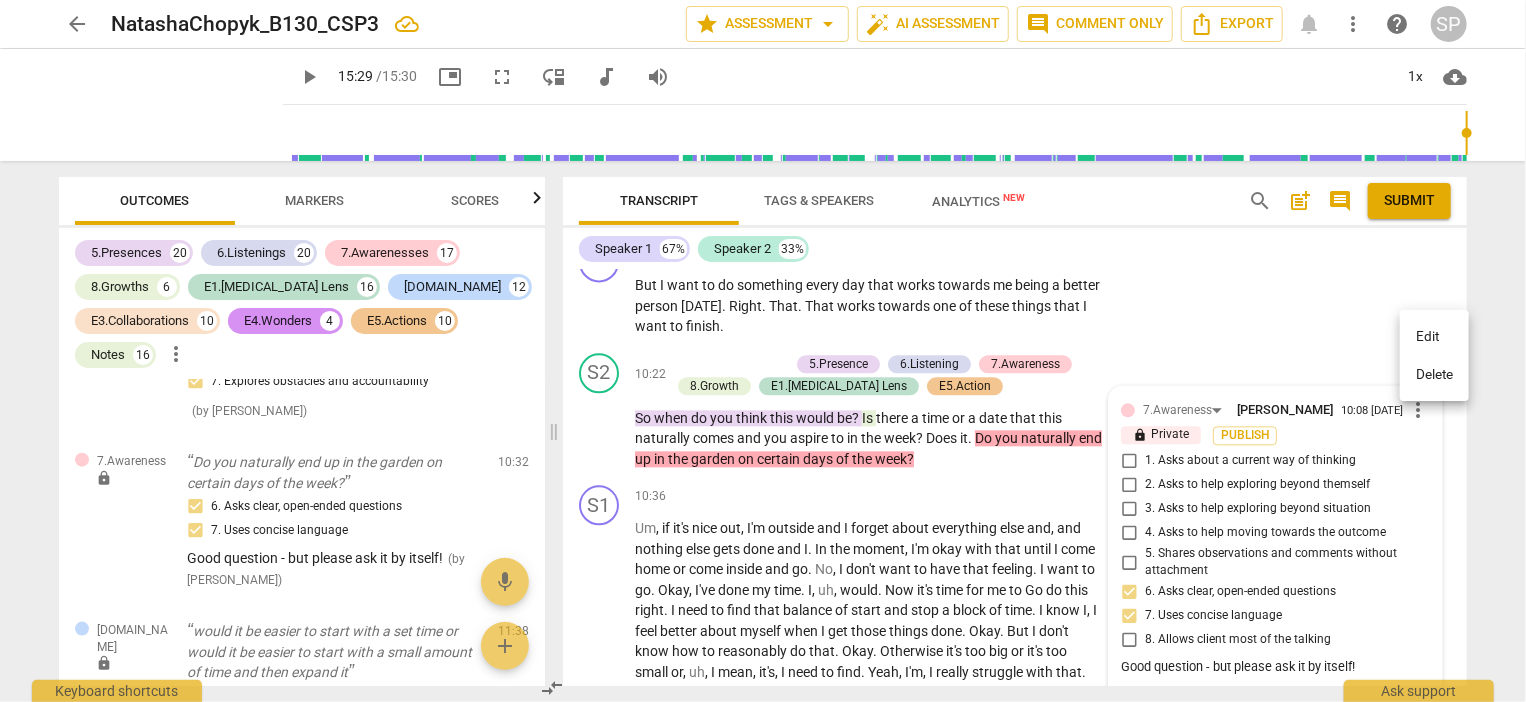 click on "Delete" at bounding box center [1434, 375] 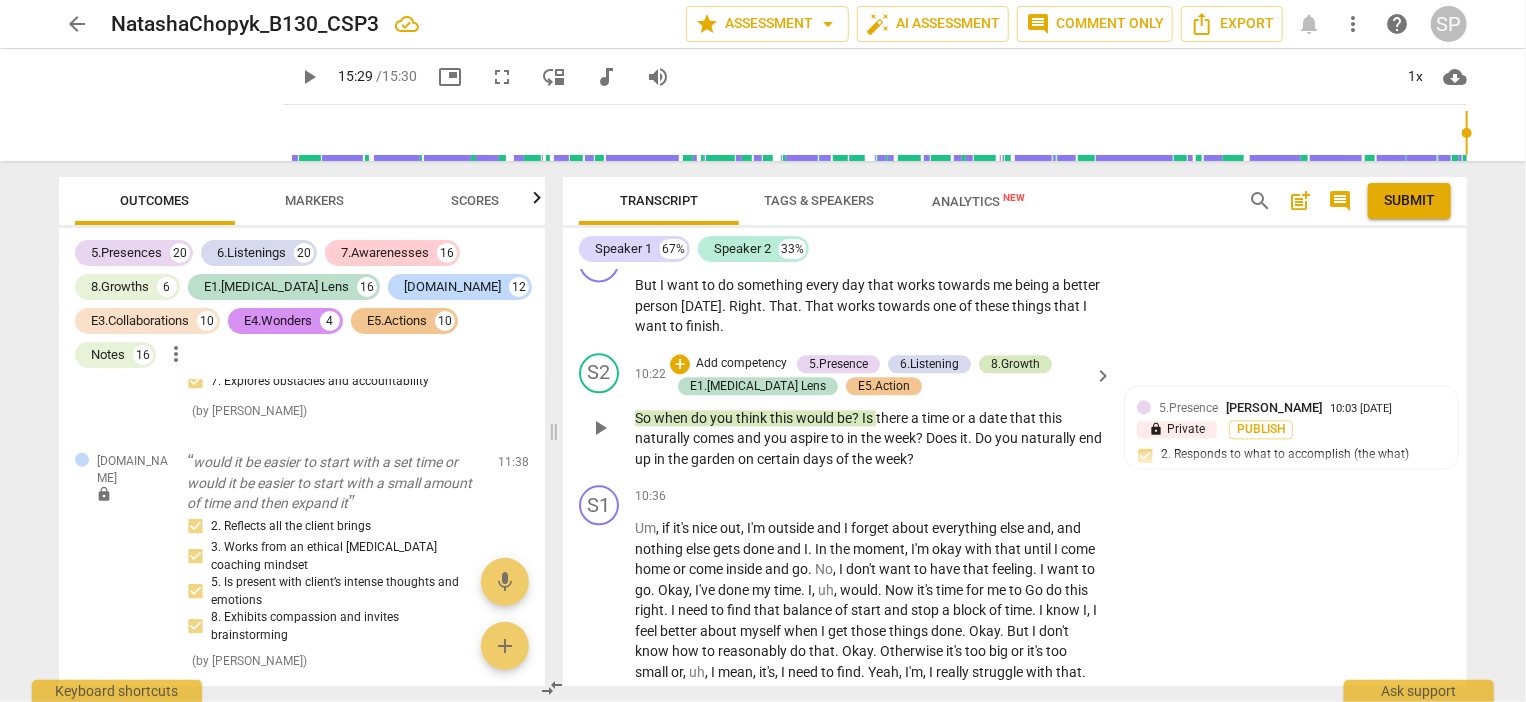 click on "8.Growth" at bounding box center (1015, 364) 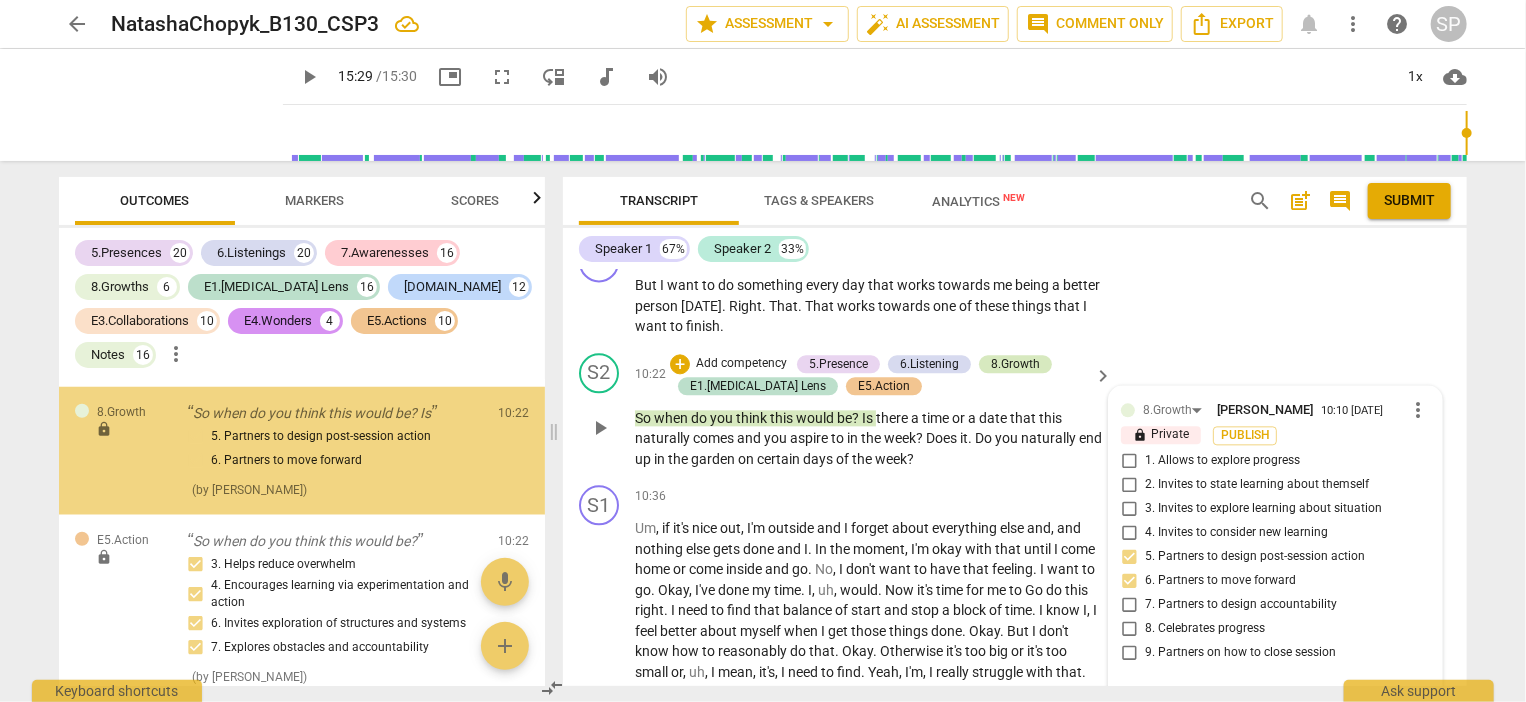 scroll, scrollTop: 16216, scrollLeft: 0, axis: vertical 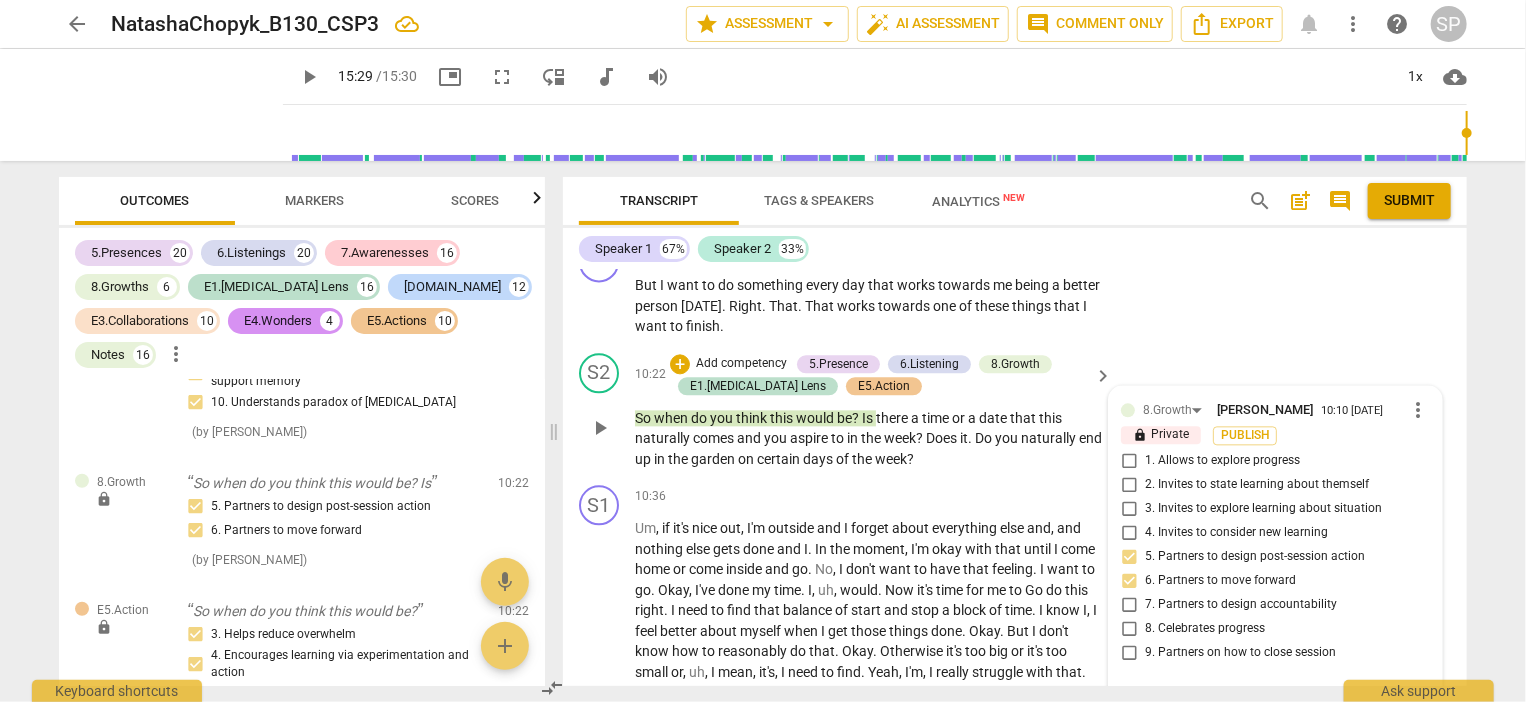 click on "S2 play_arrow pause 10:22 + Add competency 5.Presence 6.Listening 8.Growth E1.[MEDICAL_DATA] Lens E5.Action keyboard_arrow_right So   when   do   you   think   this   would   be ?   Is   there   a   time   or   a   date   that   this   naturally   comes   and   you   aspire   to   in   the   week ?   Does   it .   Do   you   naturally   end   up   in   the   garden   on   certain   days   of   the   week ? 8.Growth [PERSON_NAME] 10:10 [DATE] more_vert lock Private Publish 1. Allows to explore progress 2. Invites to state learning about themself 3. Invites to explore learning about situation 4. Invites to consider new learning 5. Partners to design post-session action 6. Partners to move forward 7. Partners to design accountability 8. Celebrates progress 9. Partners on how to close session mic" at bounding box center (1015, 411) 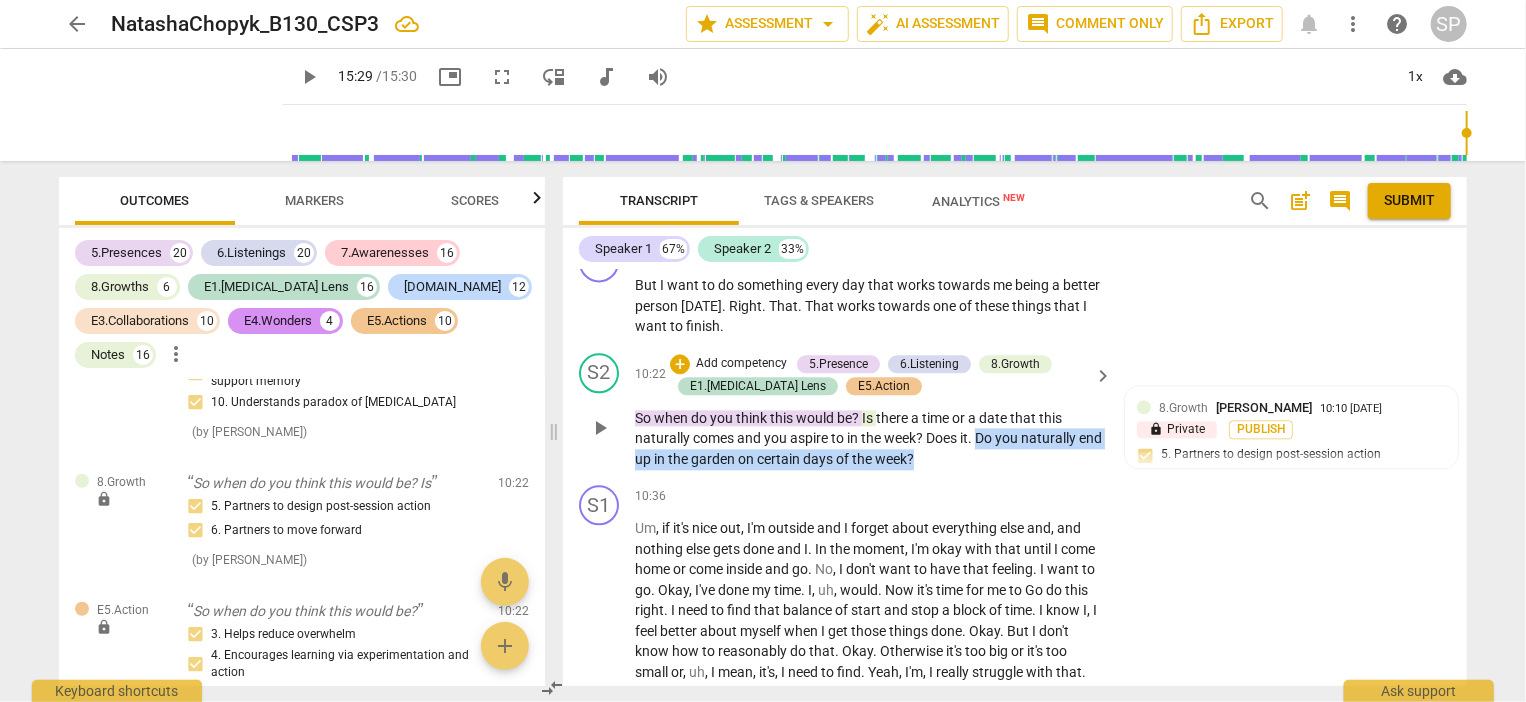 click on "So   when   do   you   think   this   would   be ?   Is   there   a   time   or   a   date   that   this   naturally   comes   and   you   aspire   to   in   the   week ?   Does   it .   Do   you   naturally   end   up   in   the   garden   on   certain   days   of   the   week ?" at bounding box center (869, 439) 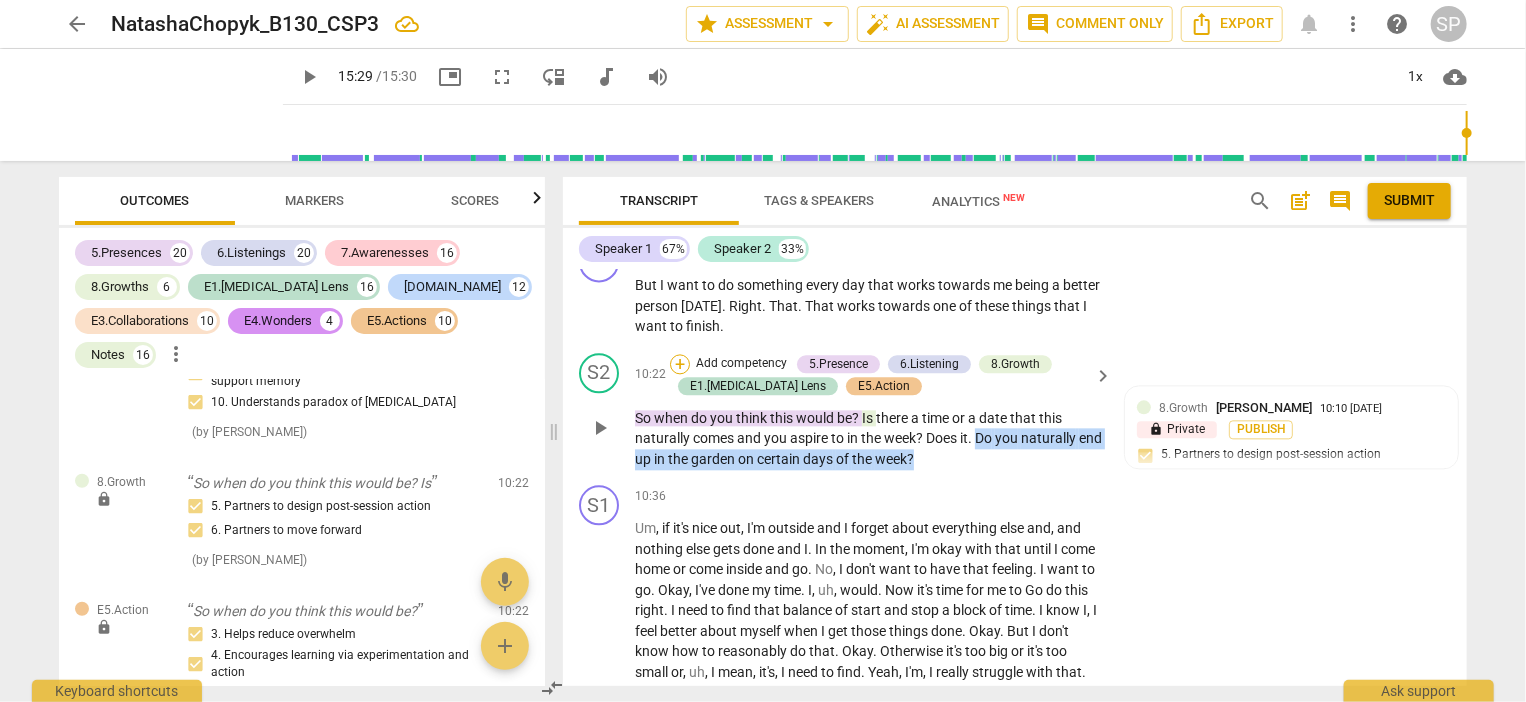 click on "+" at bounding box center (680, 364) 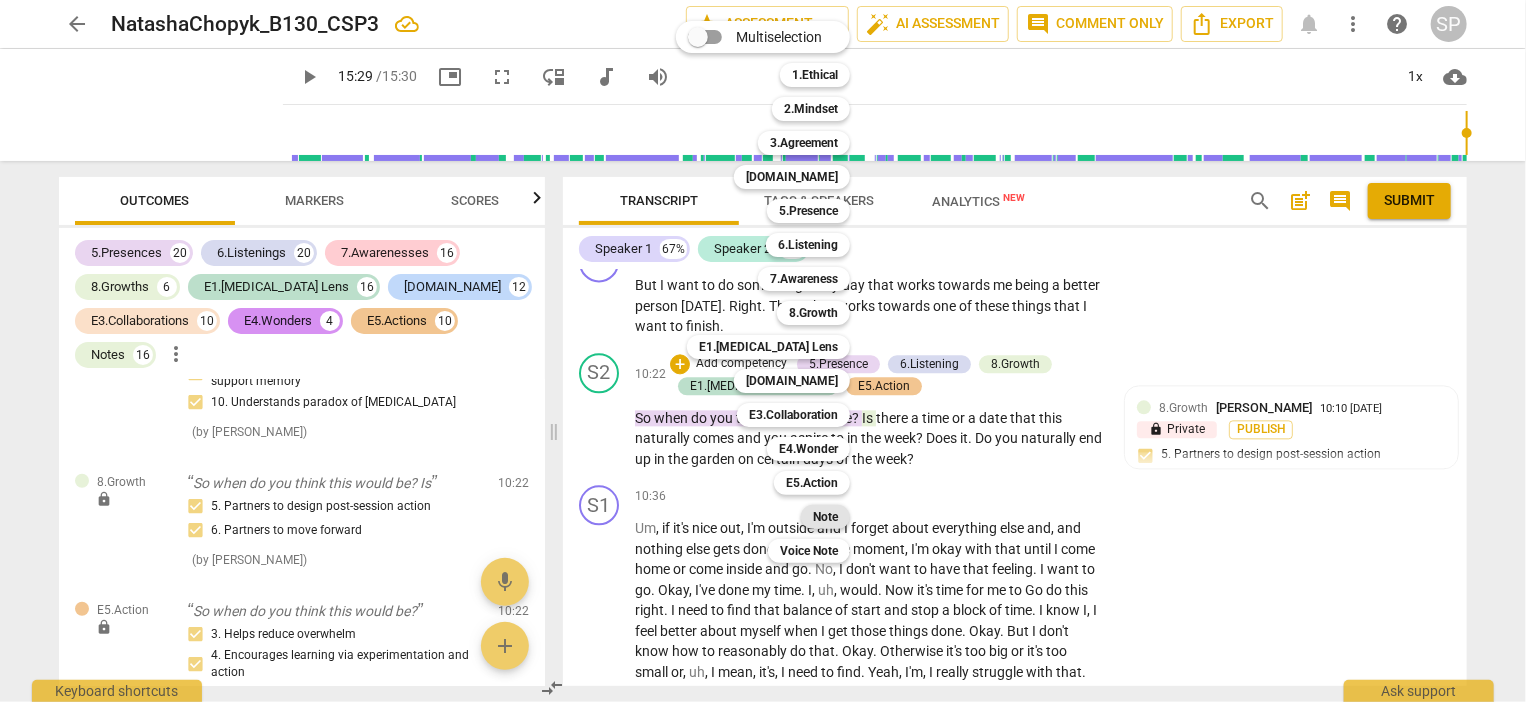 click on "Note" at bounding box center [825, 517] 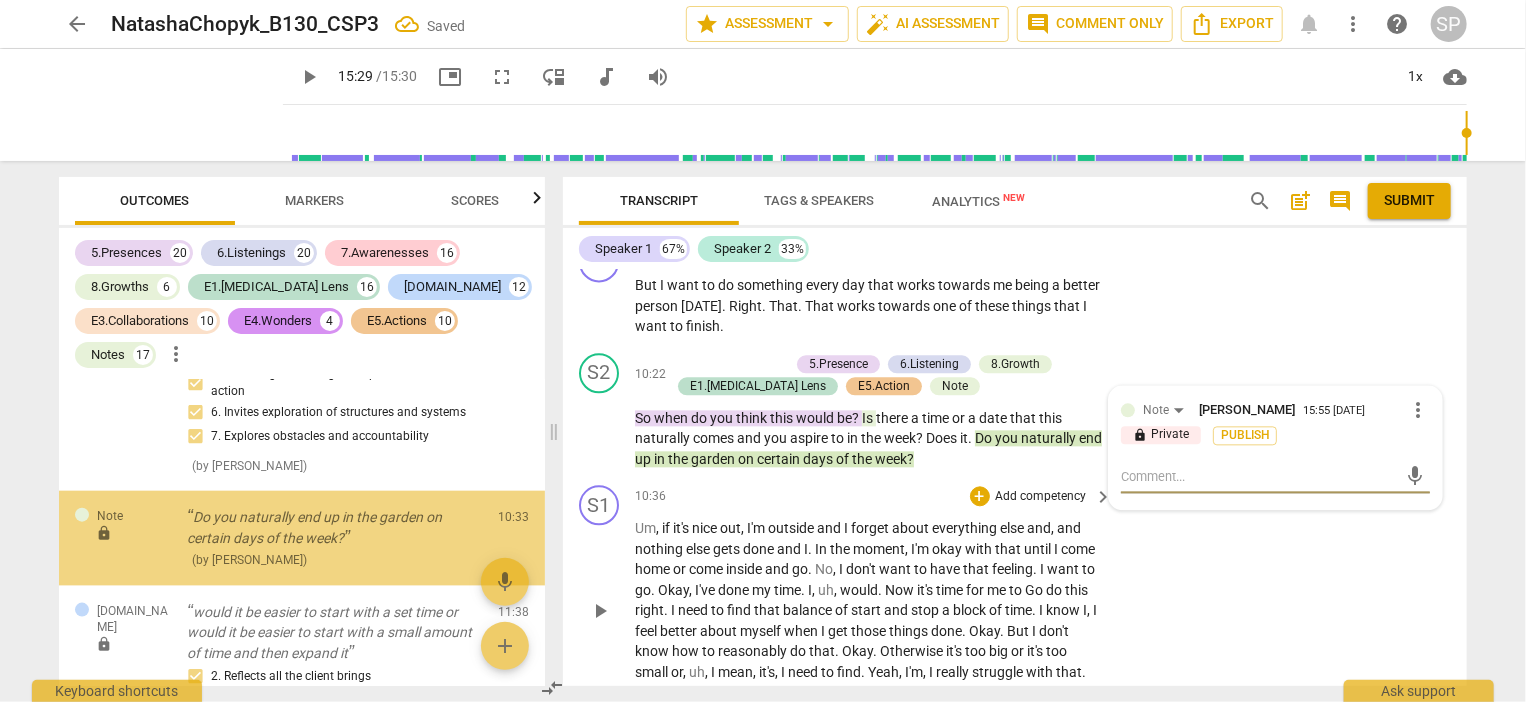 scroll, scrollTop: 16515, scrollLeft: 0, axis: vertical 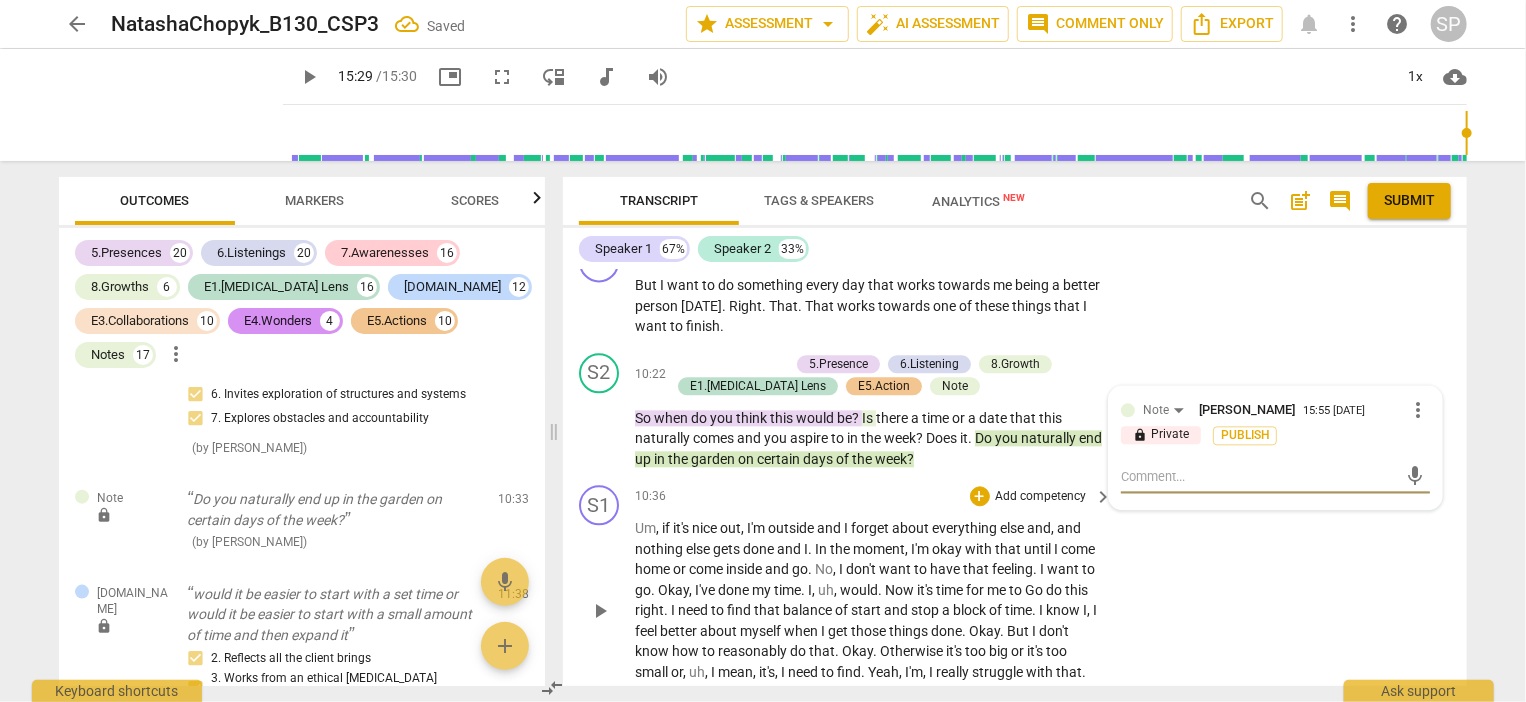 type on "B" 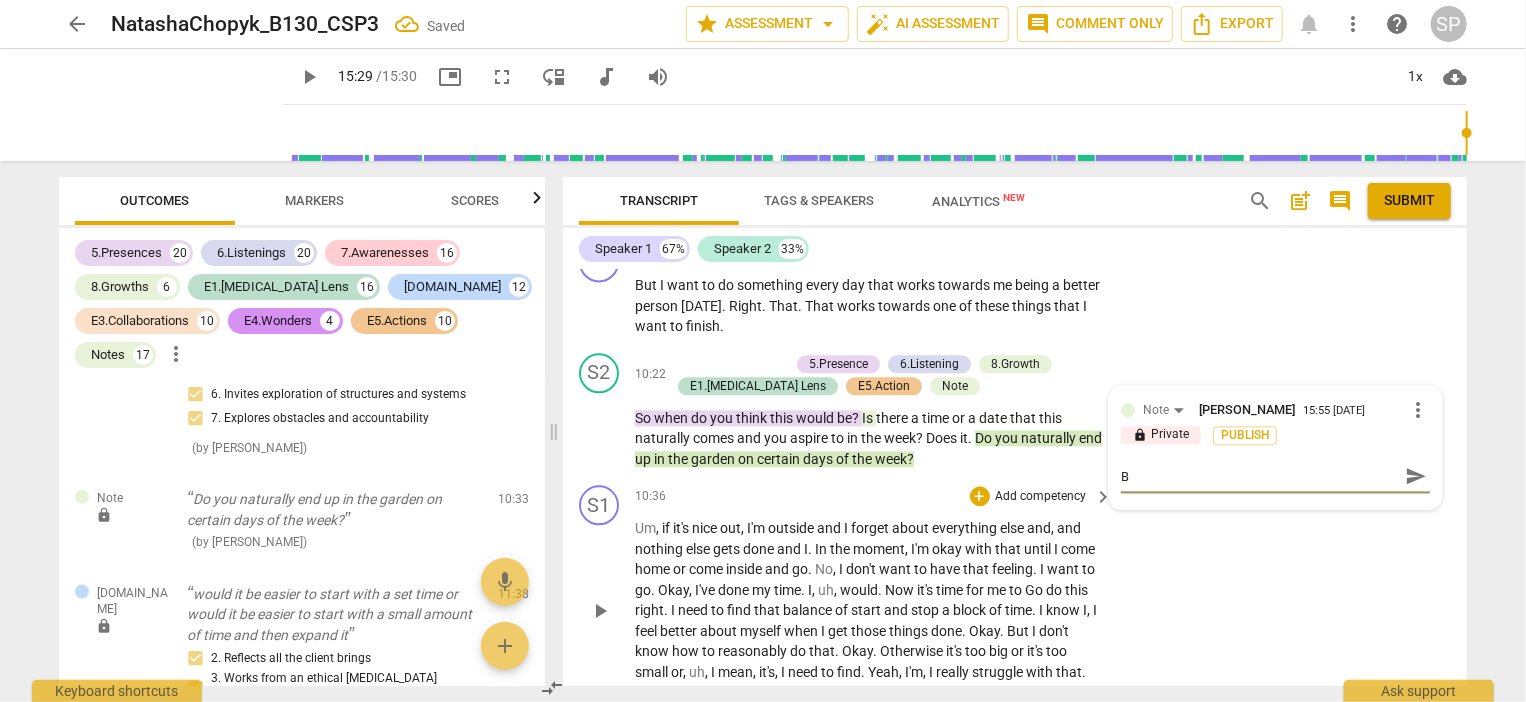 type on "By" 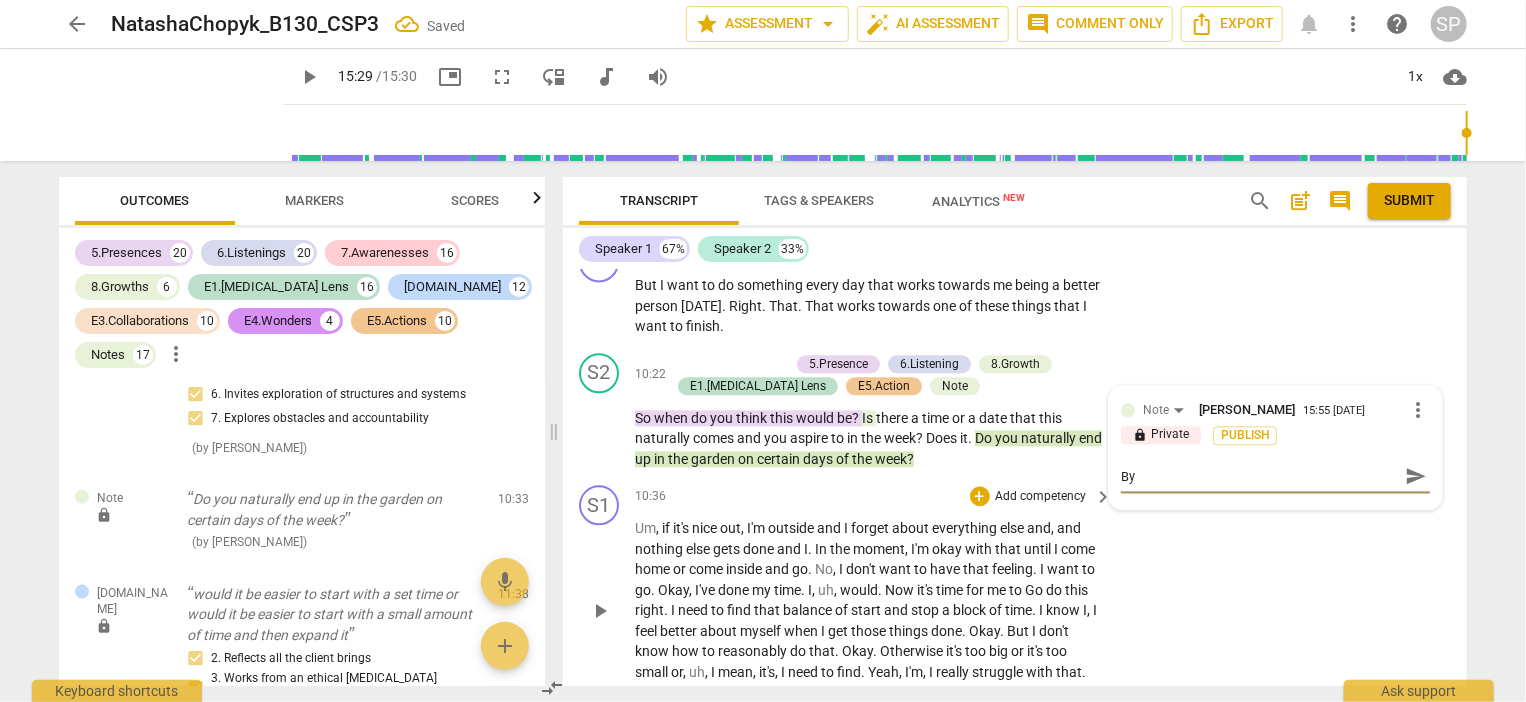 type on "By" 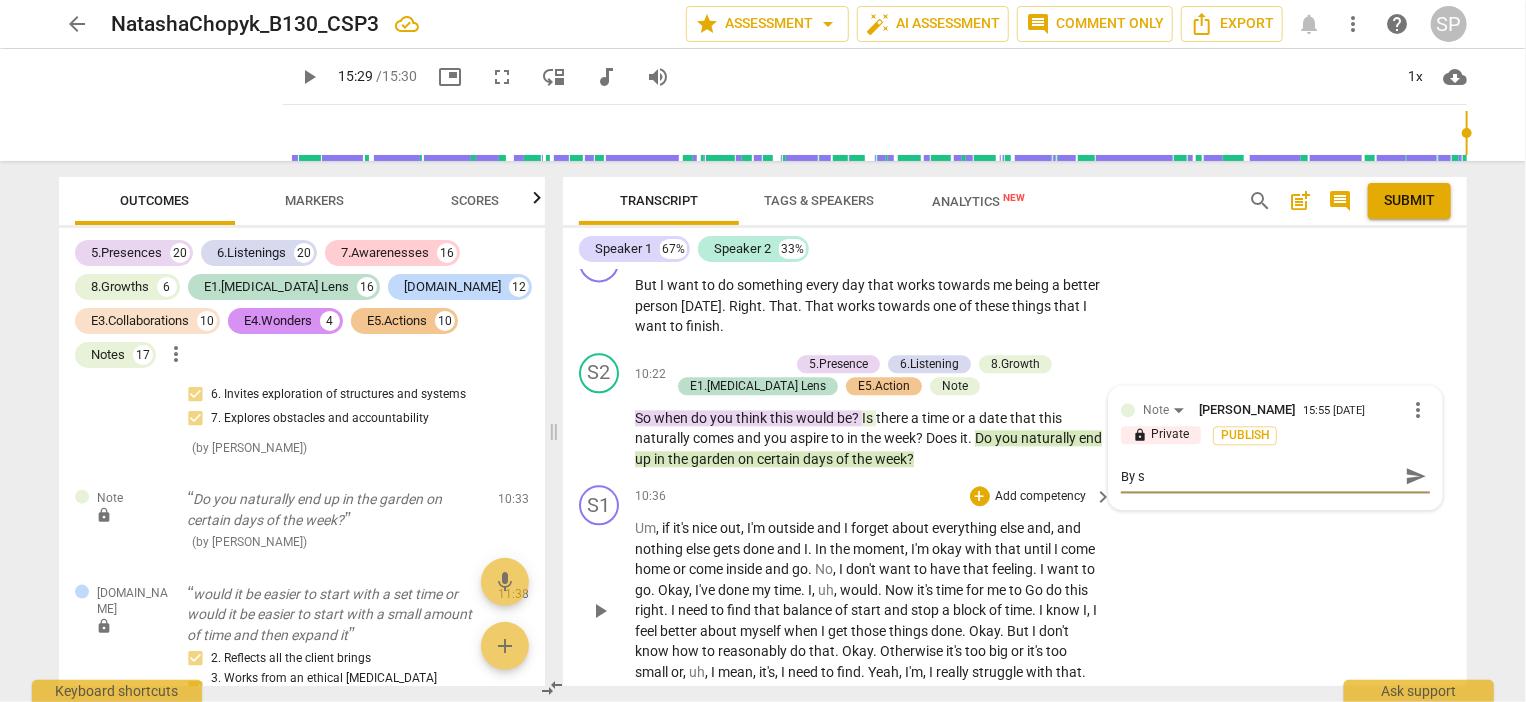 type on "By st" 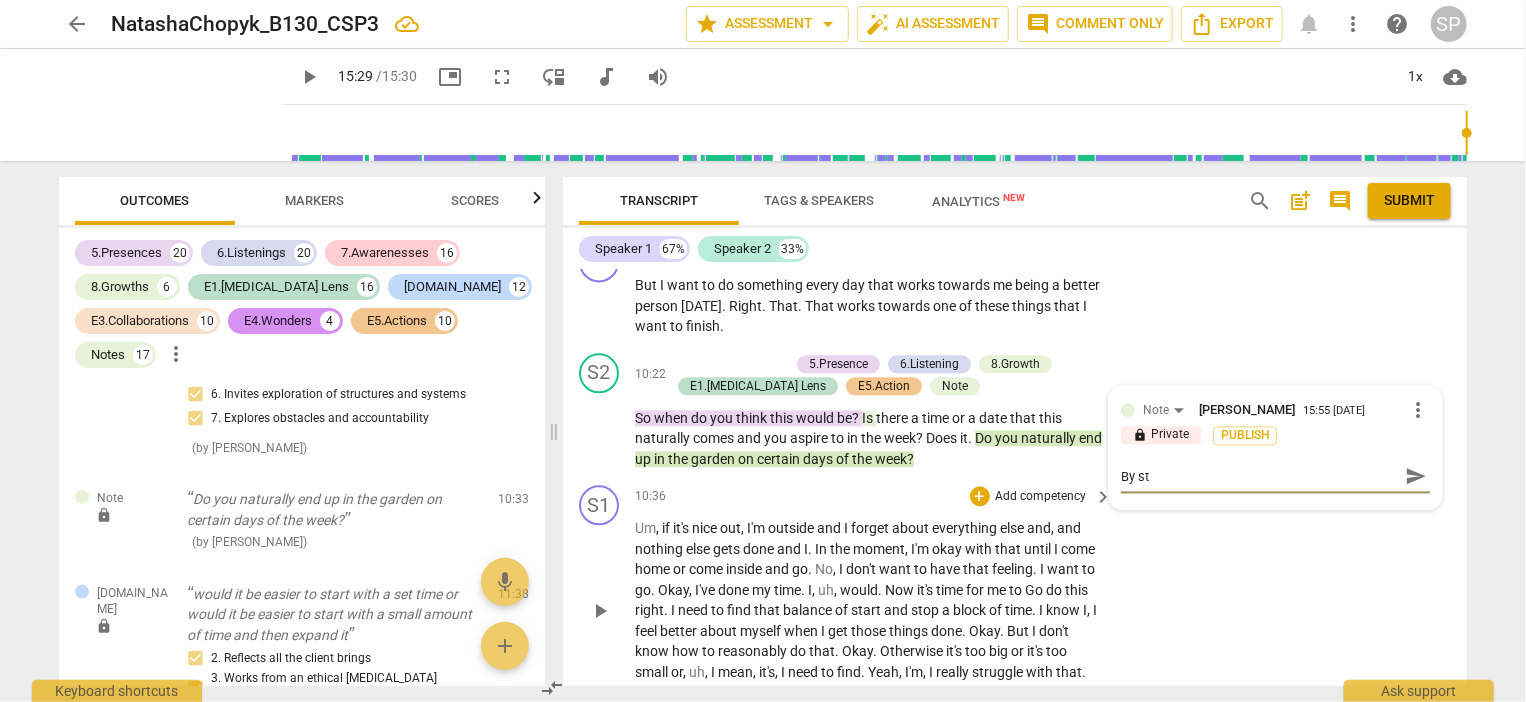 type on "By sta" 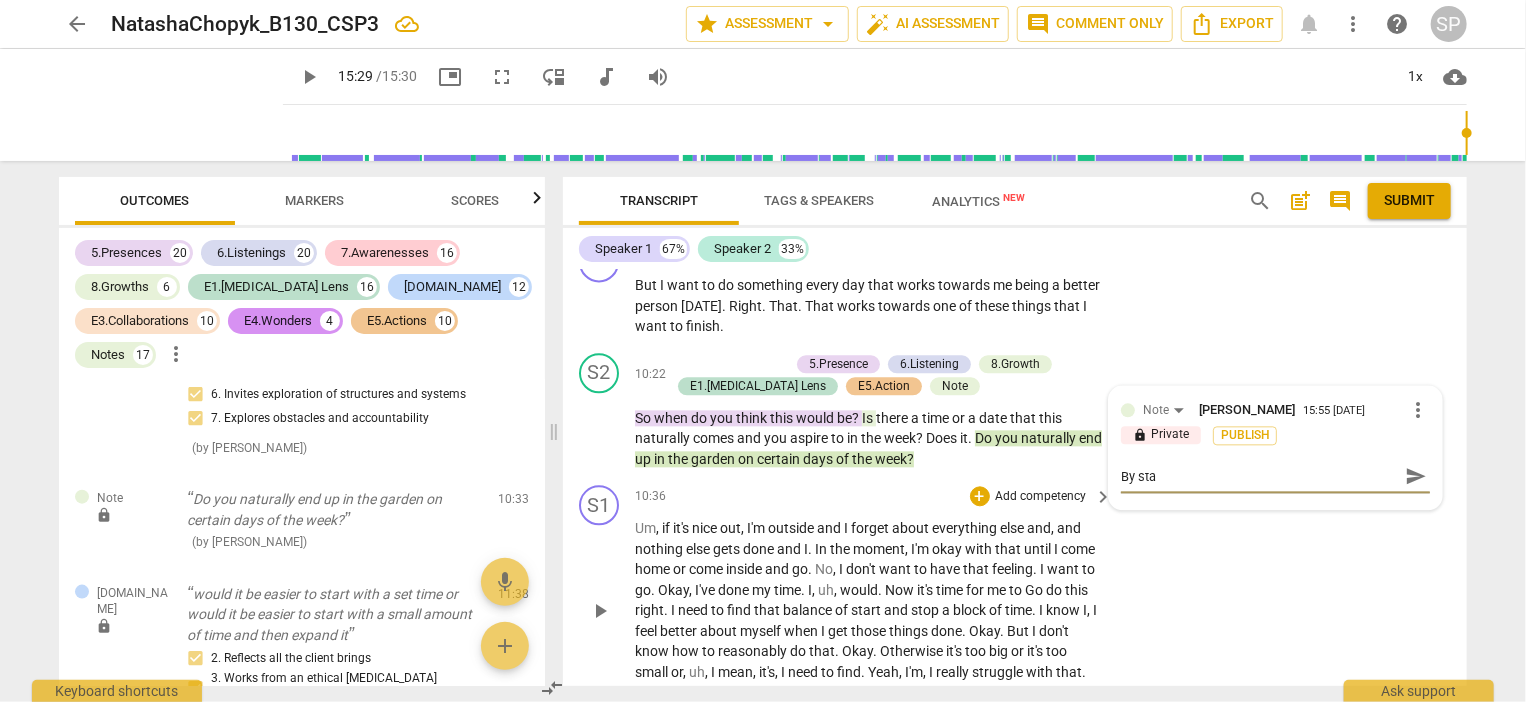 type on "By stac" 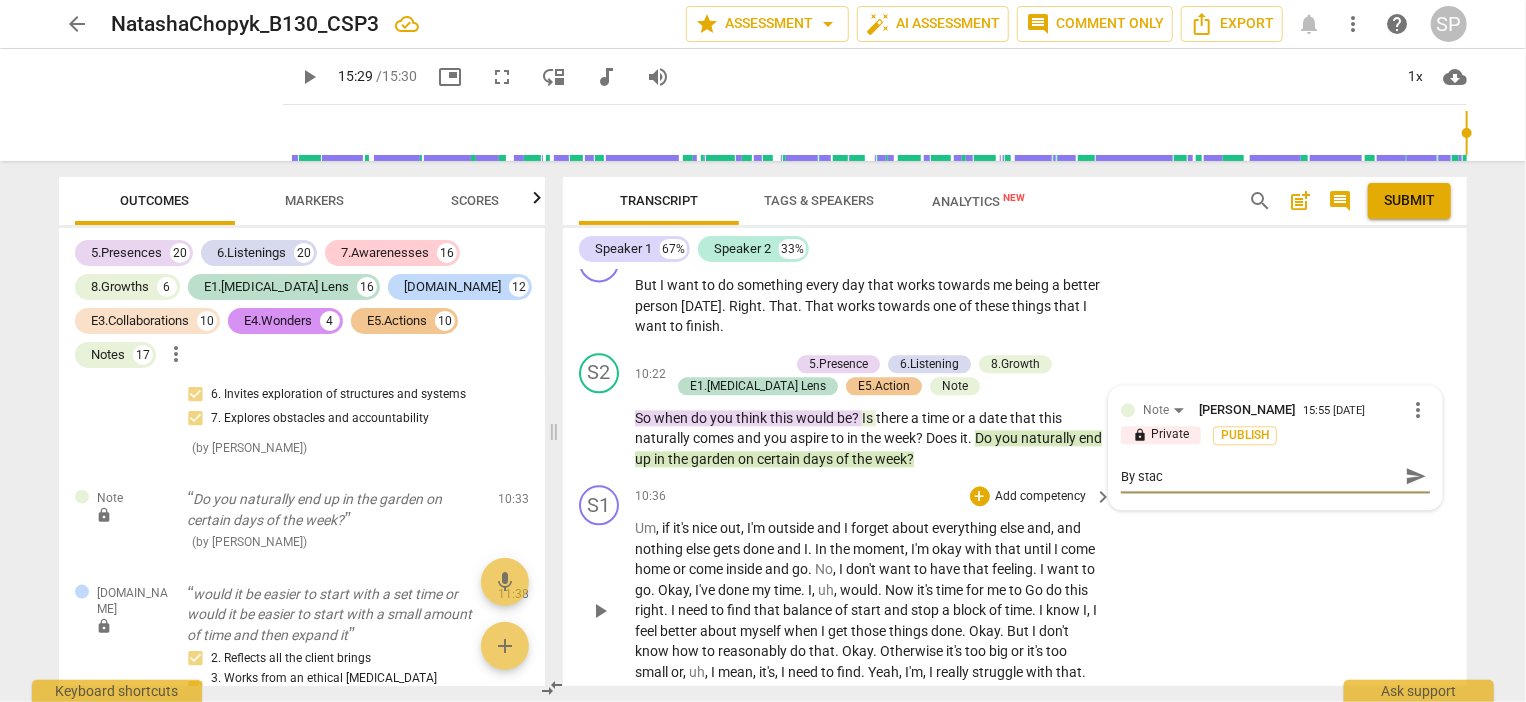 type on "By stack" 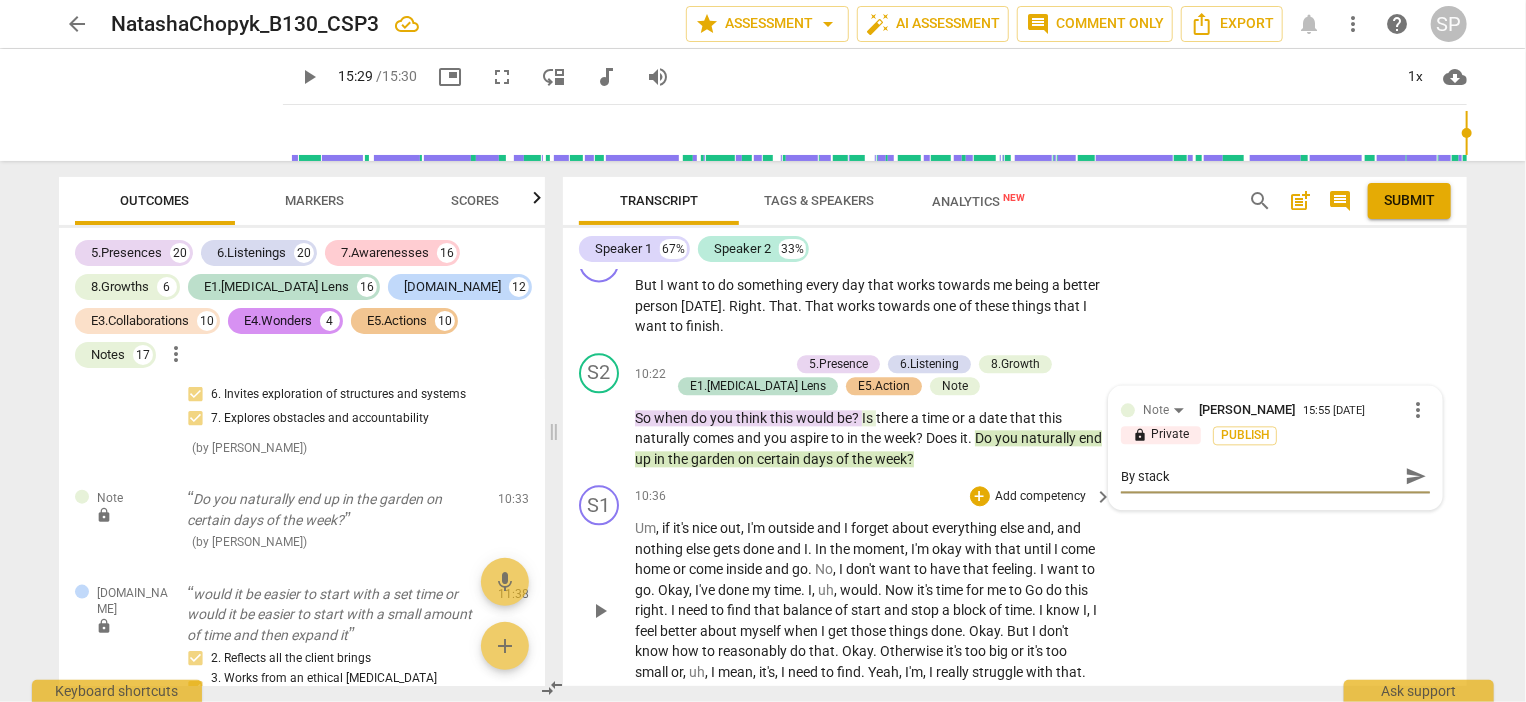 type on "By stacki" 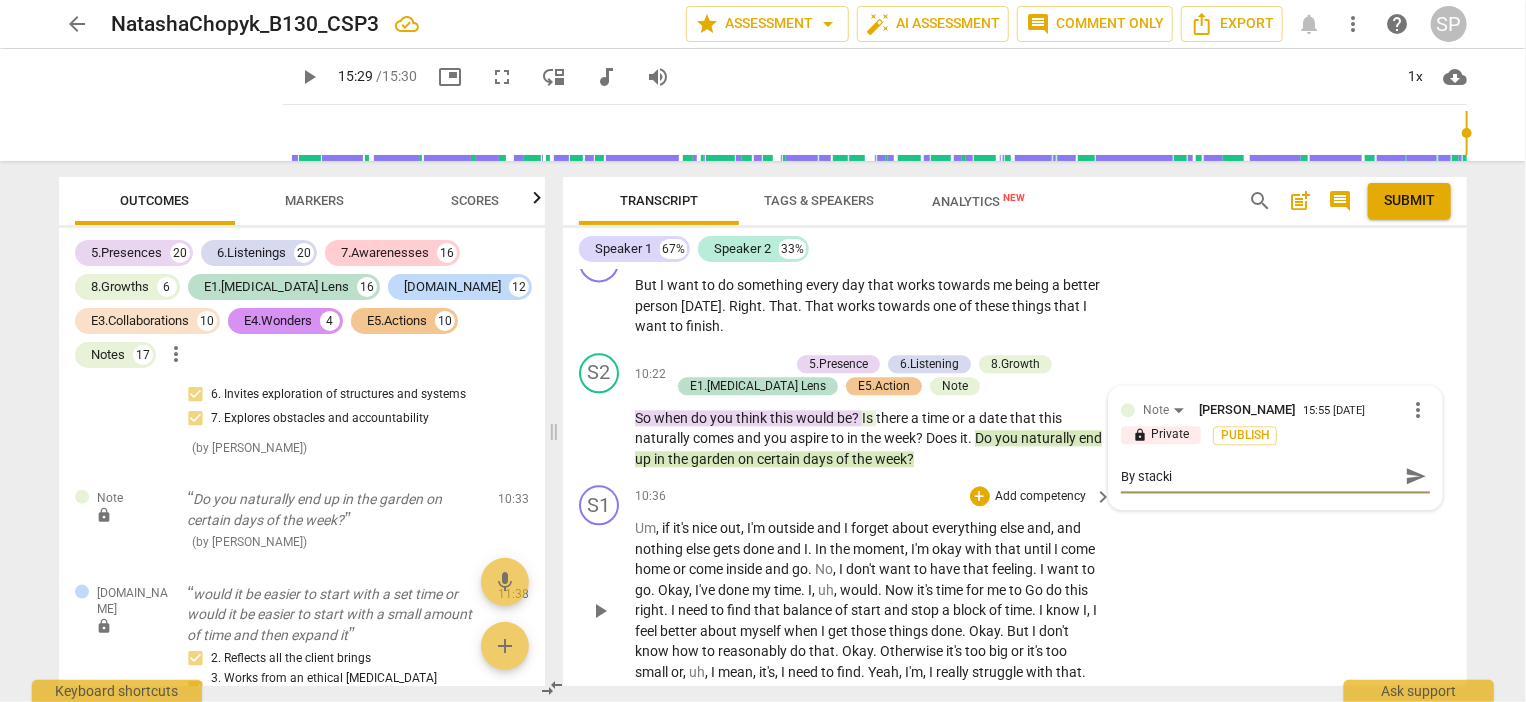 type on "By stackin" 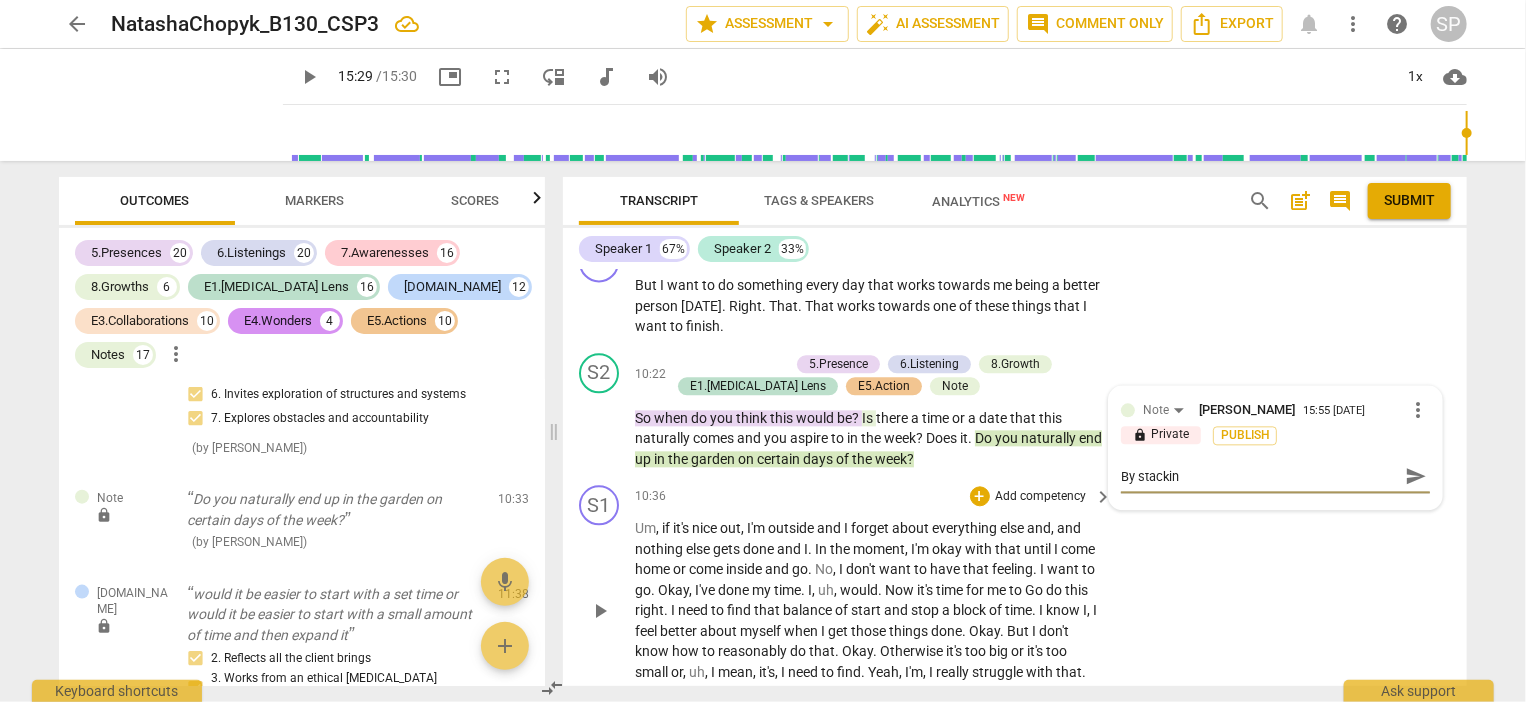 type on "By stacking" 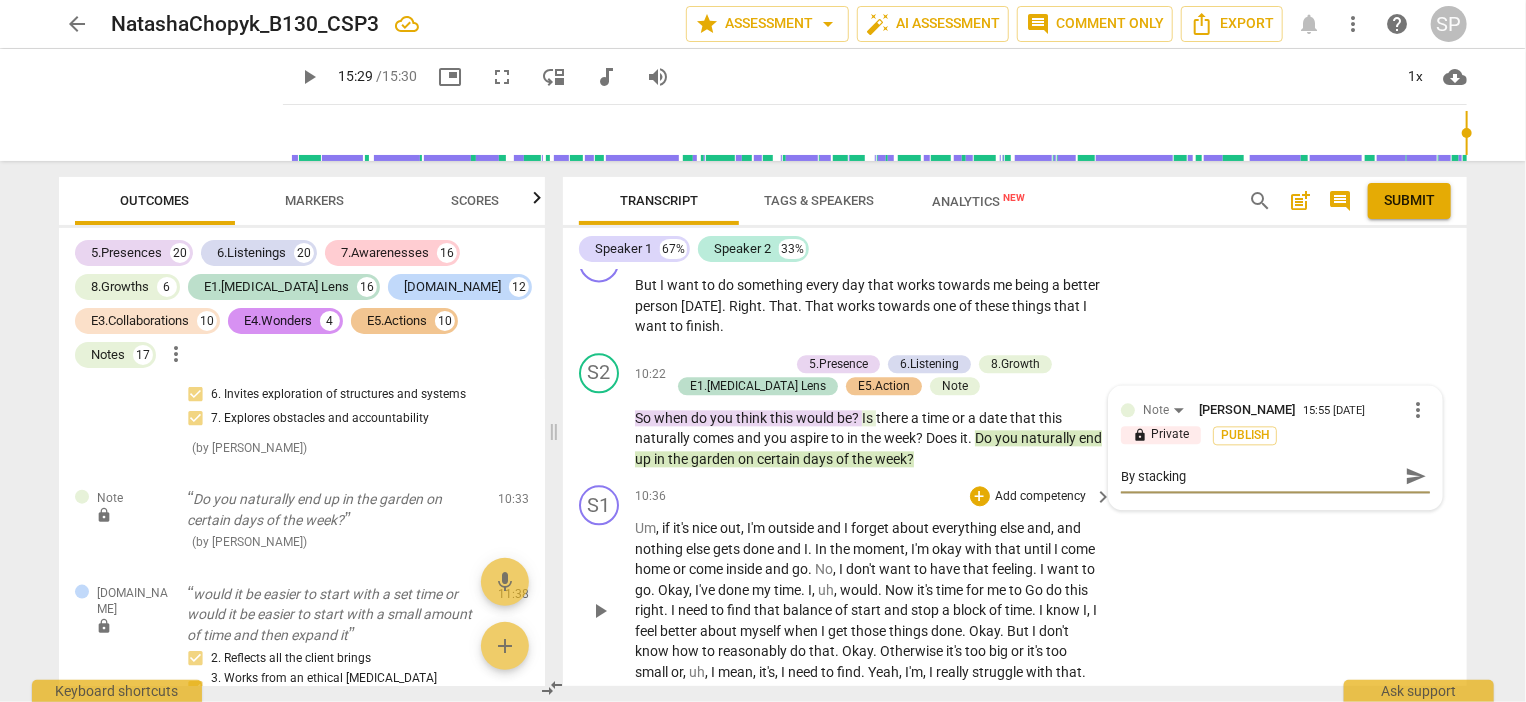 type on "By stacking" 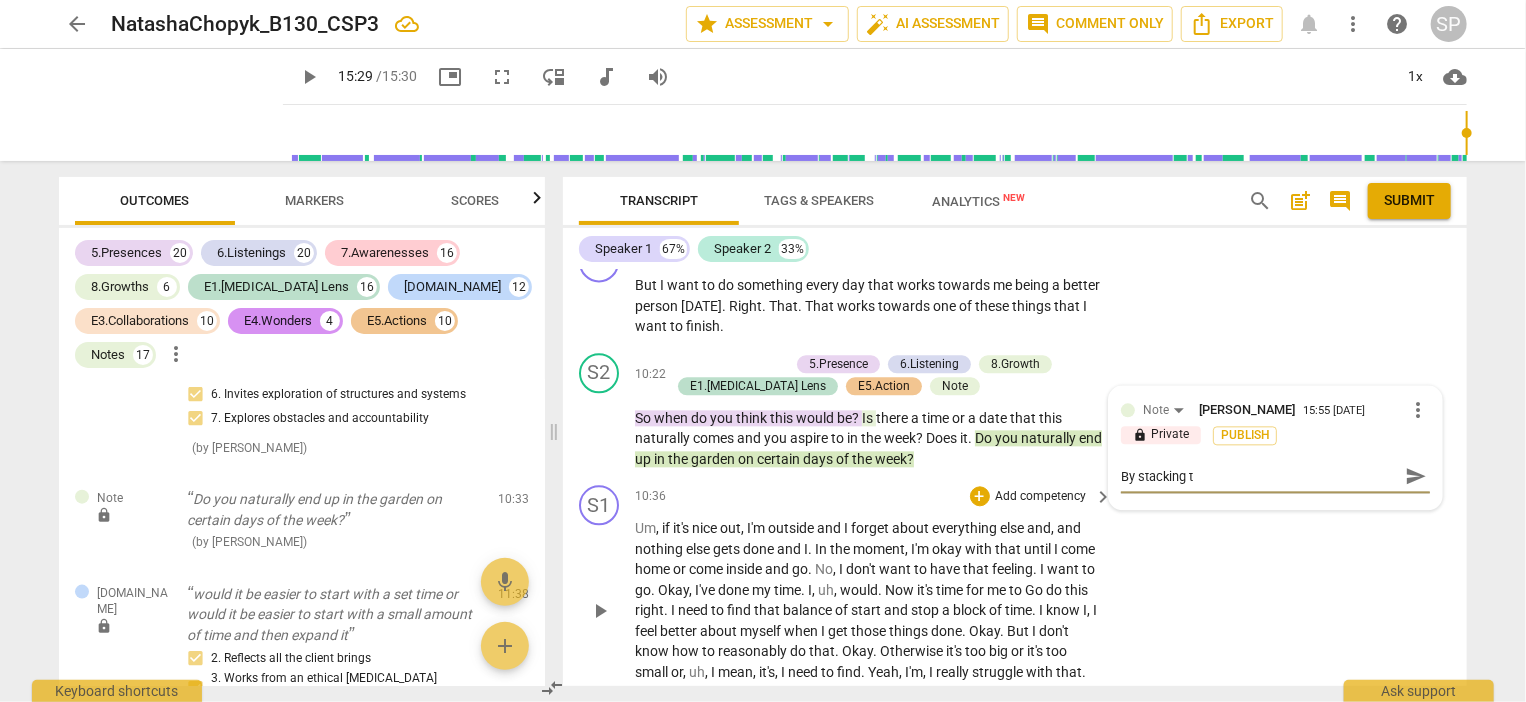 type on "By stacking th" 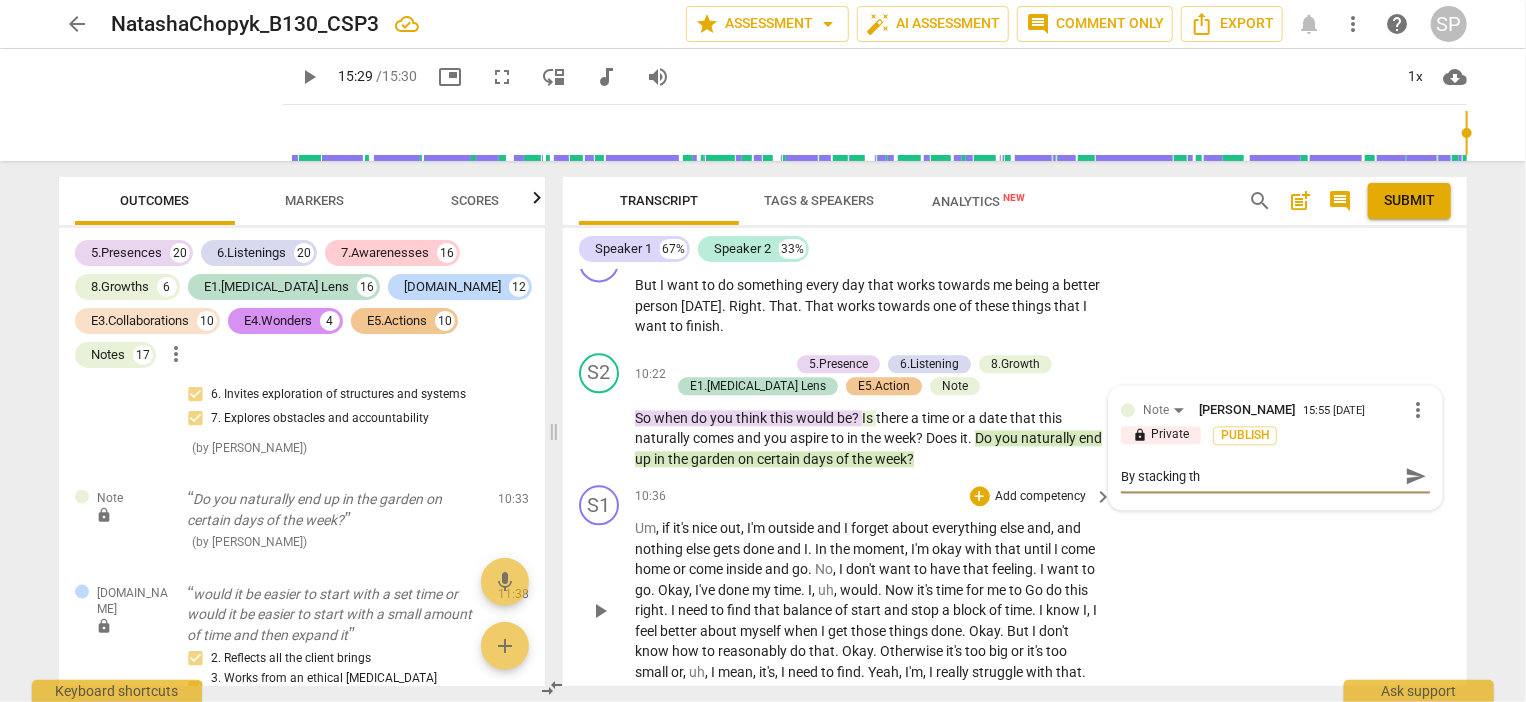 type on "By stacking thr" 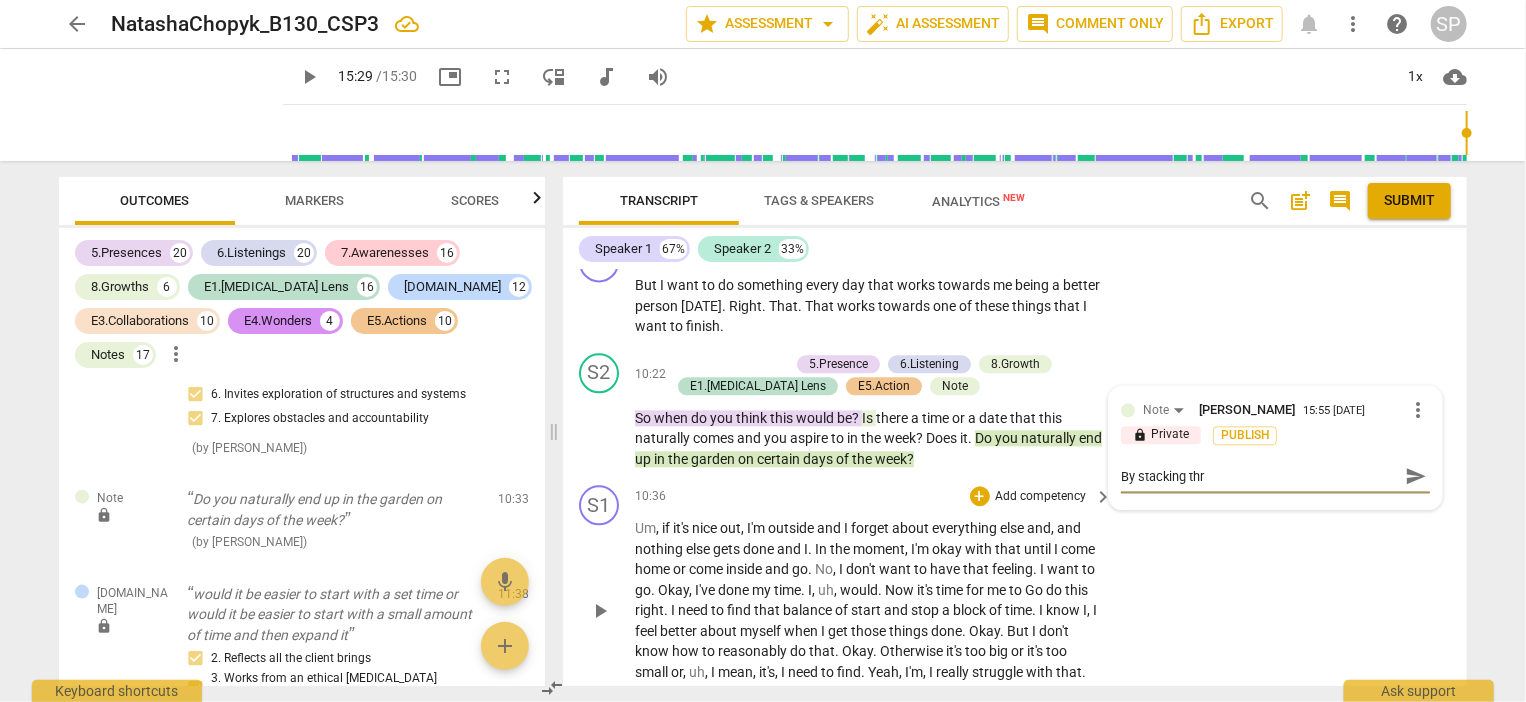 type on "By stacking thre" 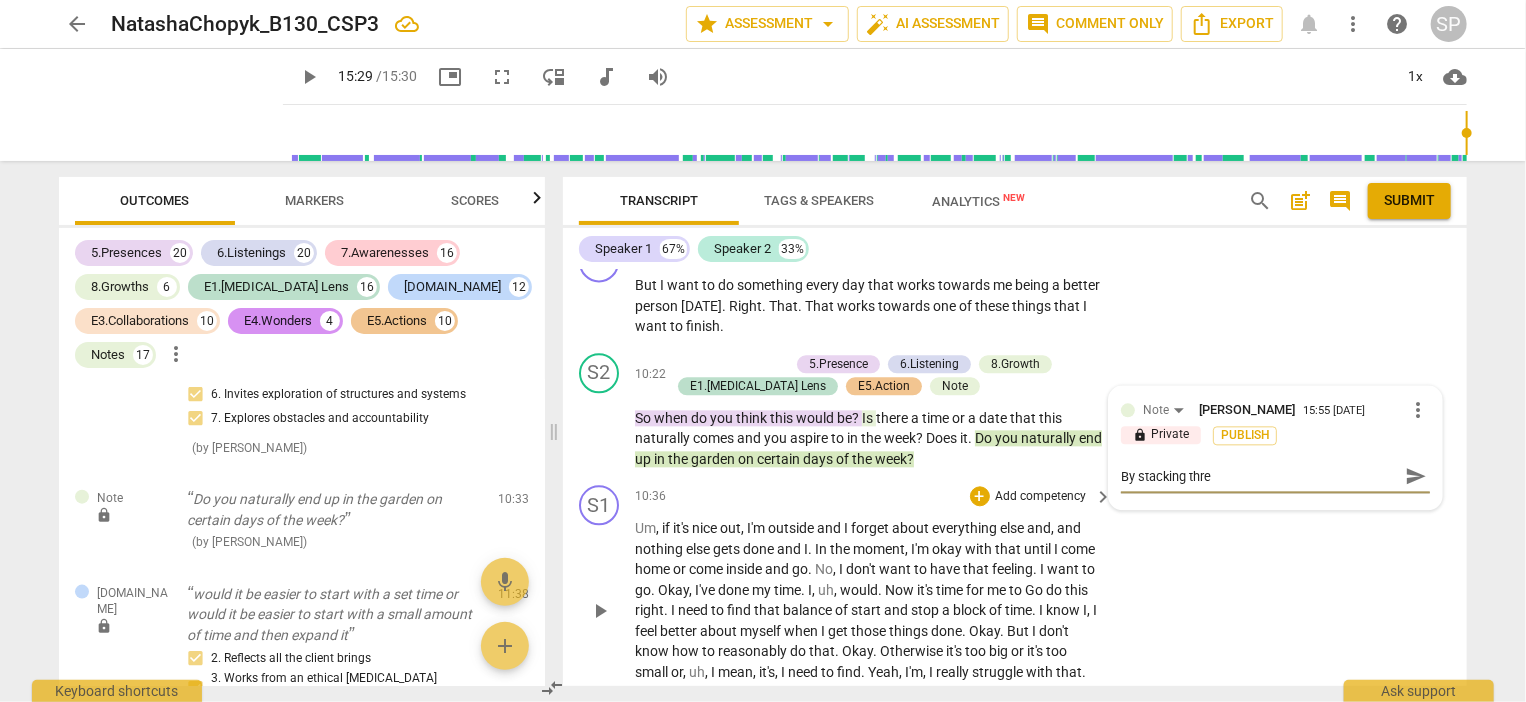 type on "By stacking three" 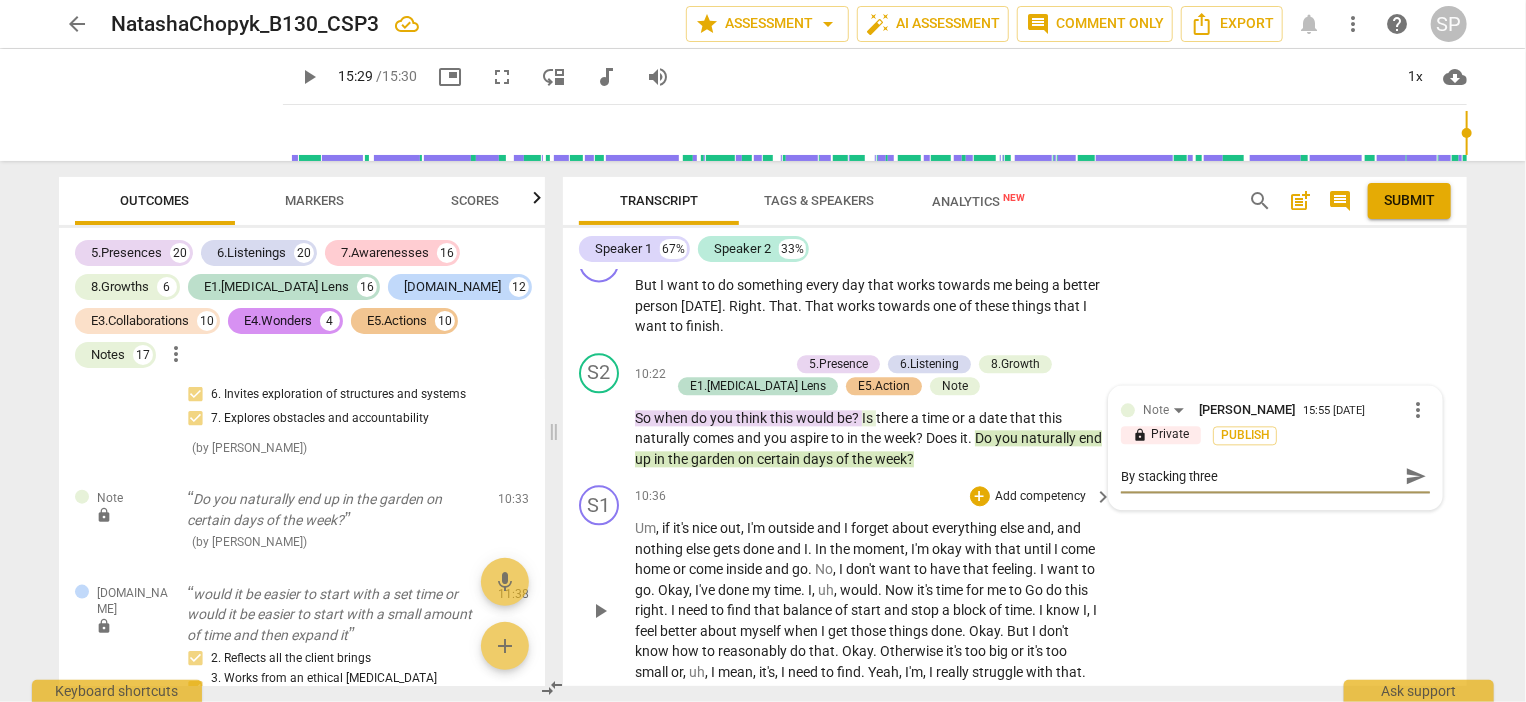 type on "By stacking three" 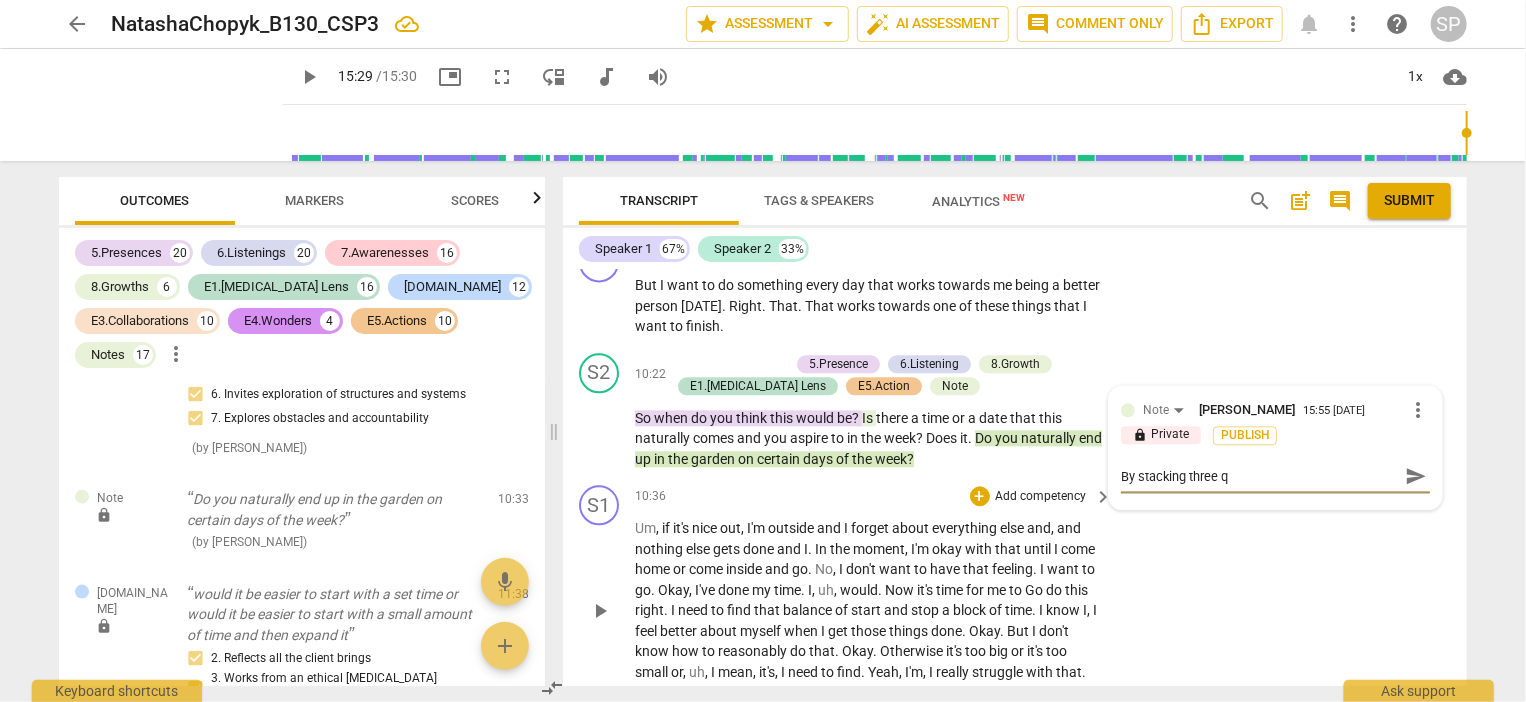 type on "By stacking three qu" 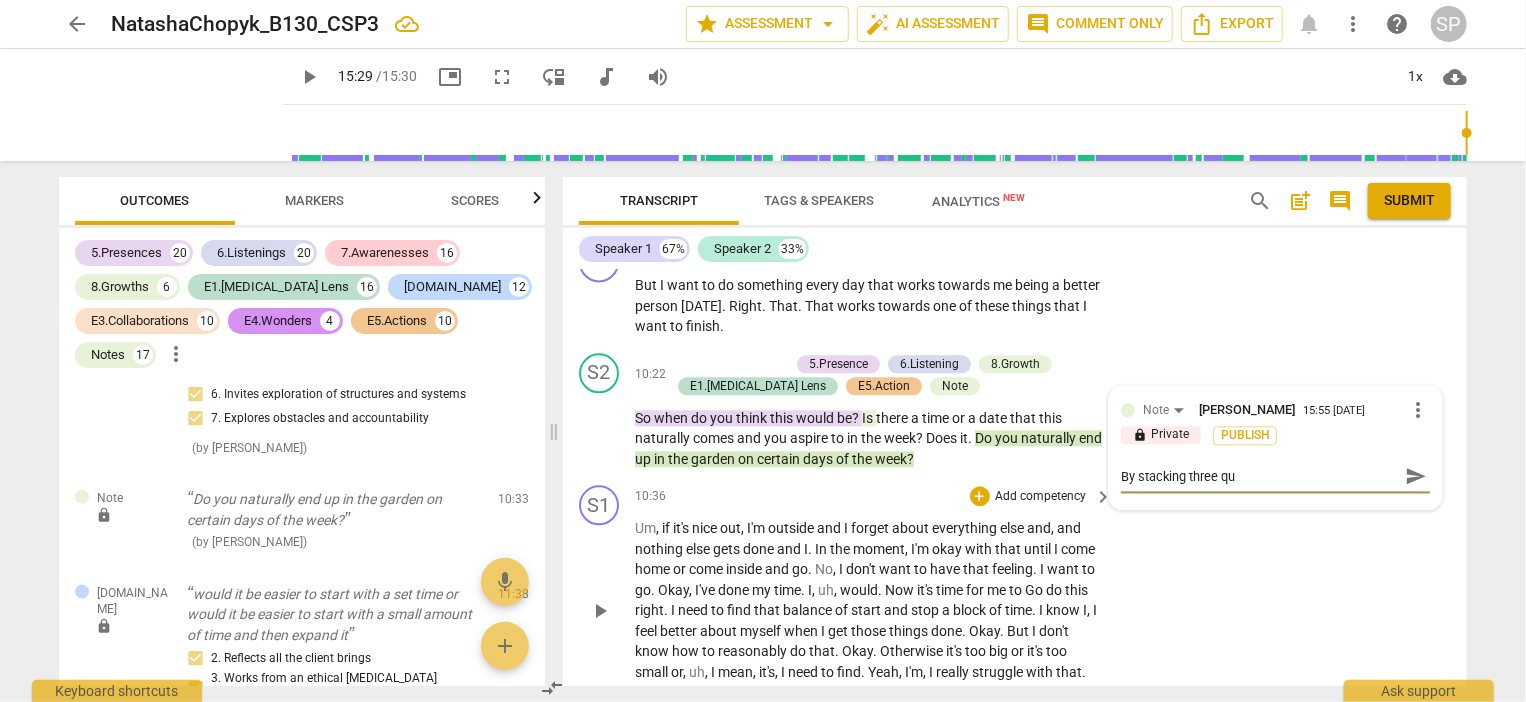type on "By stacking three que" 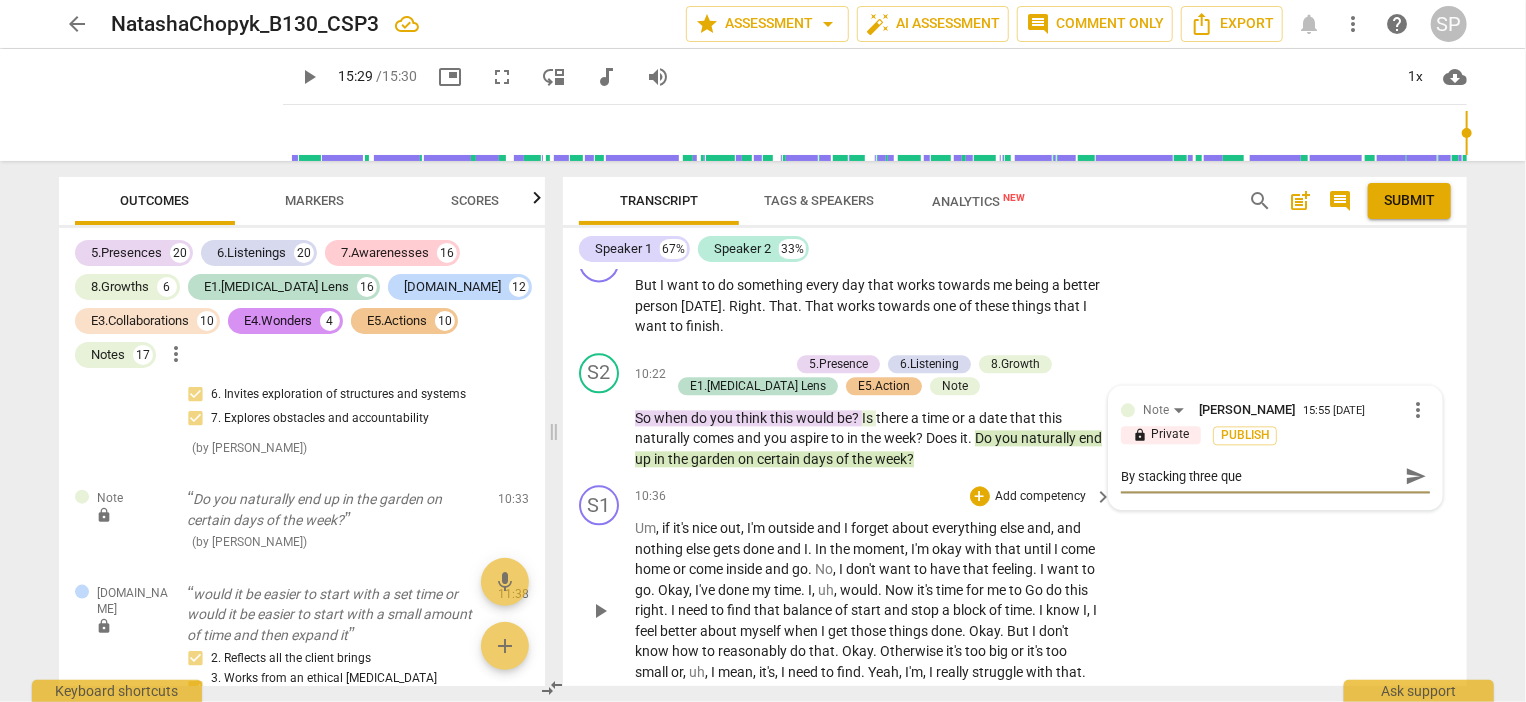 type on "By stacking three ques" 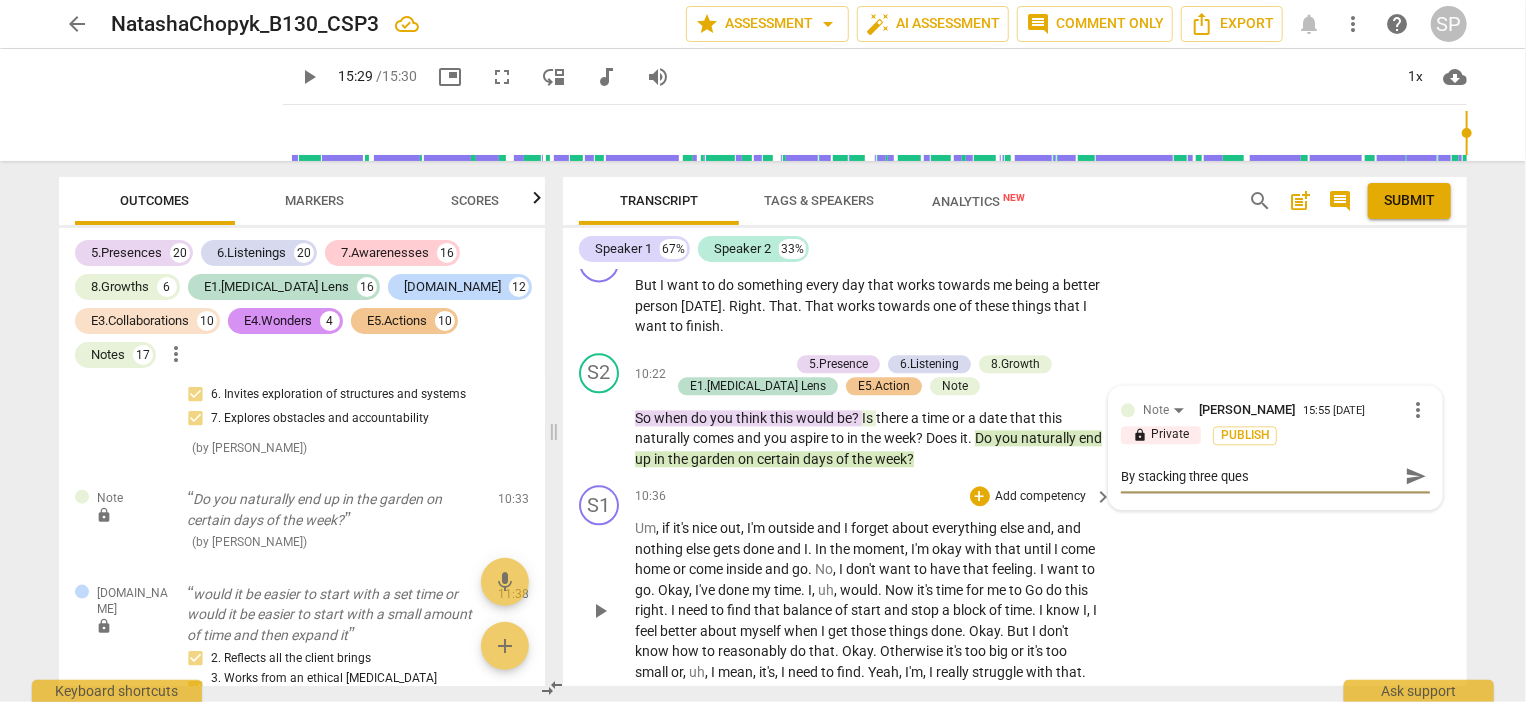 type on "By stacking three quest" 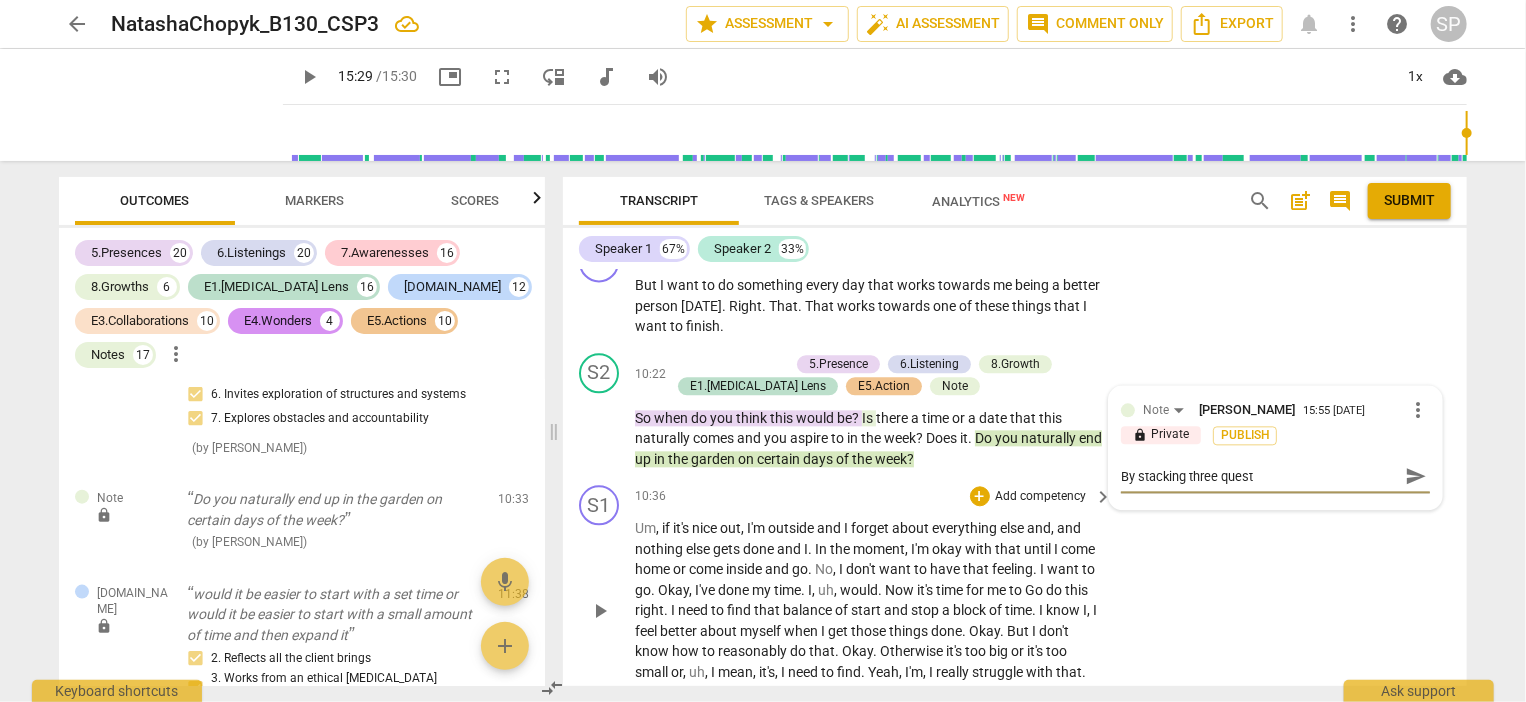type on "By stacking three questi" 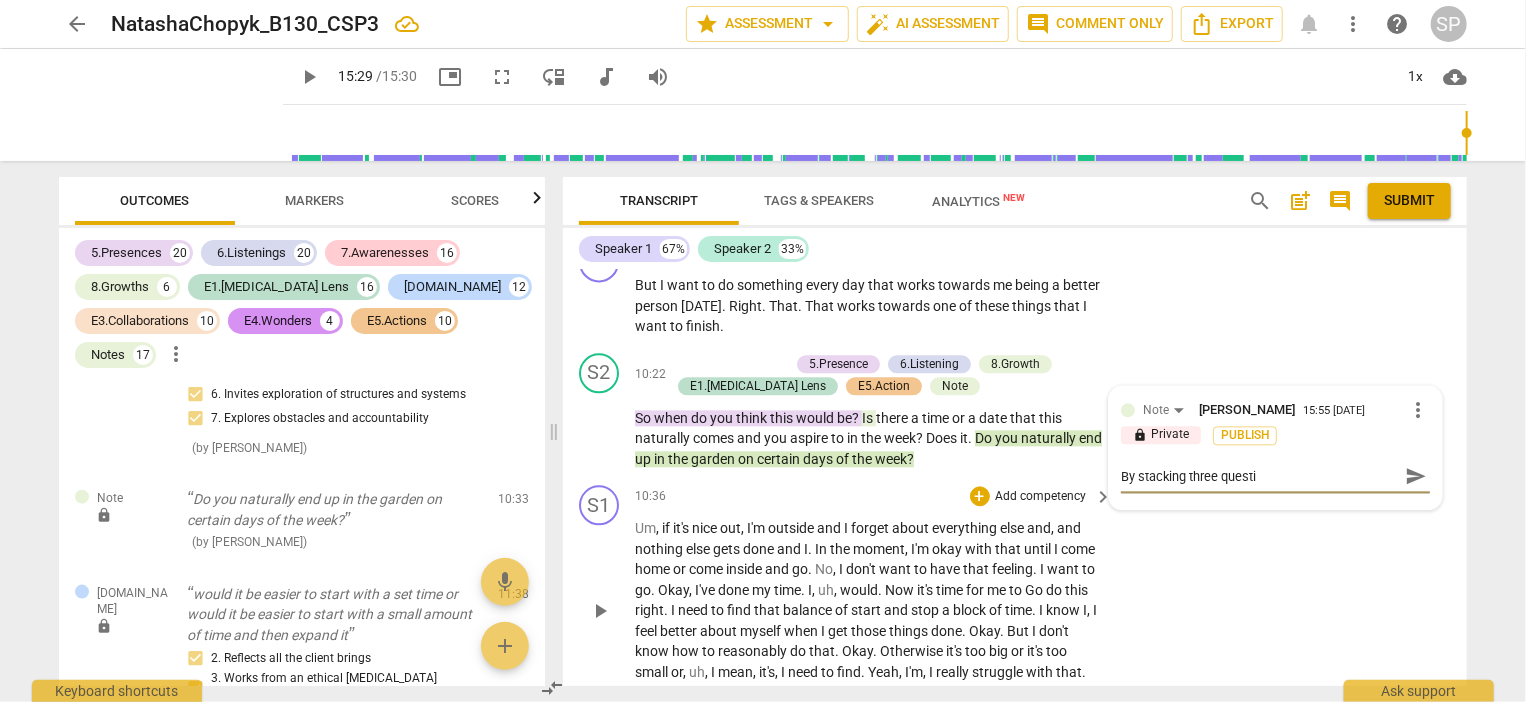 type on "By stacking three questio" 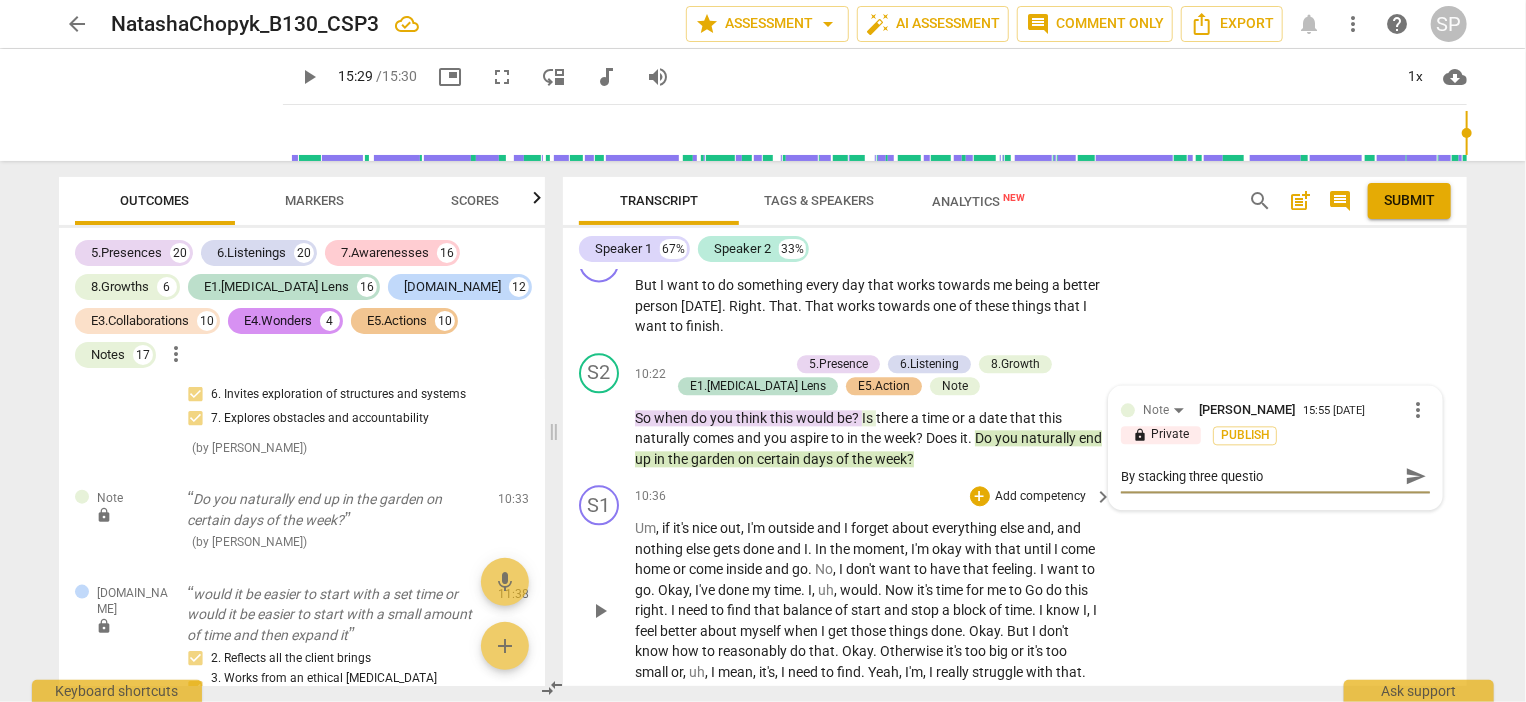 type on "By stacking three question" 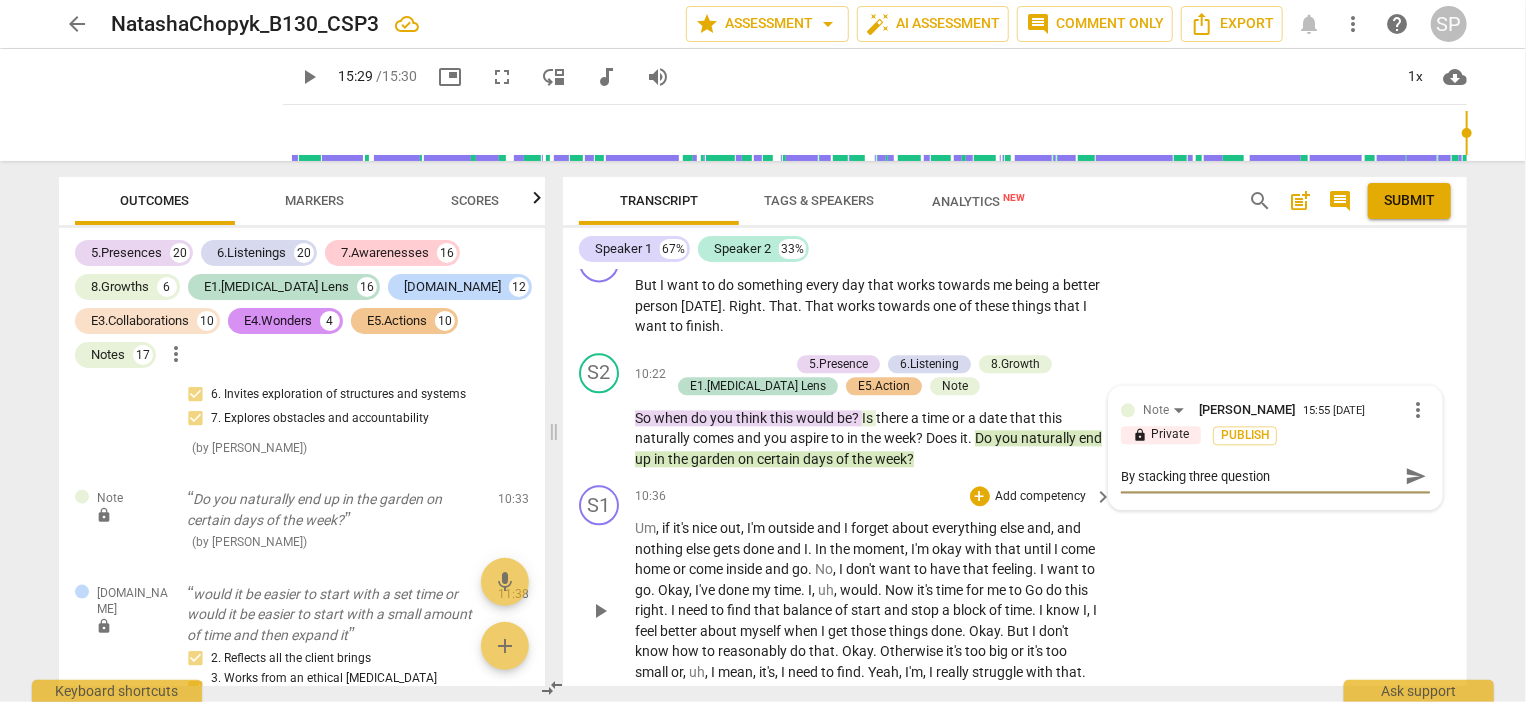 type on "By stacking three questions" 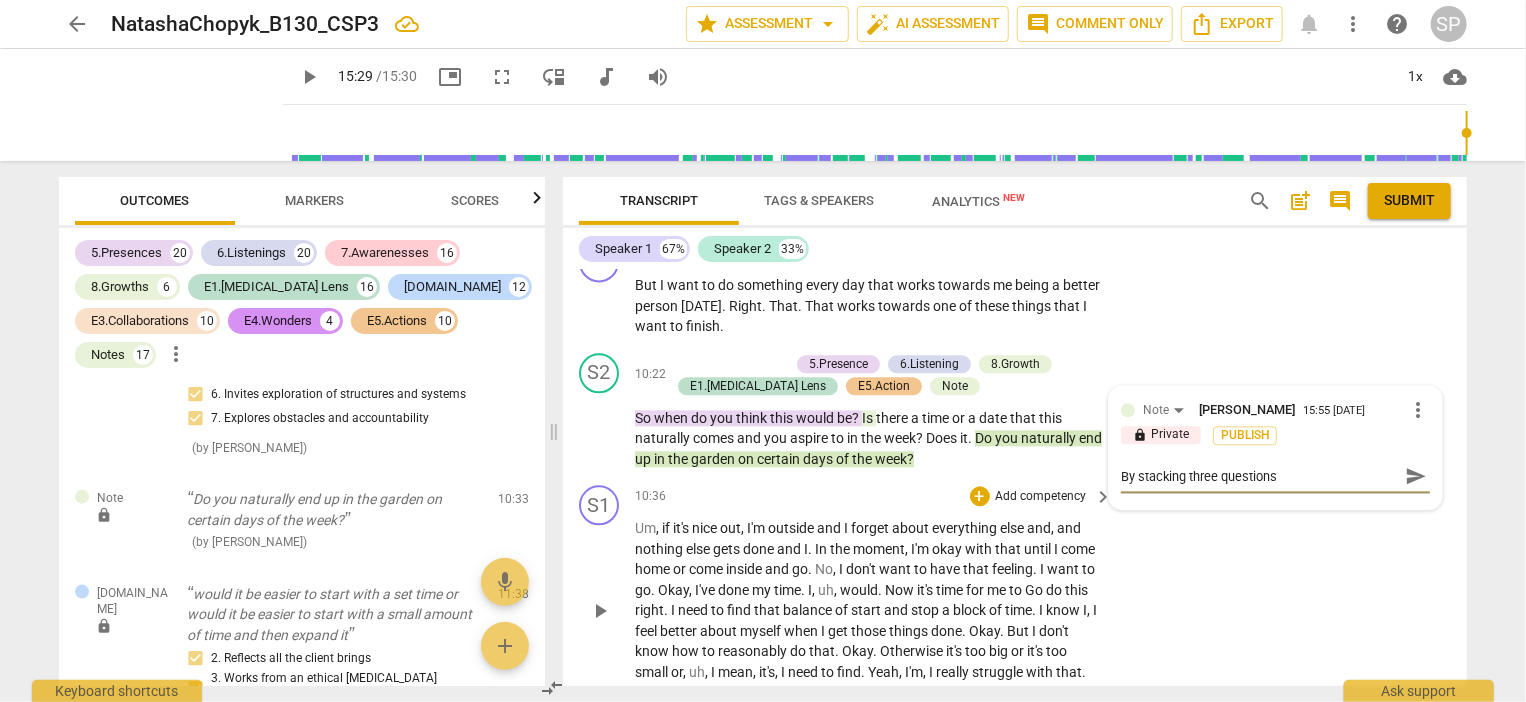 type on "By stacking three questions," 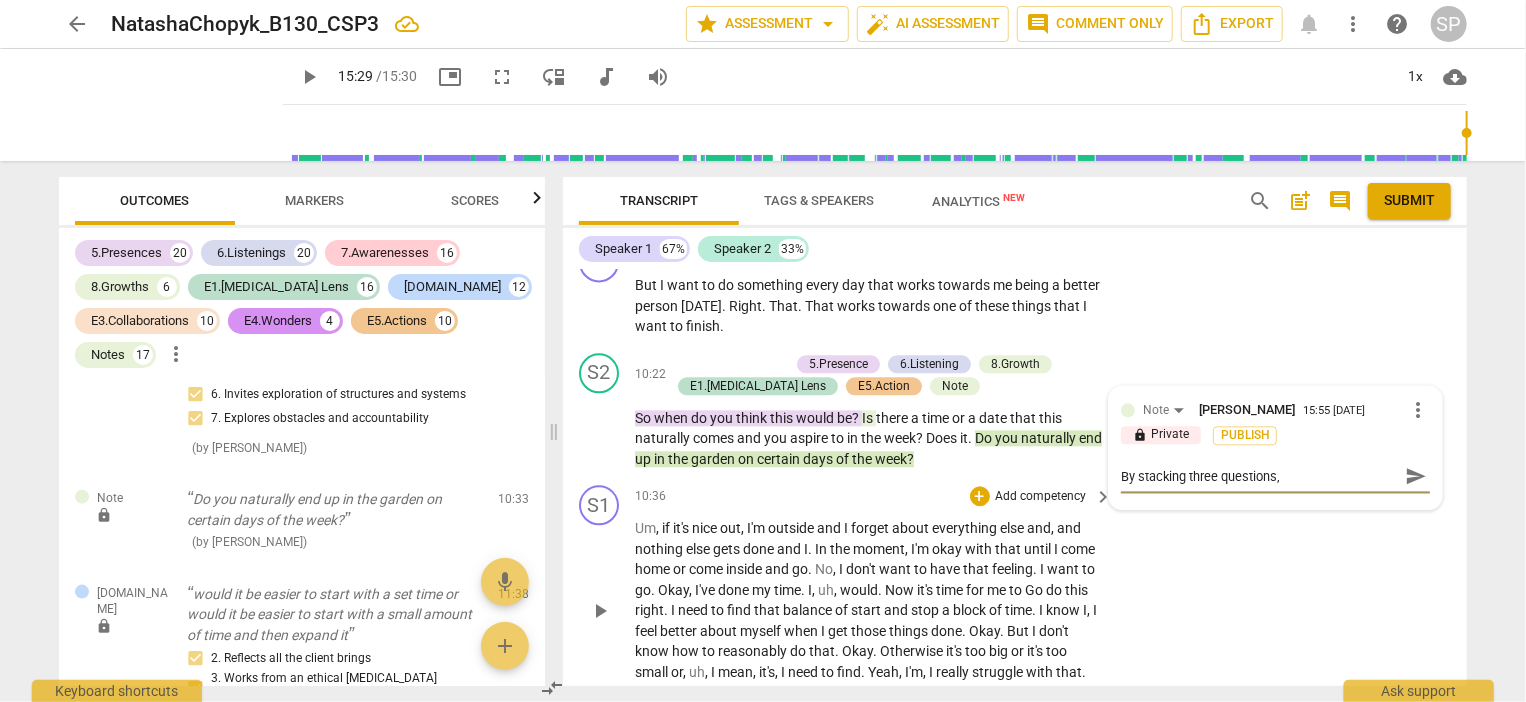 type on "By stacking three questions," 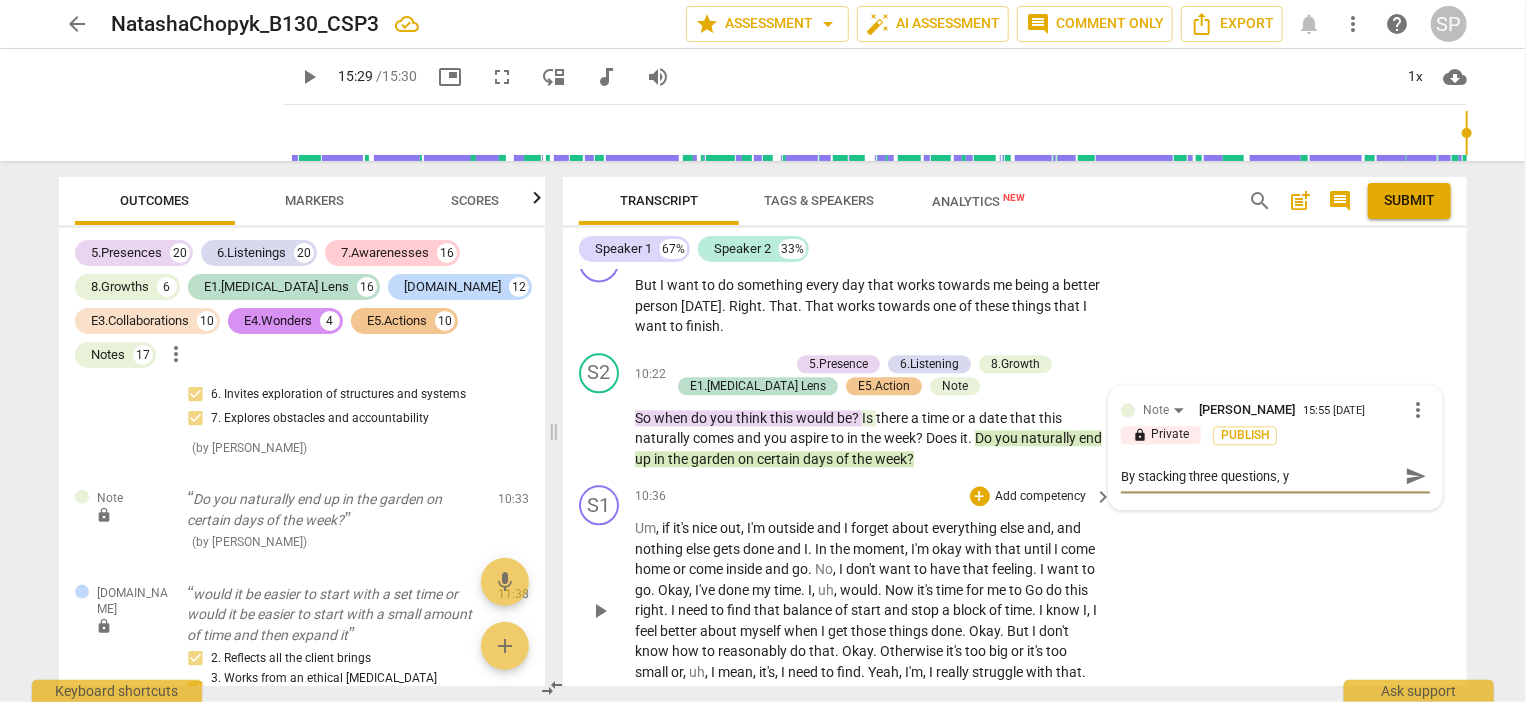 type on "By stacking three questions, yo" 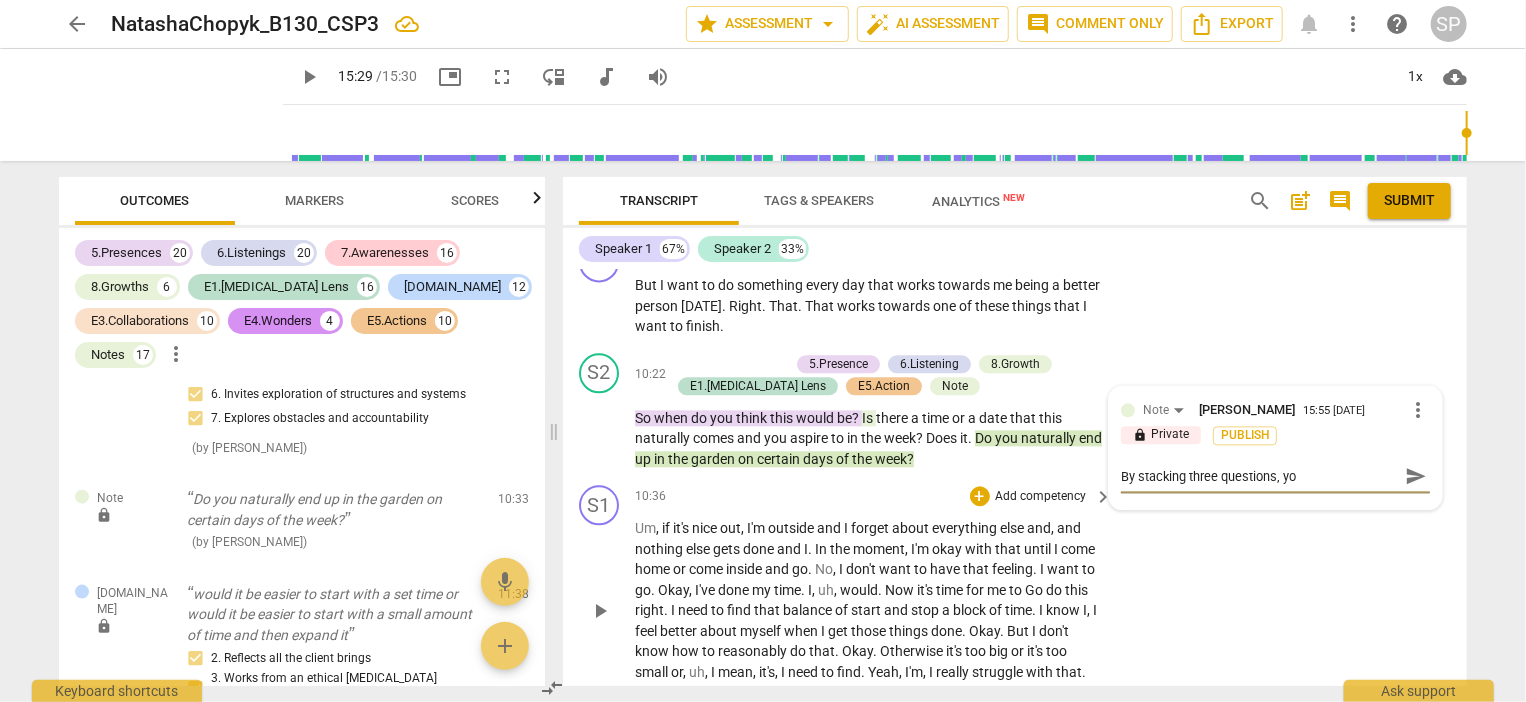 type on "By stacking three questions, you" 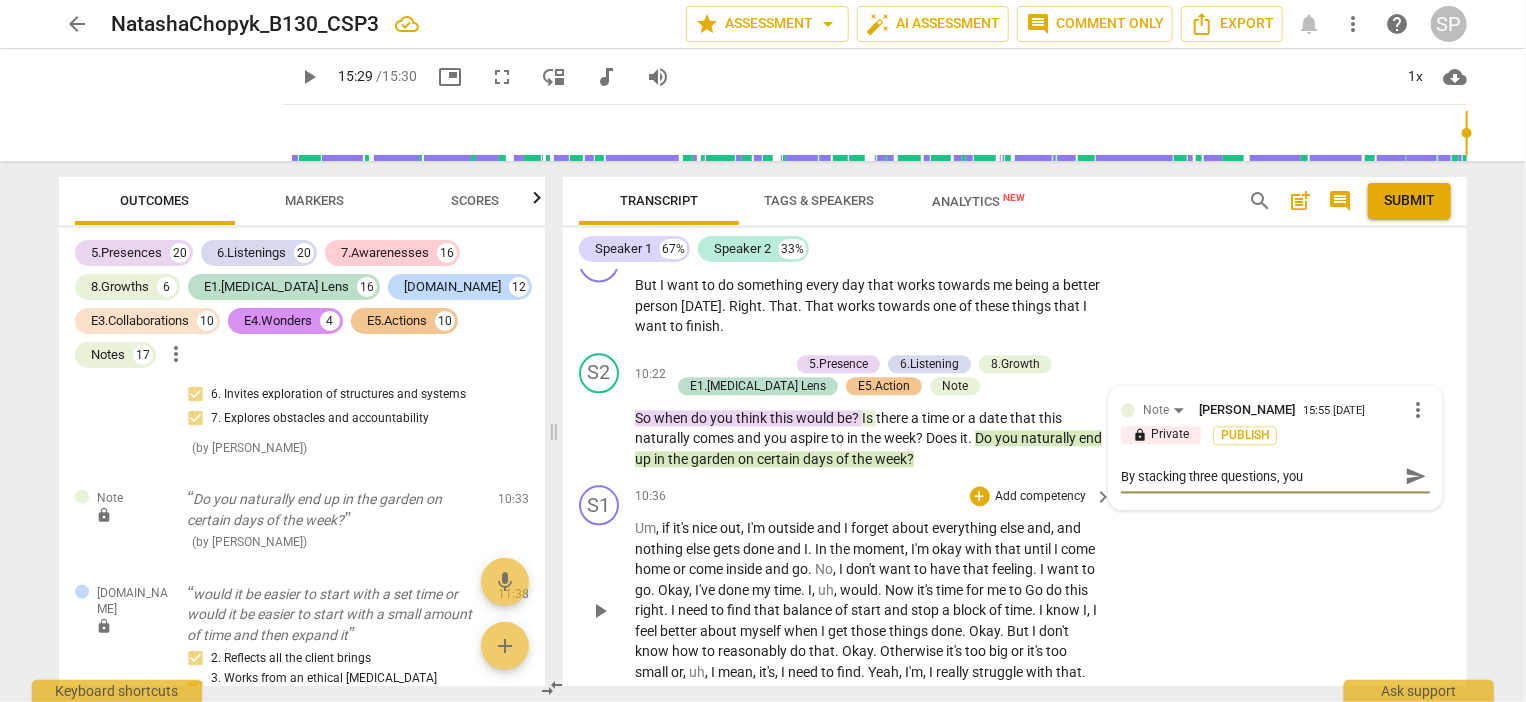 type on "By stacking three questions, you" 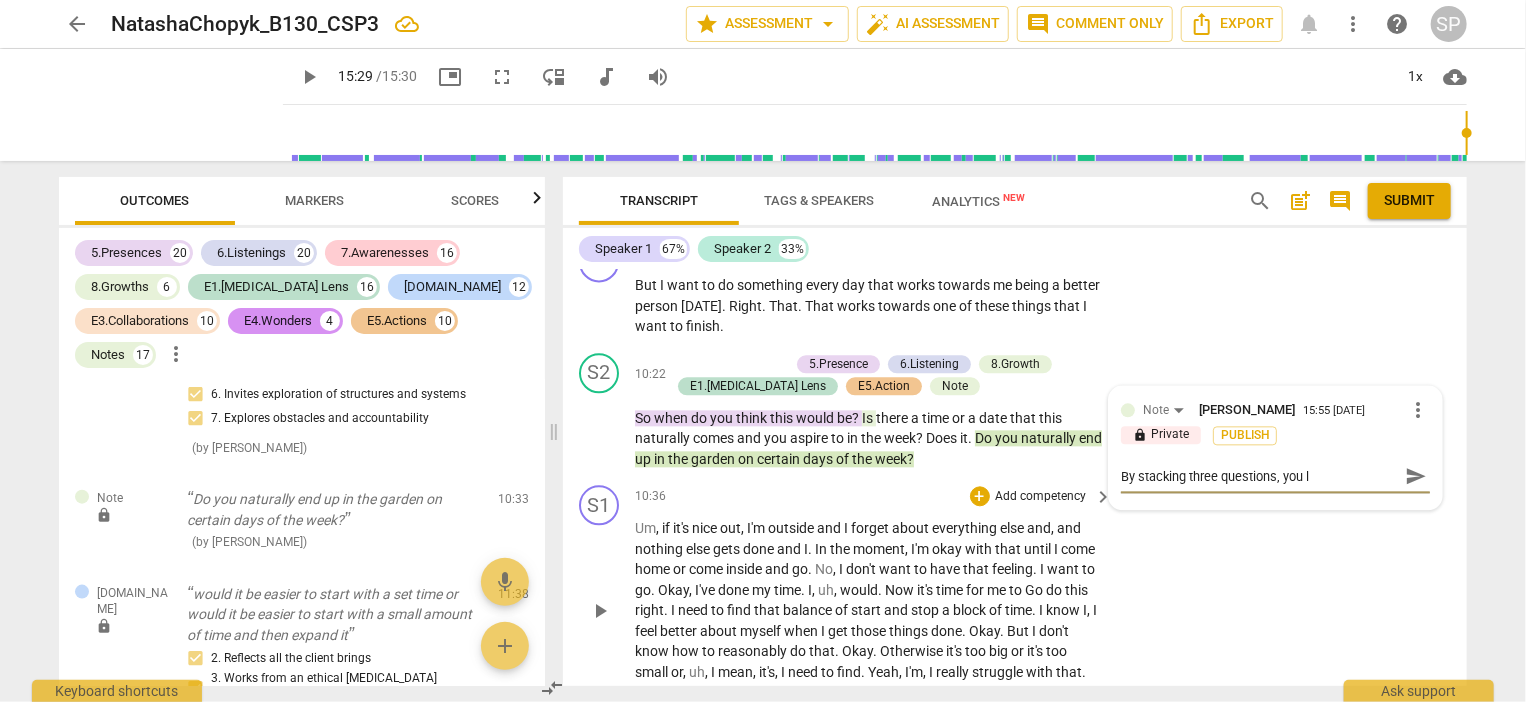 type on "By stacking three questions, you lo" 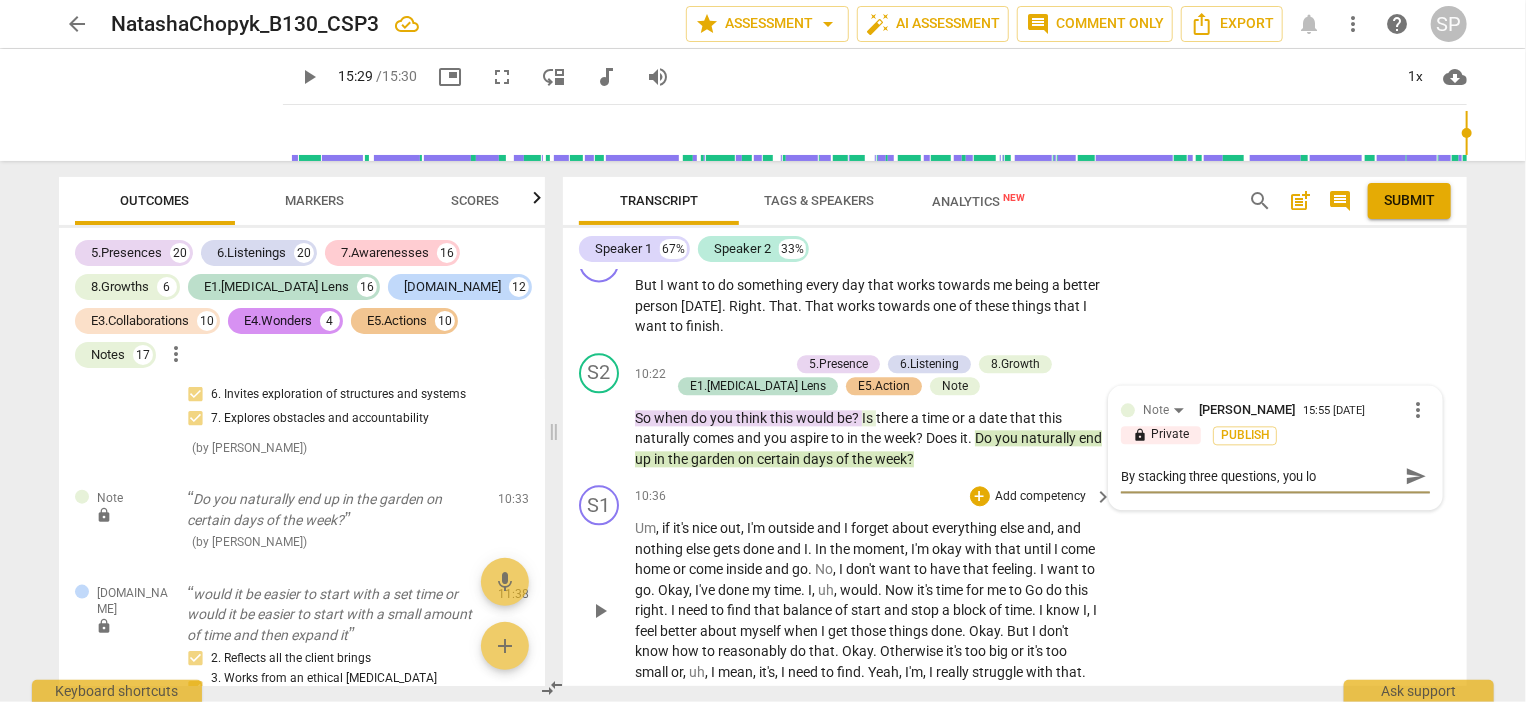 type on "By stacking three questions, you los" 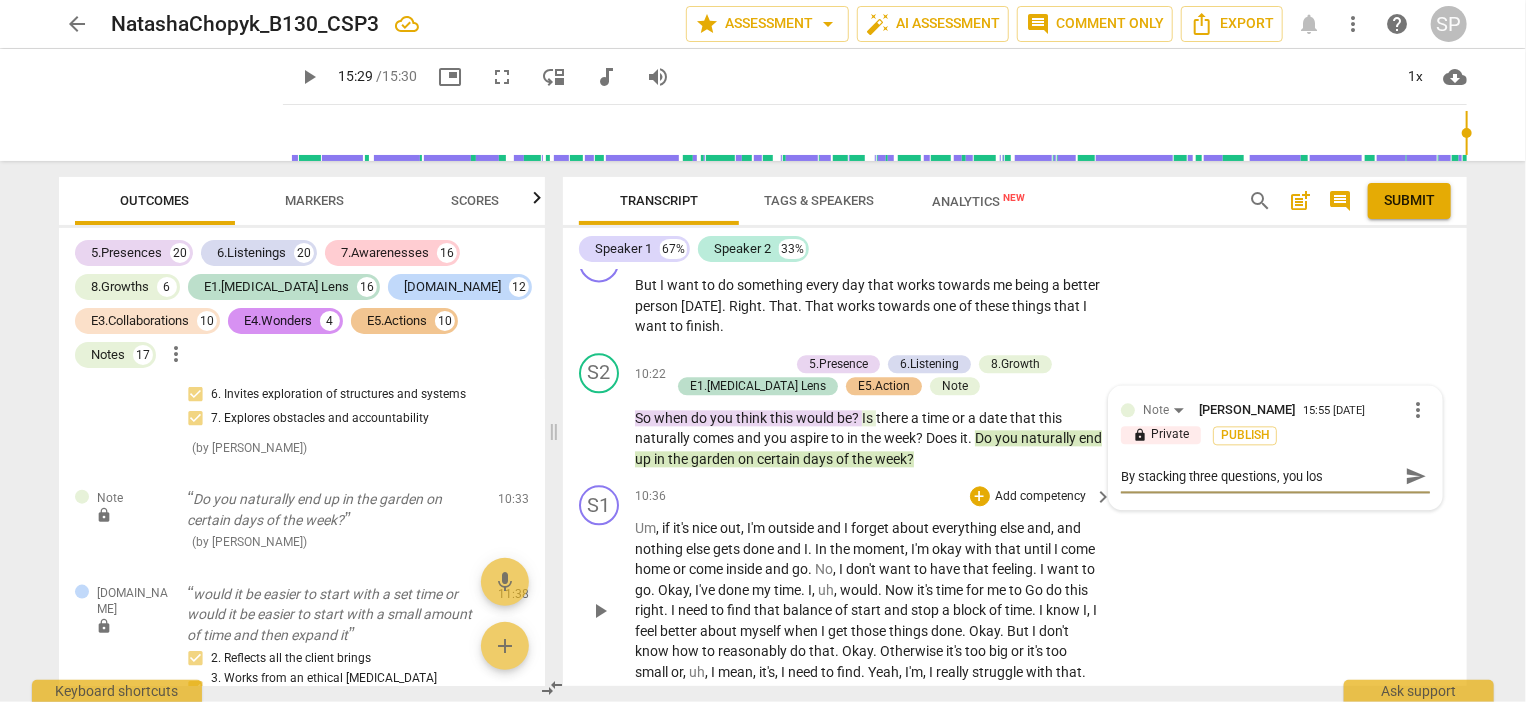 type on "By stacking three questions, you lose" 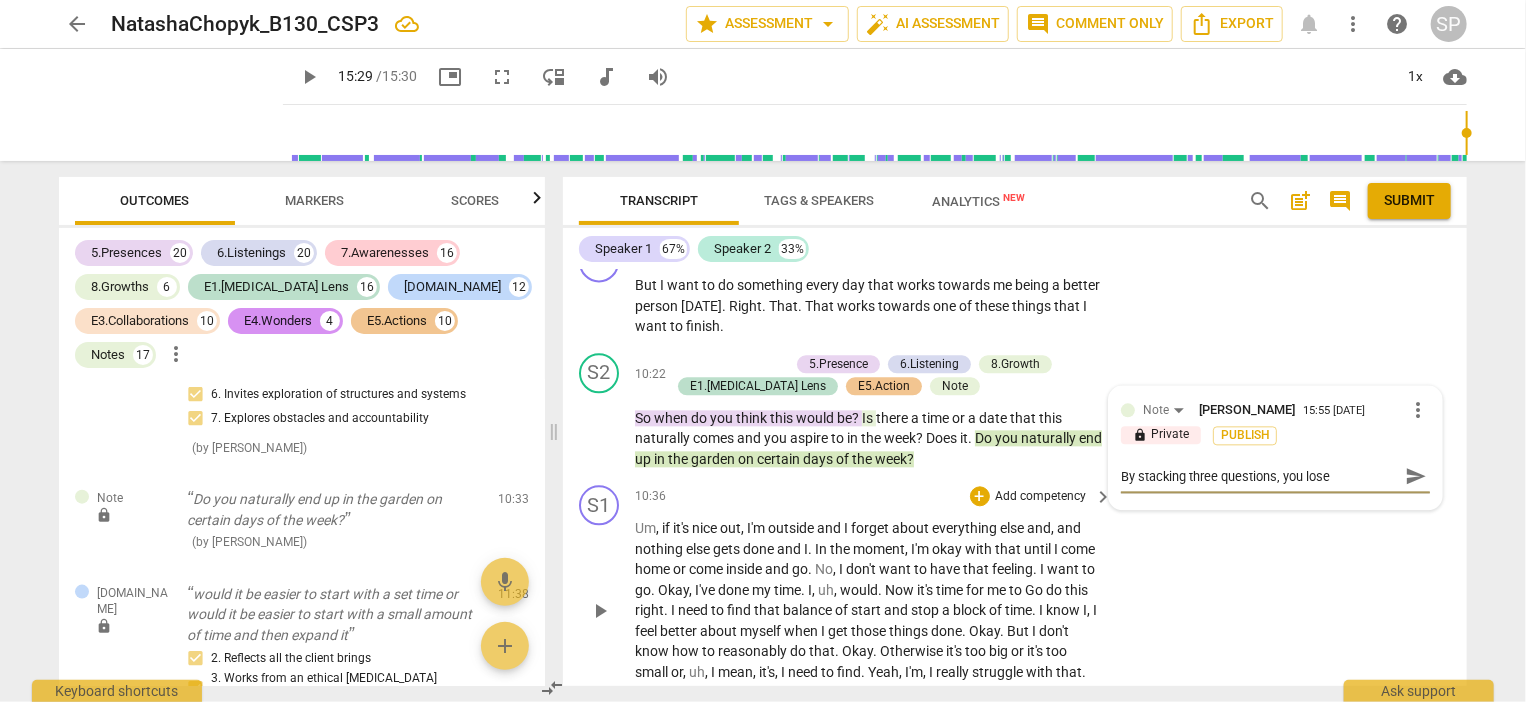 type on "By stacking three questions, you lose" 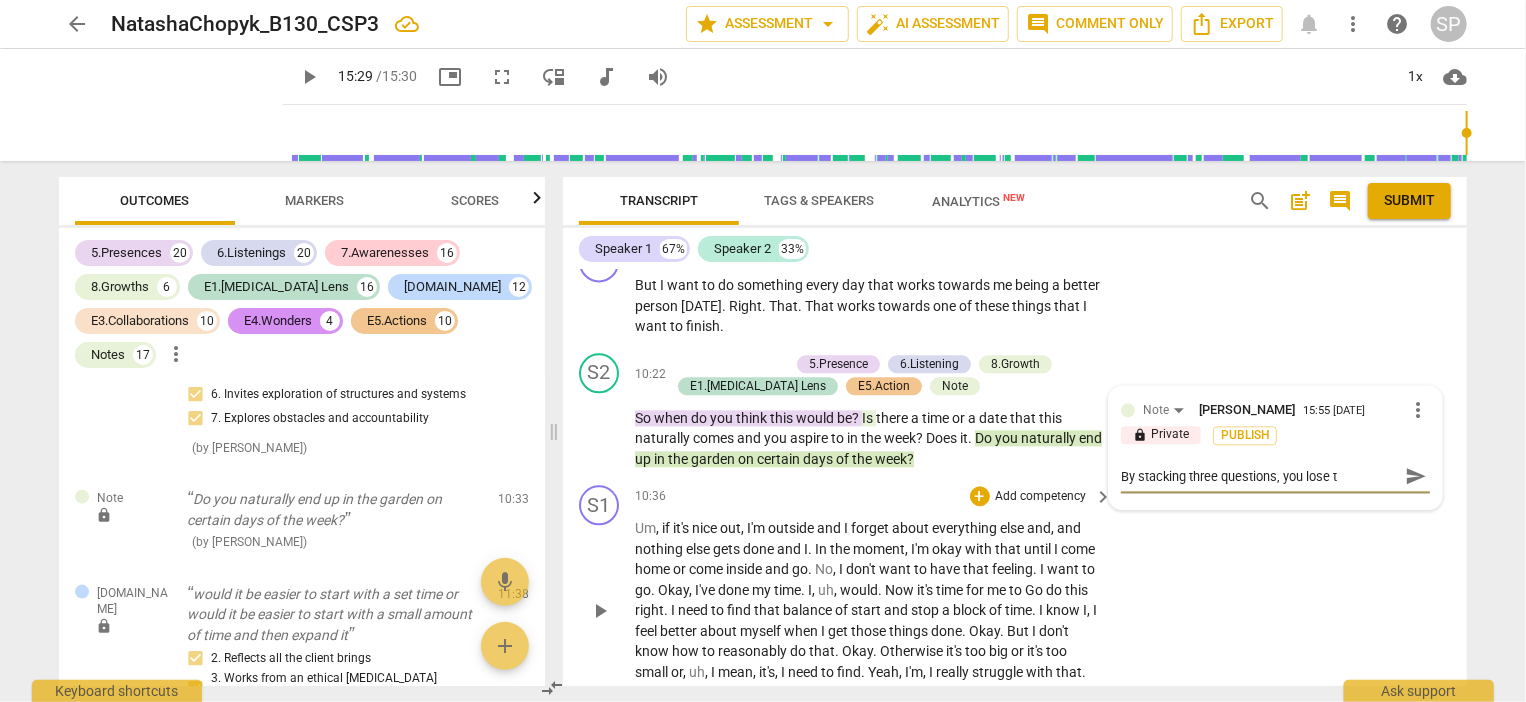 type on "By stacking three questions, you lose th" 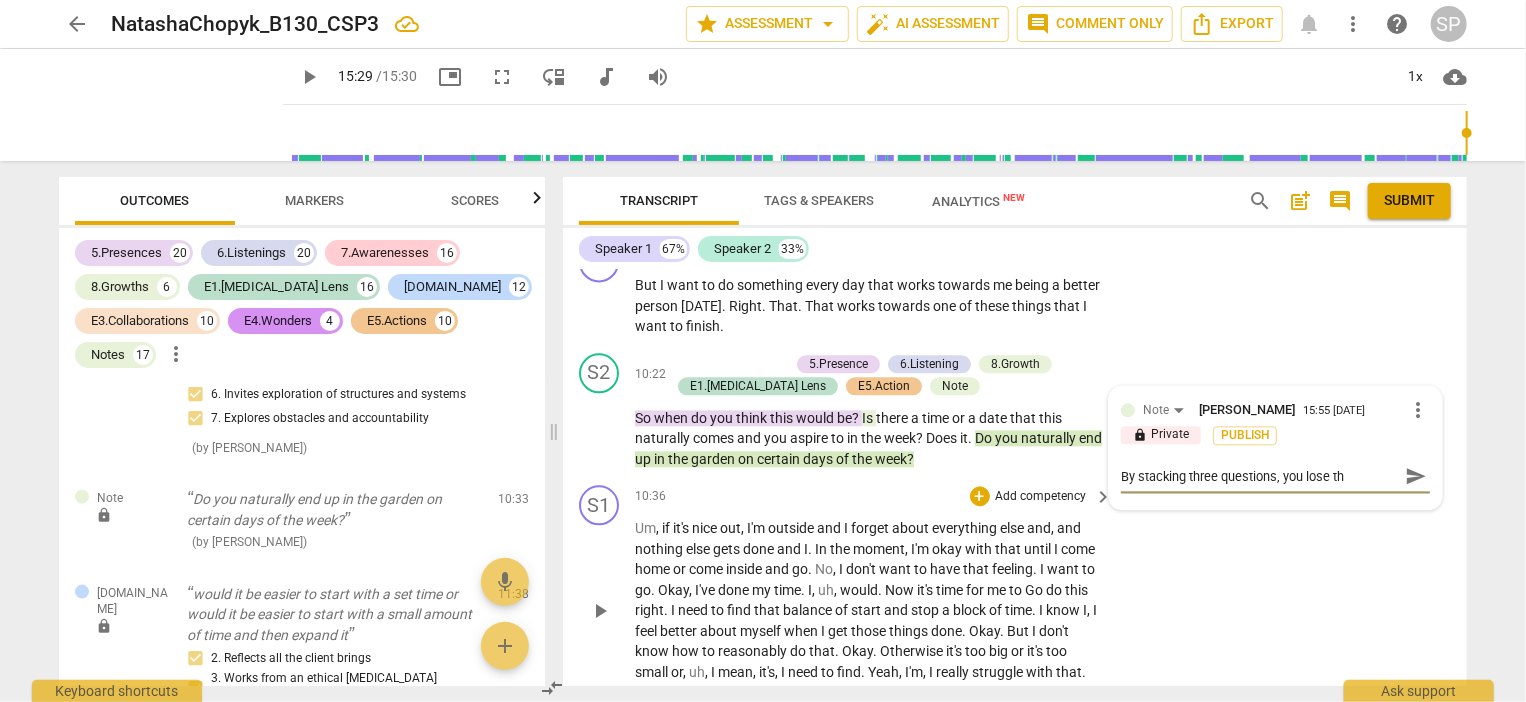 type on "By stacking three questions, you lose the" 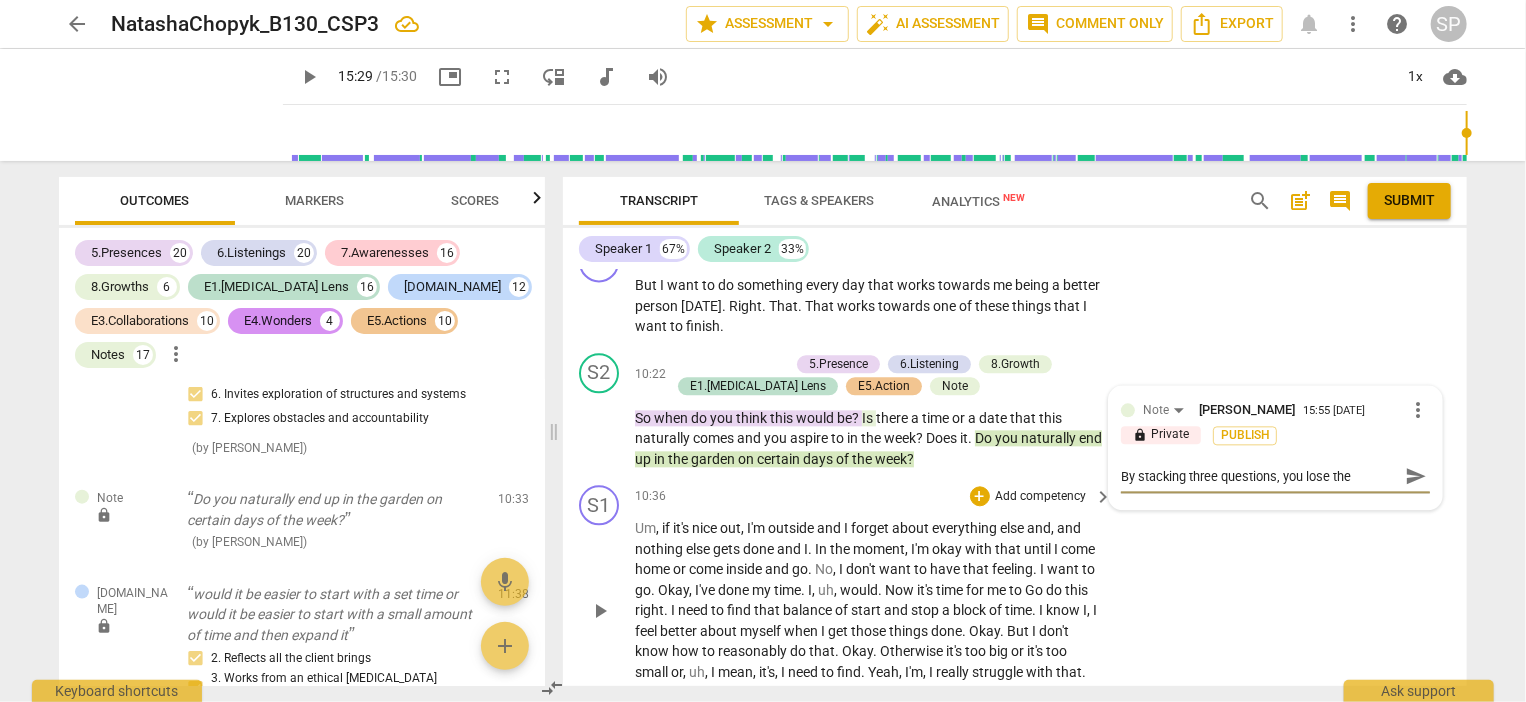 type on "By stacking three questions, you lose the" 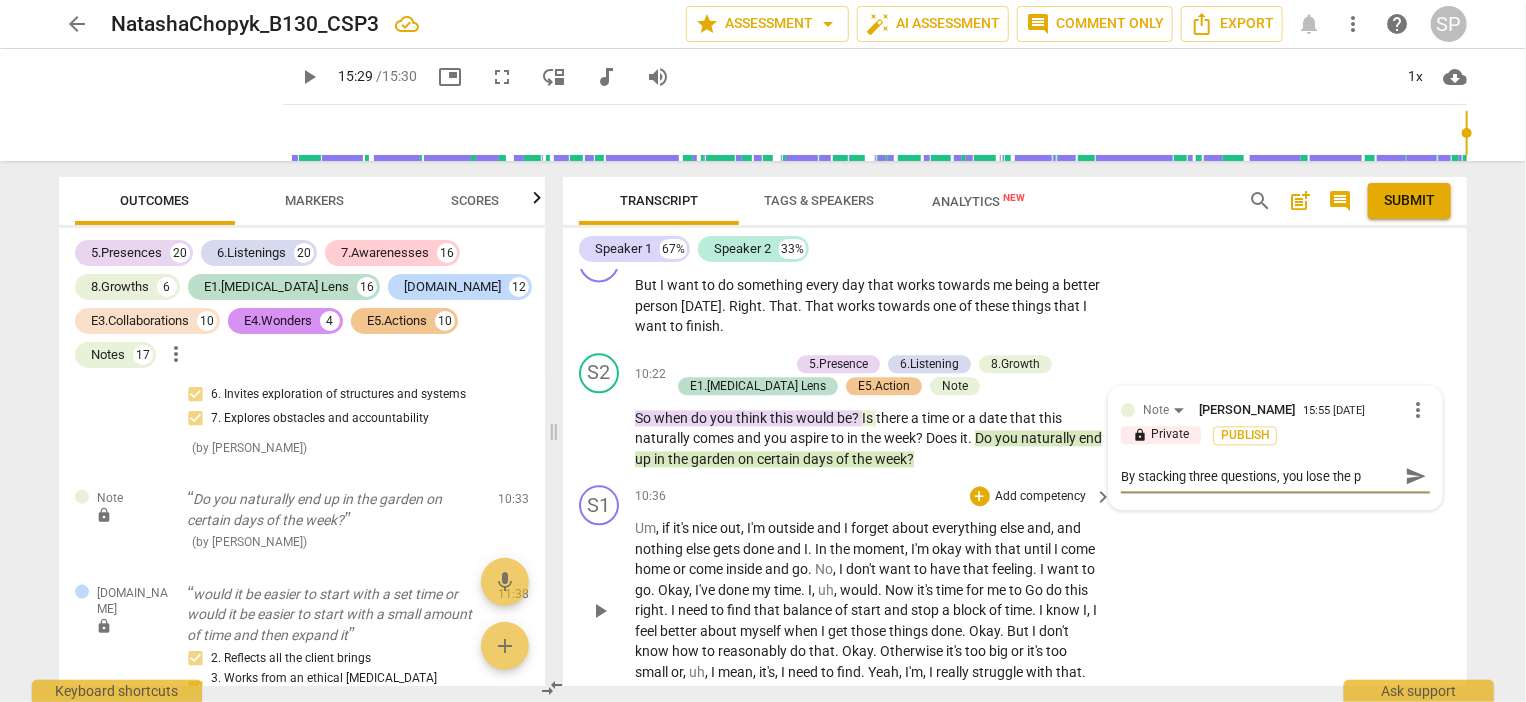 type on "By stacking three questions, you lose the po" 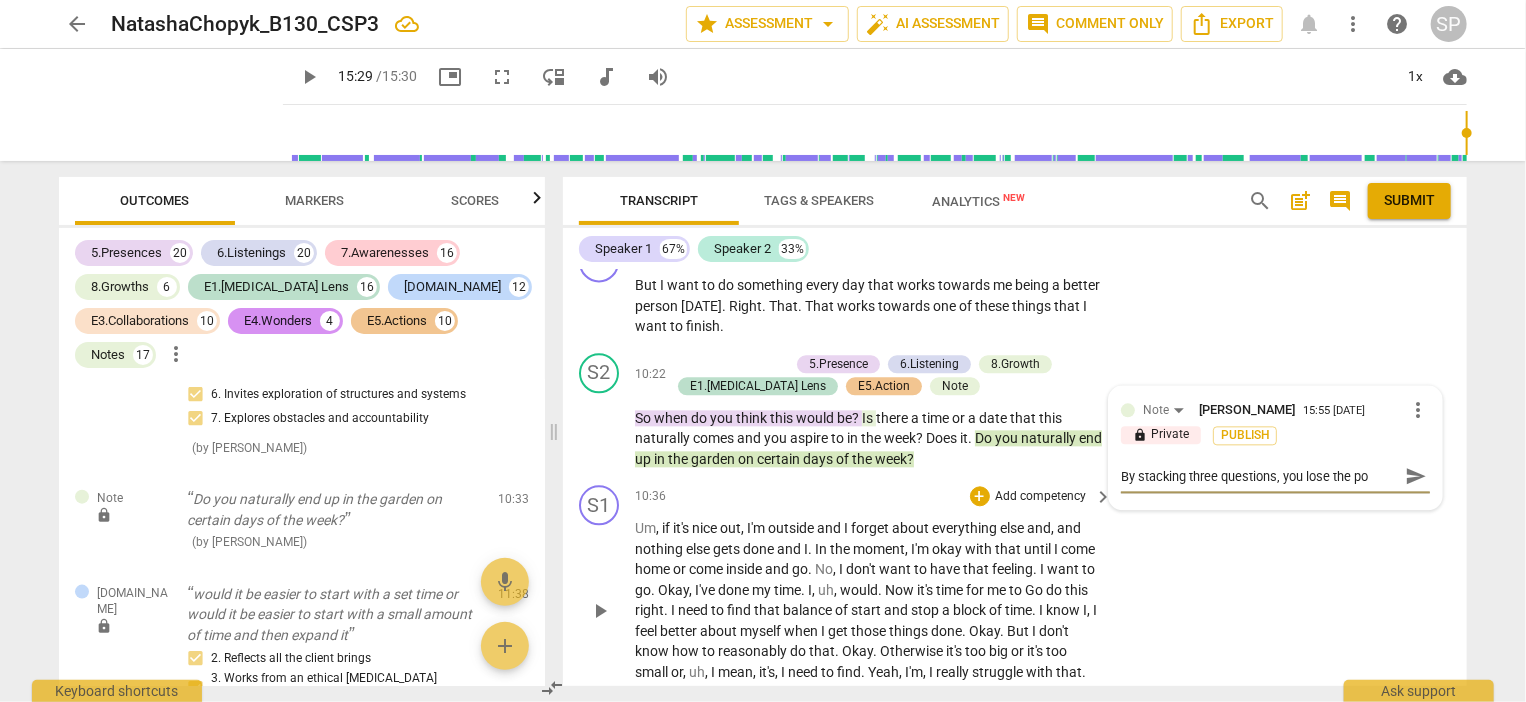 type on "By stacking three questions, you lose the pow" 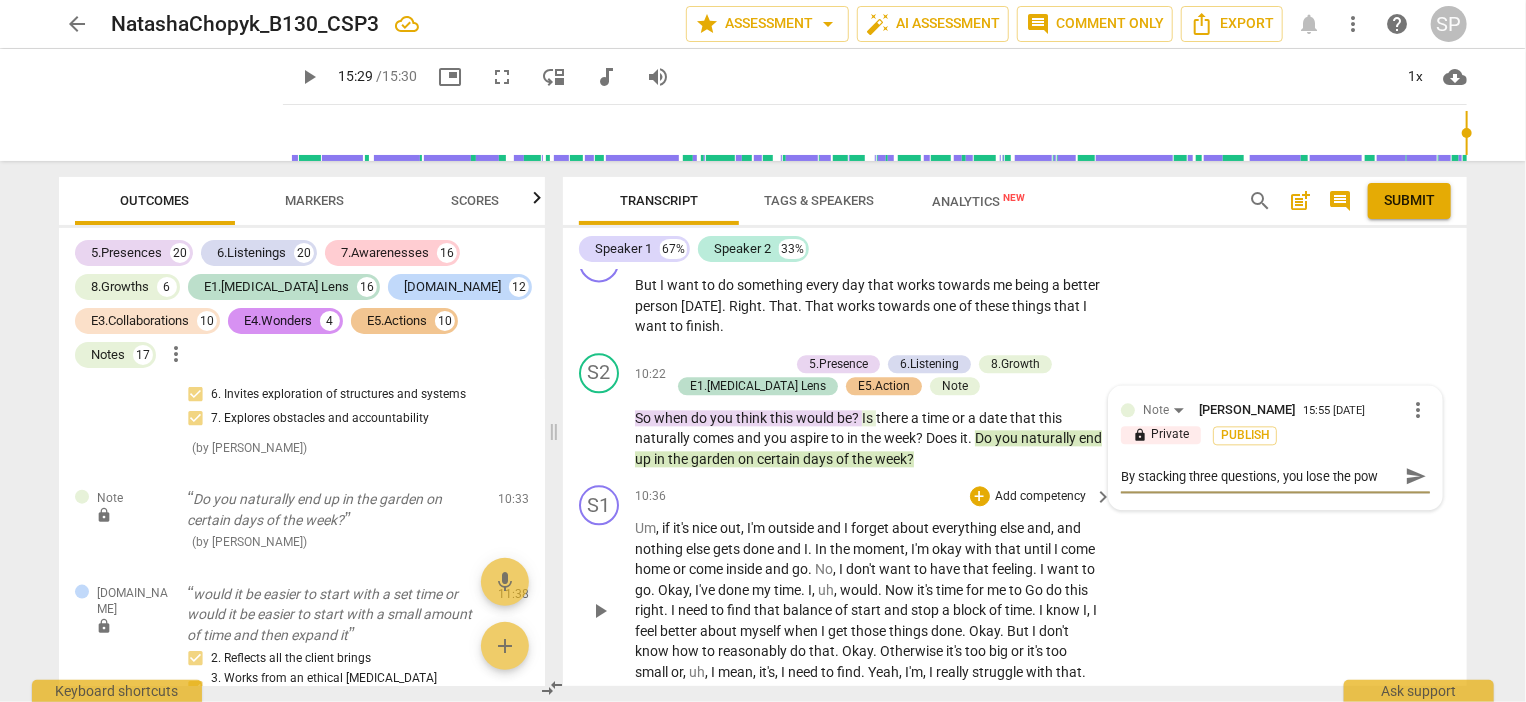 type on "By stacking three questions, you lose the [PERSON_NAME]" 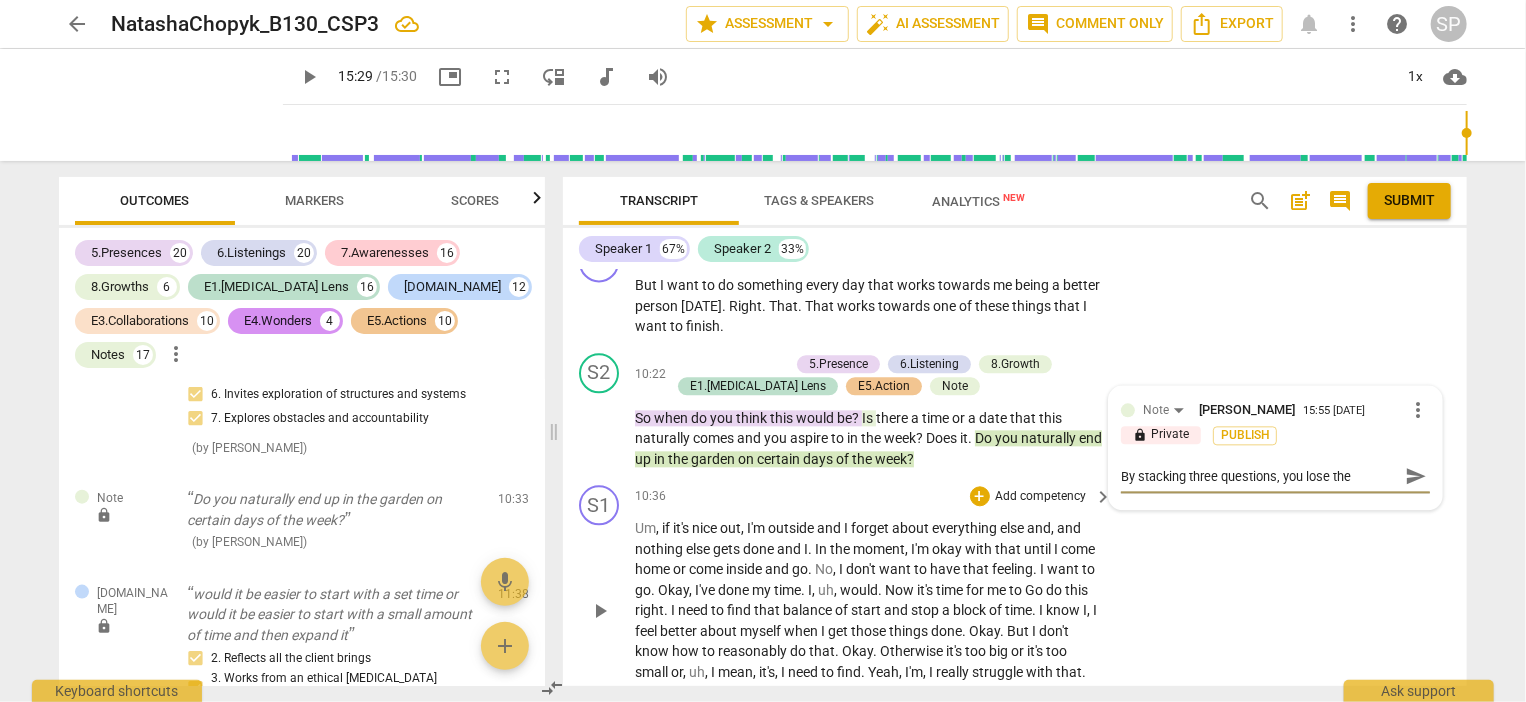 type on "By stacking three questions, you lose the power" 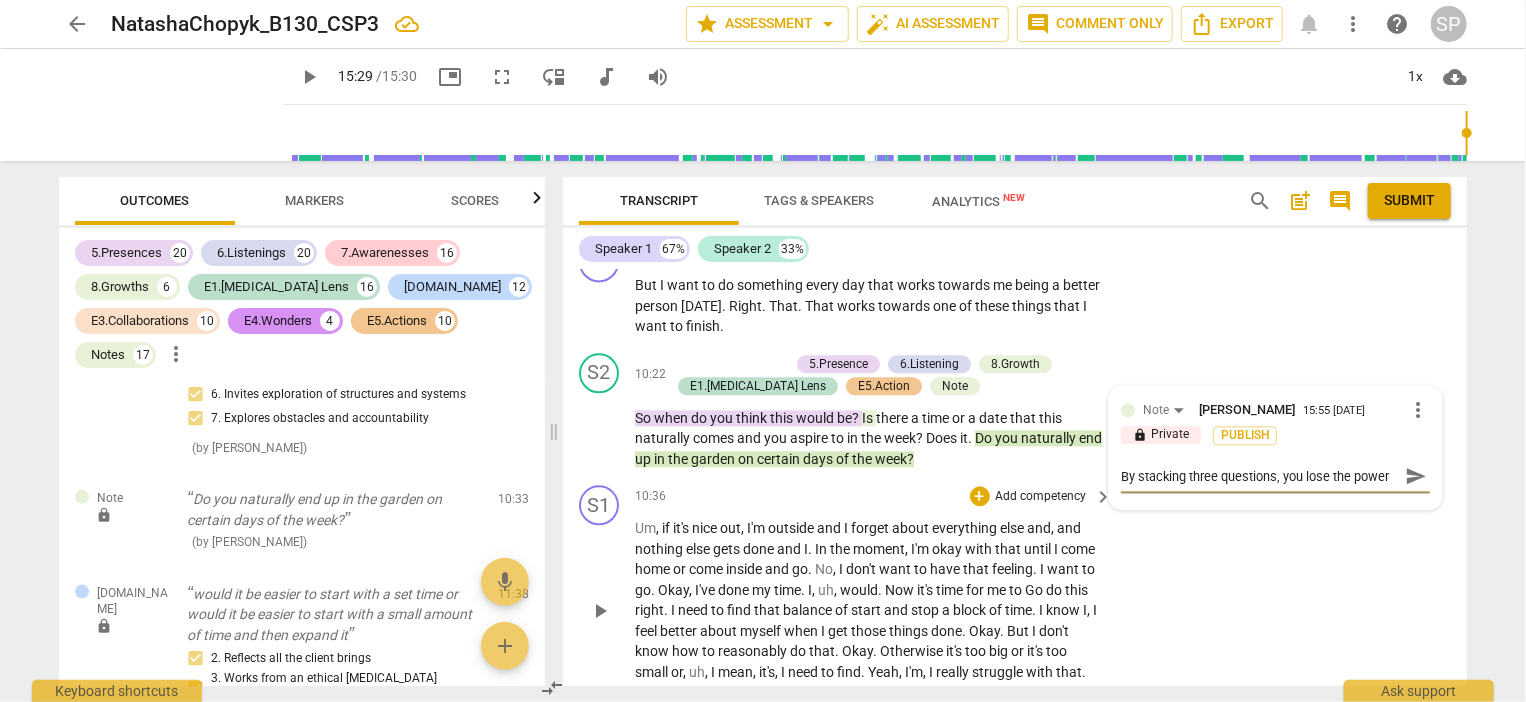 type on "By stacking three questions, you lose the powerf" 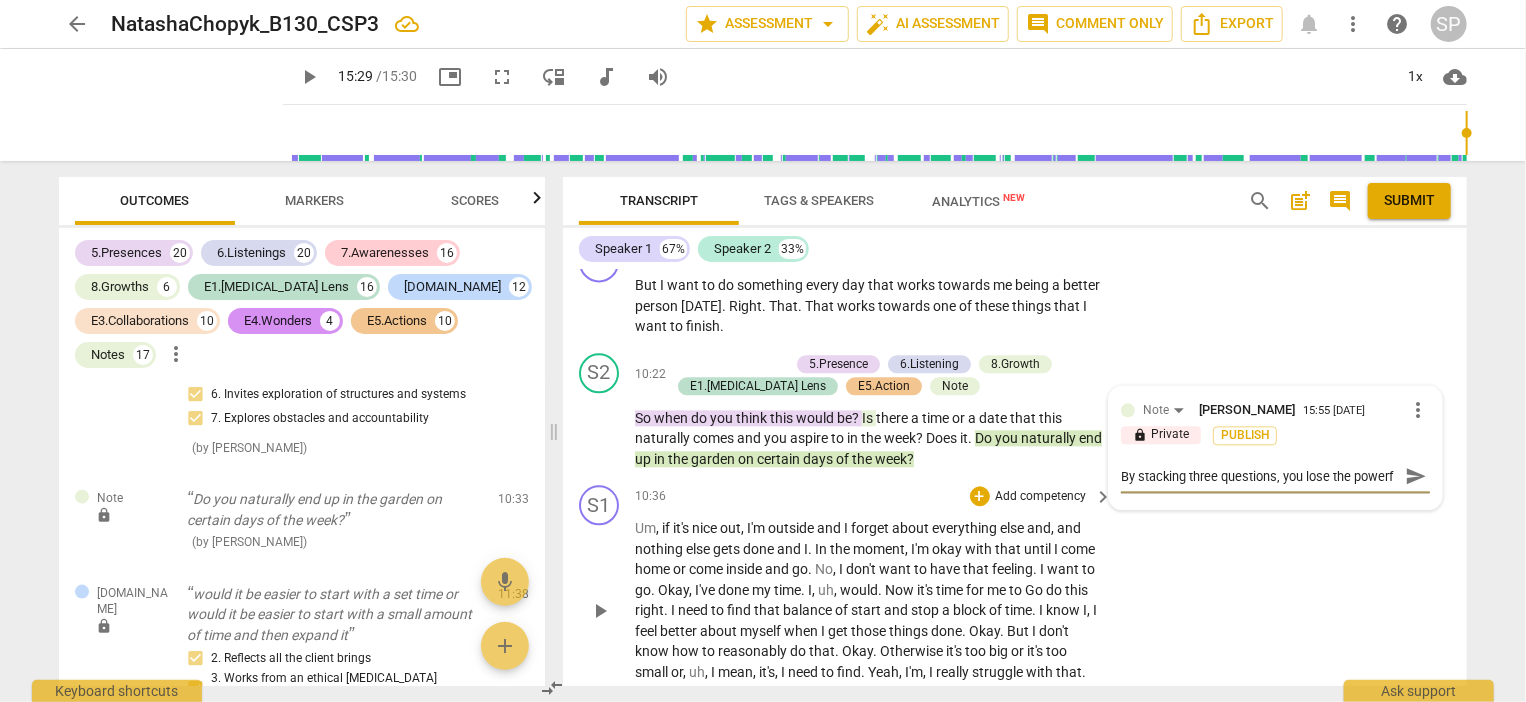 type on "By stacking three questions, you lose the powerfu" 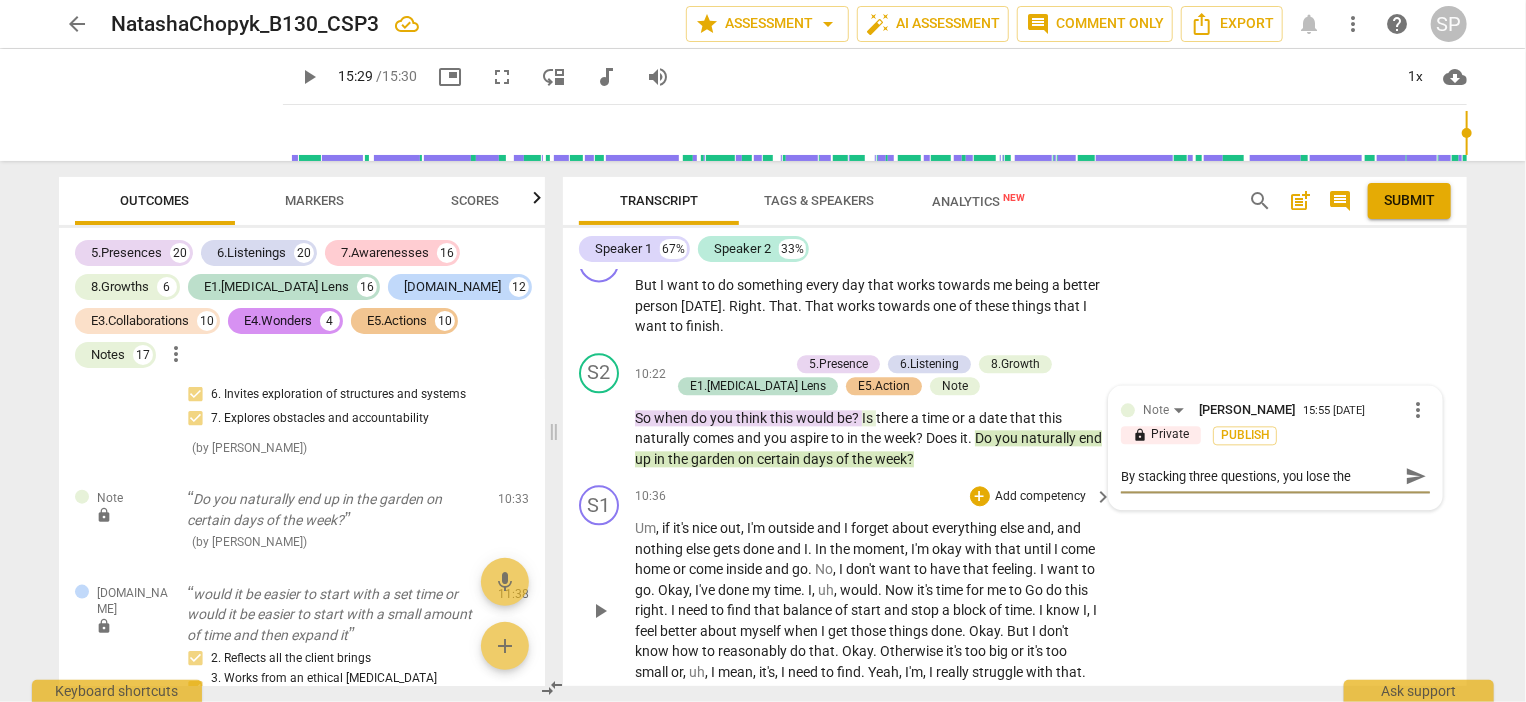 scroll, scrollTop: 17, scrollLeft: 0, axis: vertical 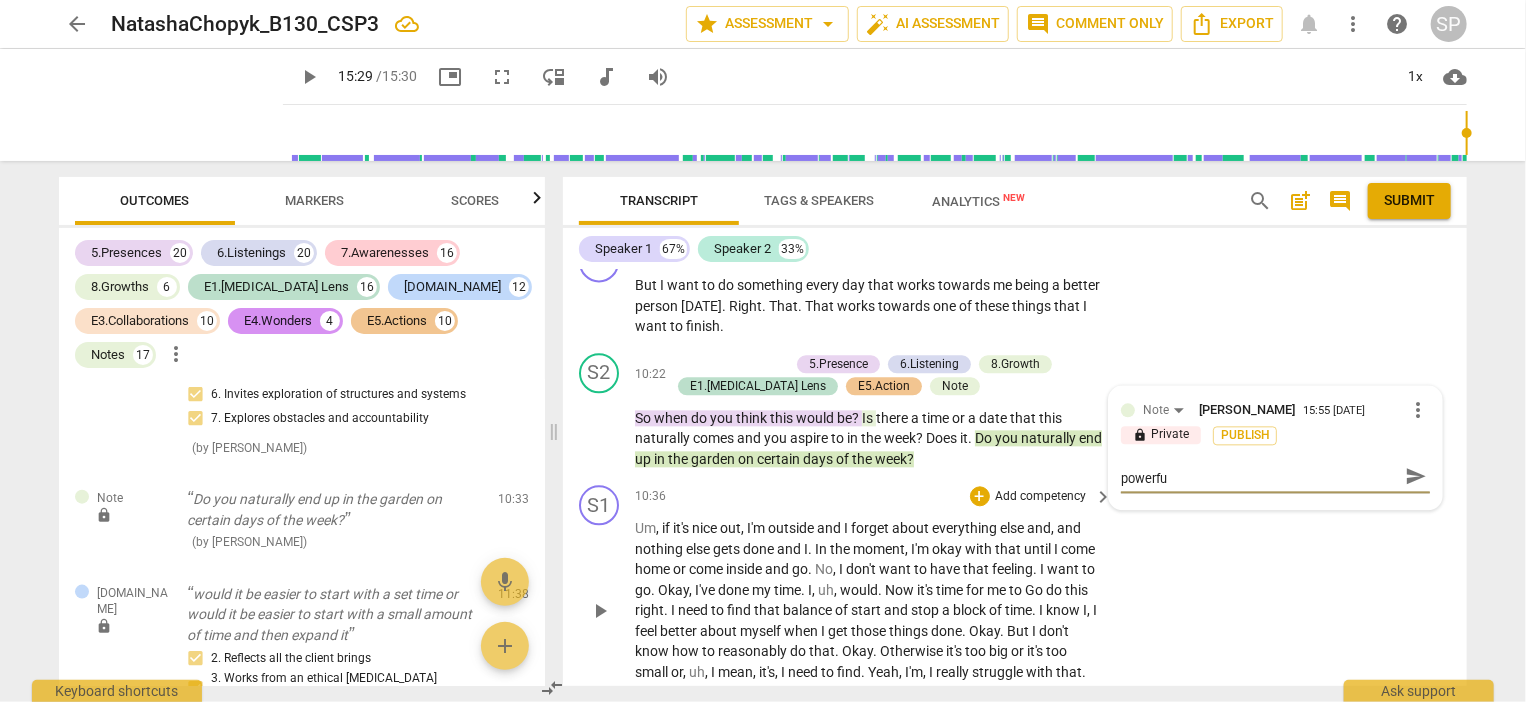 type on "By stacking three questions, you lose the powerful" 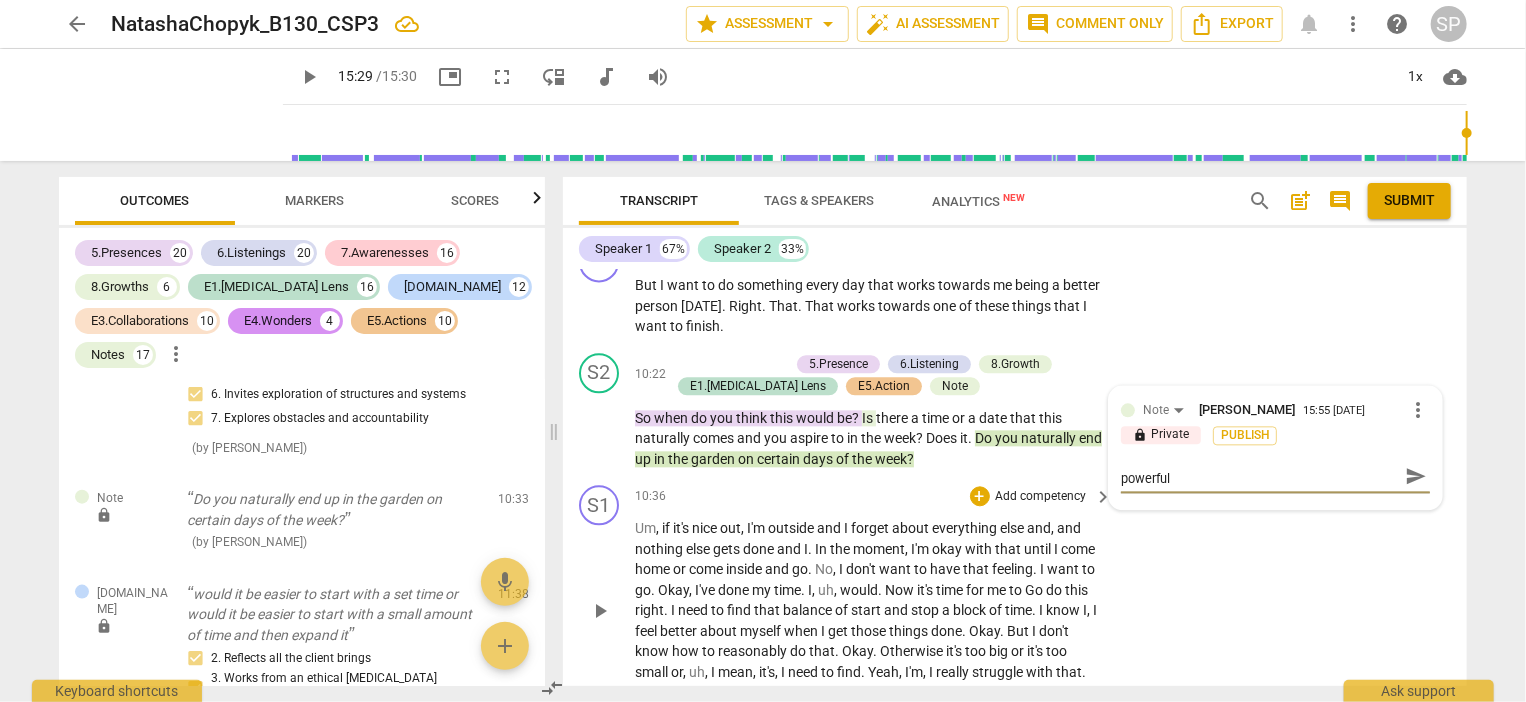 type on "By stacking three questions, you lose the powerful" 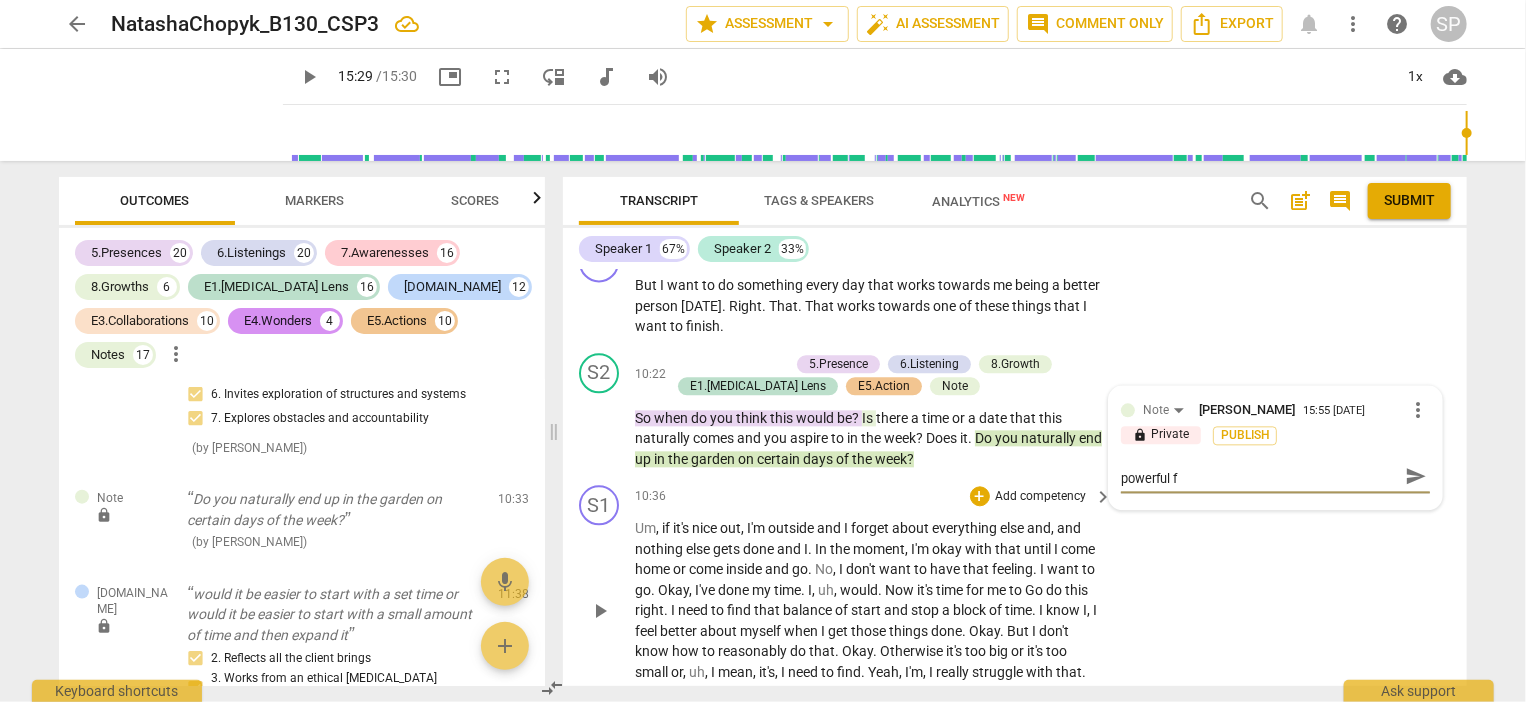 type on "By stacking three questions, you lose the powerful fi" 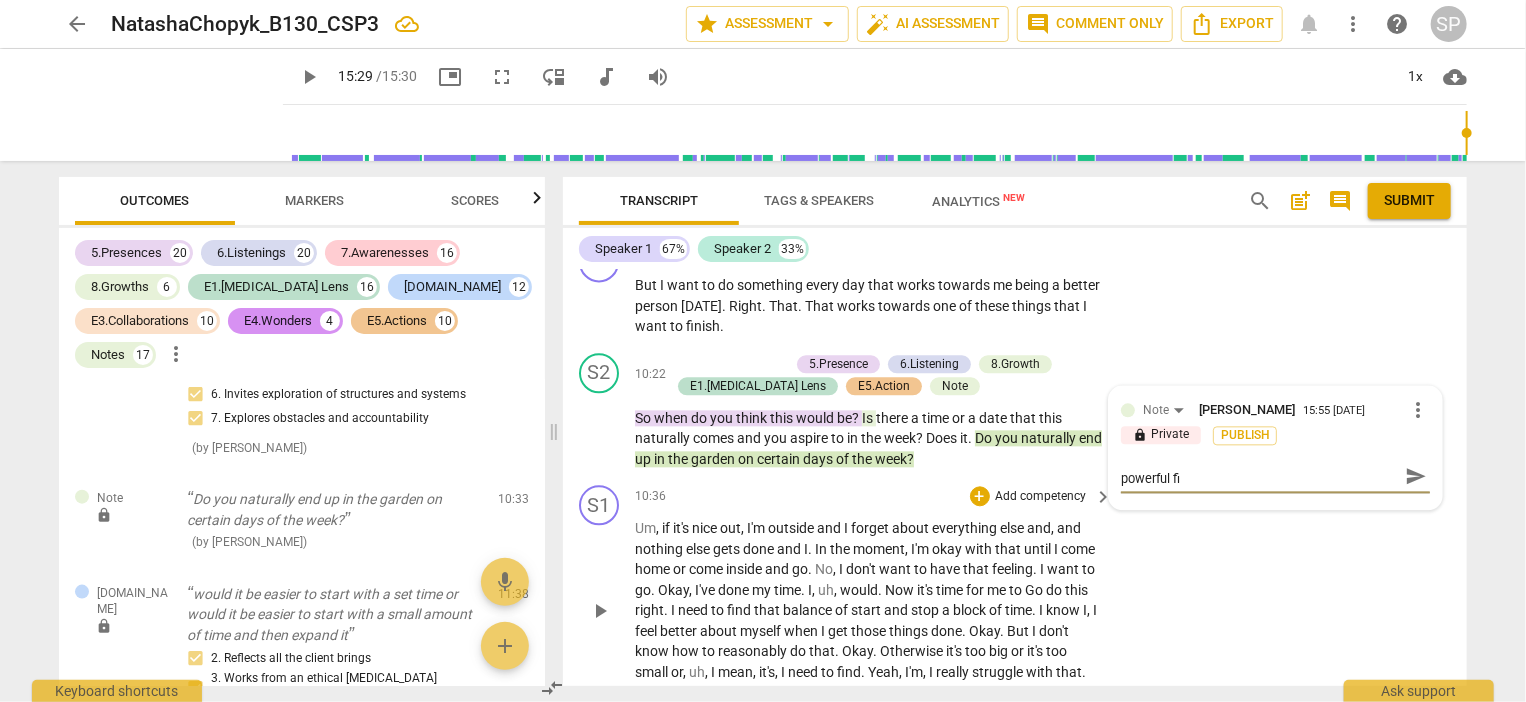 type on "By stacking three questions, you lose the powerful fir" 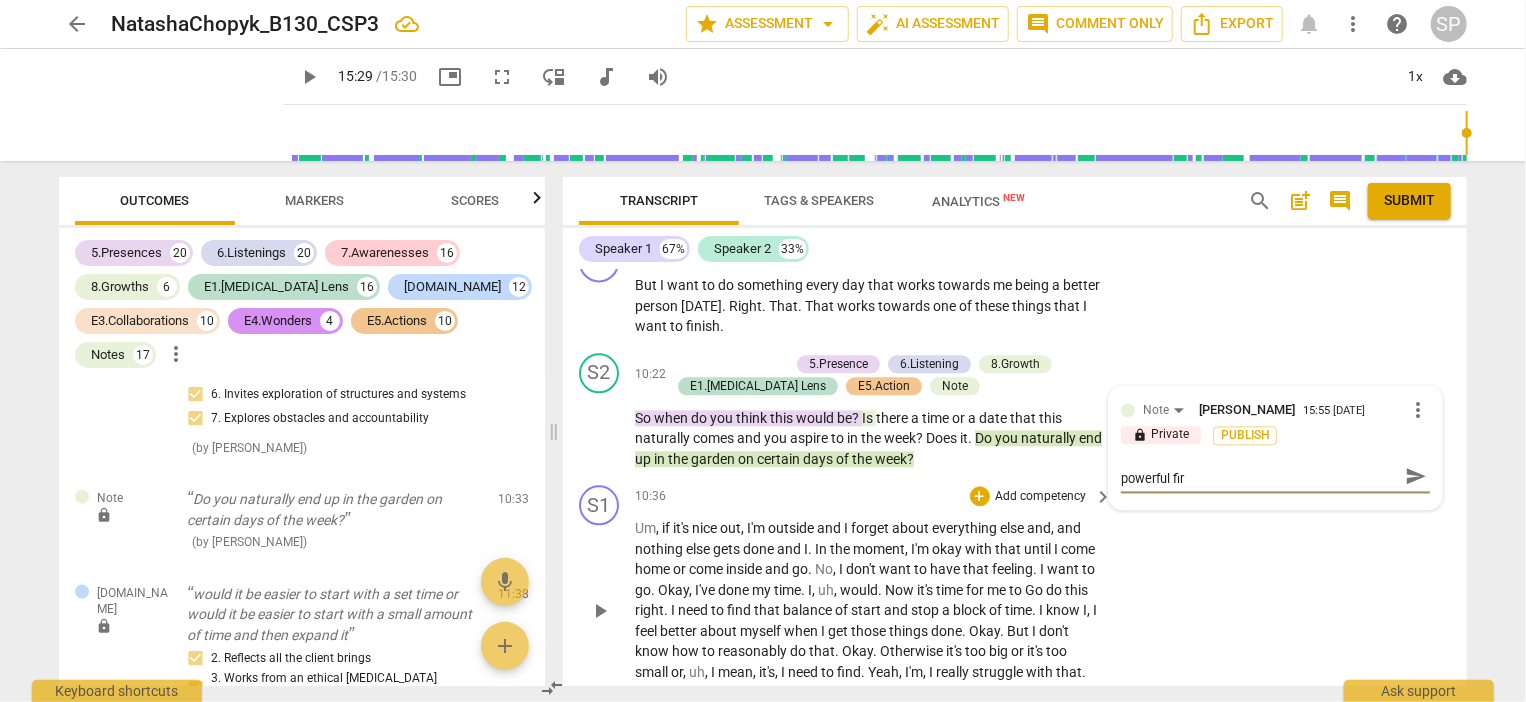 type on "By stacking three questions, you lose the powerful firs" 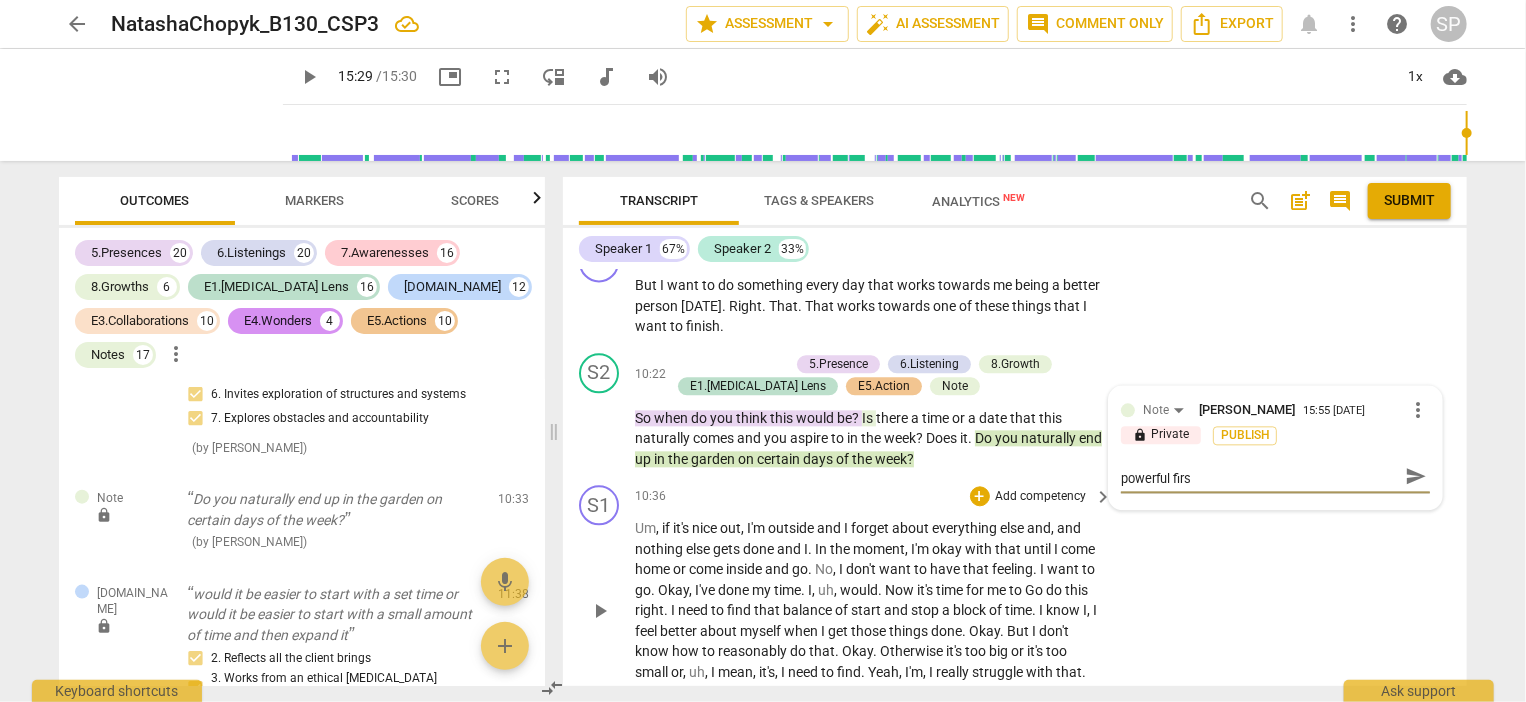 type on "By stacking three questions, you lose the powerful first" 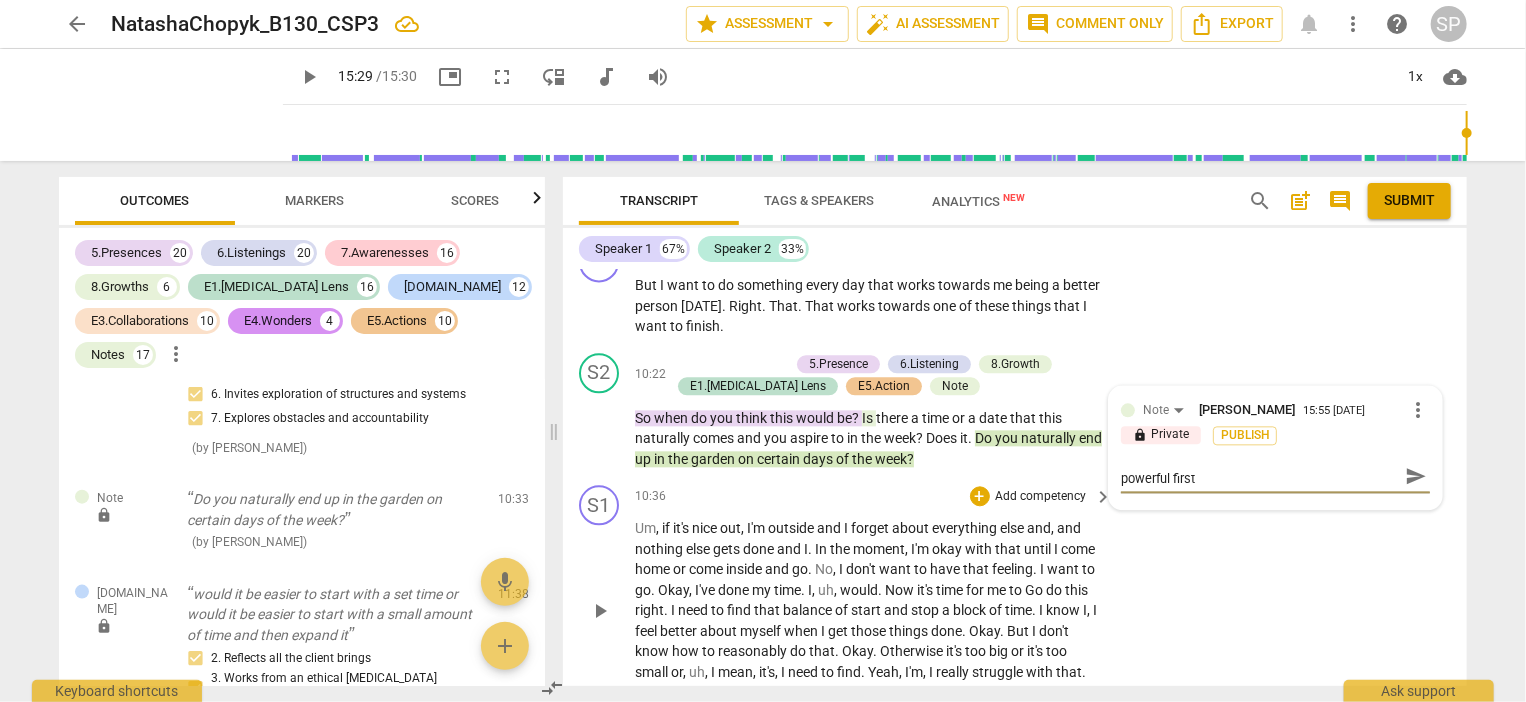 scroll, scrollTop: 0, scrollLeft: 0, axis: both 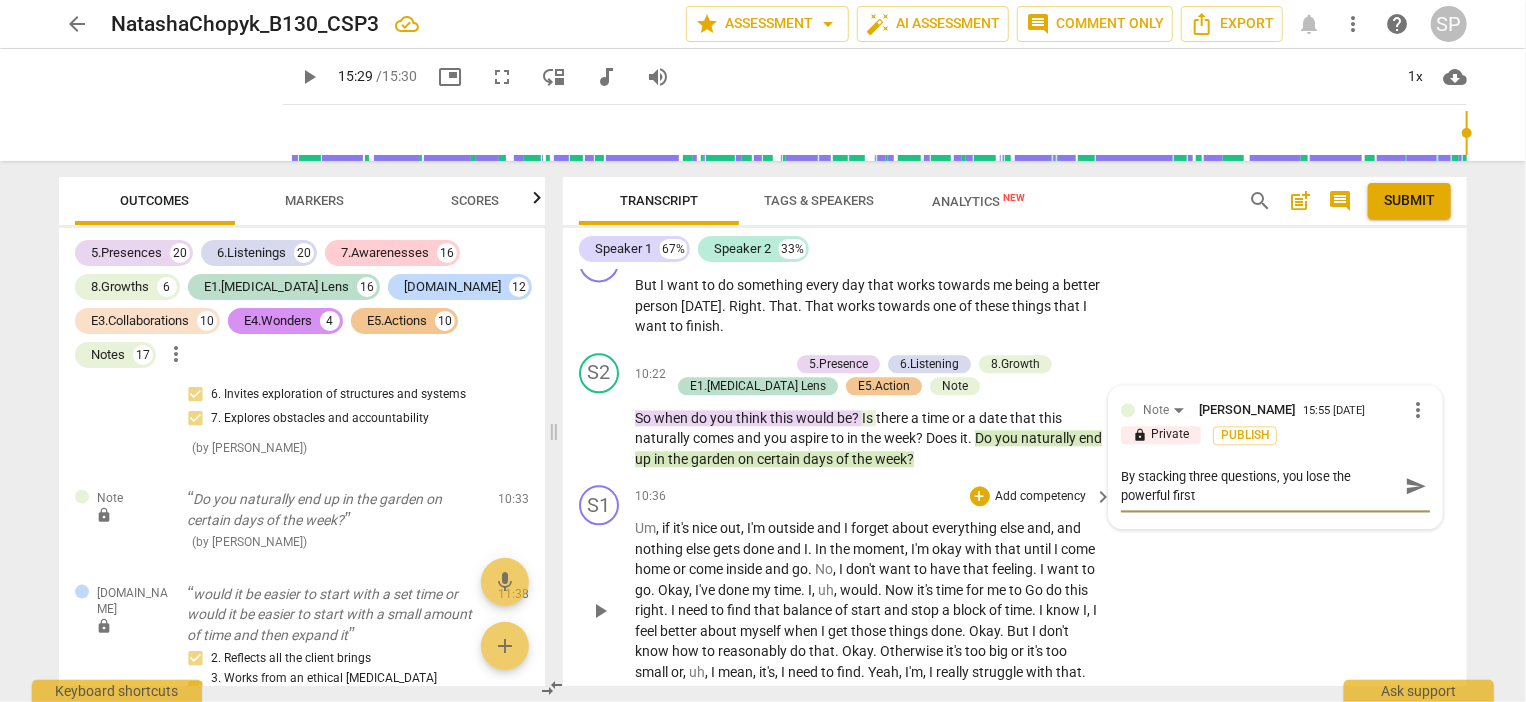 type on "By stacking three questions, you lose the powerful first" 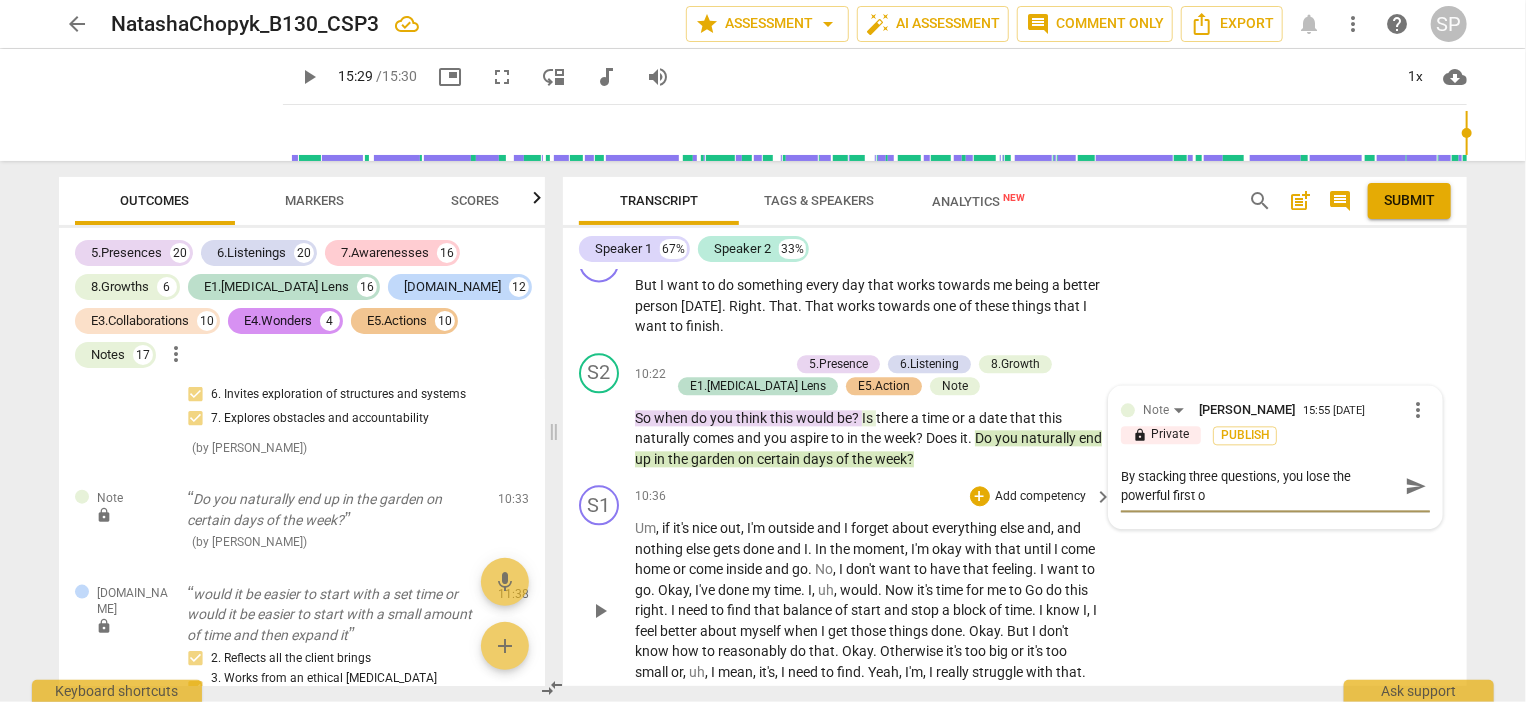type on "By stacking three questions, you lose the powerful first on" 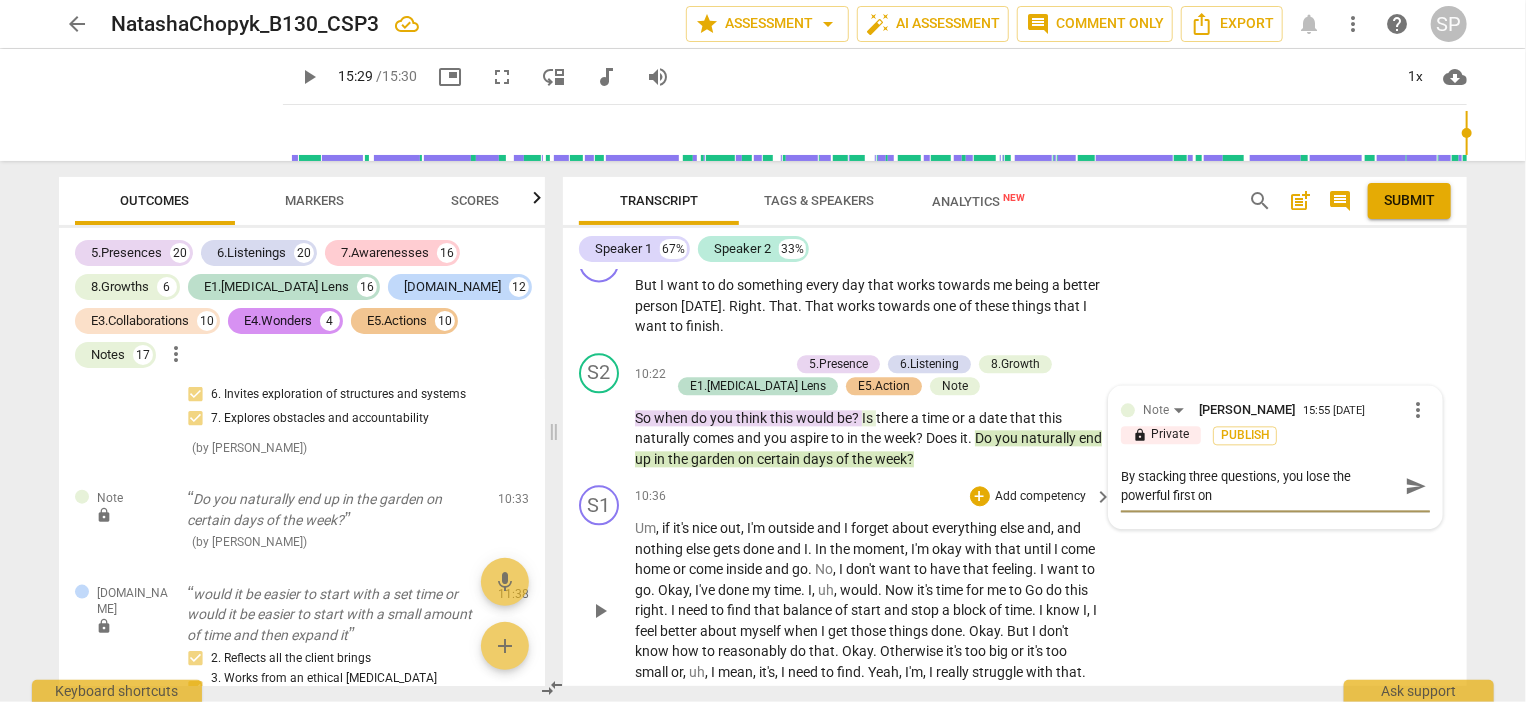 type on "By stacking three questions, you lose the powerful first one" 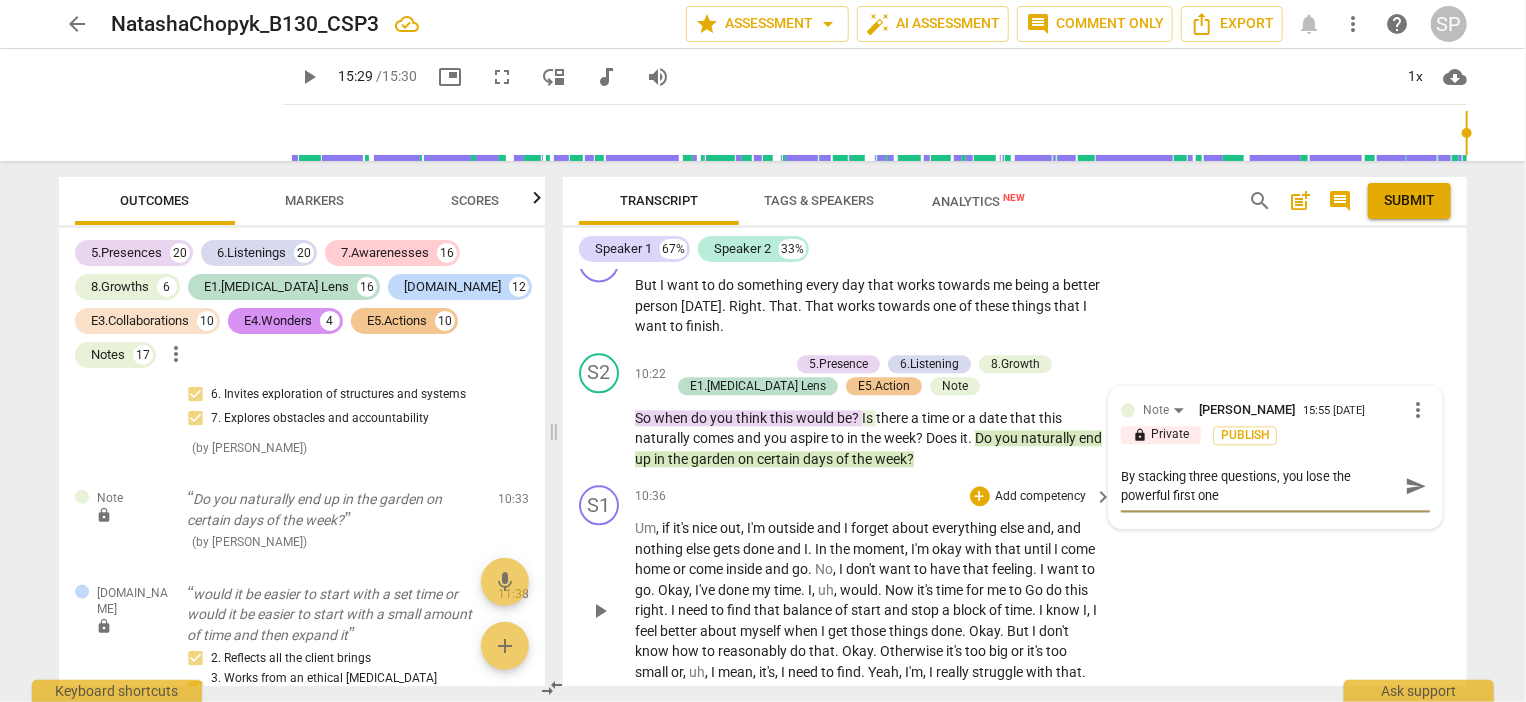 type on "By stacking three questions, you lose the powerful first one" 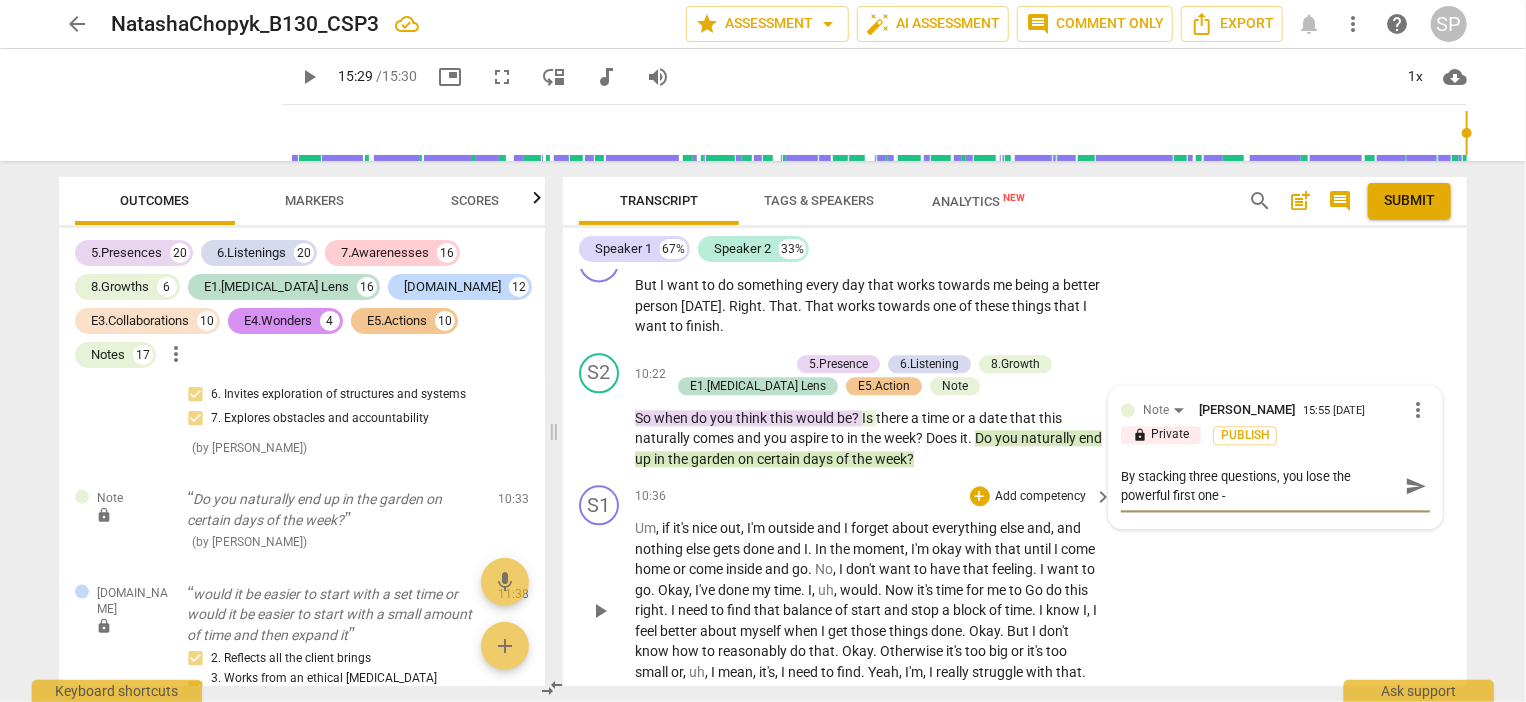type on "By stacking three questions, you lose the powerful first one -" 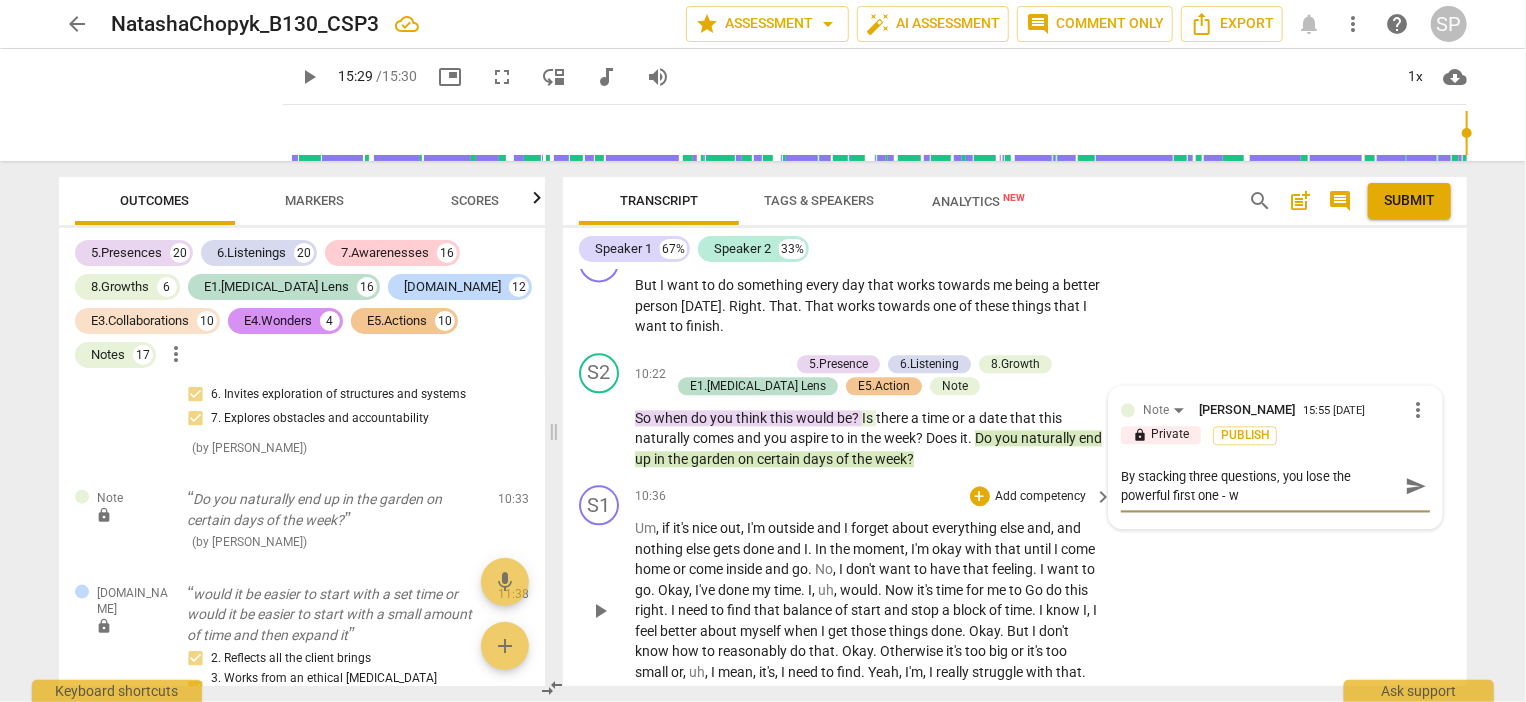 type on "By stacking three questions, you lose the powerful first one - wh" 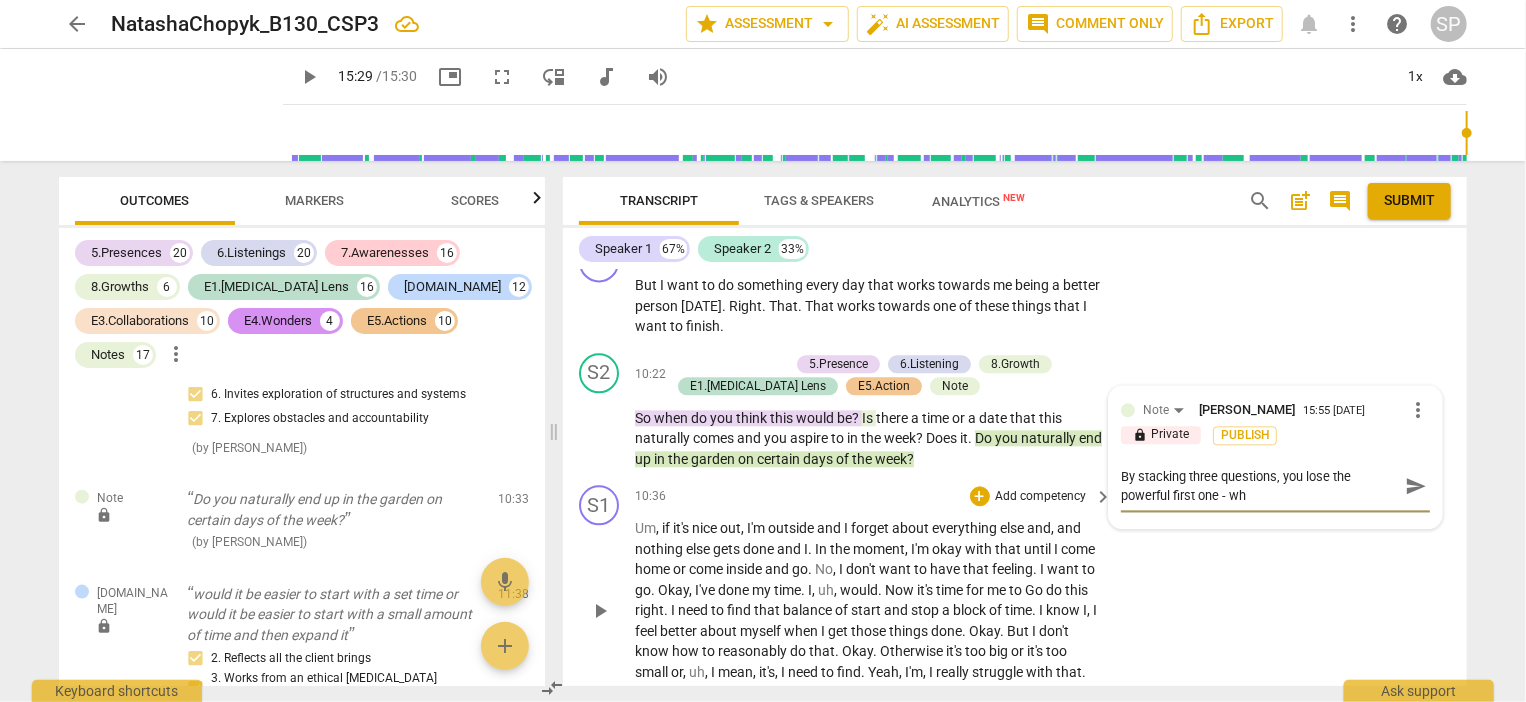 type on "By stacking three questions, you lose the powerful first one - whi" 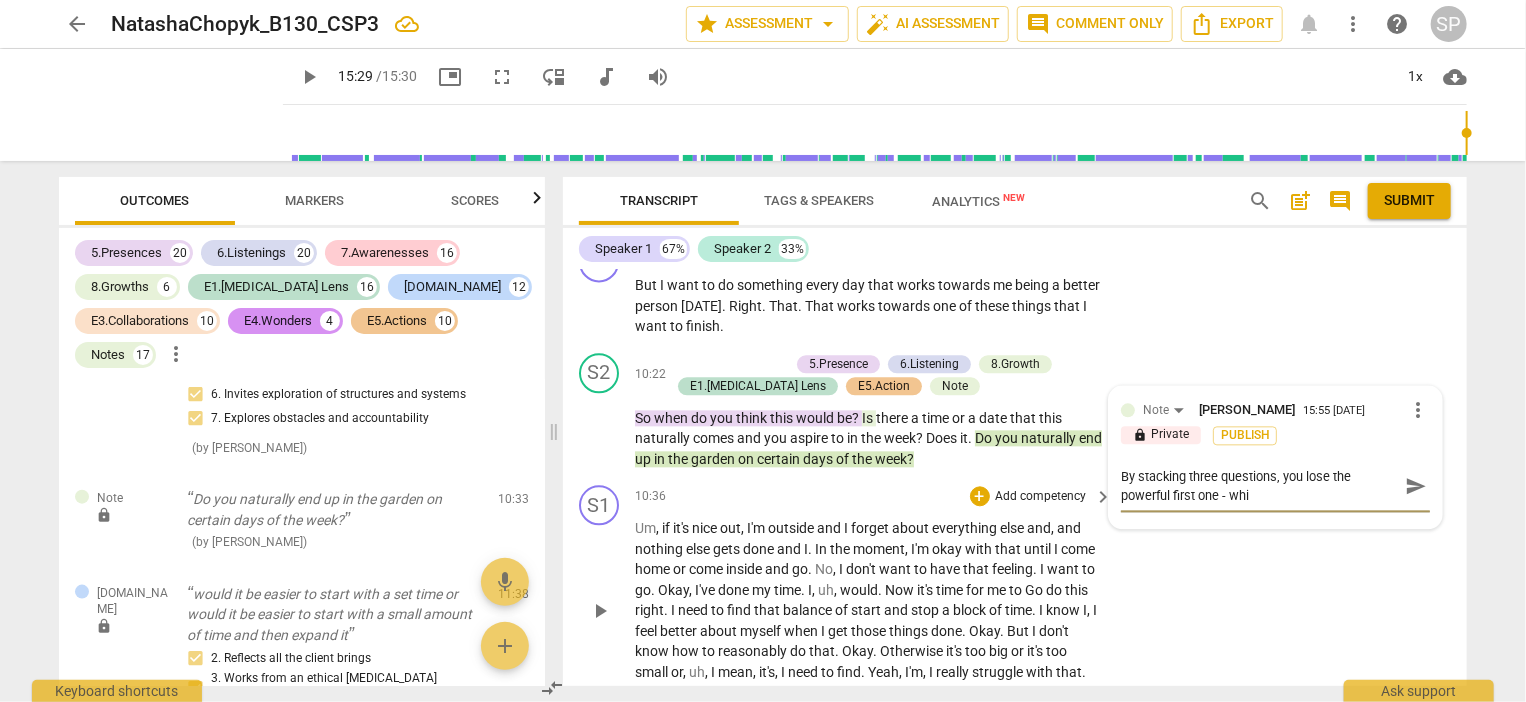 type on "By stacking three questions, you lose the powerful first one - whic" 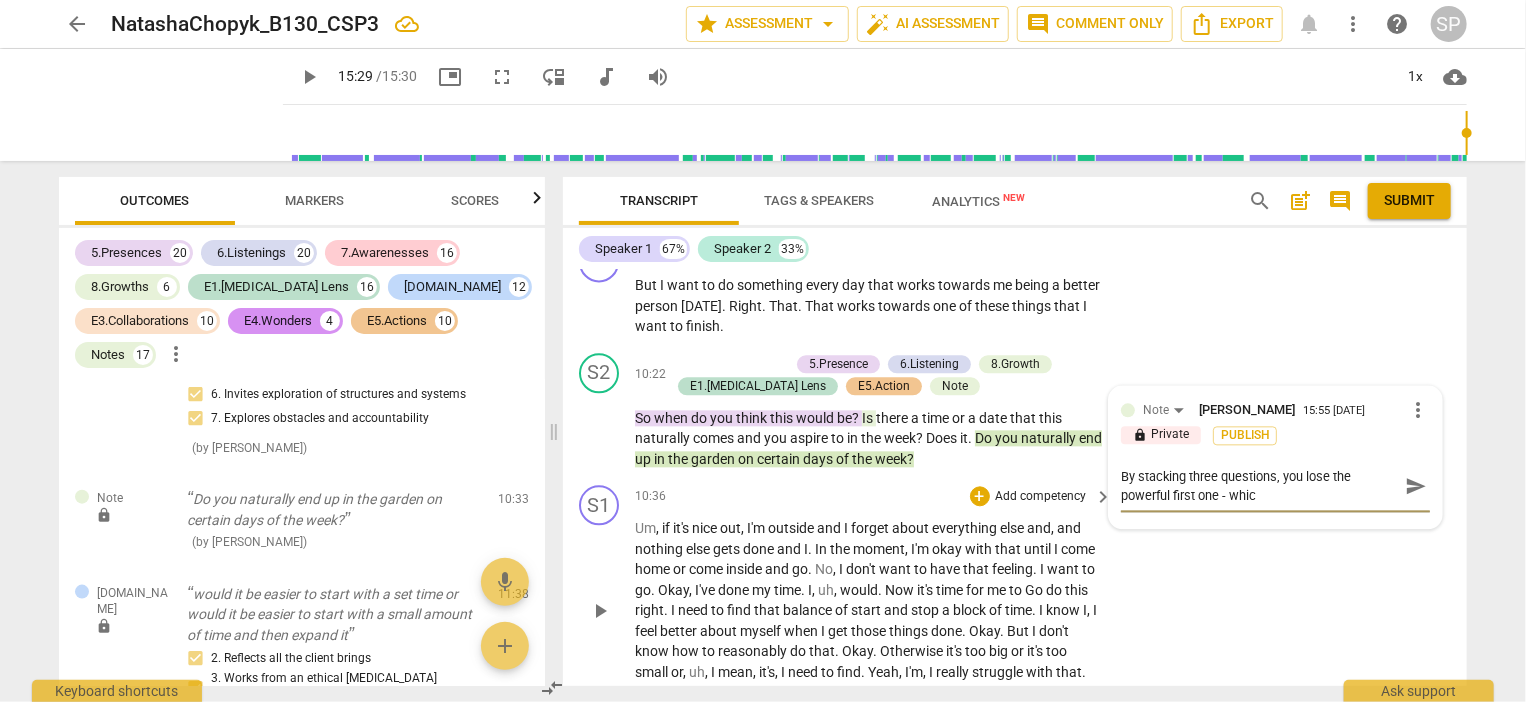 type on "By stacking three questions, you lose the powerful first one - which" 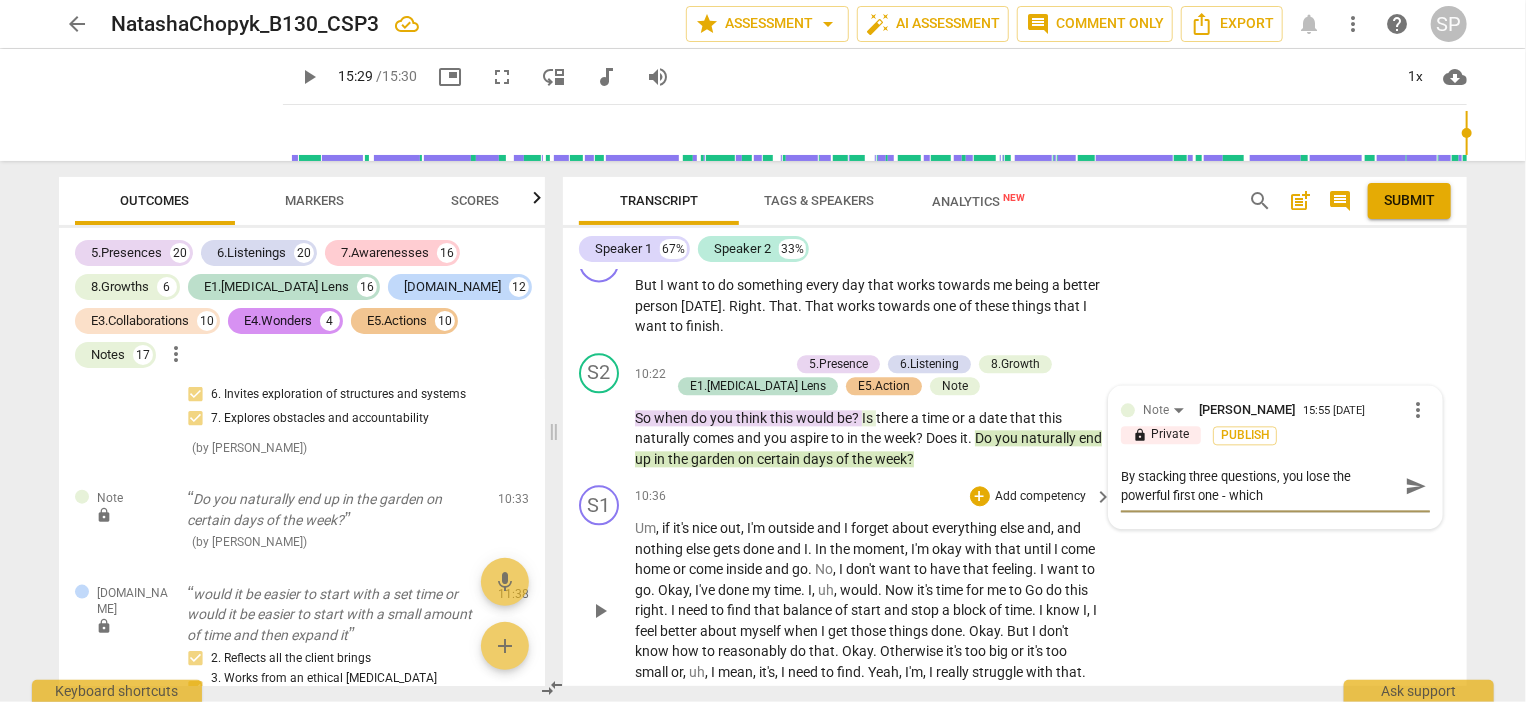 type on "By stacking three questions, you lose the powerful first one - which" 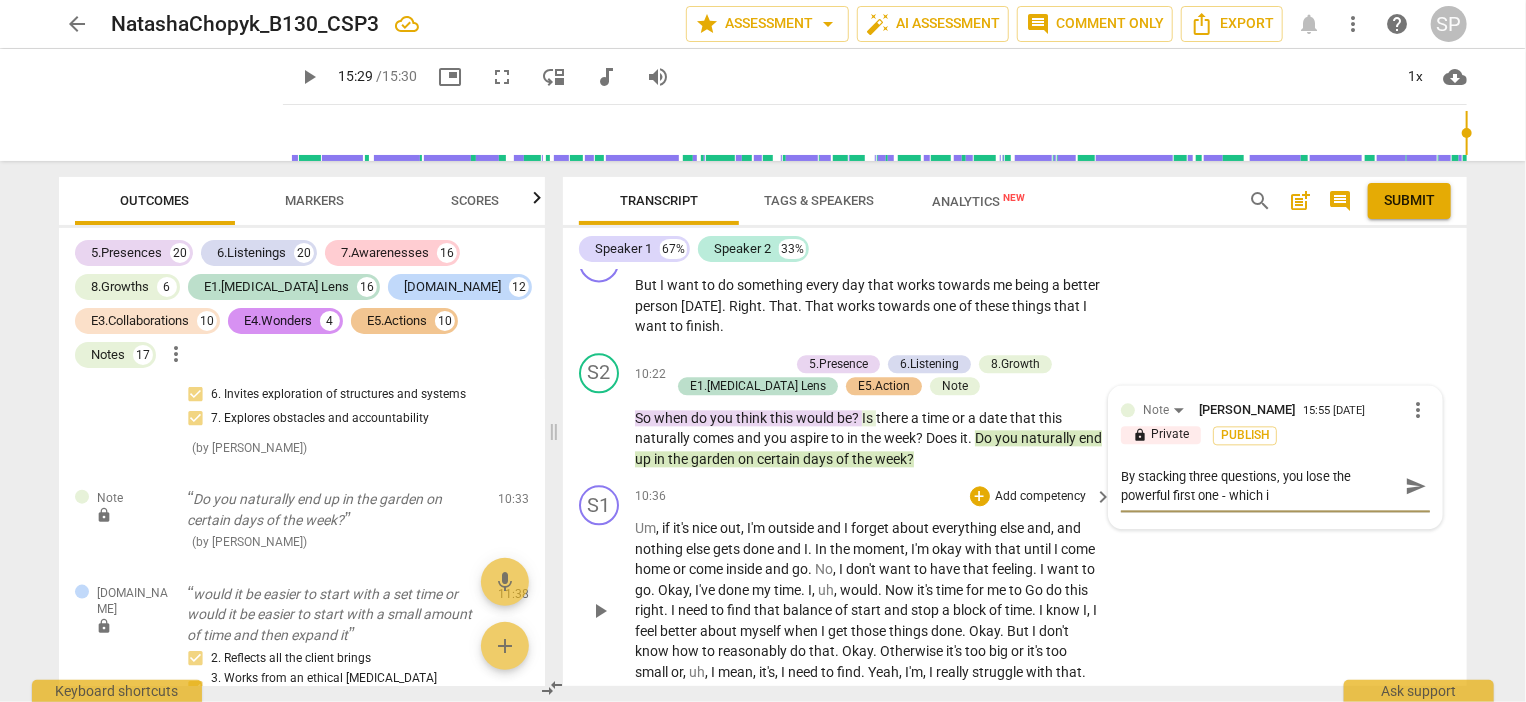 type on "By stacking three questions, you lose the powerful first one - which is" 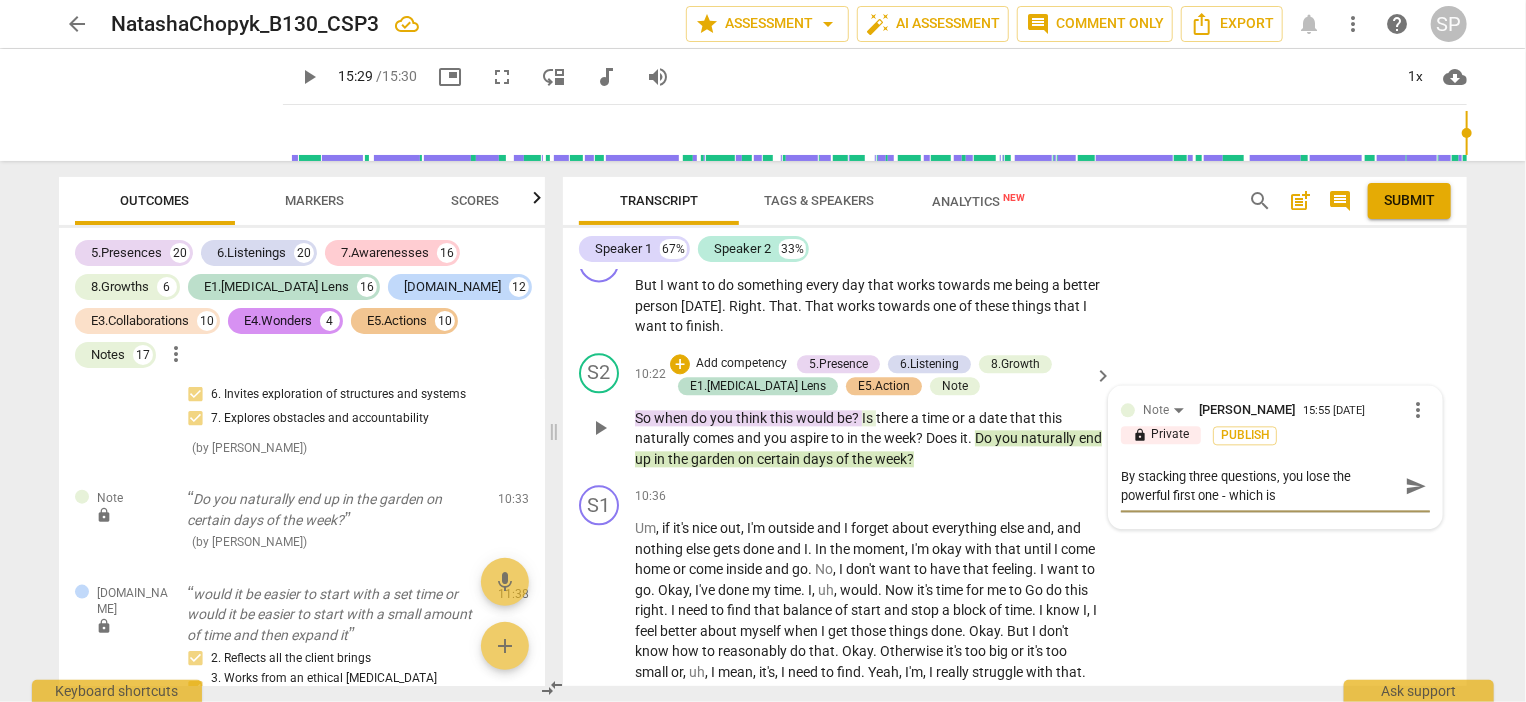 click on "By stacking three questions, you lose the powerful first one - which is" at bounding box center [1259, 486] 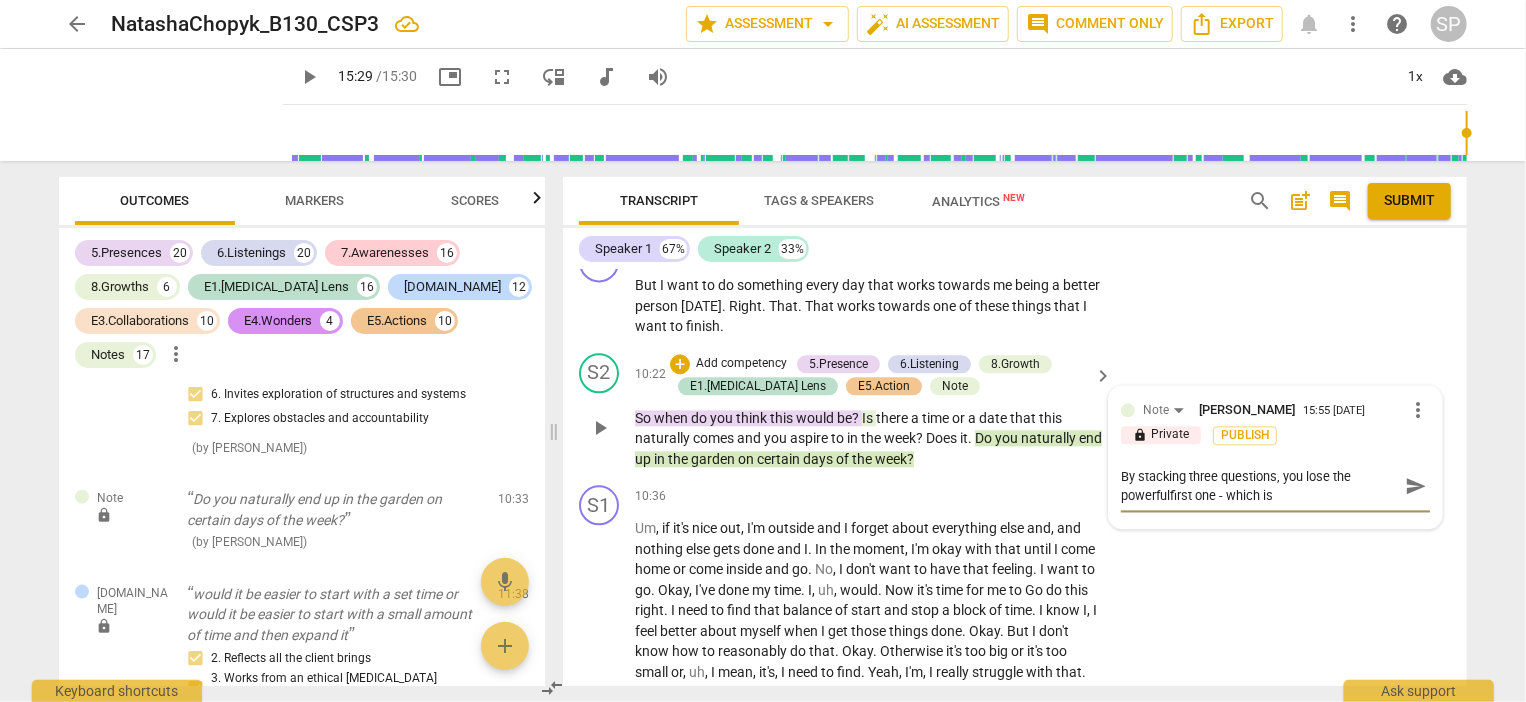 type on "By stacking three questions, you lose the powerfufirst one - which is" 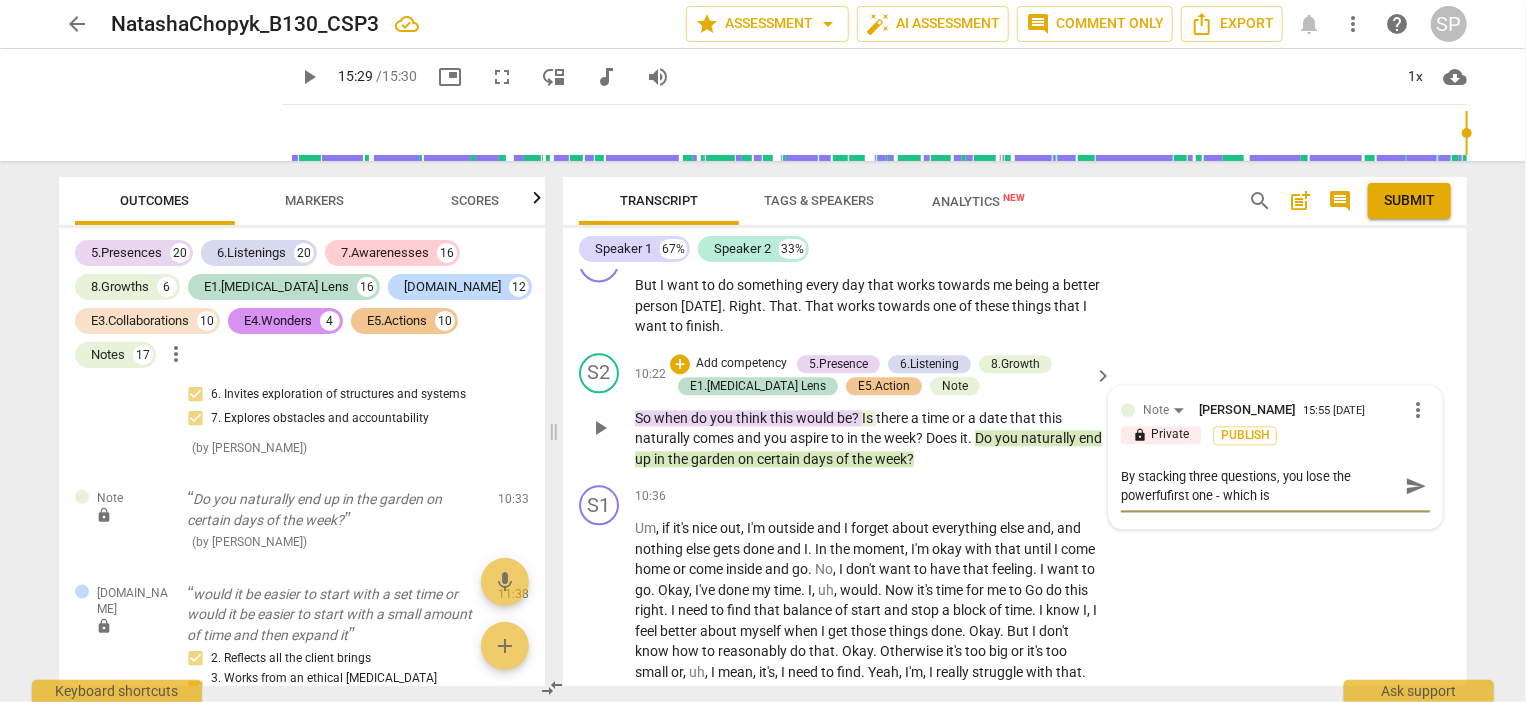 type on "By stacking three questions, you lose the powerffirst one - which is" 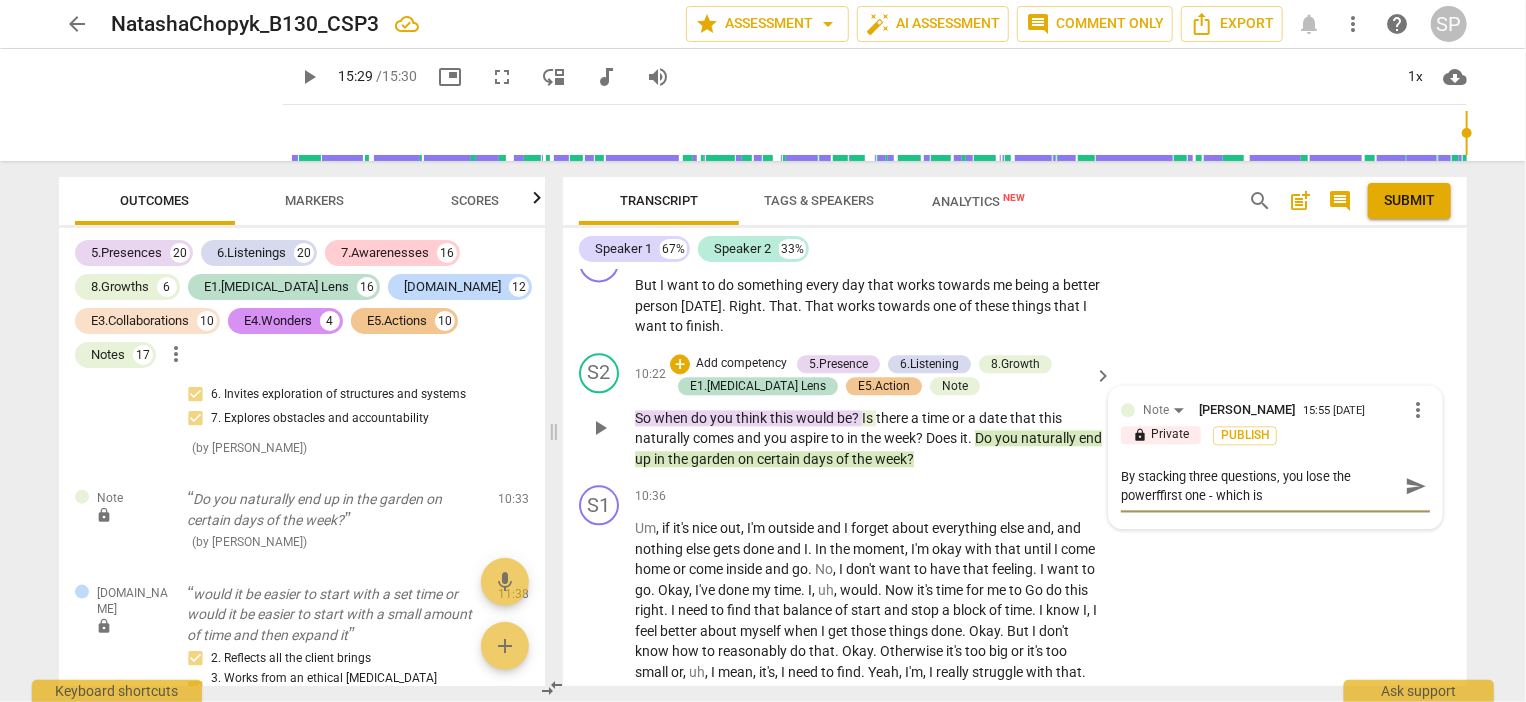 type on "By stacking three questions, you lose the powerfirst one - which is" 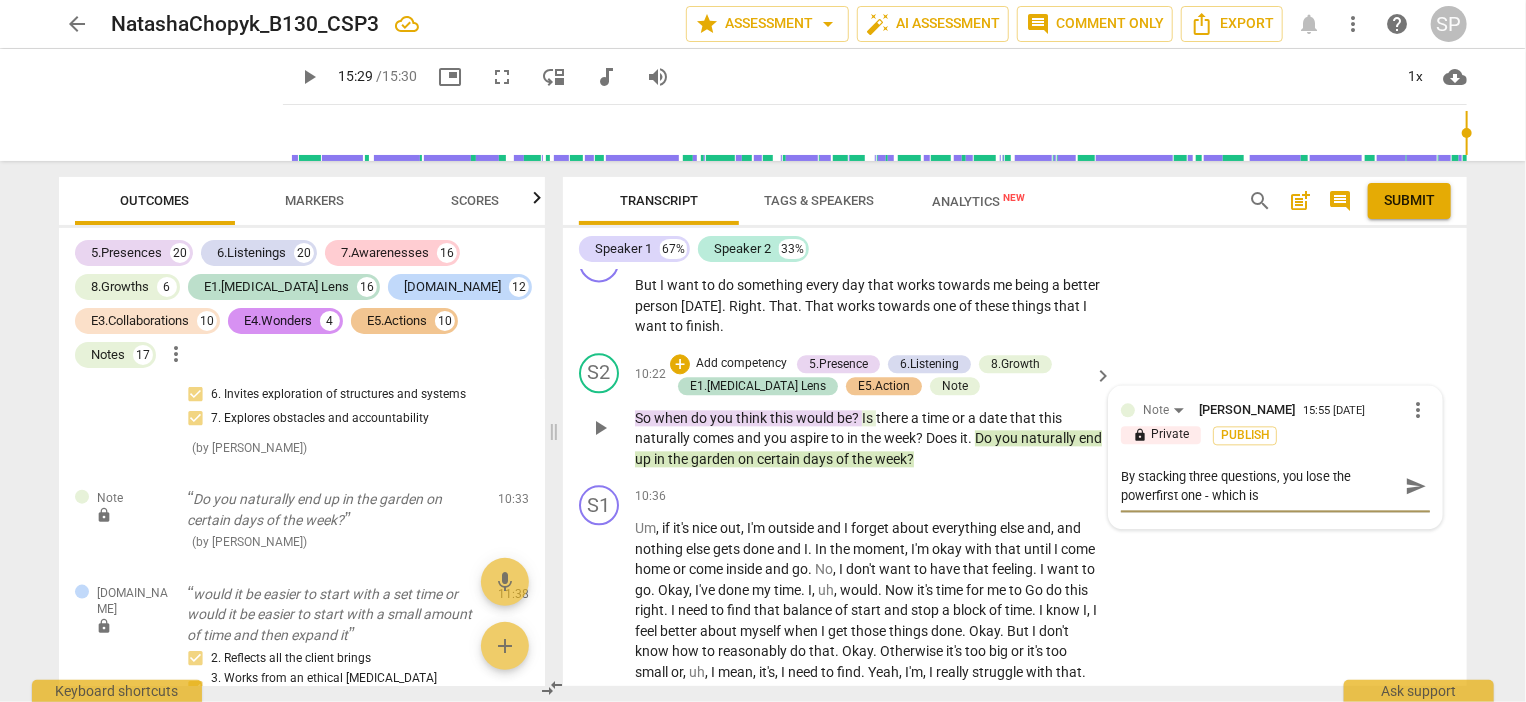 type on "By stacking three questions, you lose the powefirst one - which is" 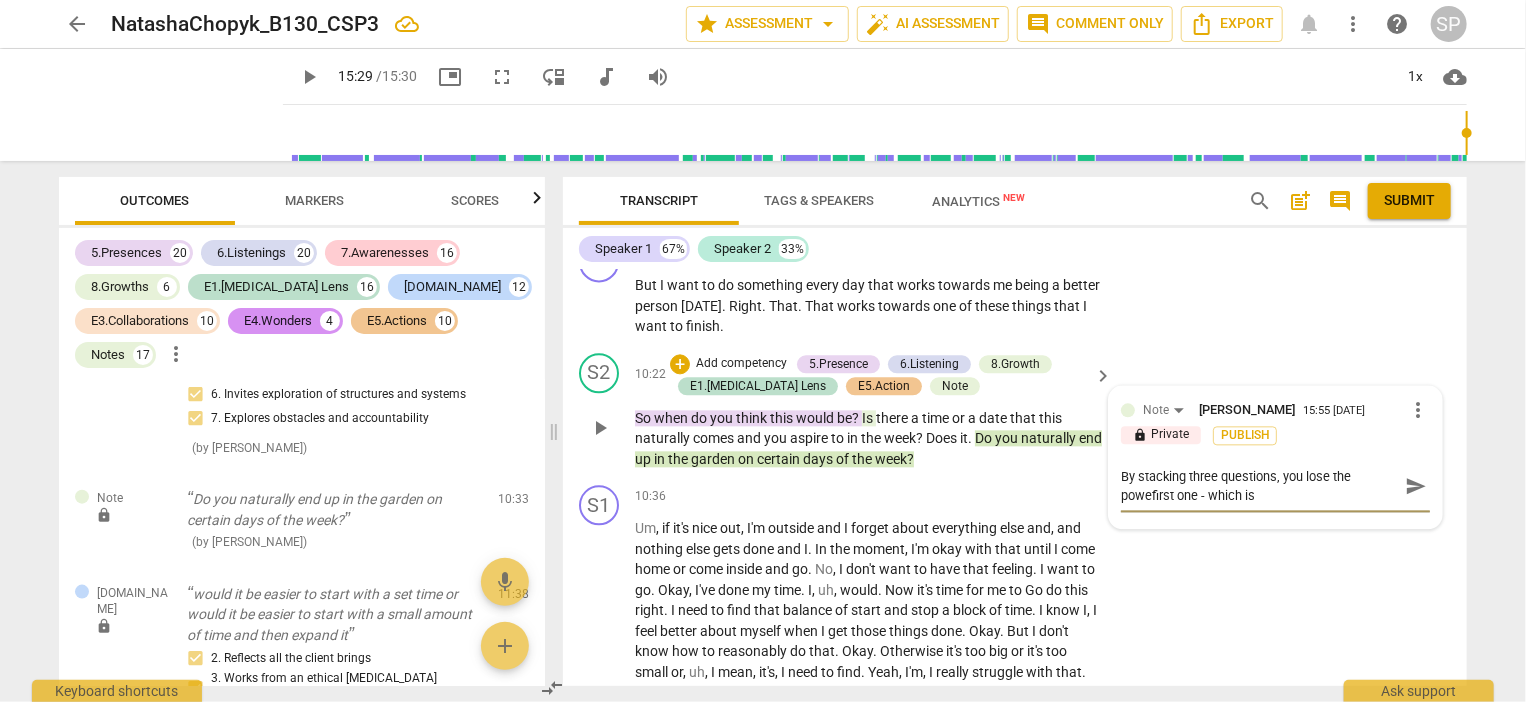 type on "By stacking three questions, you lose the powfirst one - which is" 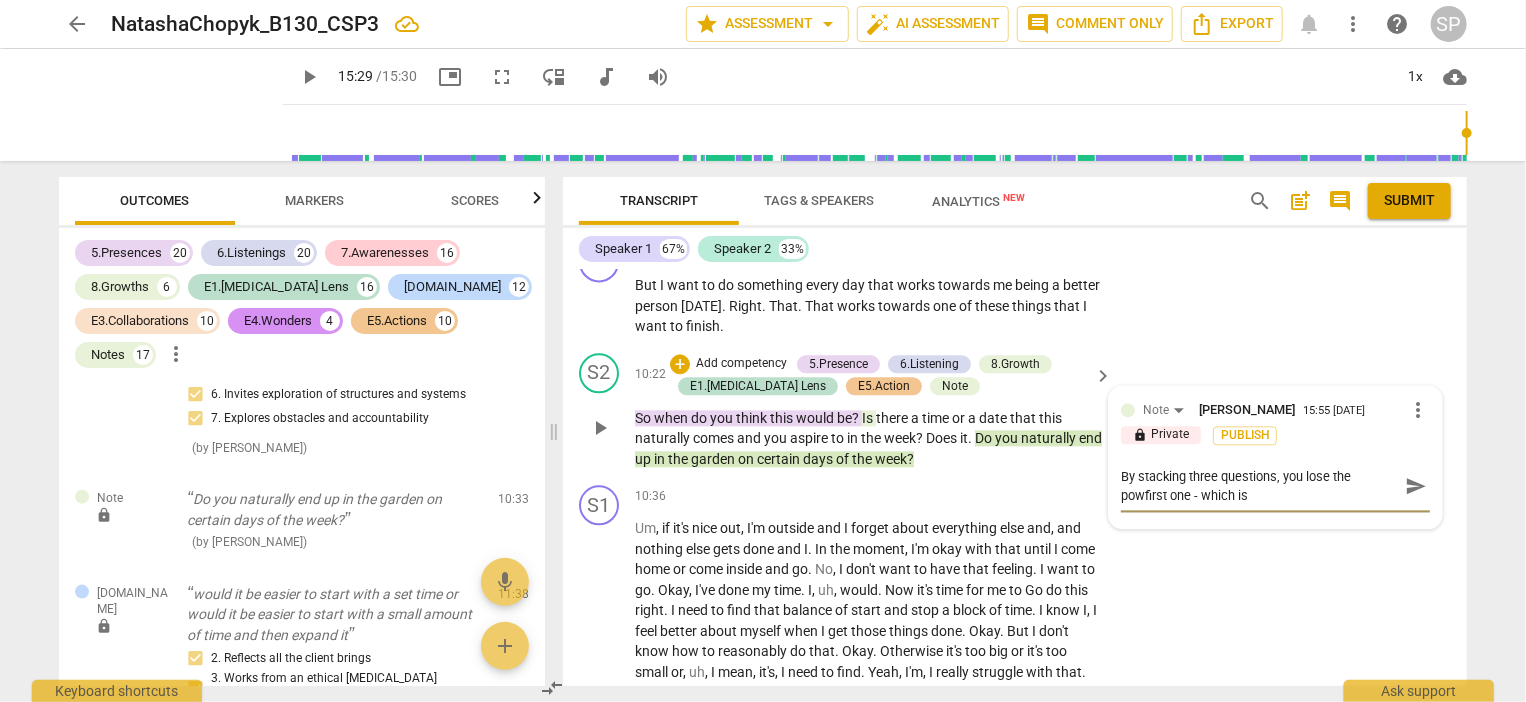 type on "By stacking three questions, you lose the pofirst one - which is" 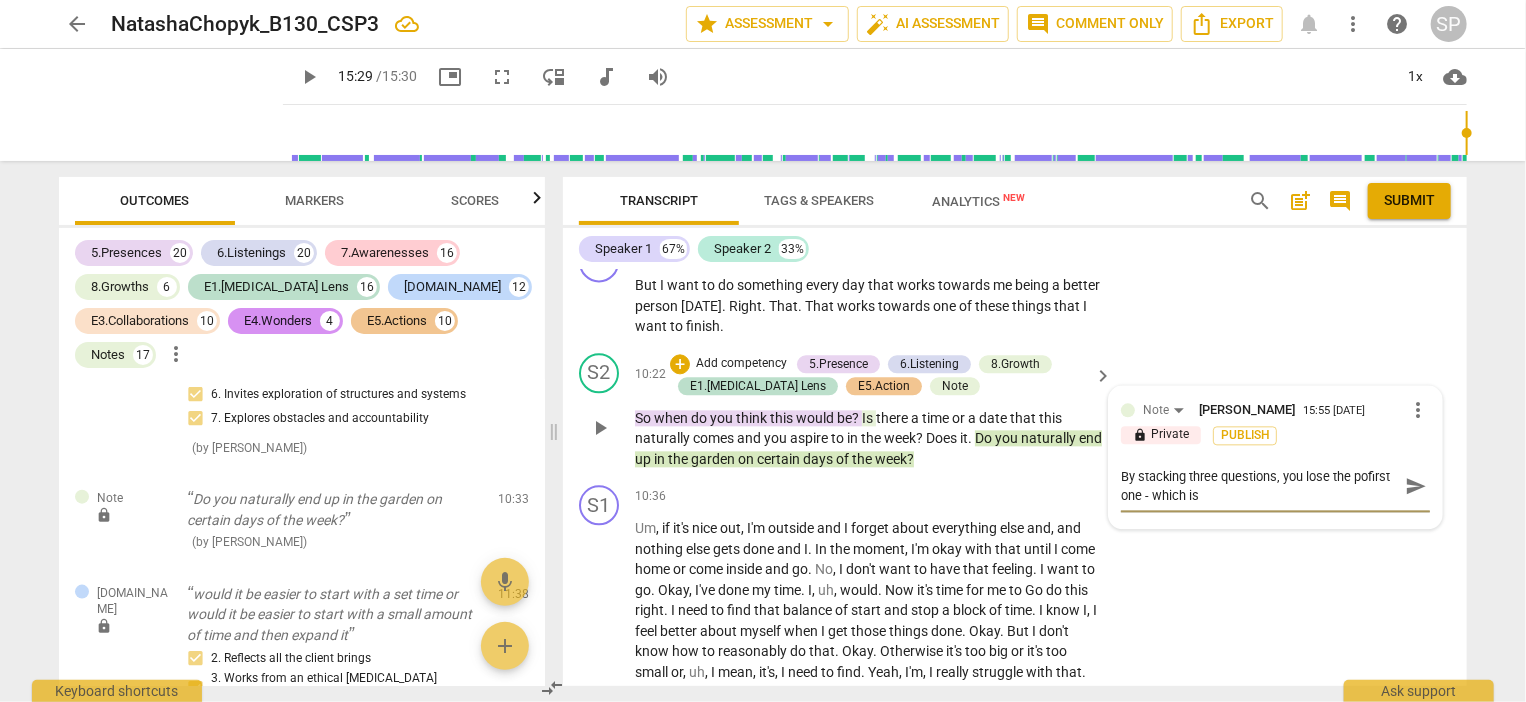 type on "By stacking three questions, you lose the pfirst one - which is" 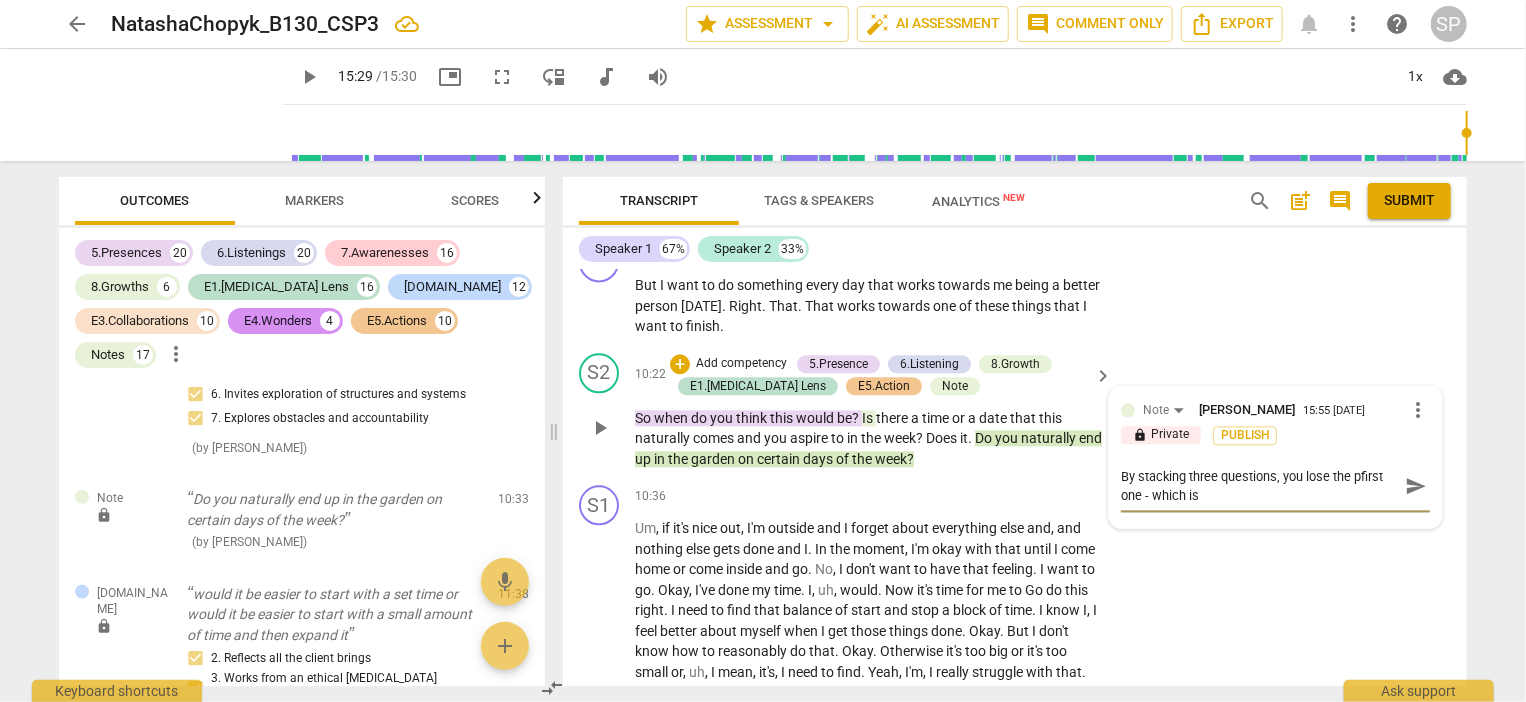 type on "By stacking three questions, you lose the first one - which is" 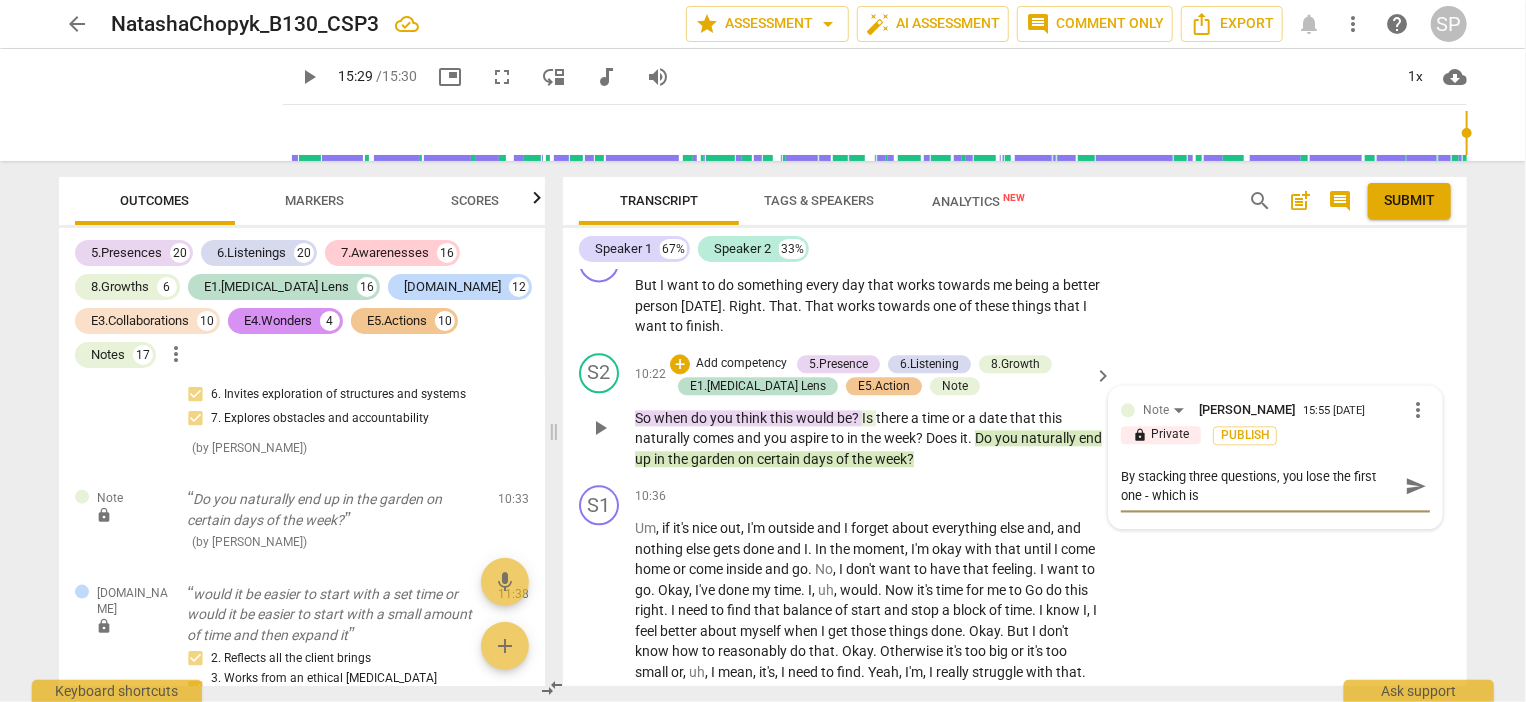 type on "By stacking three questions, you lose the bfirst one - which is" 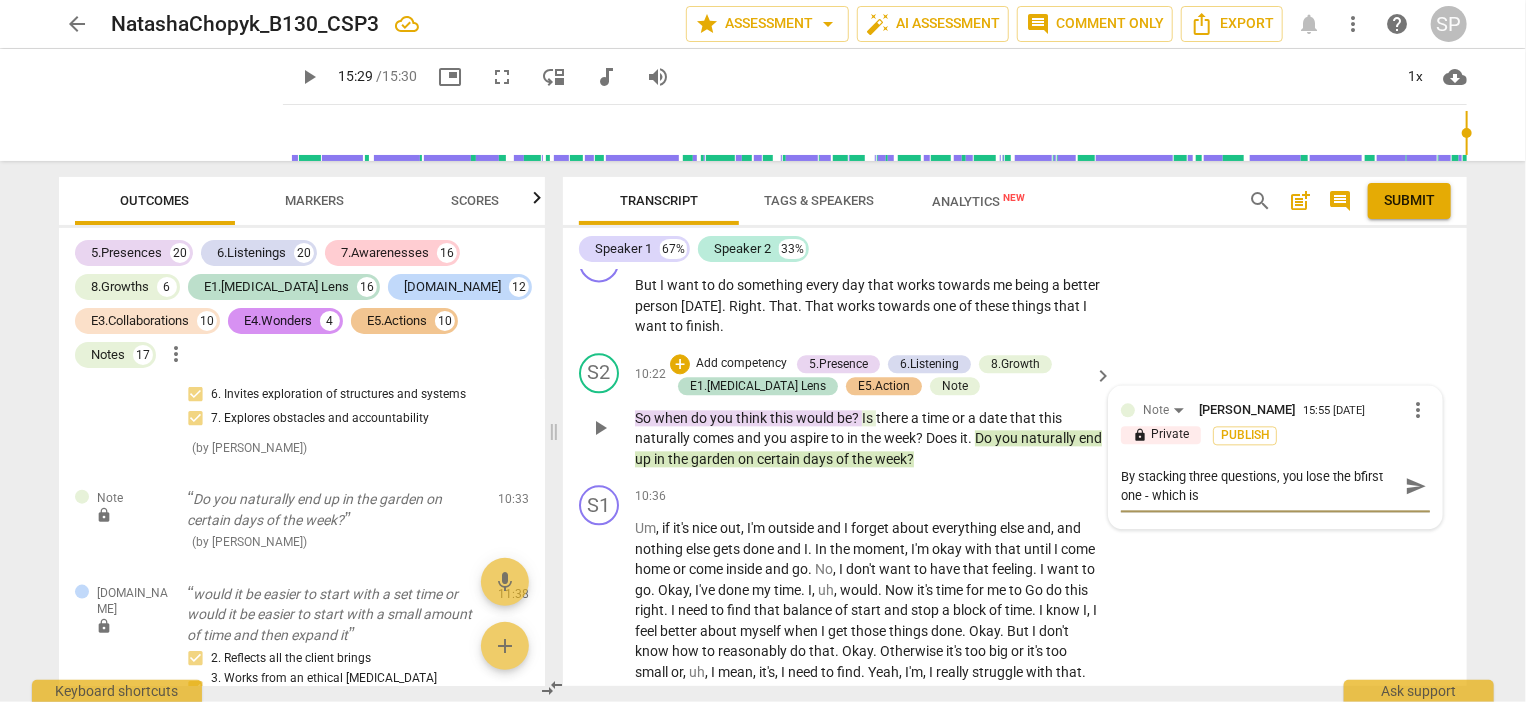 type 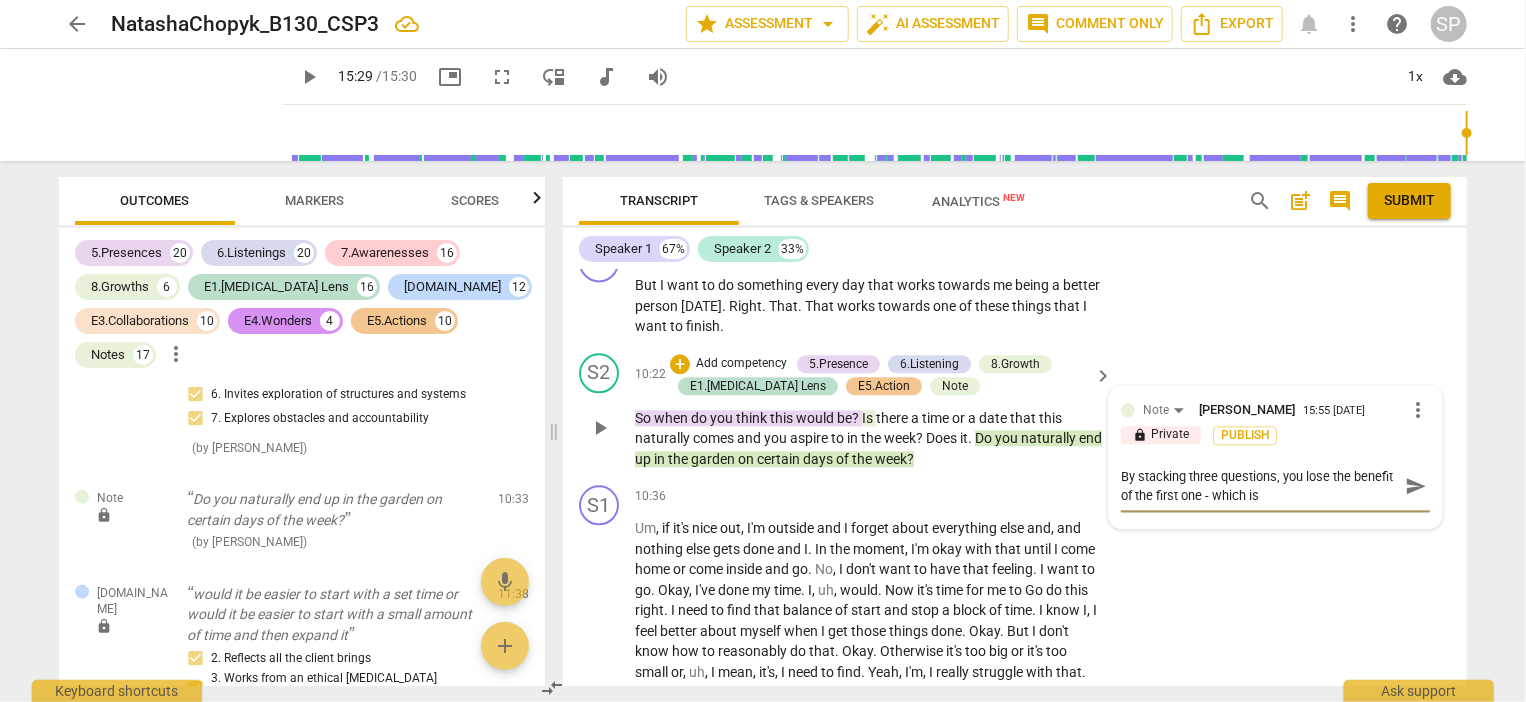 click on "By stacking three questions, you lose the benefit of the first one - which is" at bounding box center (1259, 486) 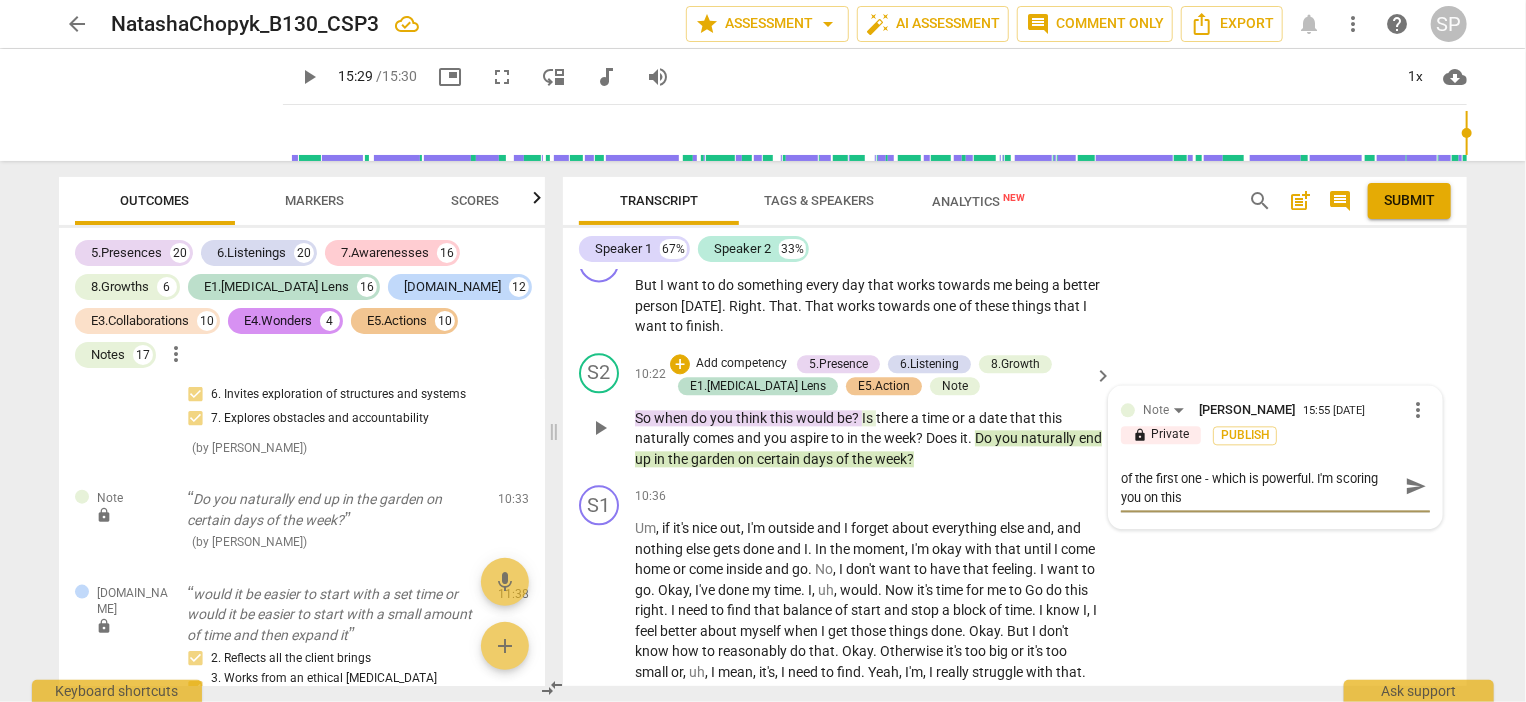 scroll, scrollTop: 0, scrollLeft: 0, axis: both 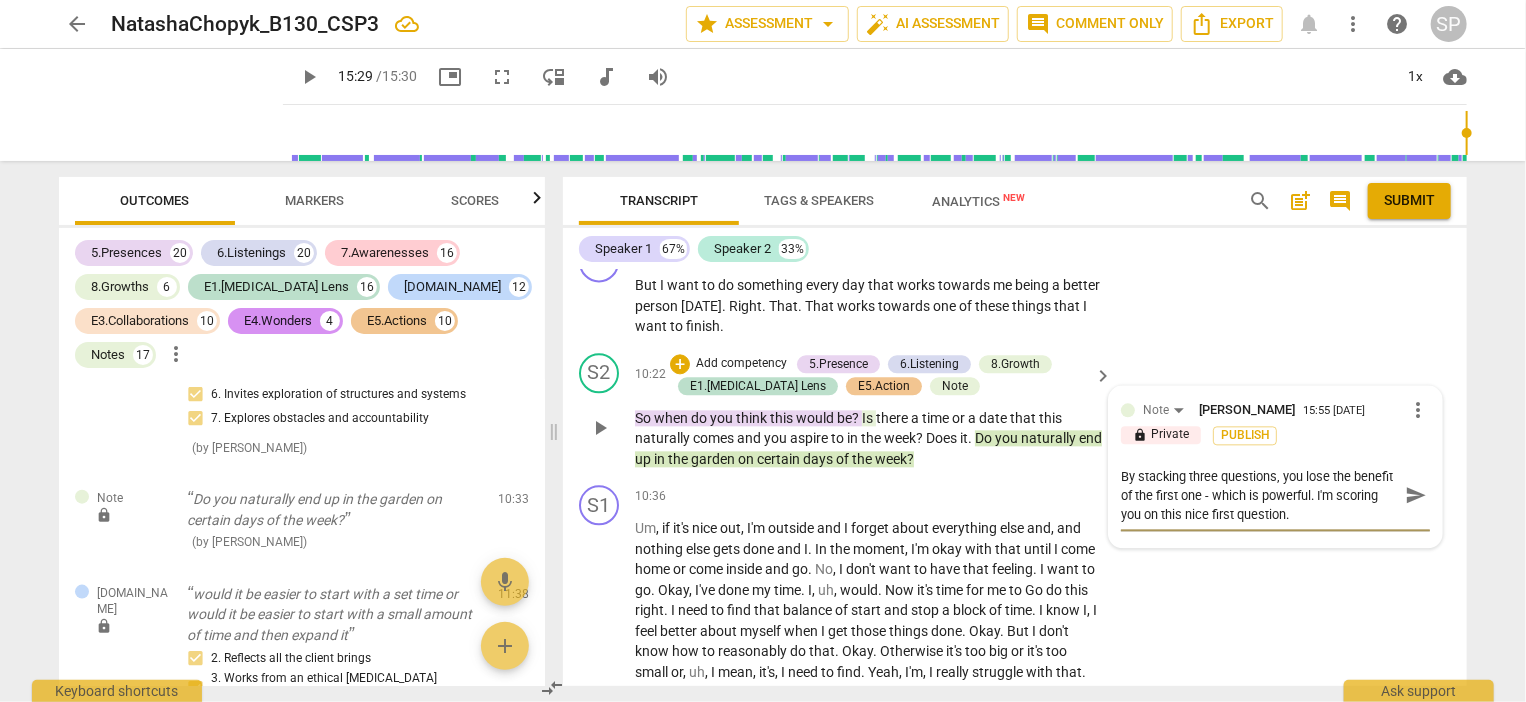click on "send" at bounding box center (1416, 495) 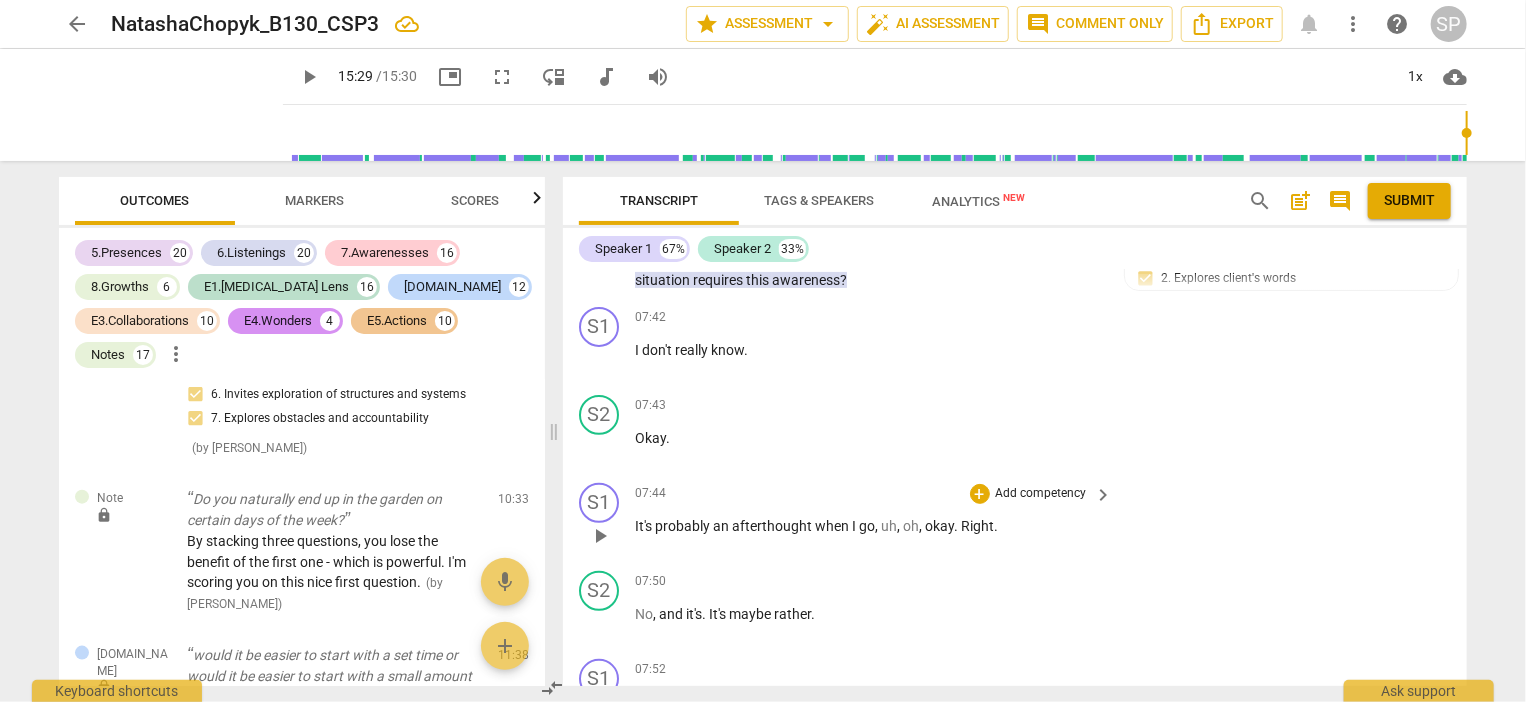 scroll, scrollTop: 4025, scrollLeft: 0, axis: vertical 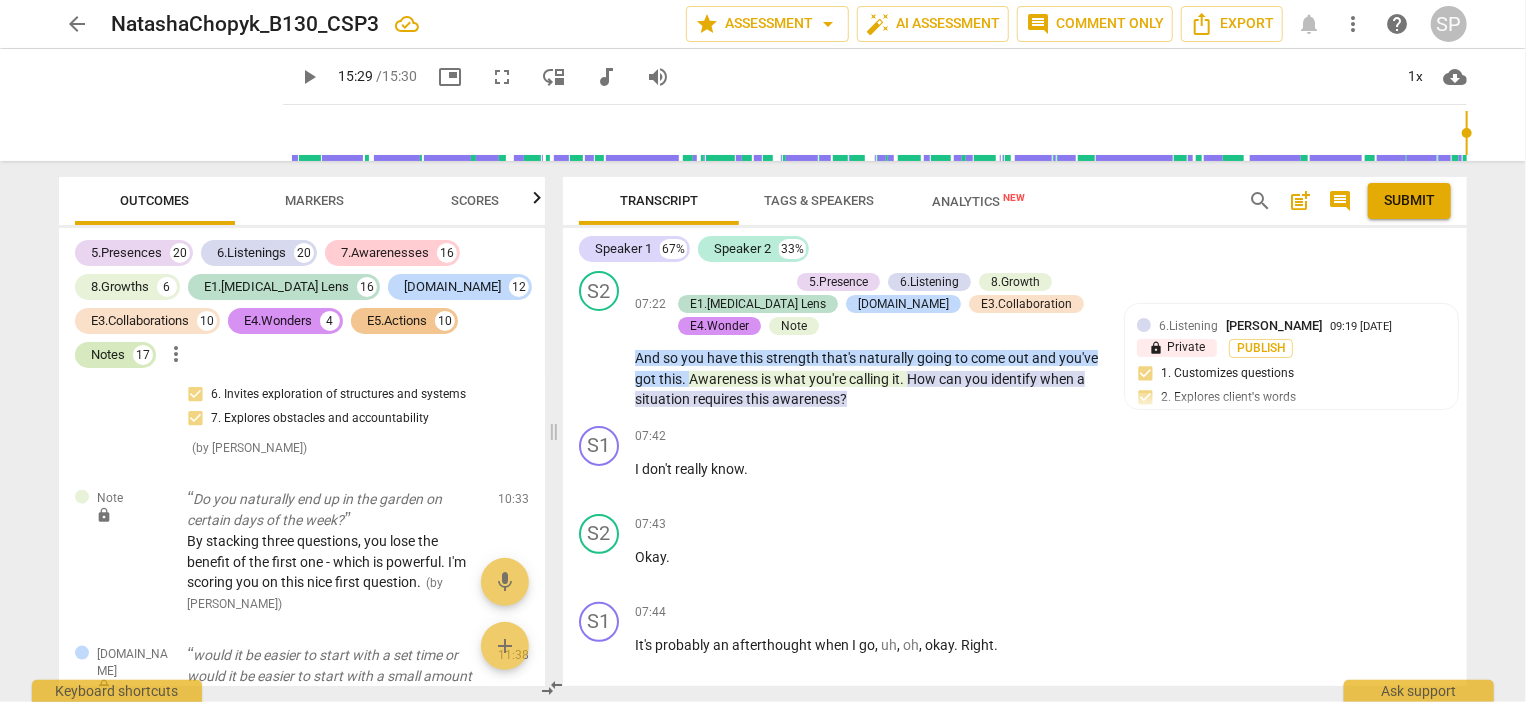 click on "Notes" at bounding box center (108, 355) 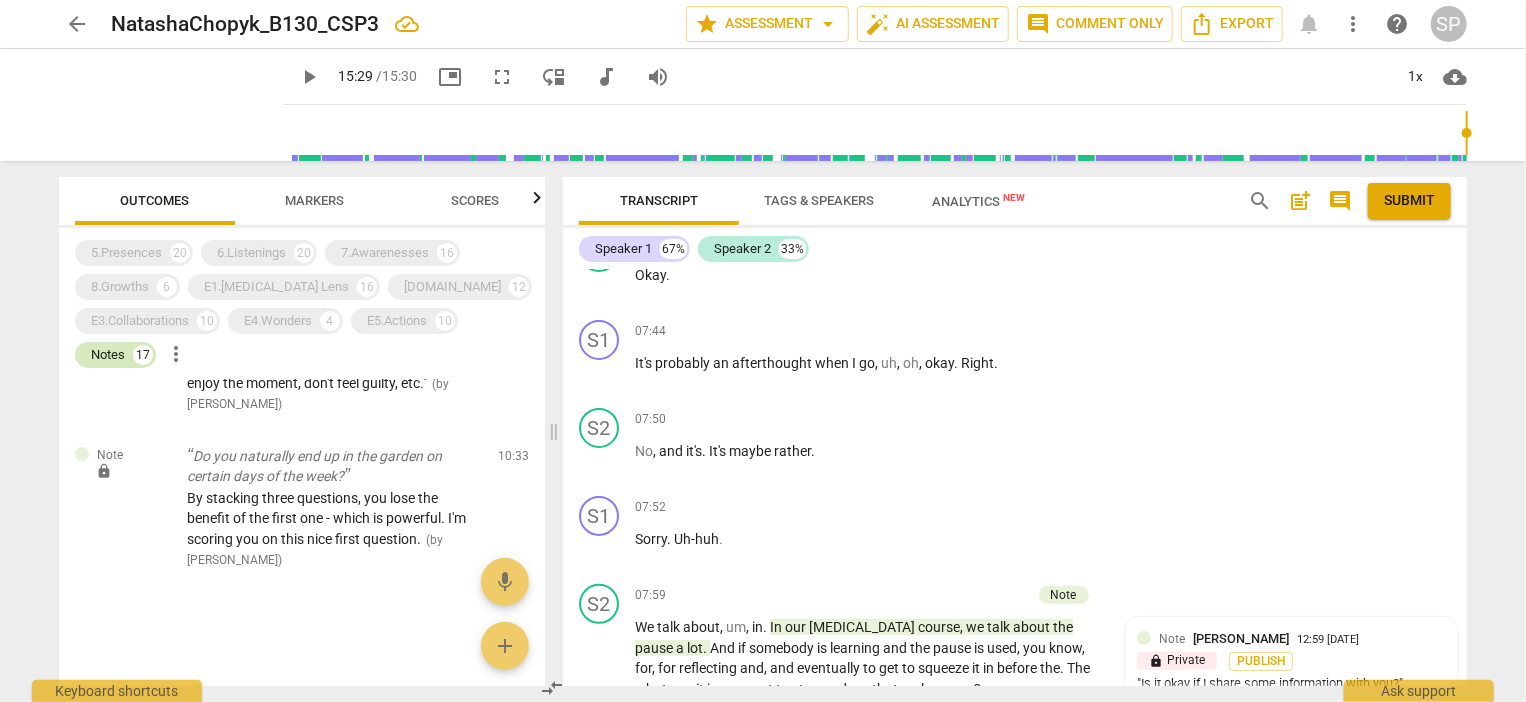 scroll, scrollTop: 3722, scrollLeft: 0, axis: vertical 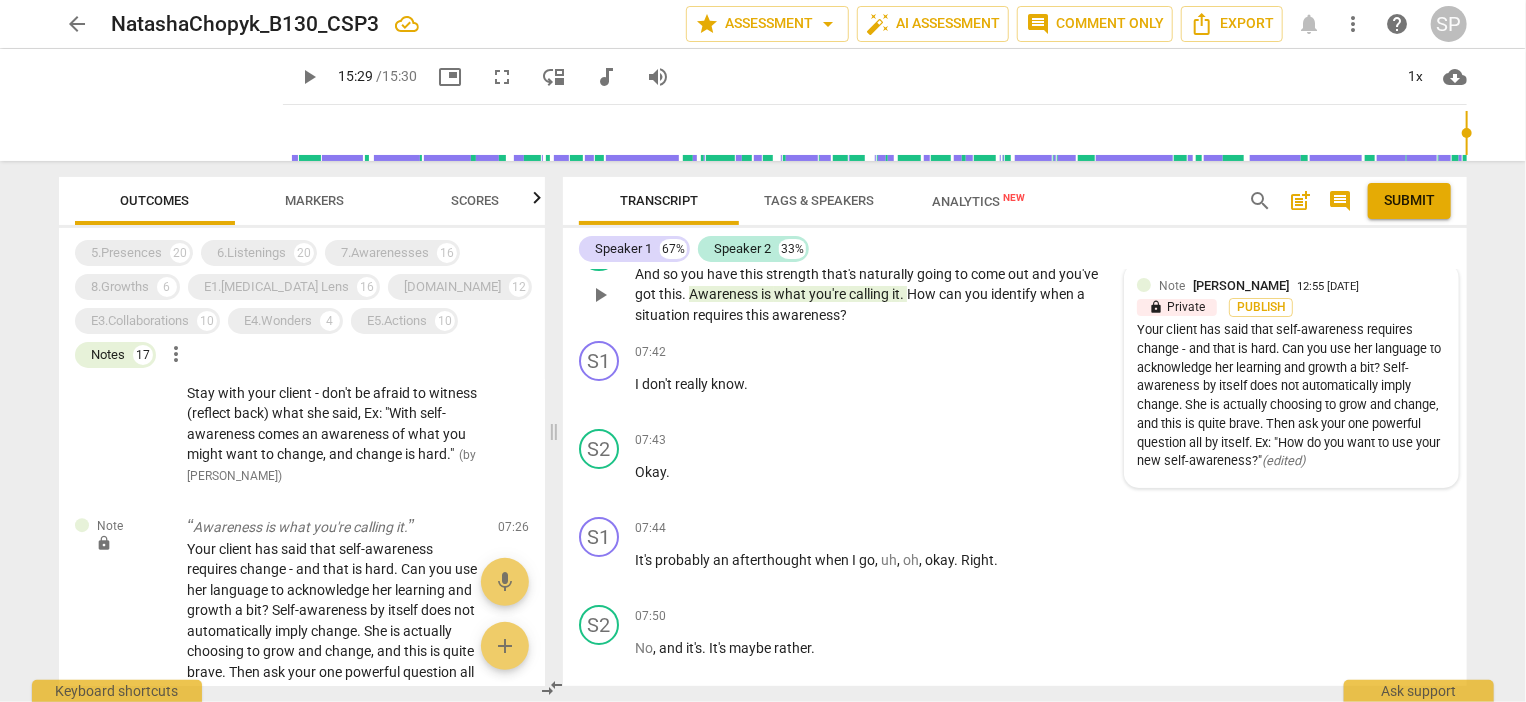 click on "Note [PERSON_NAME] 12:55 [DATE]" at bounding box center (1302, 285) 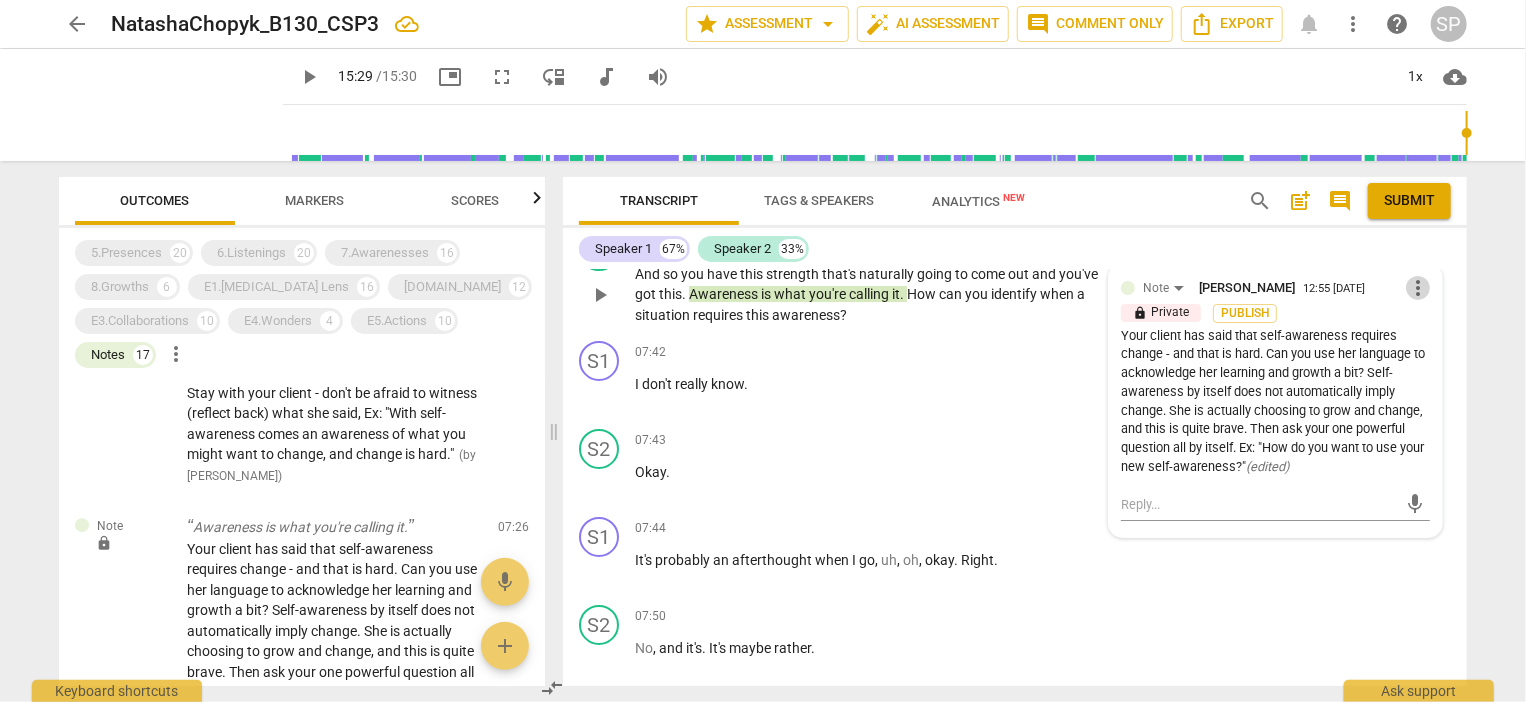 click on "more_vert" at bounding box center [1418, 288] 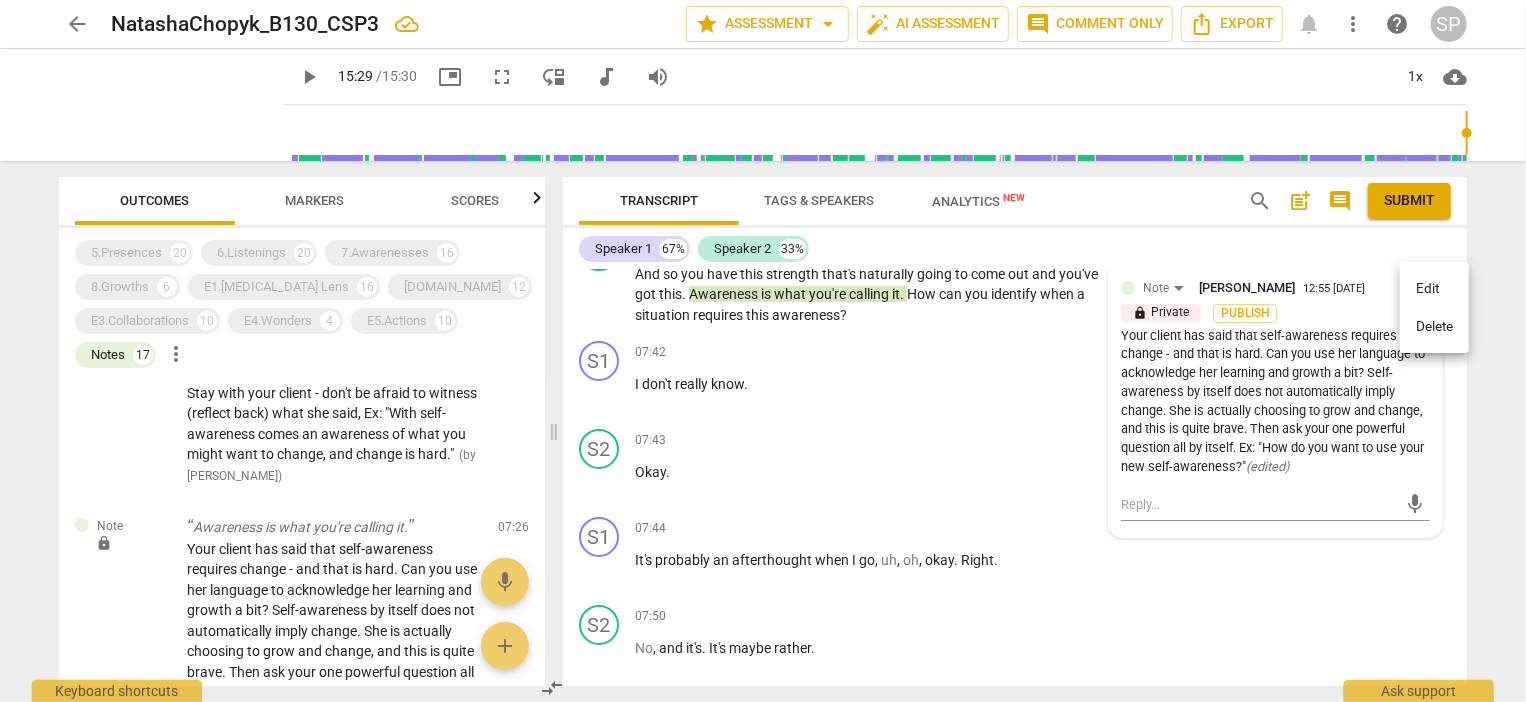 click on "Edit" at bounding box center (1434, 289) 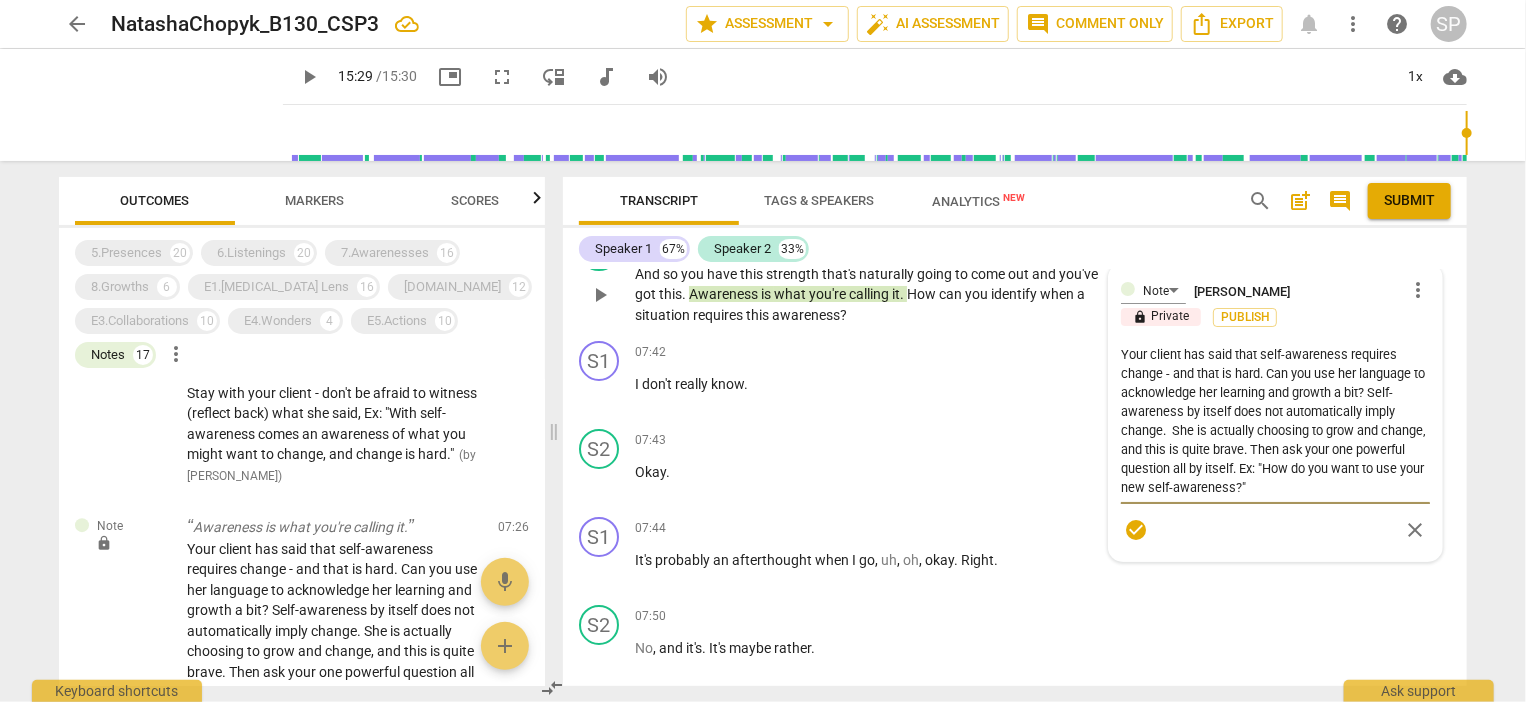 click on "Your client has said that self-awareness requires change - and that is hard. Can you use her language to acknowledge her learning and growth a bit? Self-awareness by itself does not automatically imply change.  She is actually choosing to grow and change, and this is quite brave. Then ask your one powerful question all by itself. Ex: "How do you want to use your new self-awareness?"" at bounding box center [1275, 421] 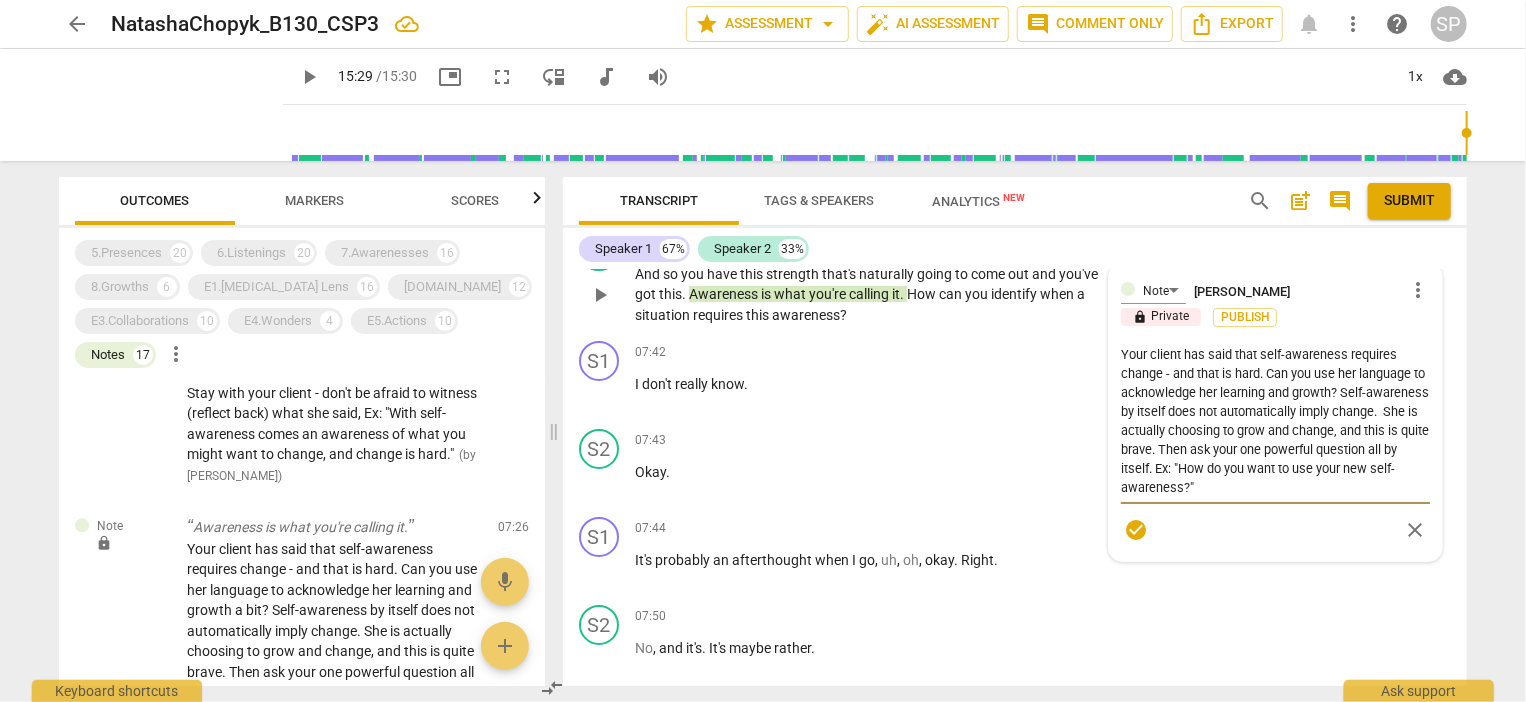 click on "Your client has said that self-awareness requires change - and that is hard. Can you use her language to acknowledge her learning and growth? Self-awareness by itself does not automatically imply change.  She is actually choosing to grow and change, and this is quite brave. Then ask your one powerful question all by itself. Ex: "How do you want to use your new self-awareness?"" at bounding box center (1275, 421) 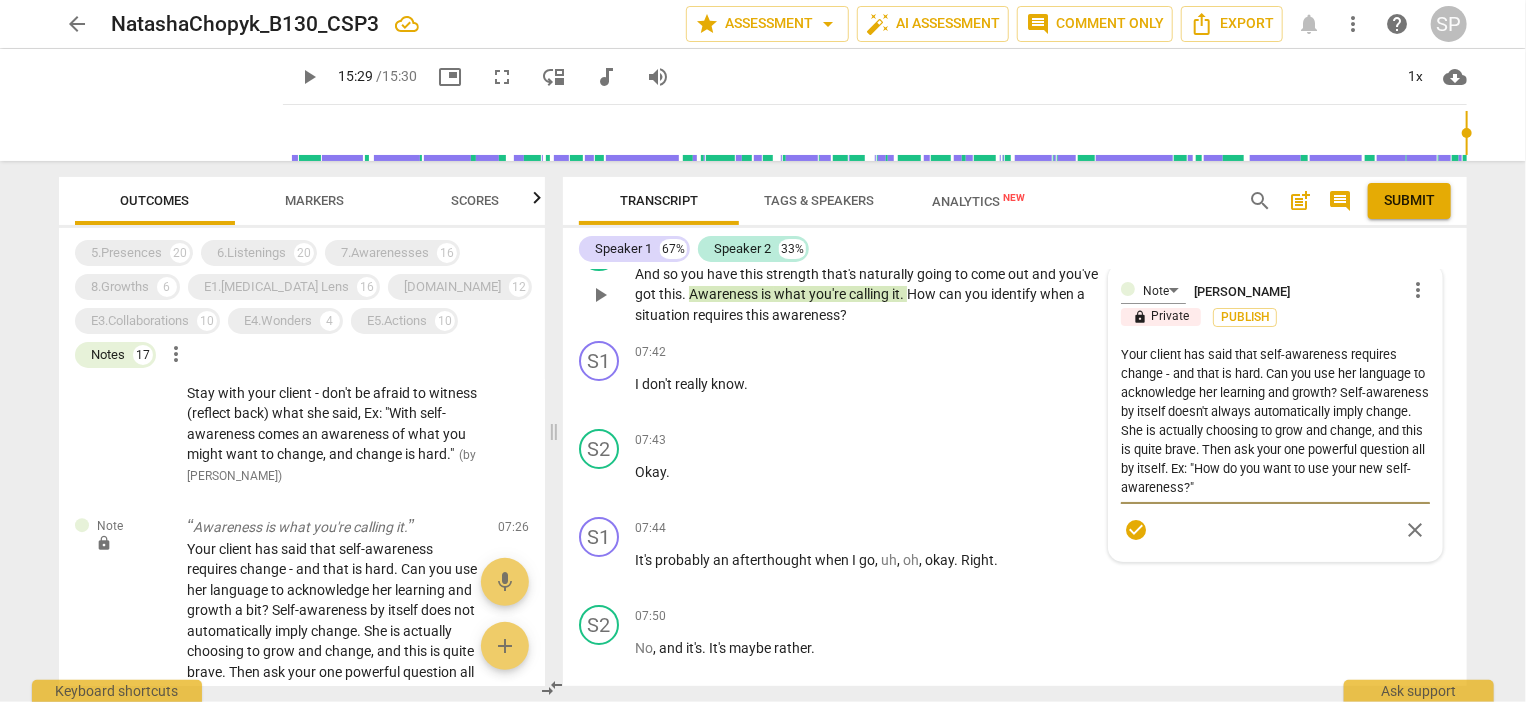 click on "Your client has said that self-awareness requires change - and that is hard. Can you use her language to acknowledge her learning and growth? Self-awareness by itself doesn't always automatically imply change.  She is actually choosing to grow and change, and this is quite brave. Then ask your one powerful question all by itself. Ex: "How do you want to use your new self-awareness?"" at bounding box center (1275, 421) 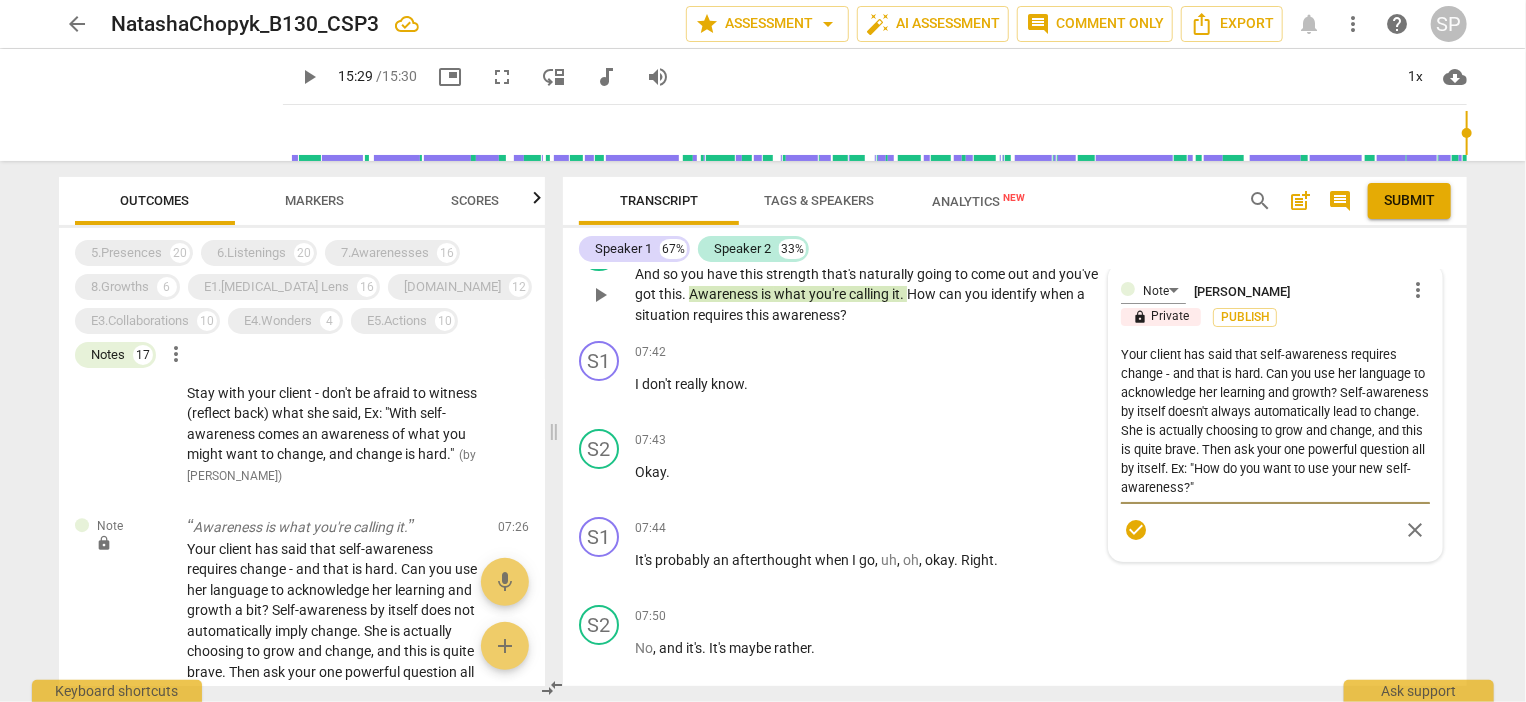click on "Your client has said that self-awareness requires change - and that is hard. Can you use her language to acknowledge her learning and growth? Self-awareness by itself doesn't always automatically lead to change.  She is actually choosing to grow and change, and this is quite brave. Then ask your one powerful question all by itself. Ex: "How do you want to use your new self-awareness?"" at bounding box center (1275, 421) 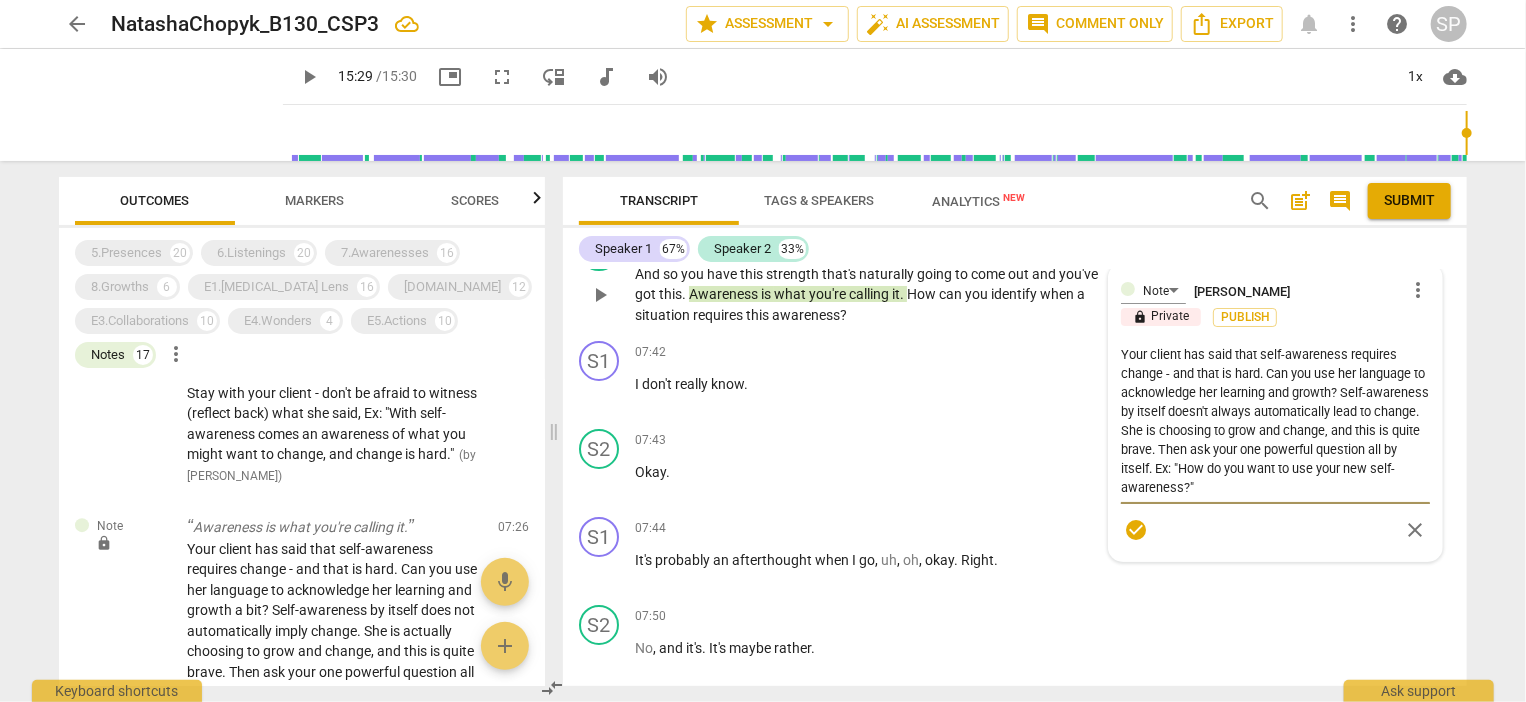 click on "Your client has said that self-awareness requires change - and that is hard. Can you use her language to acknowledge her learning and growth? Self-awareness by itself doesn't always automatically lead to change.  She is choosing to grow and change, and this is quite brave. Then ask your one powerful question all by itself. Ex: "How do you want to use your new self-awareness?"" at bounding box center [1275, 421] 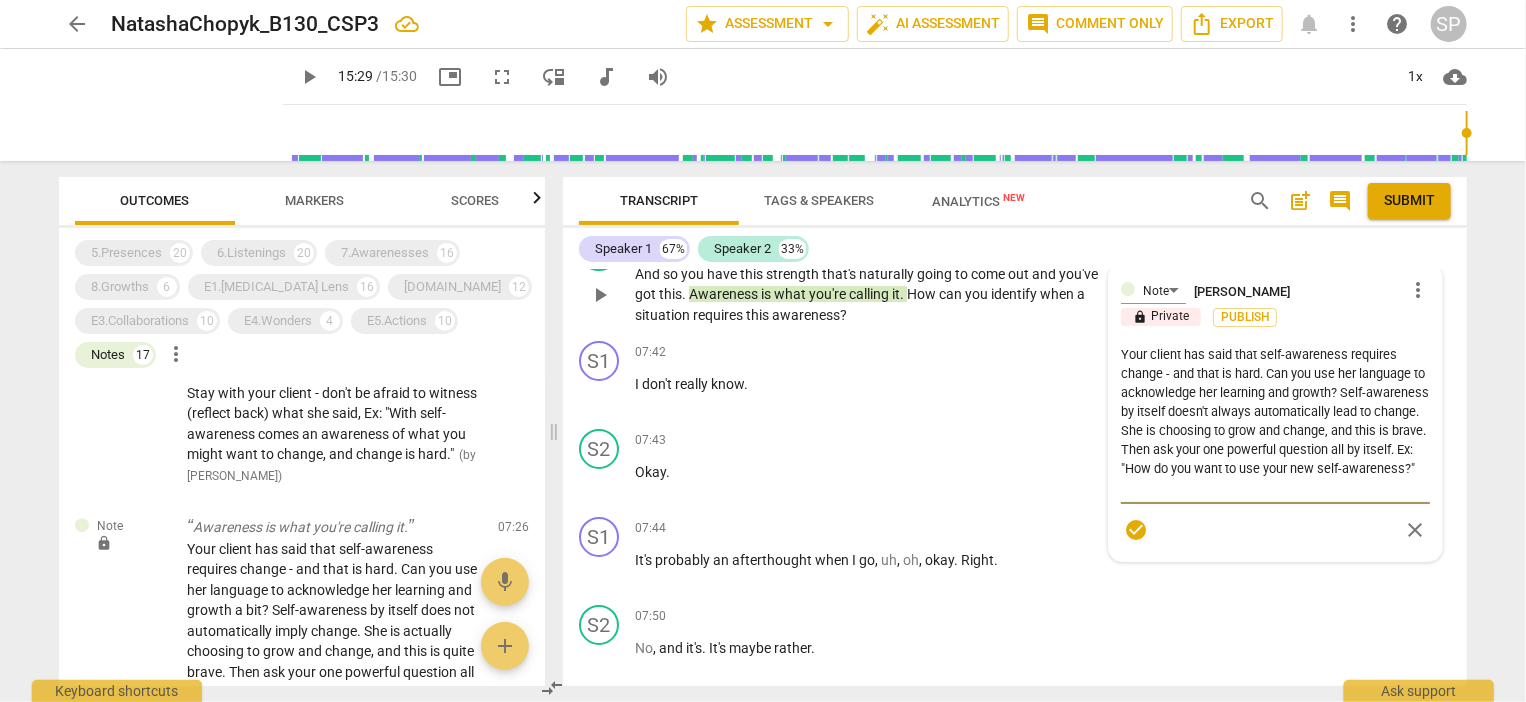 click on "Your client has said that self-awareness requires change - and that is hard. Can you use her language to acknowledge her learning and growth? Self-awareness by itself doesn't always automatically lead to change.  She is choosing to grow and change, and this is brave. Then ask your one powerful question all by itself. Ex: "How do you want to use your new self-awareness?"" at bounding box center [1275, 421] 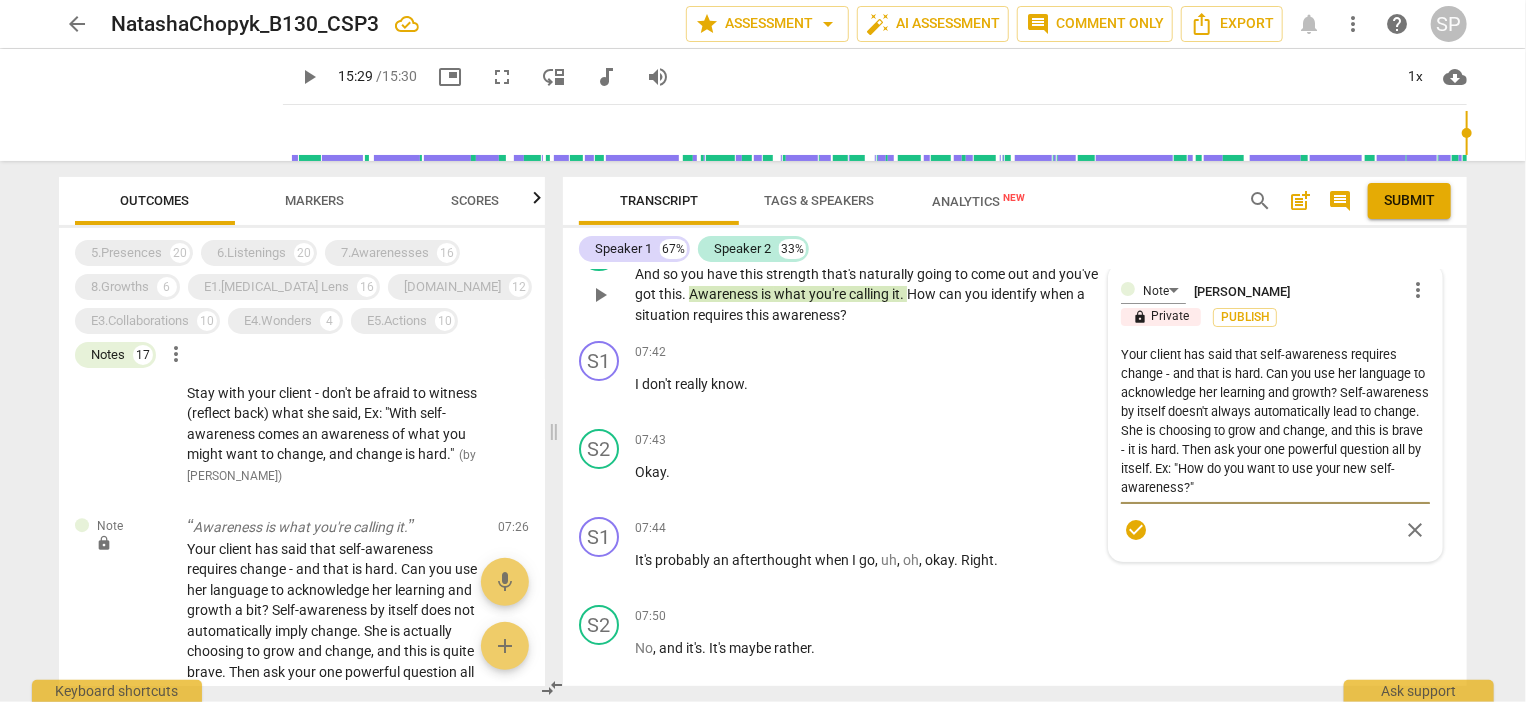 click on "Your client has said that self-awareness requires change - and that is hard. Can you use her language to acknowledge her learning and growth? Self-awareness by itself doesn't always automatically lead to change.  She is choosing to grow and change, and this is brave - it is hard. Then ask your one powerful question all by itself. Ex: "How do you want to use your new self-awareness?"" at bounding box center [1275, 421] 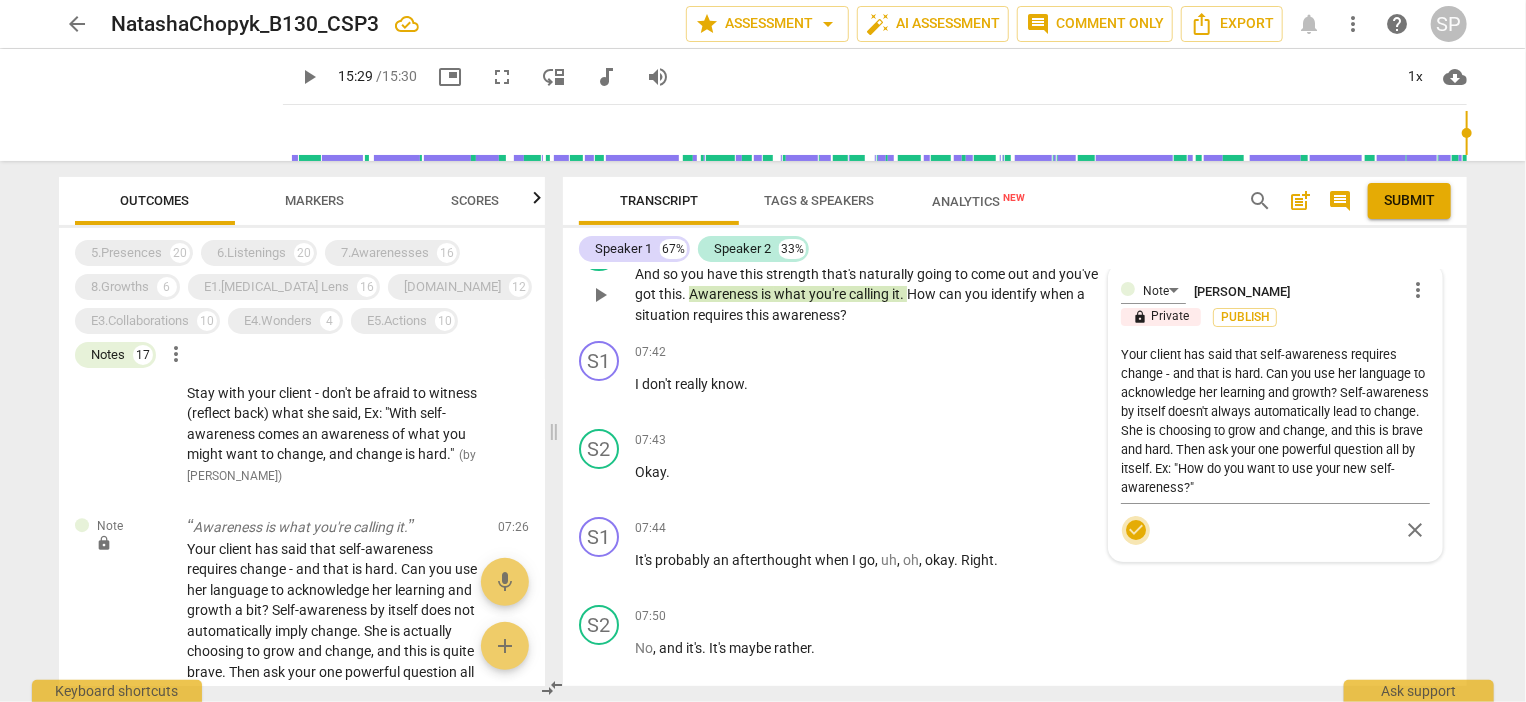click on "check_circle" at bounding box center [1136, 530] 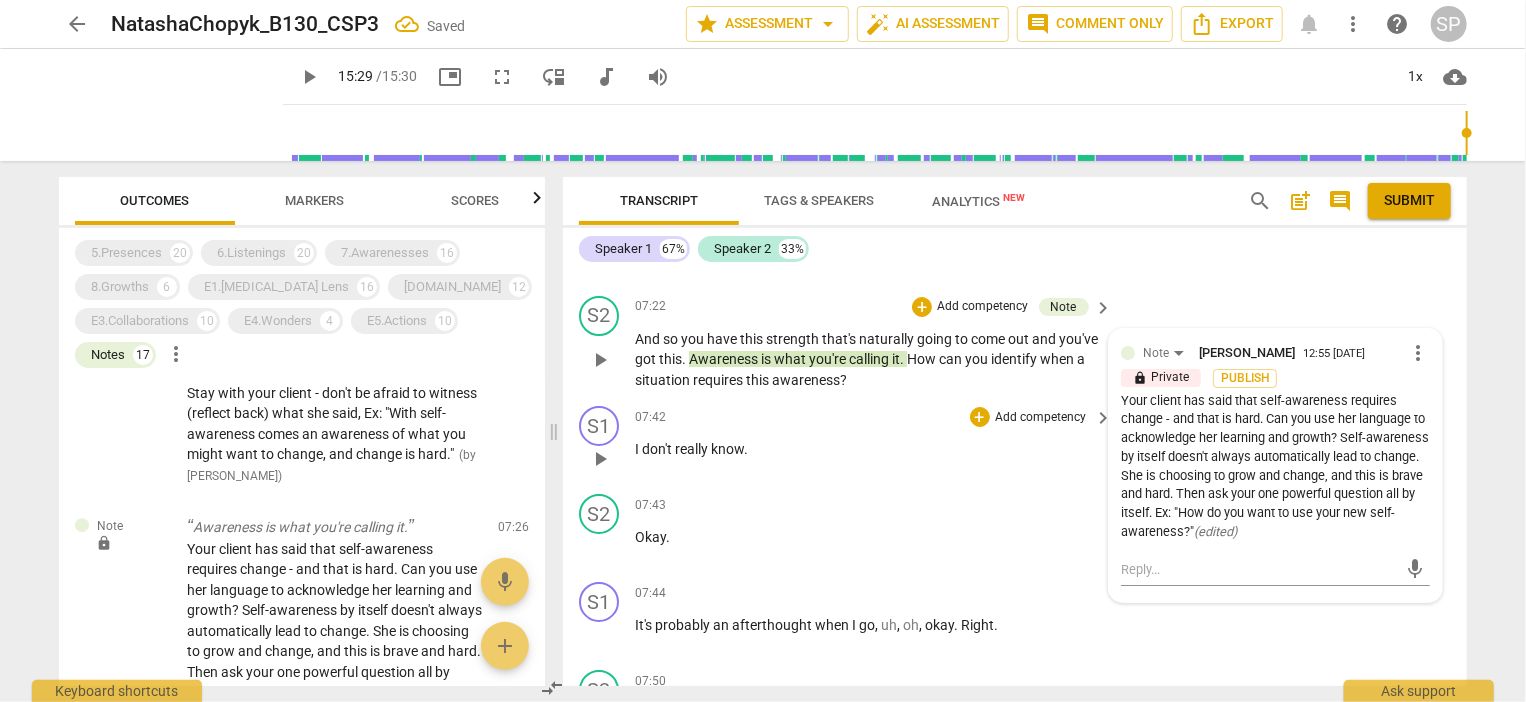 scroll, scrollTop: 3728, scrollLeft: 0, axis: vertical 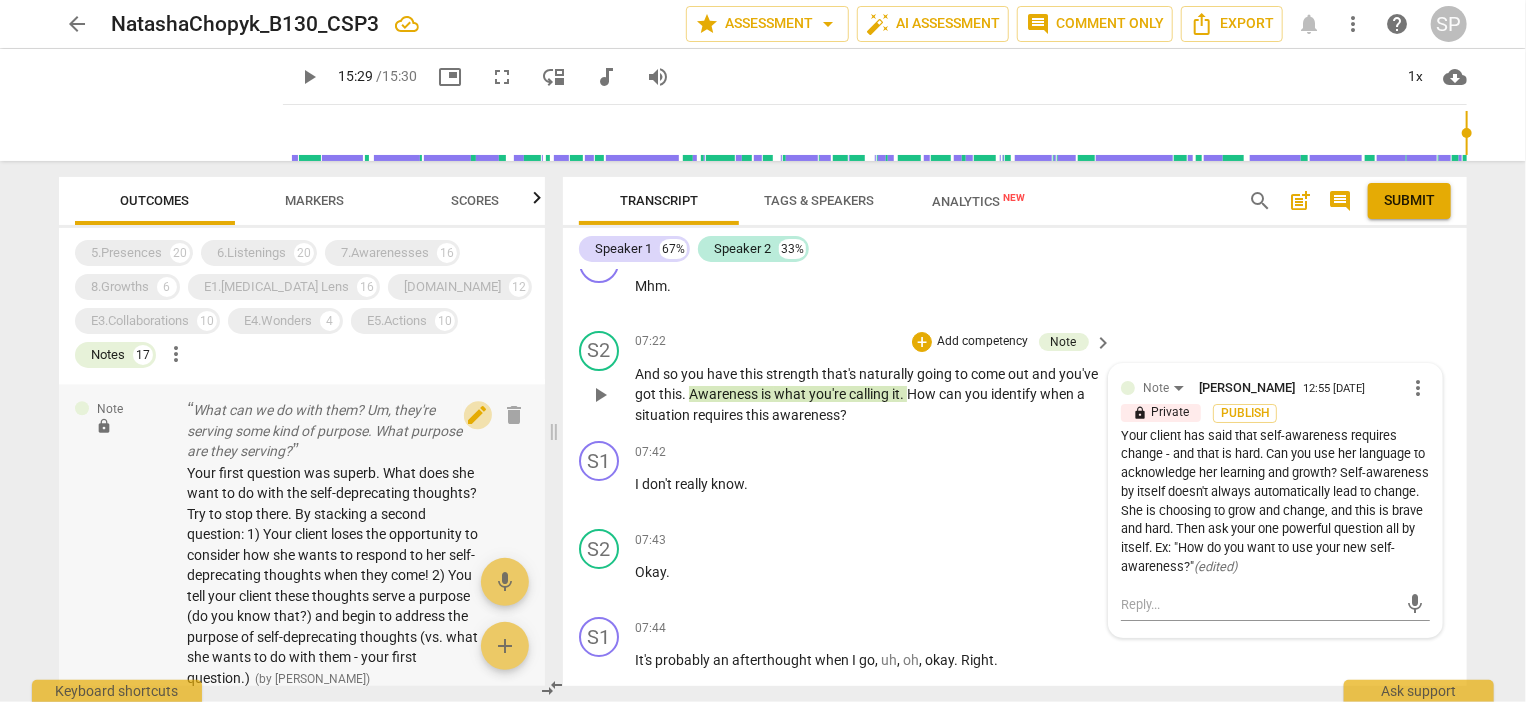 click on "edit" at bounding box center (478, 415) 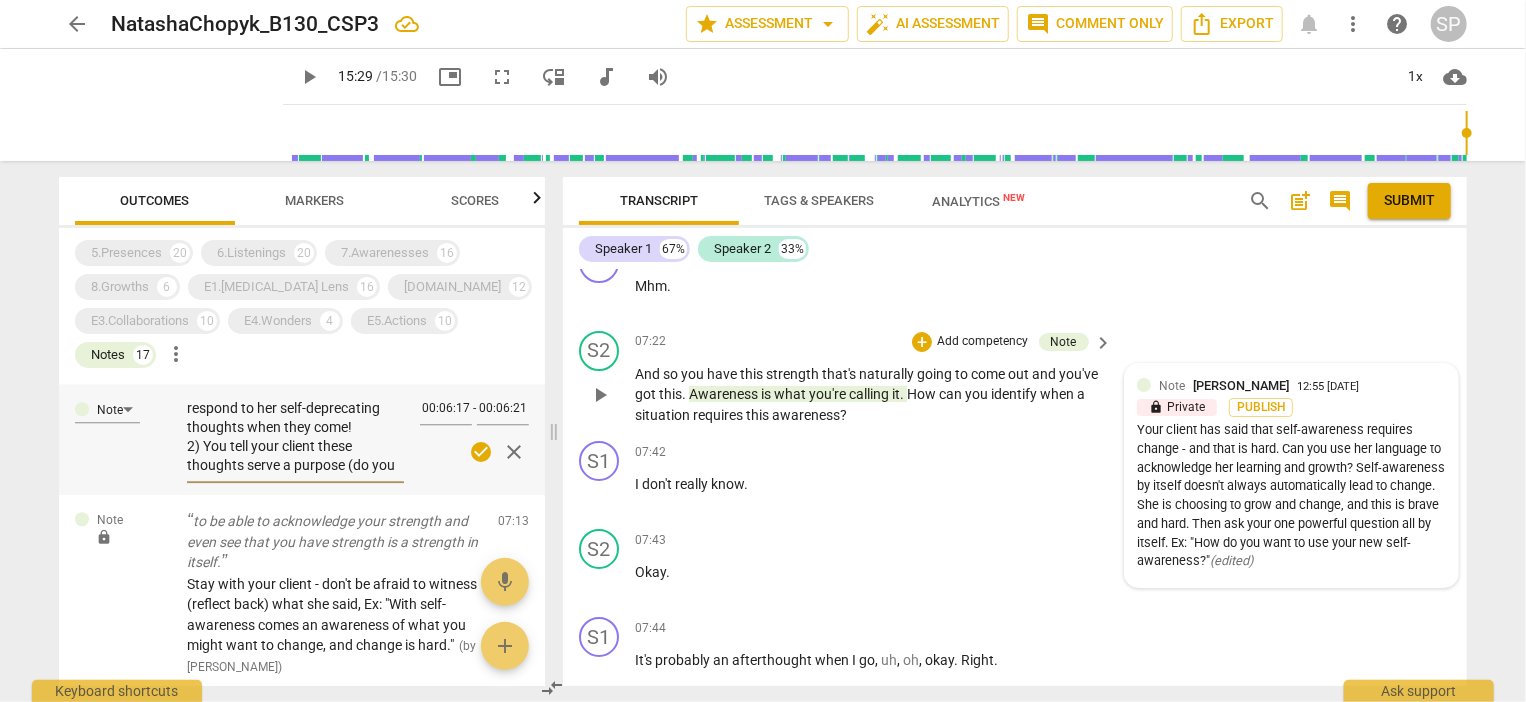 scroll, scrollTop: 100, scrollLeft: 0, axis: vertical 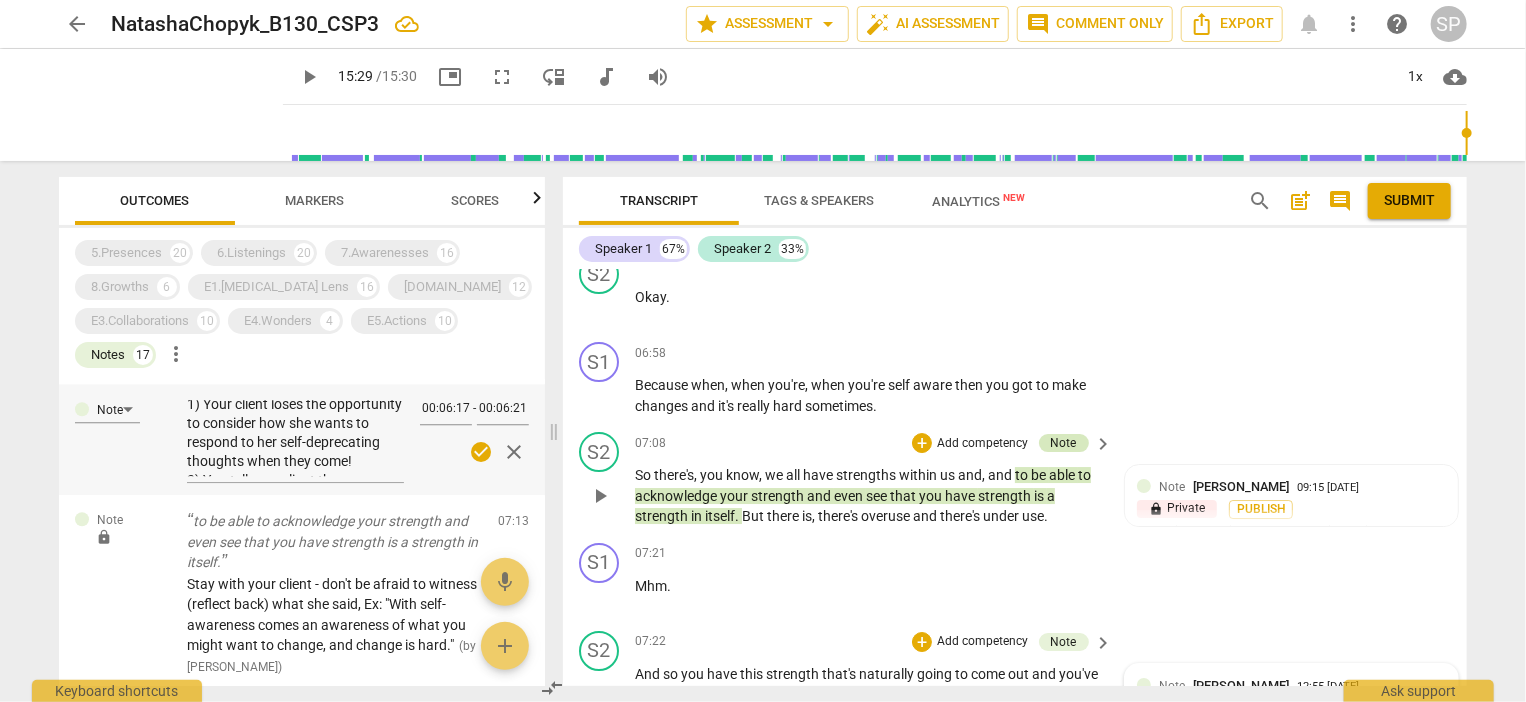 click on "Note" at bounding box center [1064, 443] 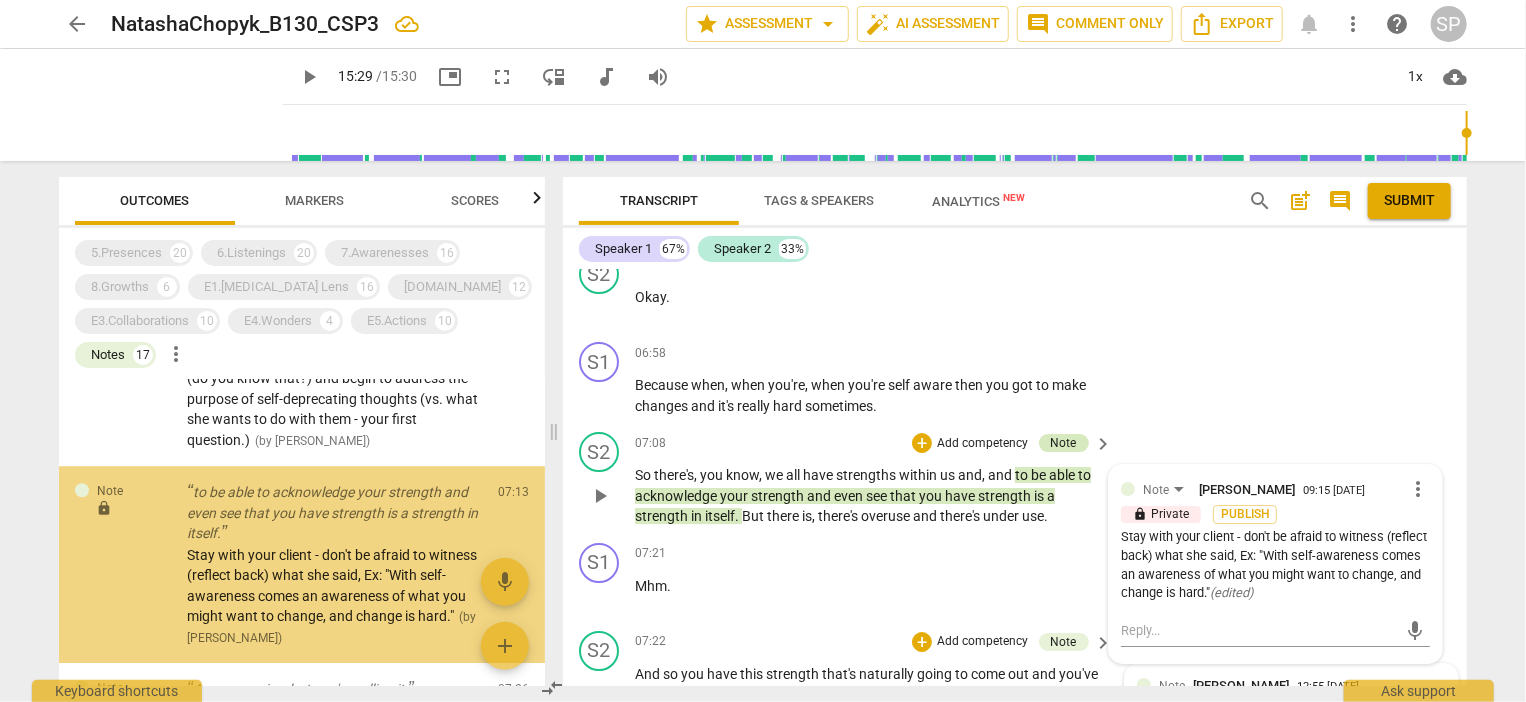 scroll, scrollTop: 3047, scrollLeft: 0, axis: vertical 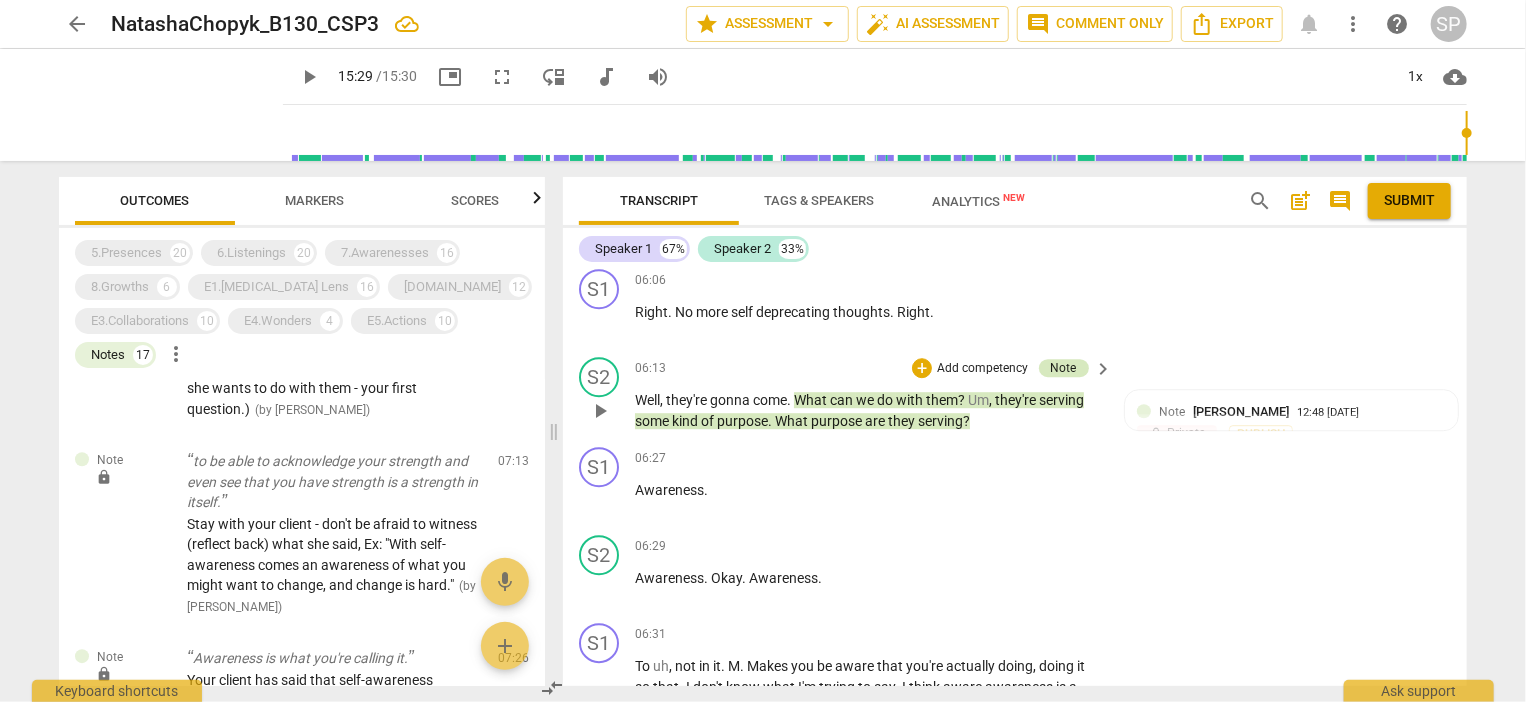 click on "Note" at bounding box center [1064, 368] 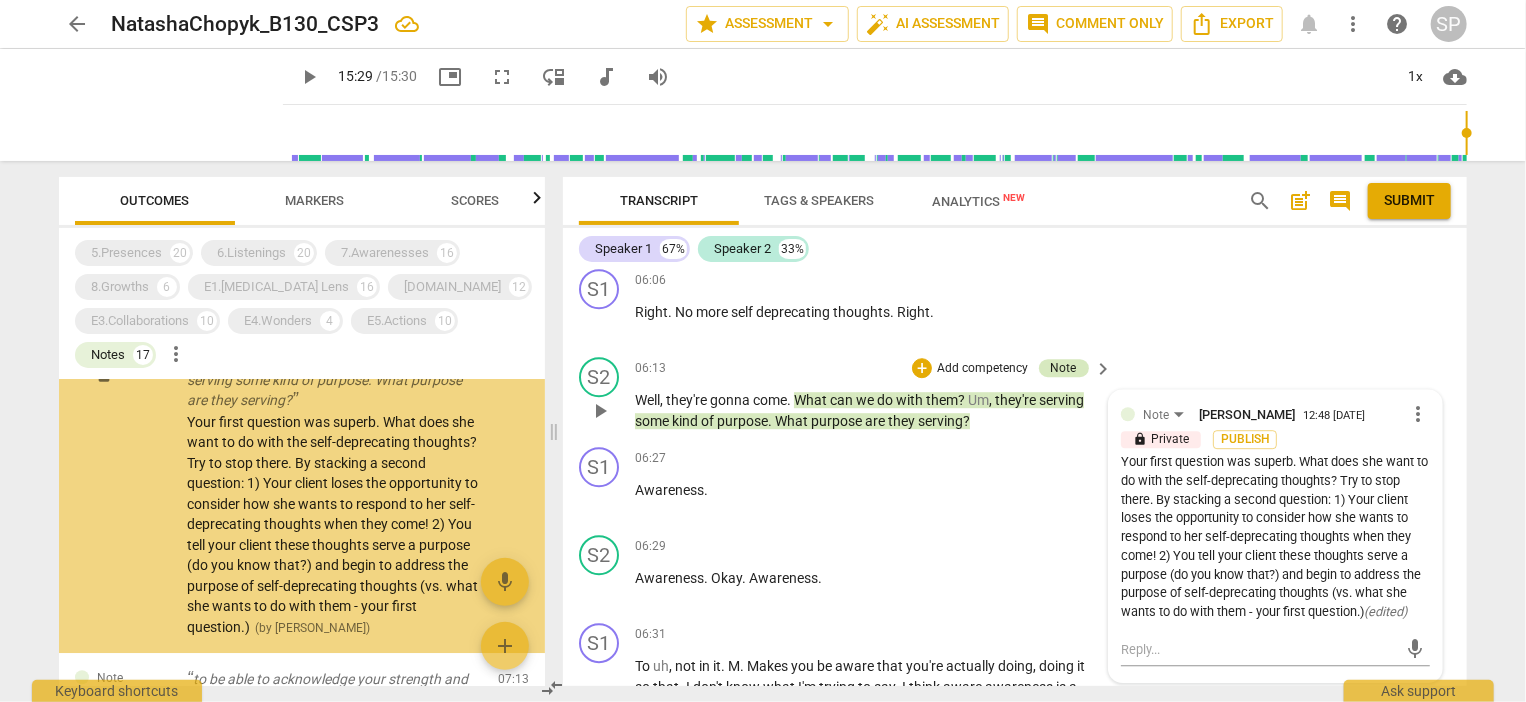 scroll, scrollTop: 2788, scrollLeft: 0, axis: vertical 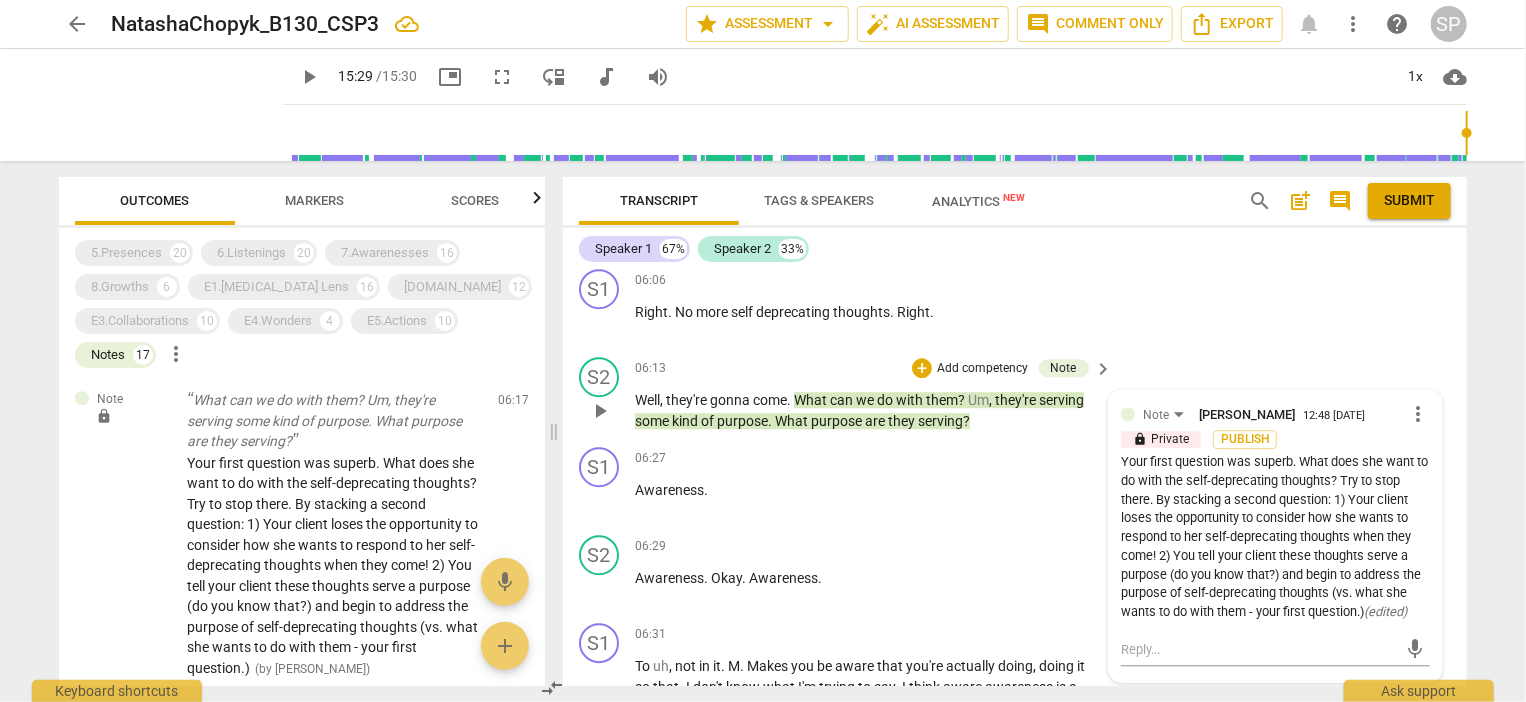 click on "Your first question was superb. What does she want to do with the self-deprecating thoughts? Try to stop there. By stacking a second question:
1) Your client loses the opportunity to consider how she wants to respond to her self-deprecating thoughts when they come!
2) You tell your client these thoughts serve a purpose (do you know that?) and begin to address the purpose of self-deprecating thoughts (vs. what she wants to do with them - your first question.)   ( edited )" at bounding box center [1275, 537] 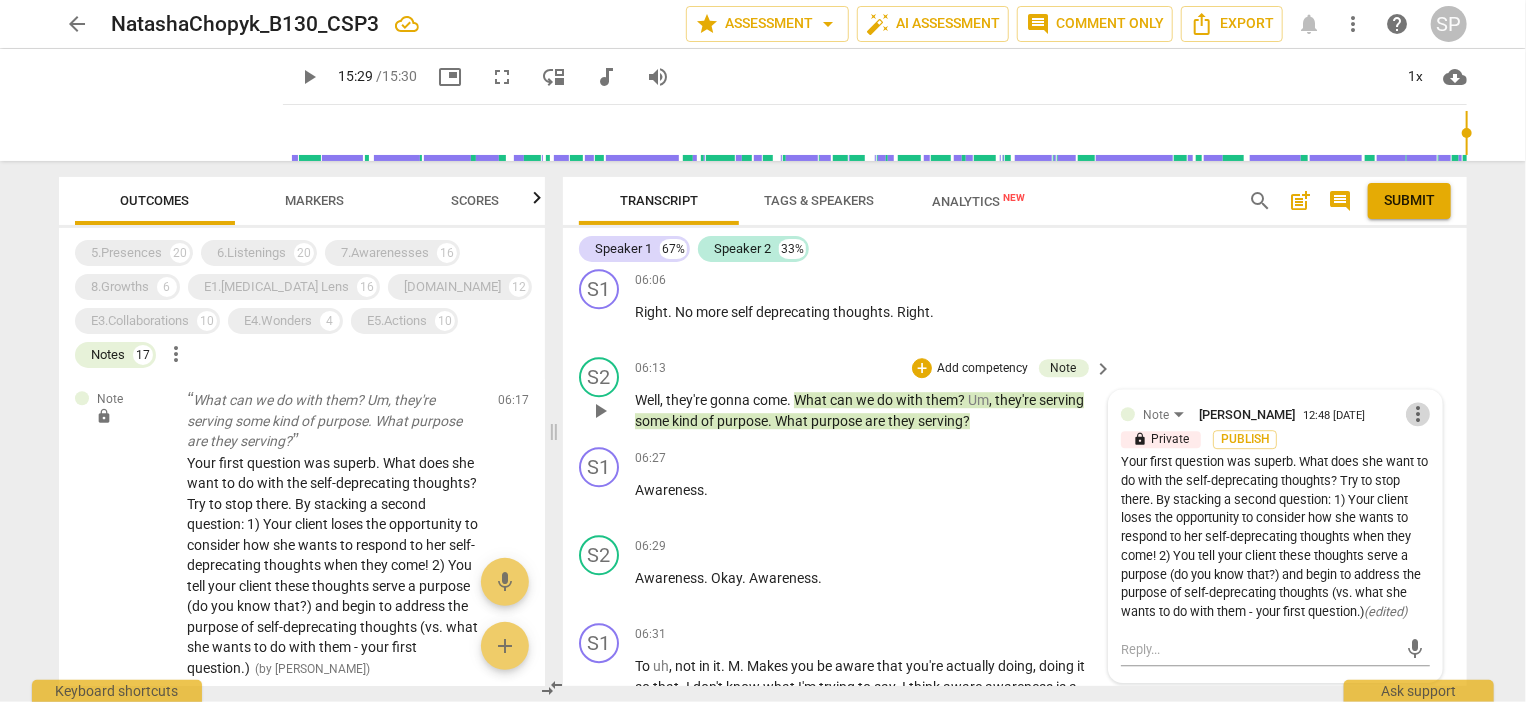 click on "more_vert" at bounding box center [1418, 414] 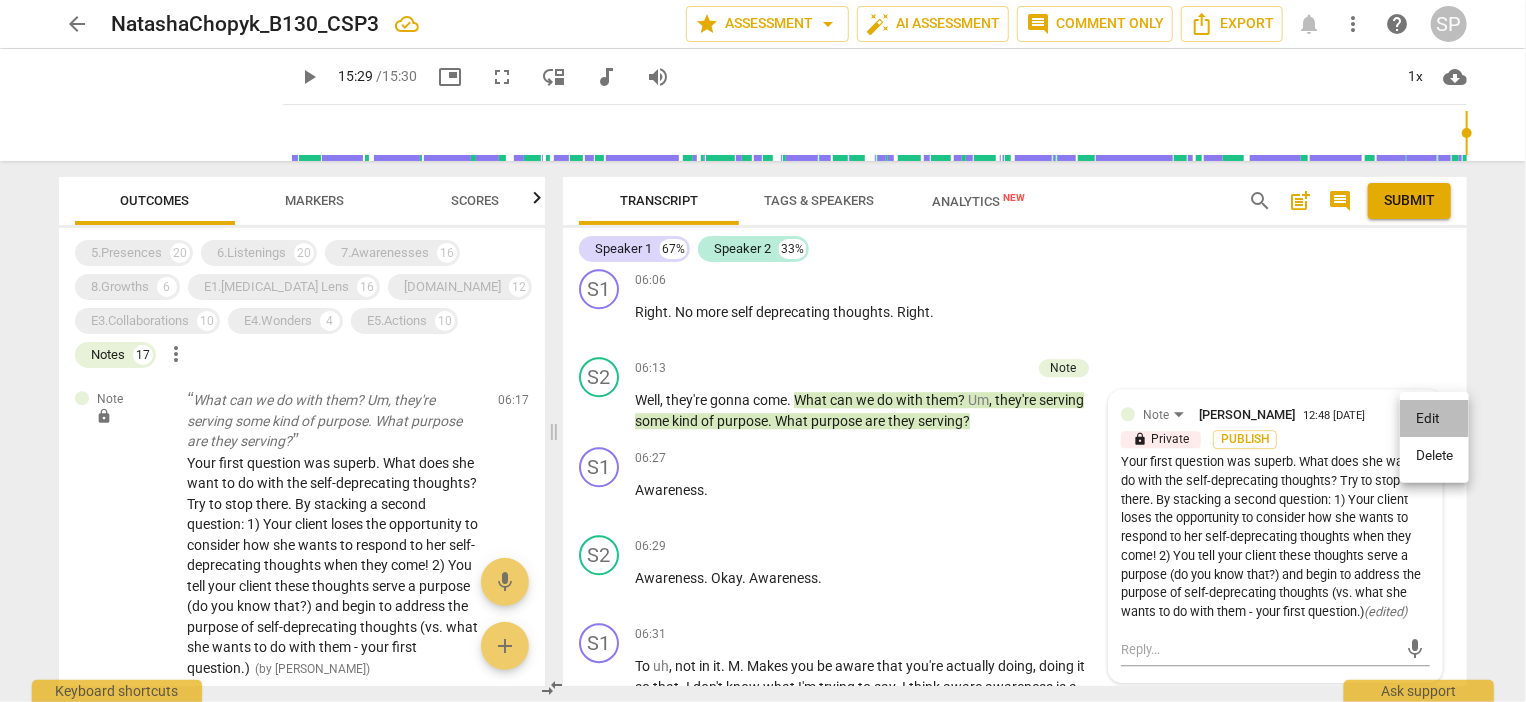 click on "Edit" at bounding box center [1434, 419] 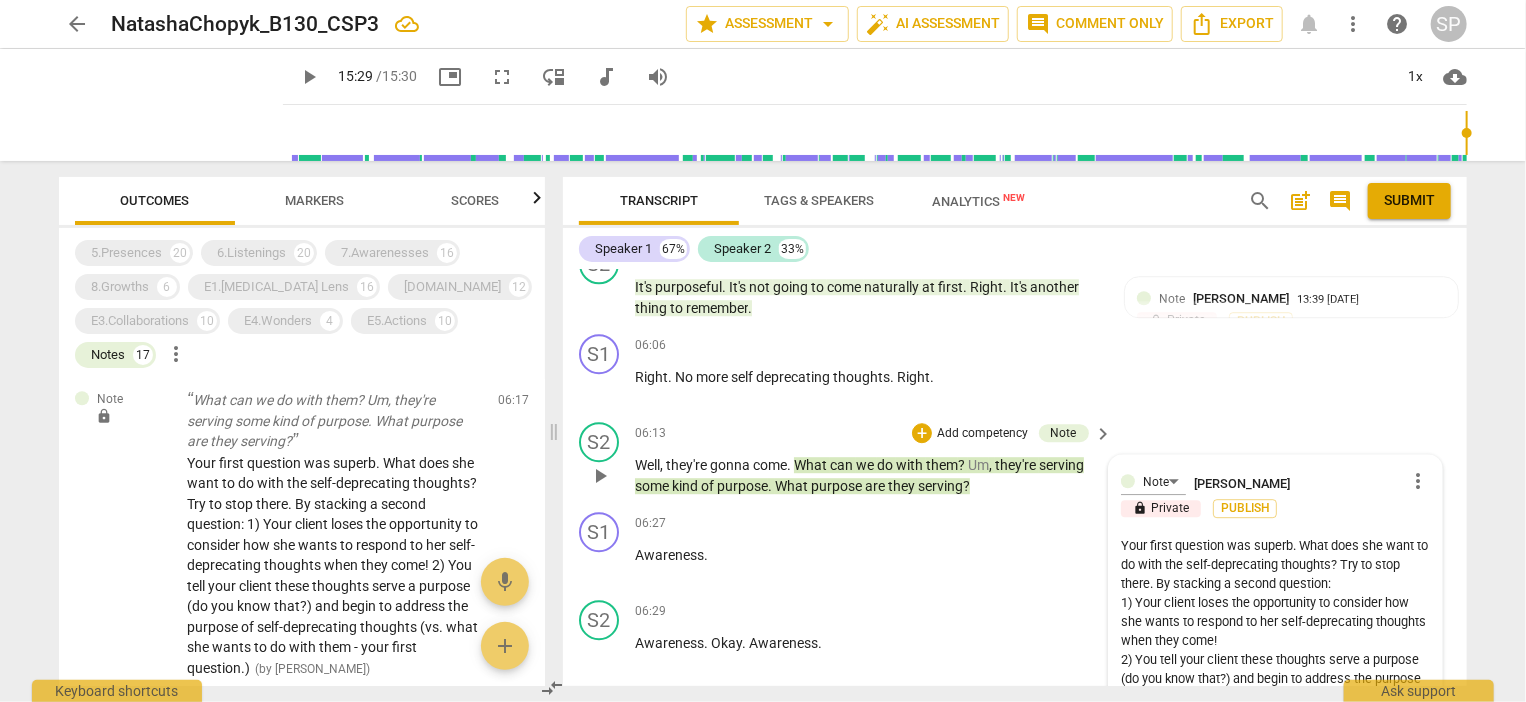 scroll, scrollTop: 2828, scrollLeft: 0, axis: vertical 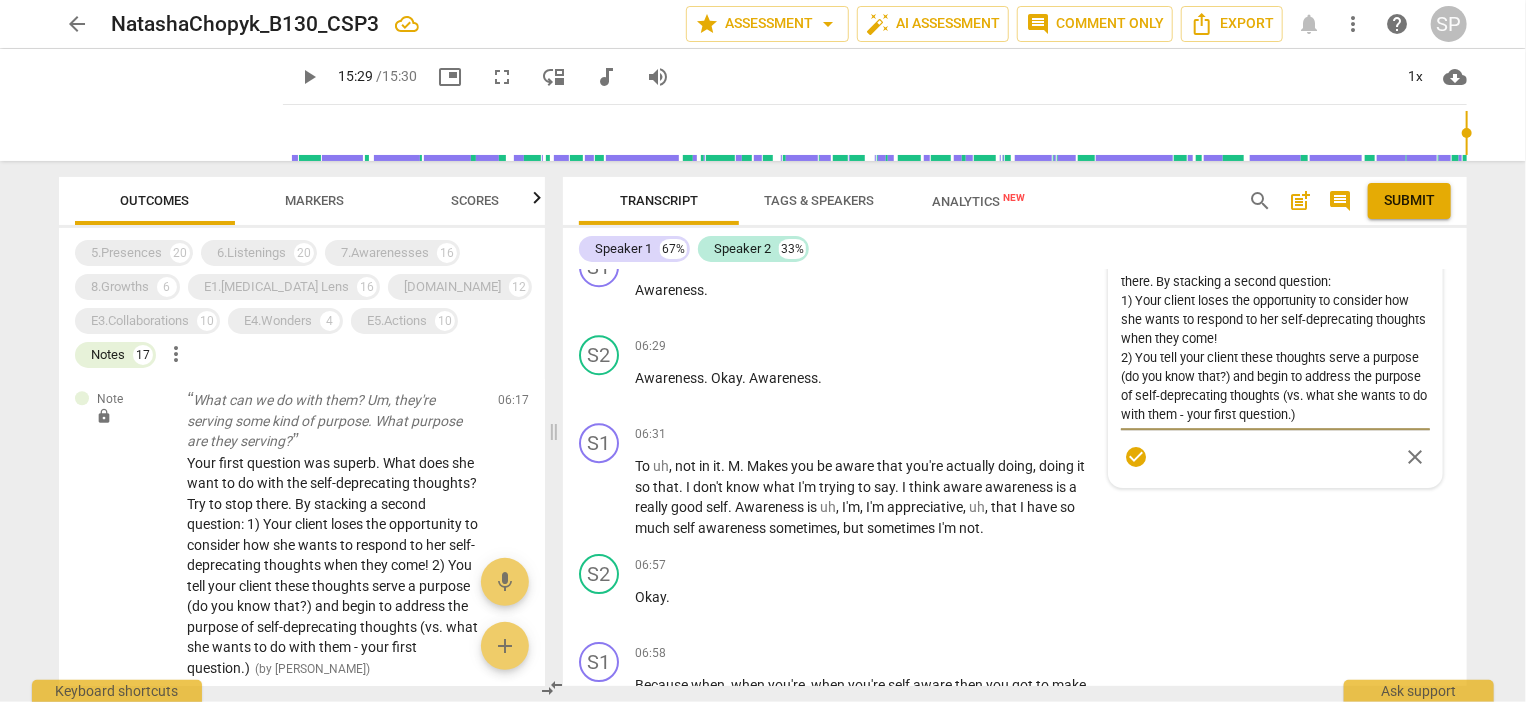 click on "Your first question was superb. What does she want to do with the self-deprecating thoughts? Try to stop there. By stacking a second question:
1) Your client loses the opportunity to consider how she wants to respond to her self-deprecating thoughts when they come!
2) You tell your client these thoughts serve a purpose (do you know that?) and begin to address the purpose of self-deprecating thoughts (vs. what she wants to do with them - your first question.)" at bounding box center [1275, 347] 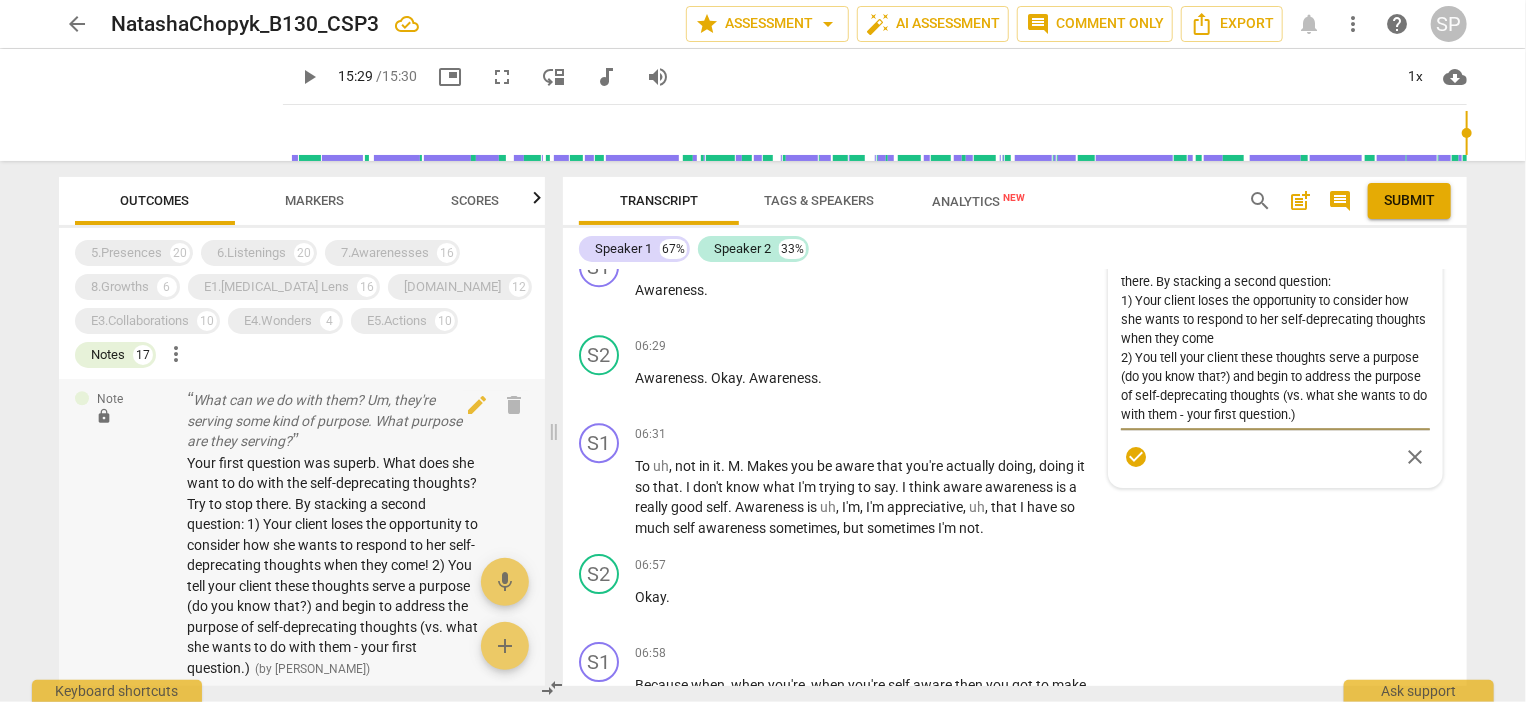 scroll, scrollTop: 2888, scrollLeft: 0, axis: vertical 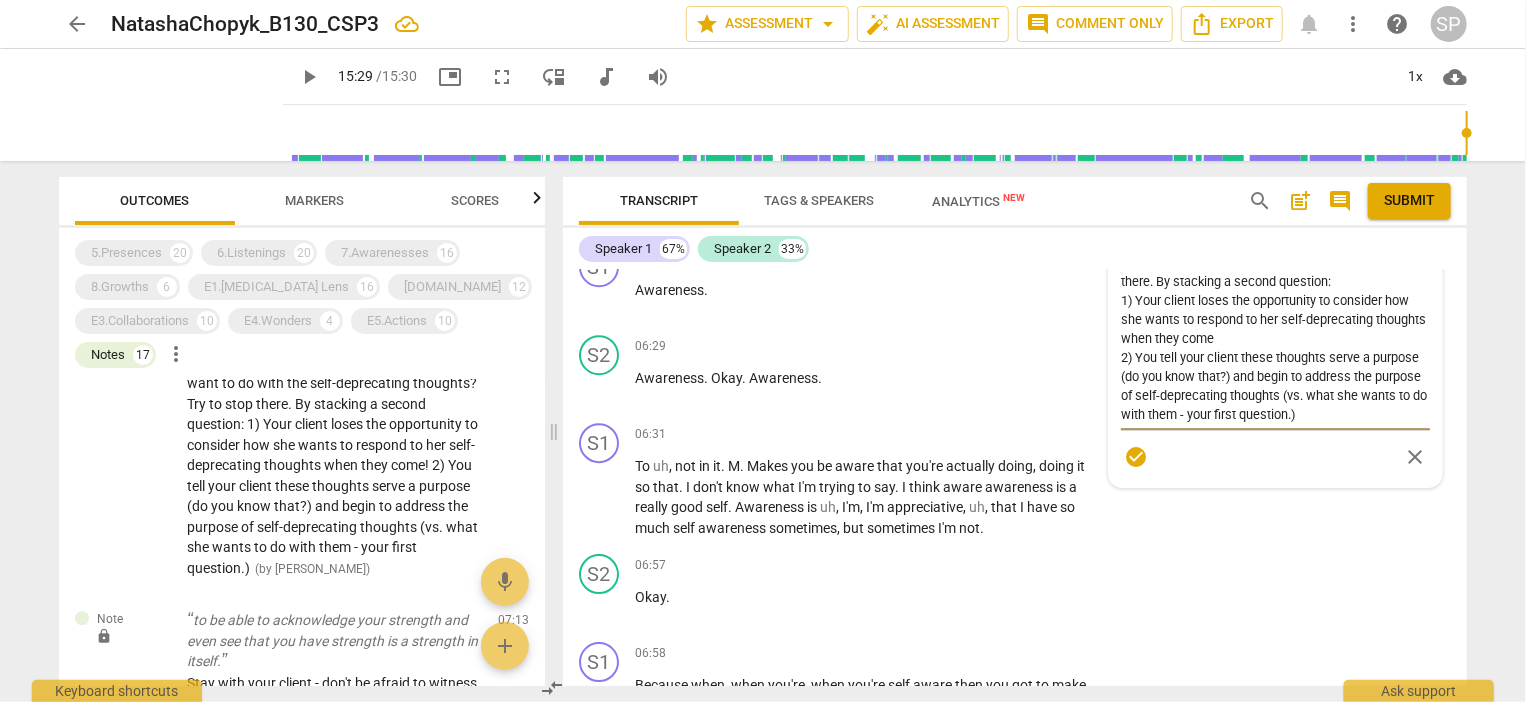 click on "Your first question was superb. What does she want to do with the self-deprecating thoughts? Try to stop there. By stacking a second question:
1) Your client loses the opportunity to consider how she wants to respond to her self-deprecating thoughts when they come
2) You tell your client these thoughts serve a purpose (do you know that?) and begin to address the purpose of self-deprecating thoughts (vs. what she wants to do with them - your first question.)" at bounding box center (1275, 347) 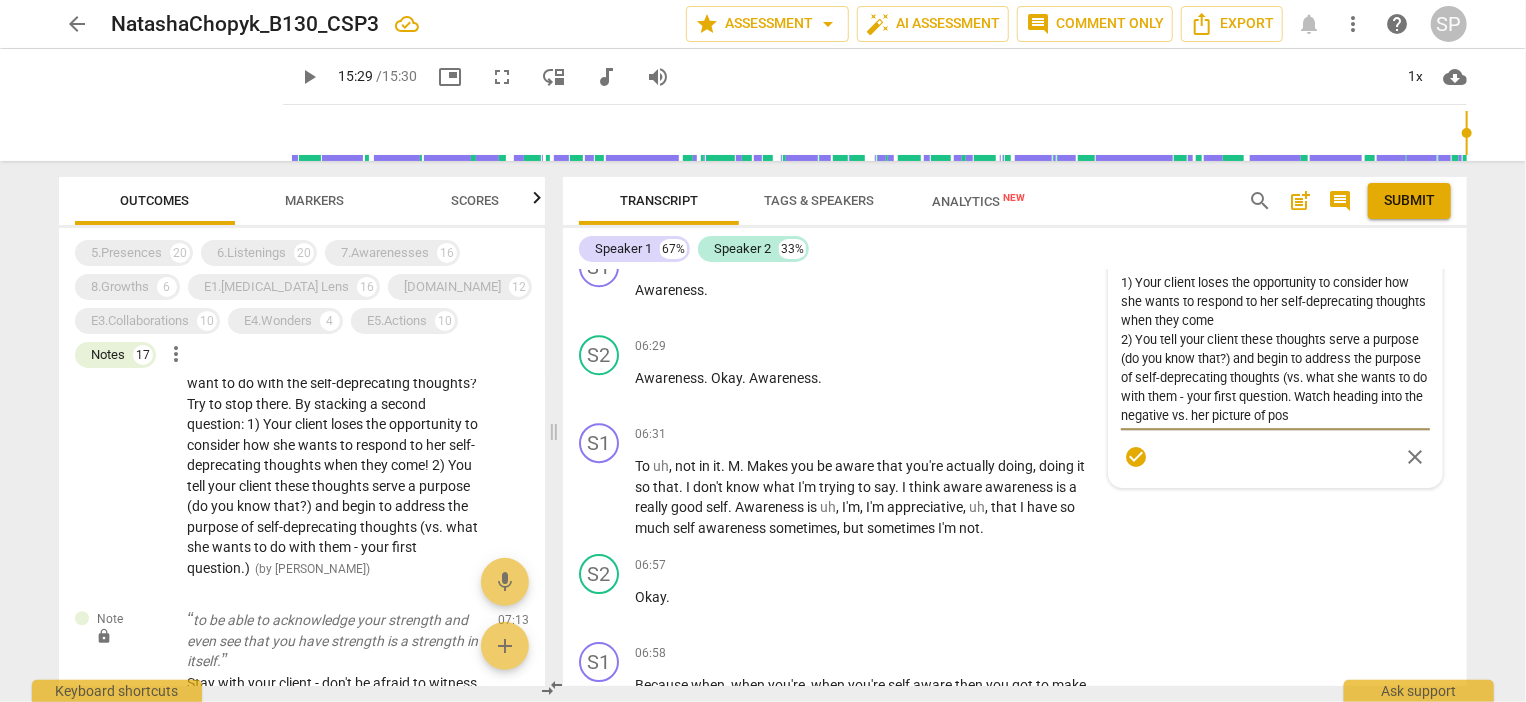 scroll, scrollTop: 73, scrollLeft: 0, axis: vertical 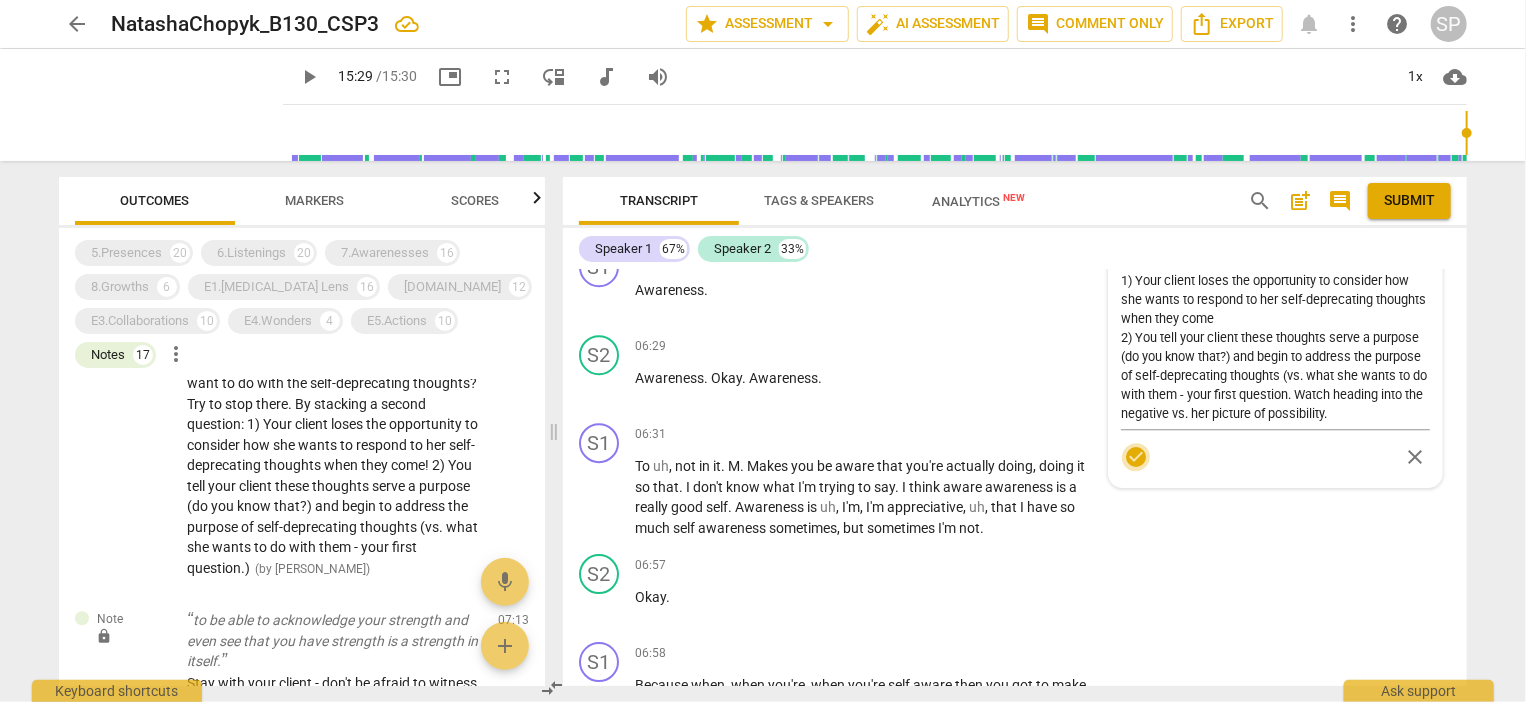 click on "check_circle" at bounding box center (1136, 457) 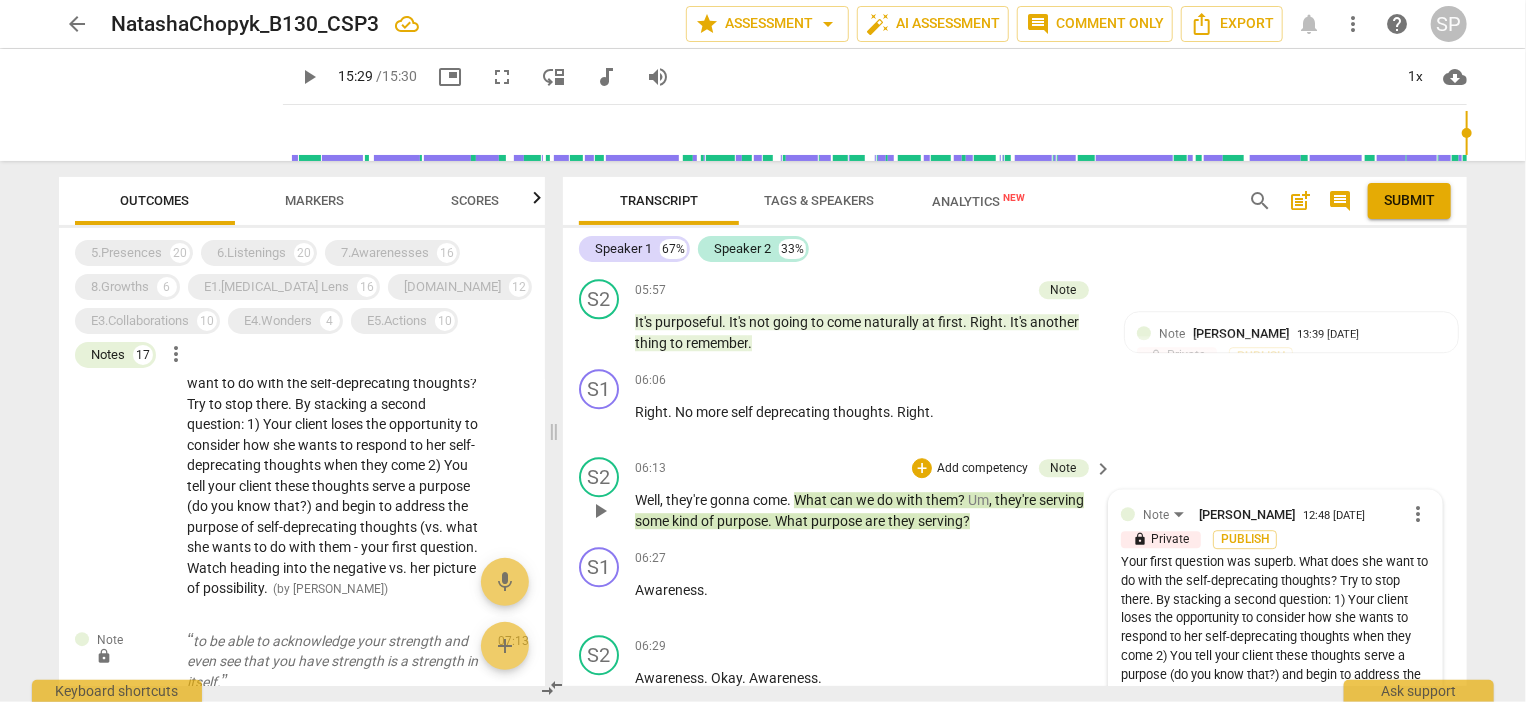 scroll, scrollTop: 2928, scrollLeft: 0, axis: vertical 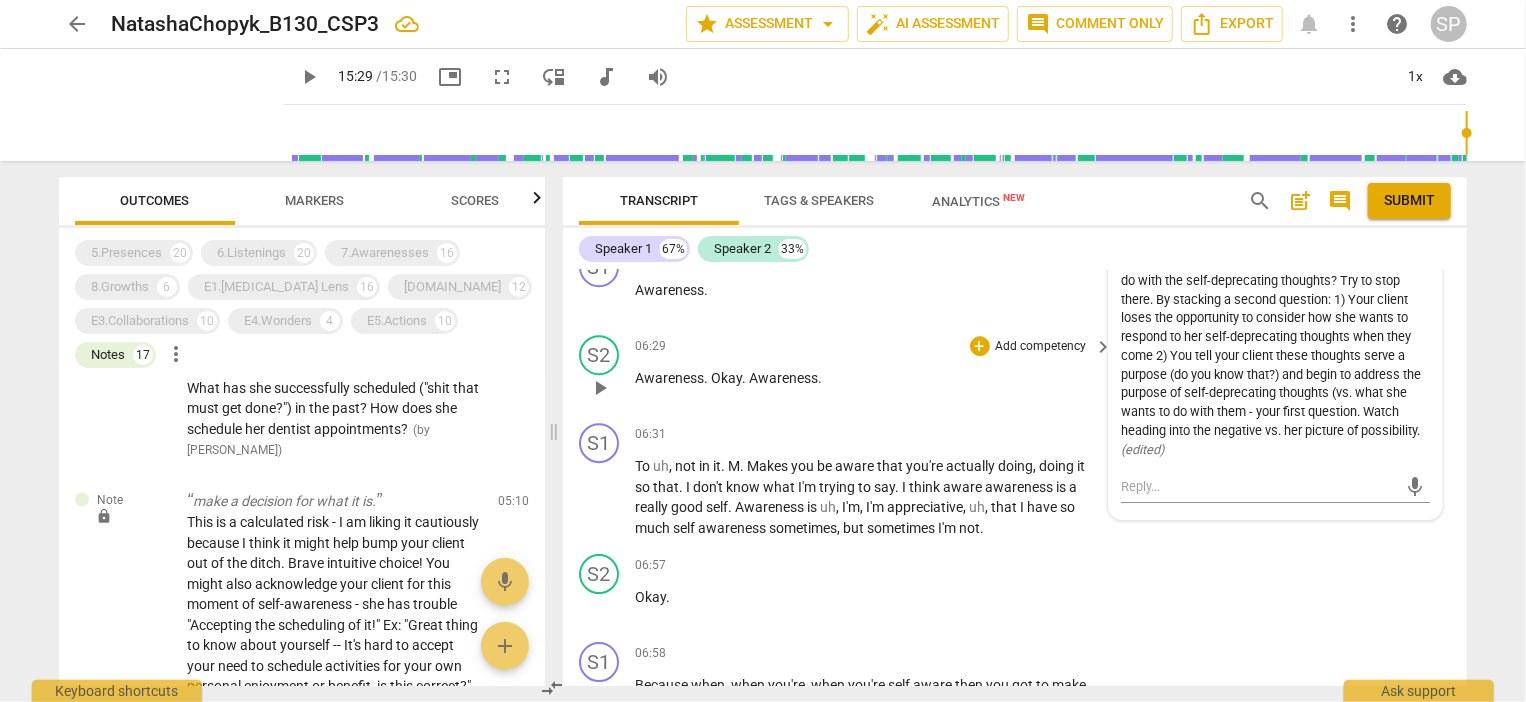 click on "S2 play_arrow pause 06:29 + Add competency keyboard_arrow_right Awareness .   Okay .   Awareness ." at bounding box center [1015, 371] 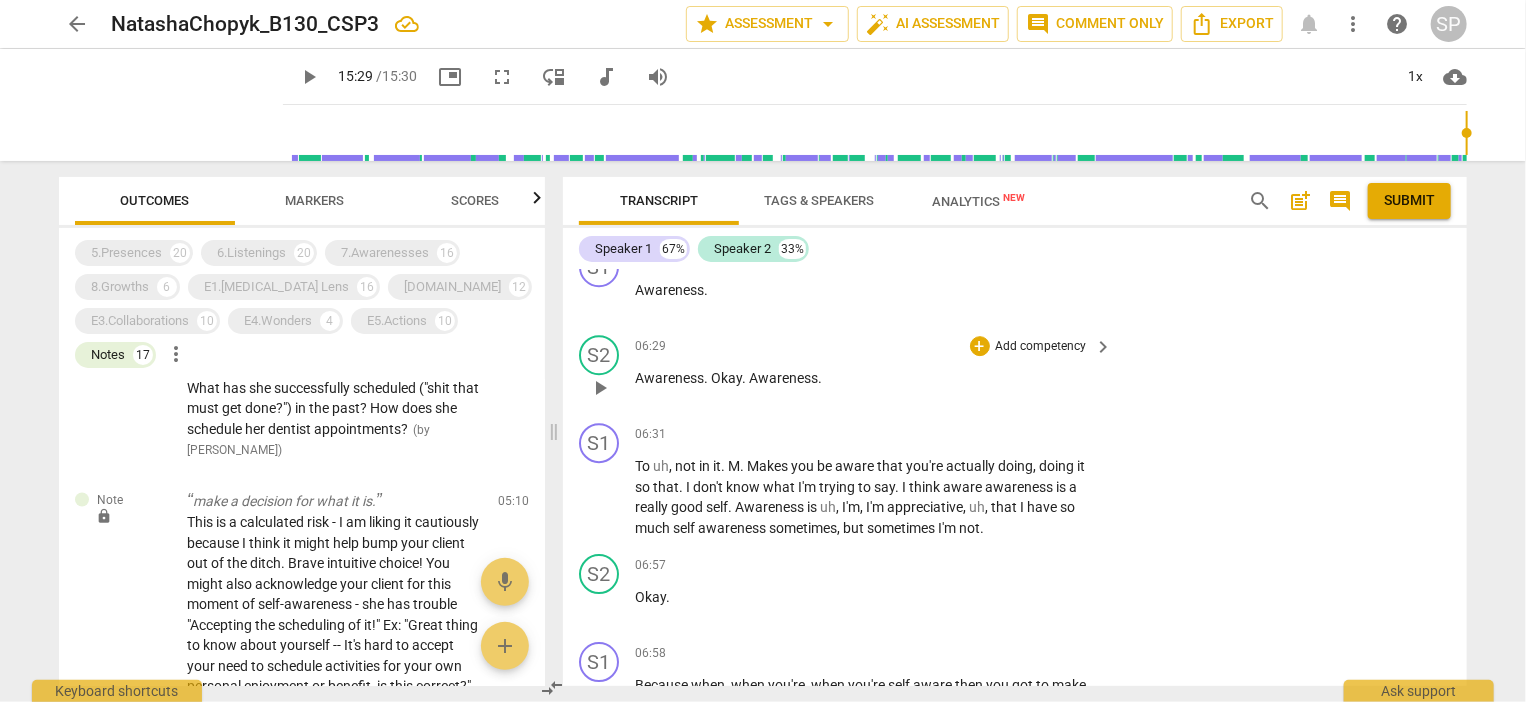 scroll, scrollTop: 2728, scrollLeft: 0, axis: vertical 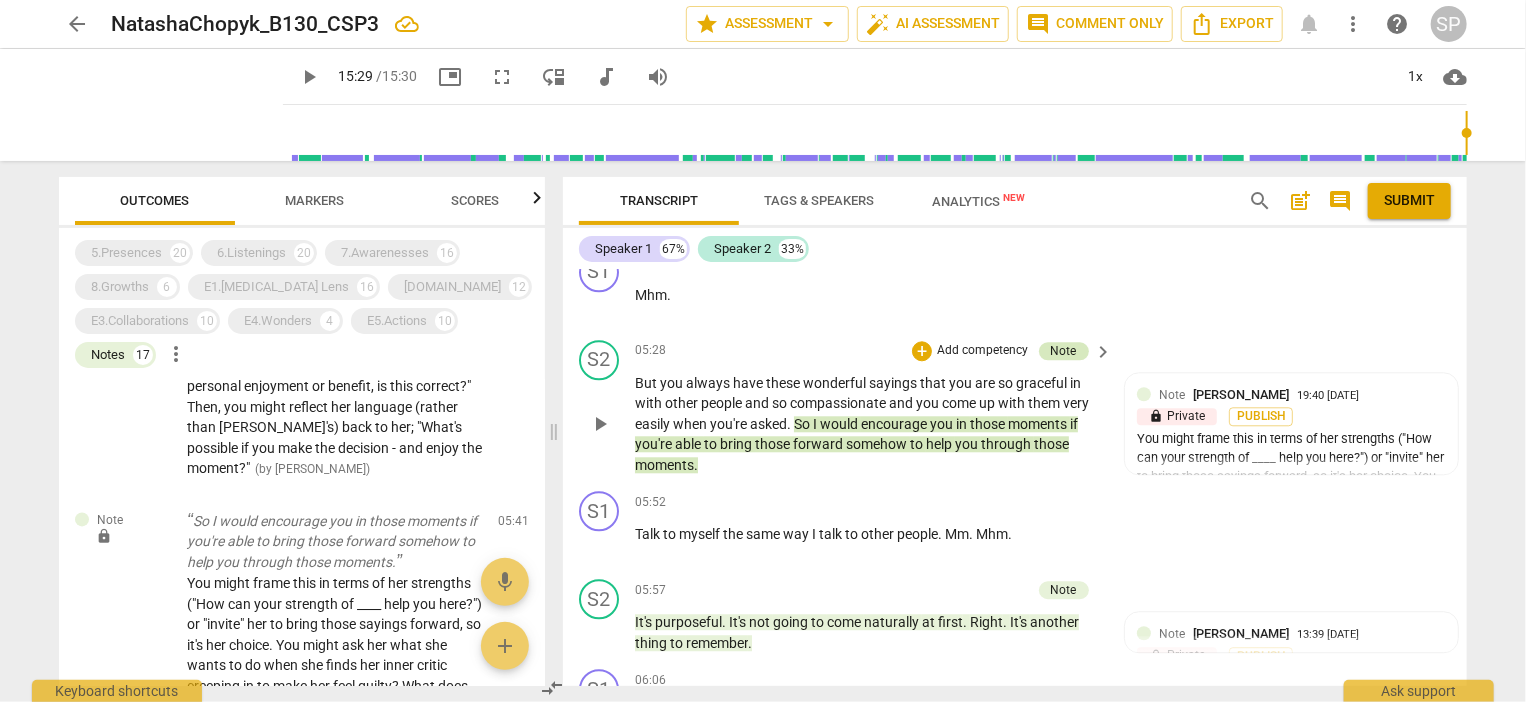 click on "Note" at bounding box center [1064, 351] 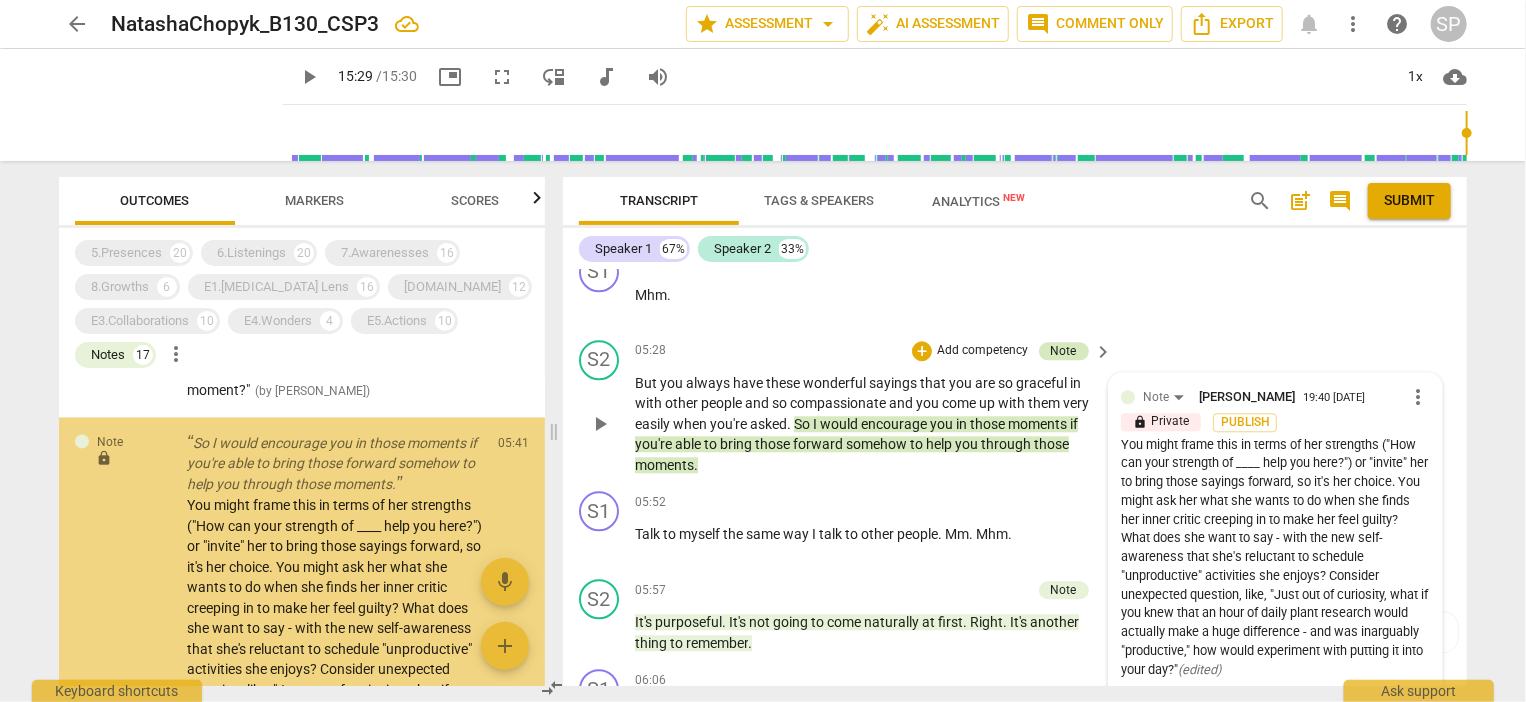 scroll, scrollTop: 2231, scrollLeft: 0, axis: vertical 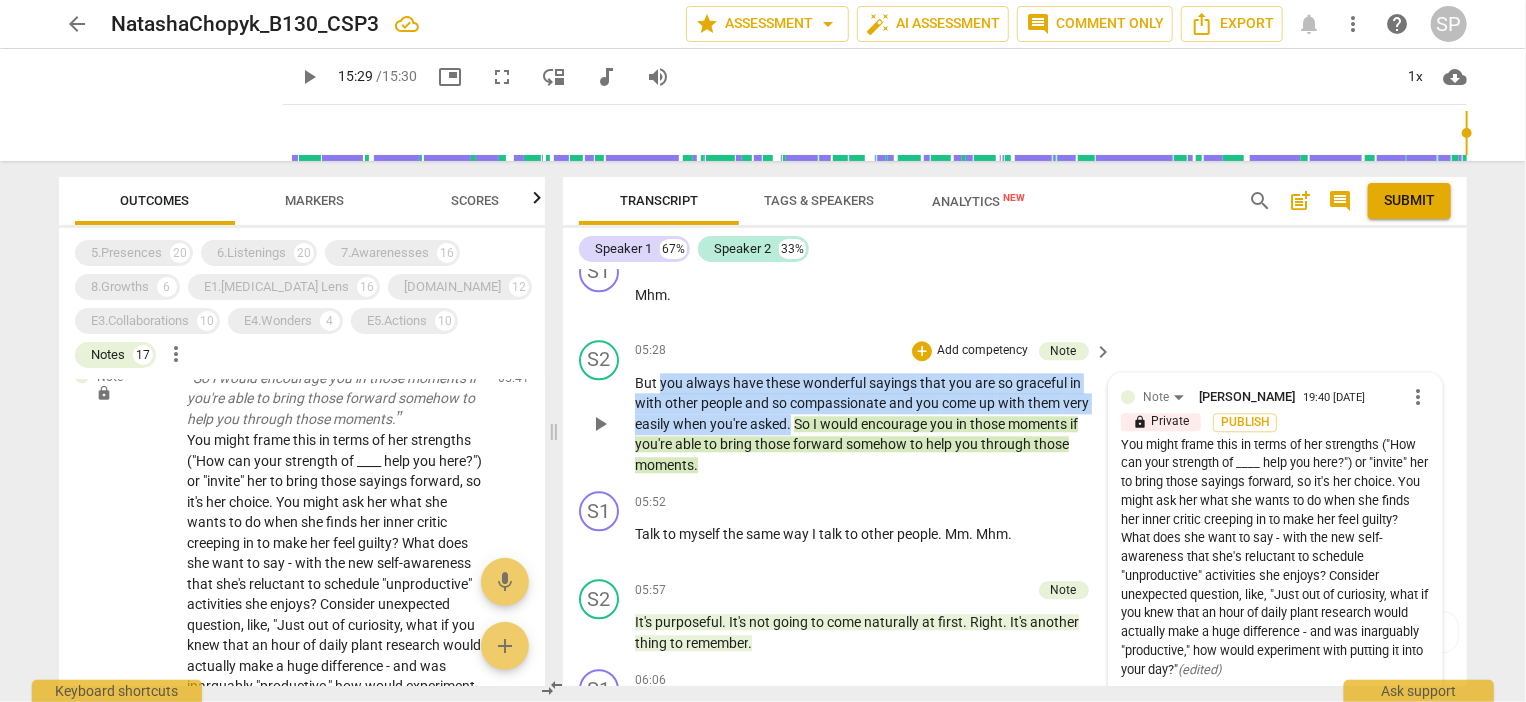 drag, startPoint x: 660, startPoint y: 384, endPoint x: 789, endPoint y: 428, distance: 136.29747 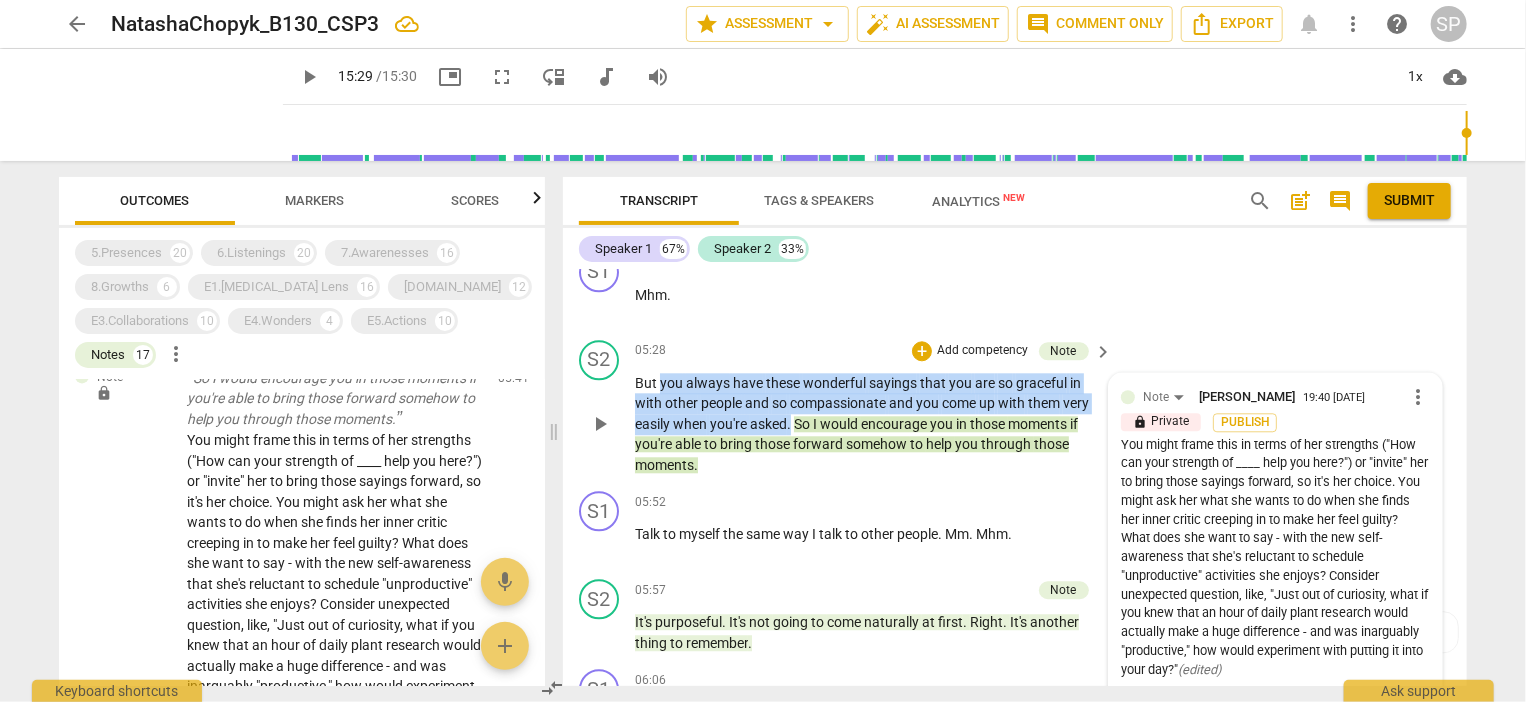 click on "But   you   always   have   these   wonderful   sayings   that   you   are   so   graceful   in   with   other   people   and   so   compassionate   and   you   come   up   with   them   very   easily   when   you're   asked .   So   I   would   encourage   you   in   those   moments   if   you're   able   to   bring   those   forward   somehow   to   help   you   through   those   moments ." at bounding box center (869, 424) 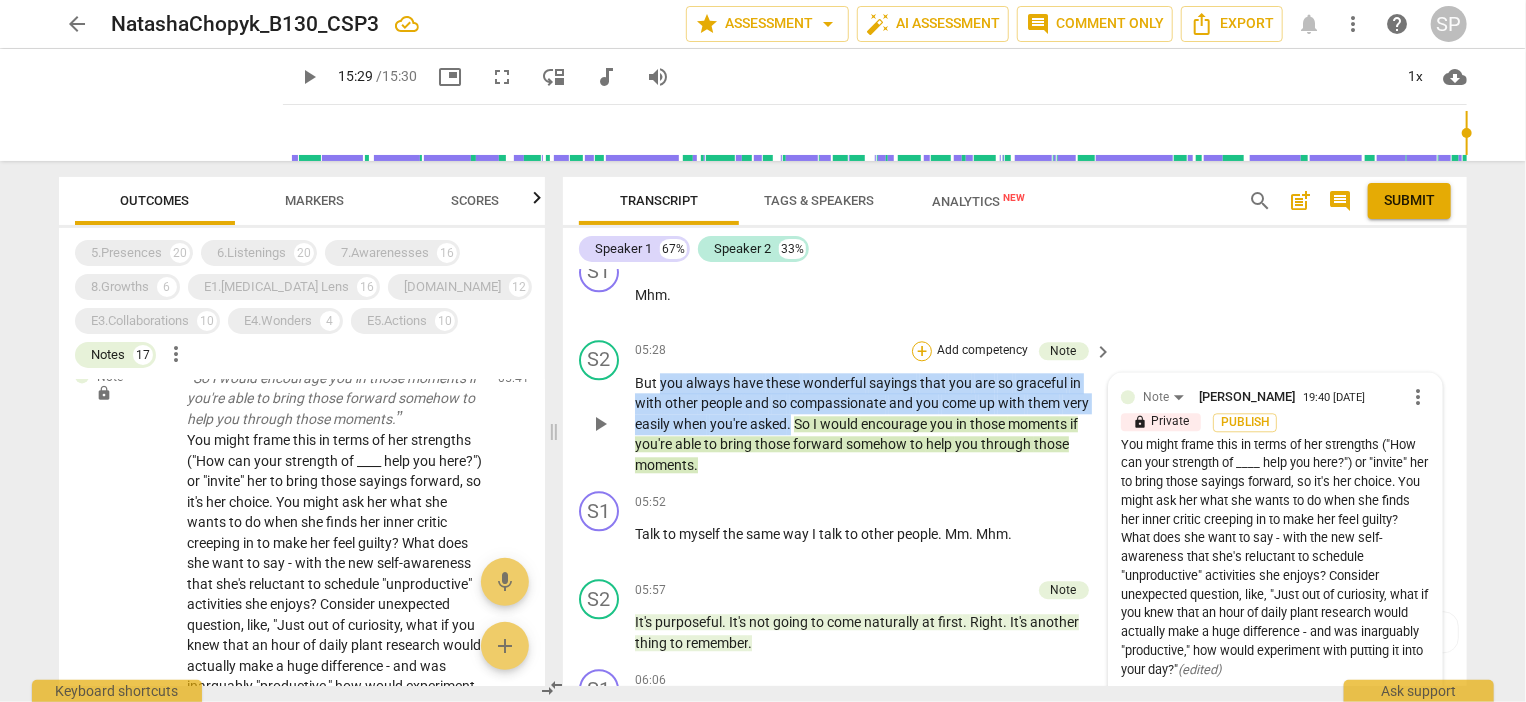 click on "+" at bounding box center [922, 351] 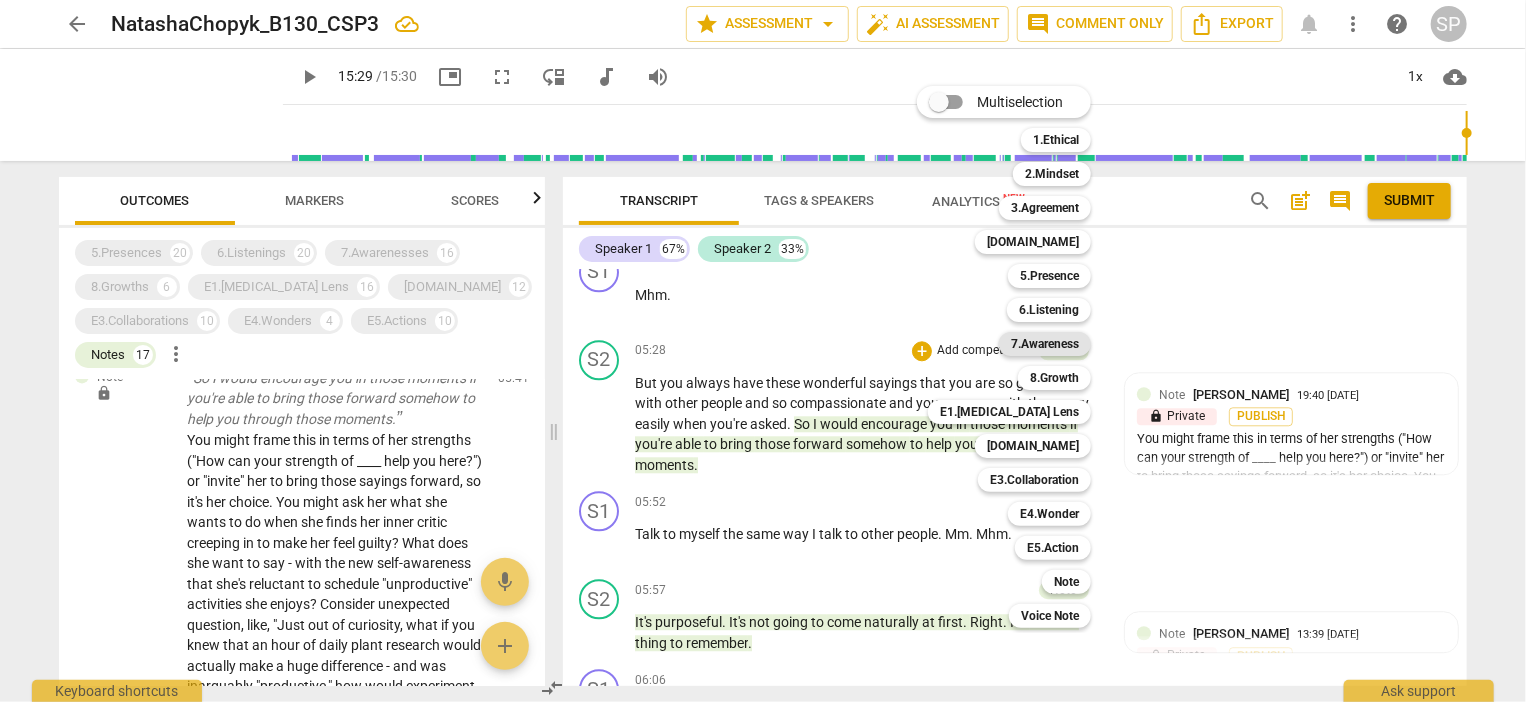 click on "7.Awareness" at bounding box center (1045, 344) 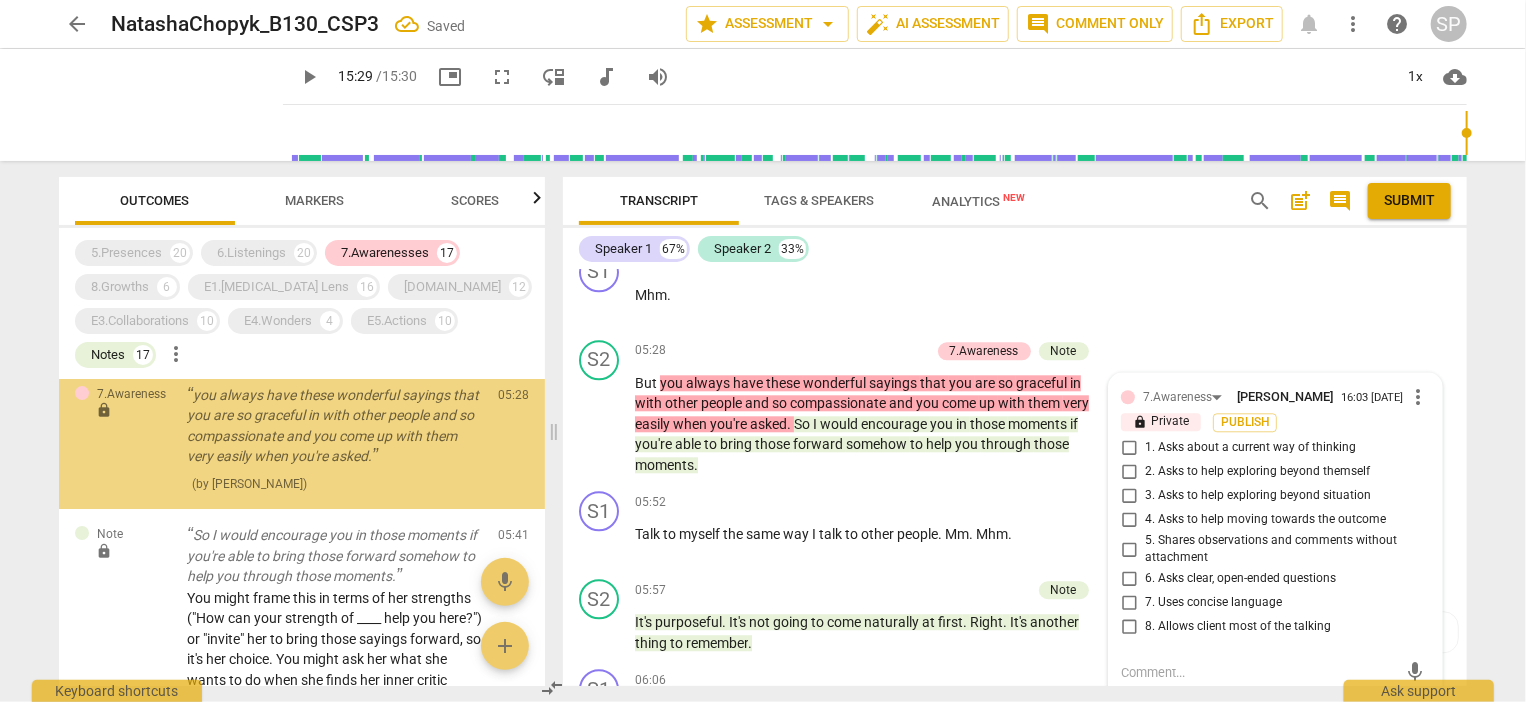 scroll, scrollTop: 3360, scrollLeft: 0, axis: vertical 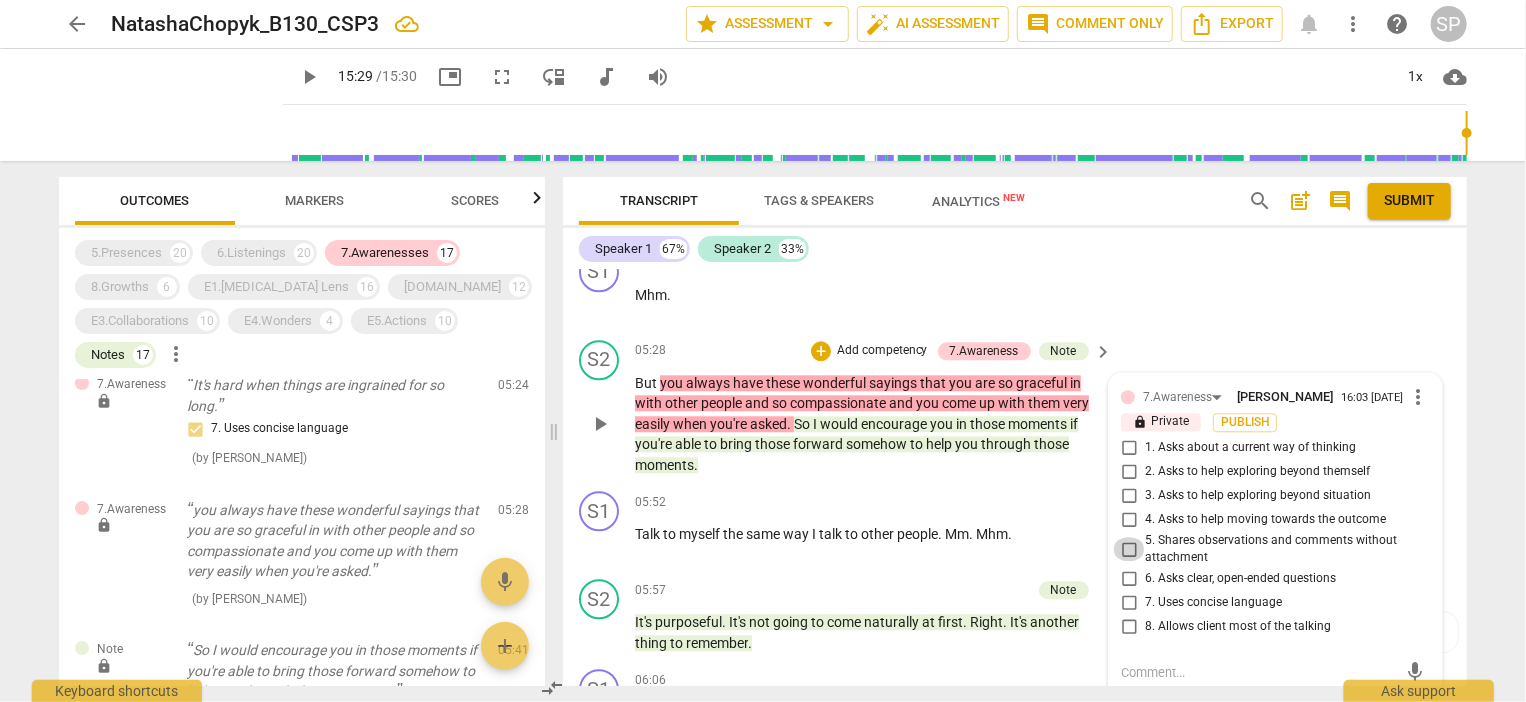 click on "5. Shares observations and comments without attachment" at bounding box center [1129, 549] 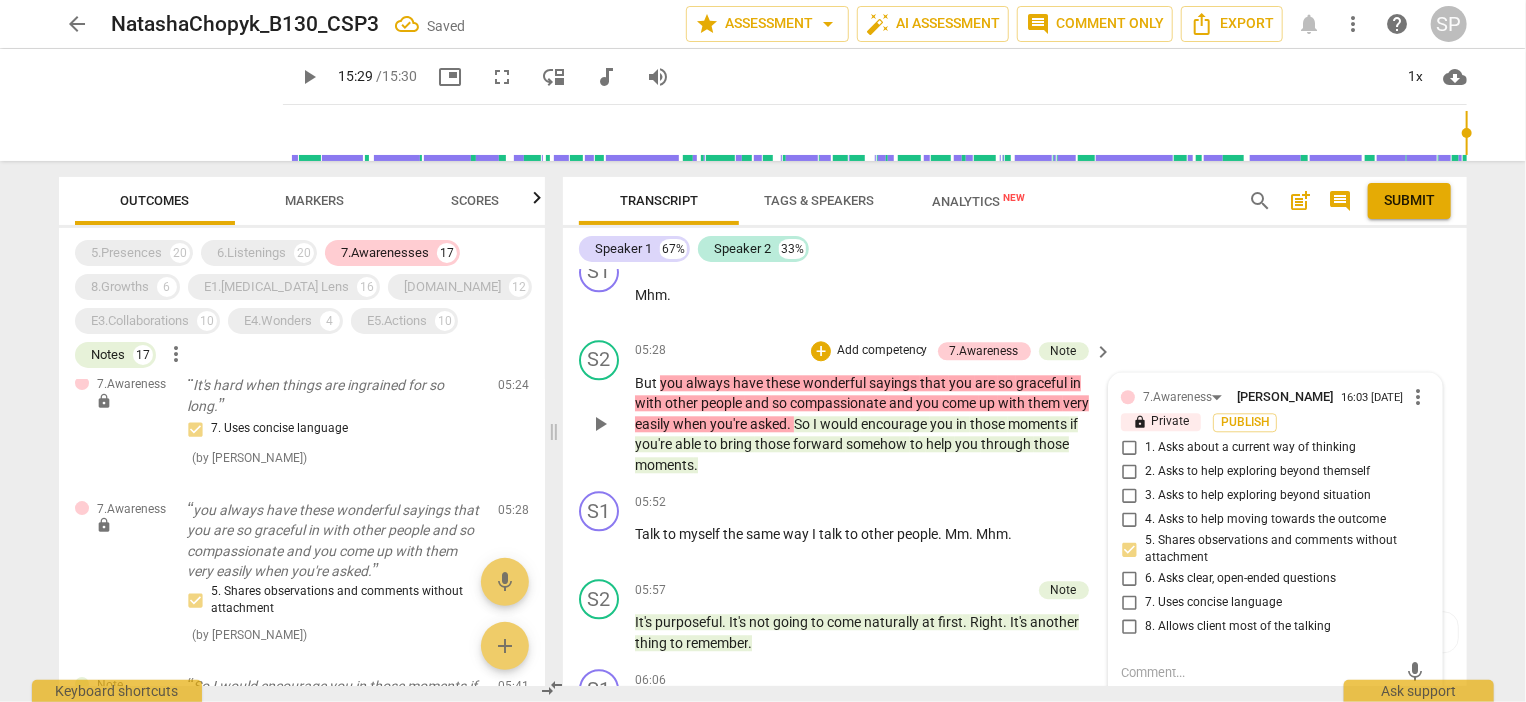 scroll, scrollTop: 2628, scrollLeft: 0, axis: vertical 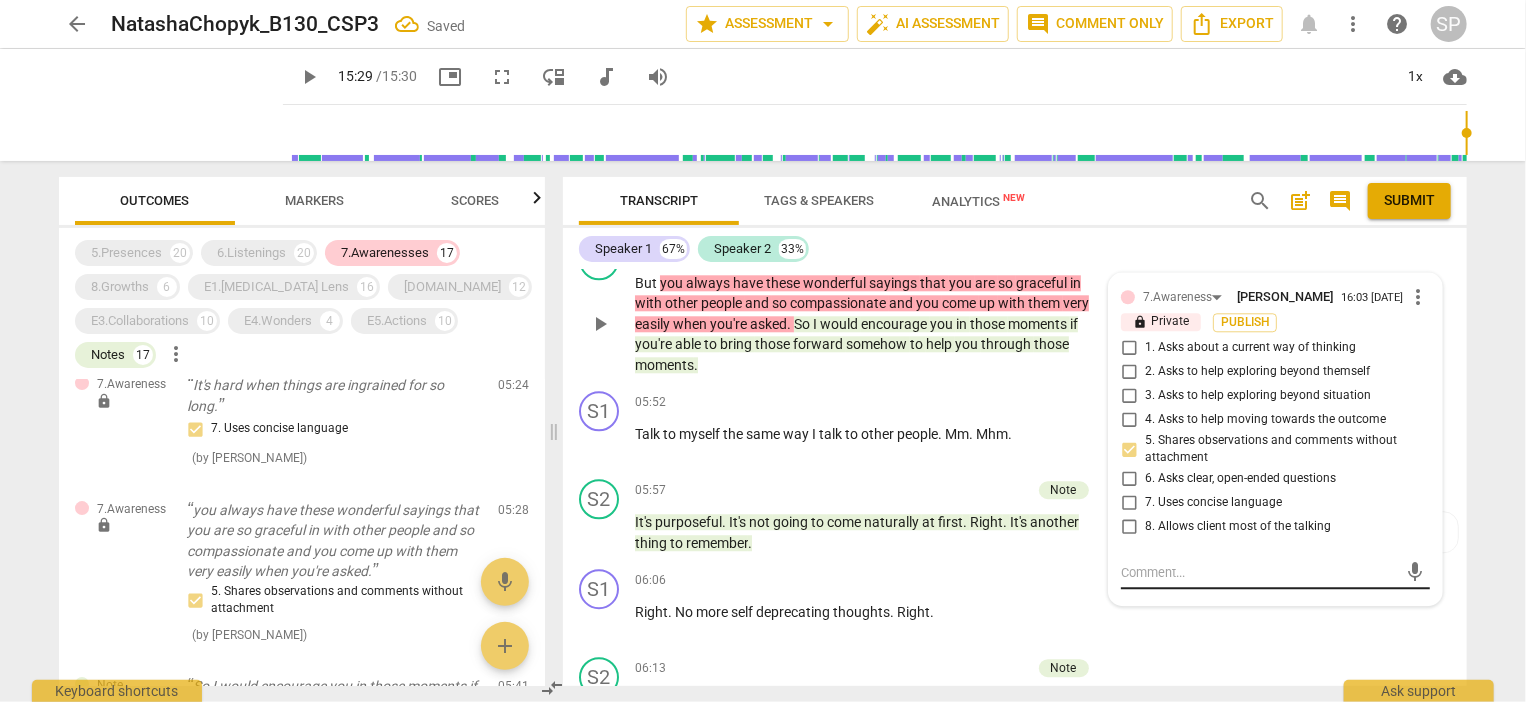 click at bounding box center [1259, 572] 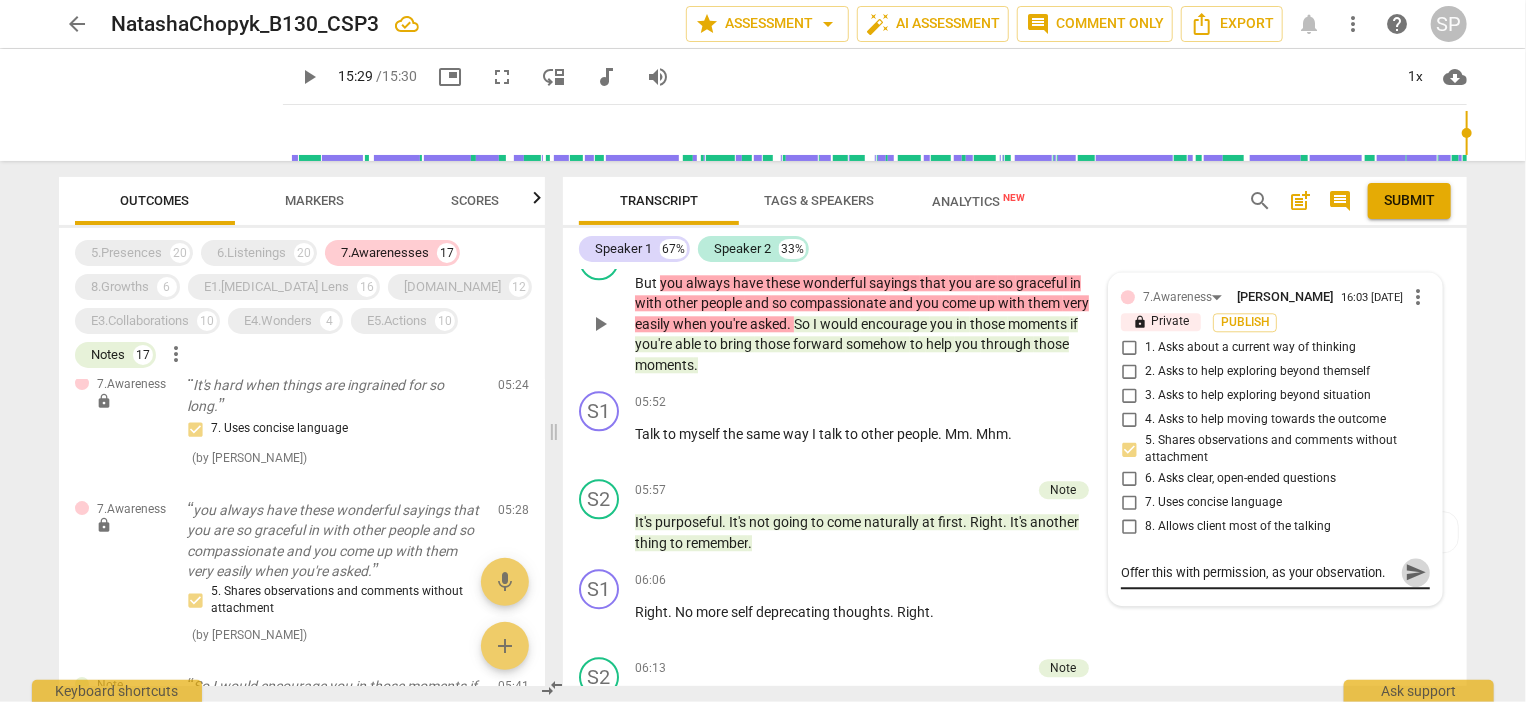 click on "send" at bounding box center (1415, 572) 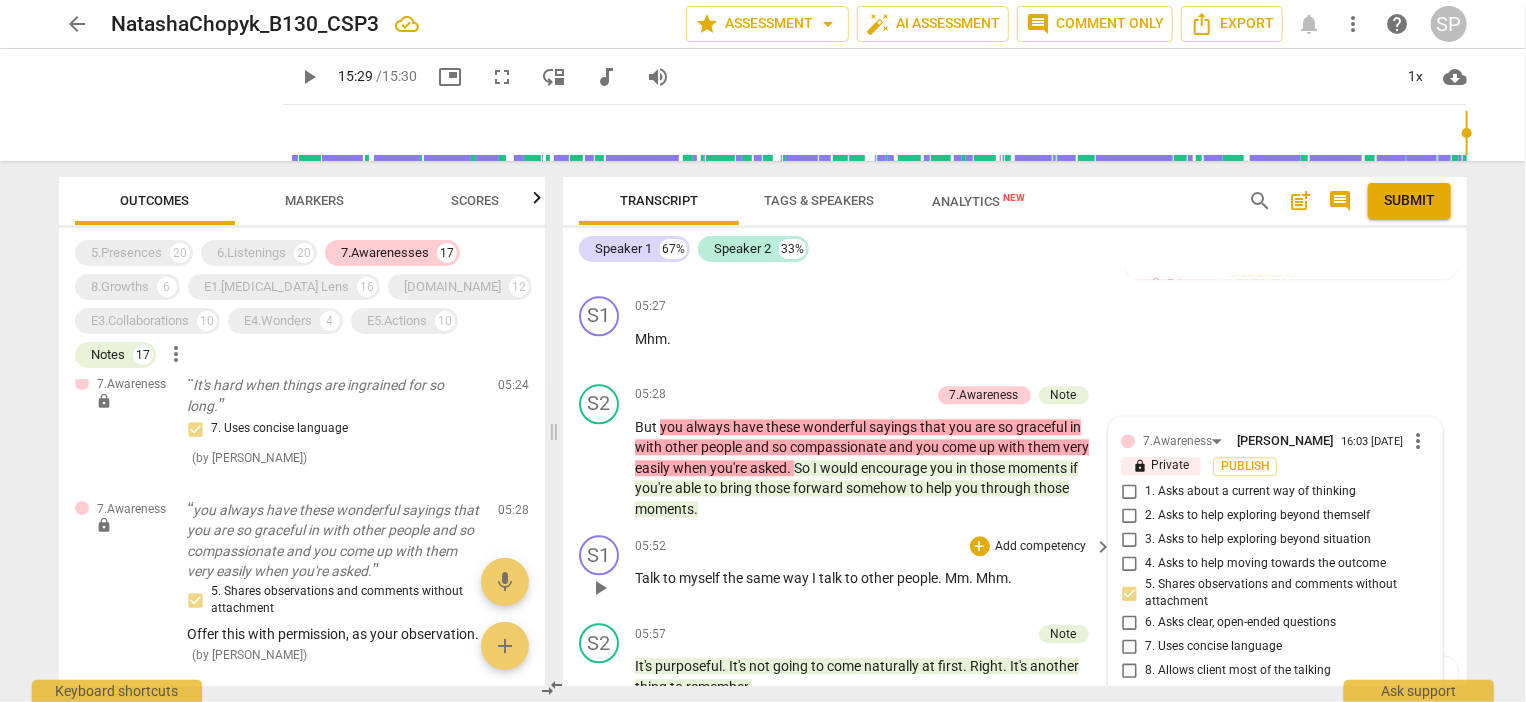 scroll, scrollTop: 2528, scrollLeft: 0, axis: vertical 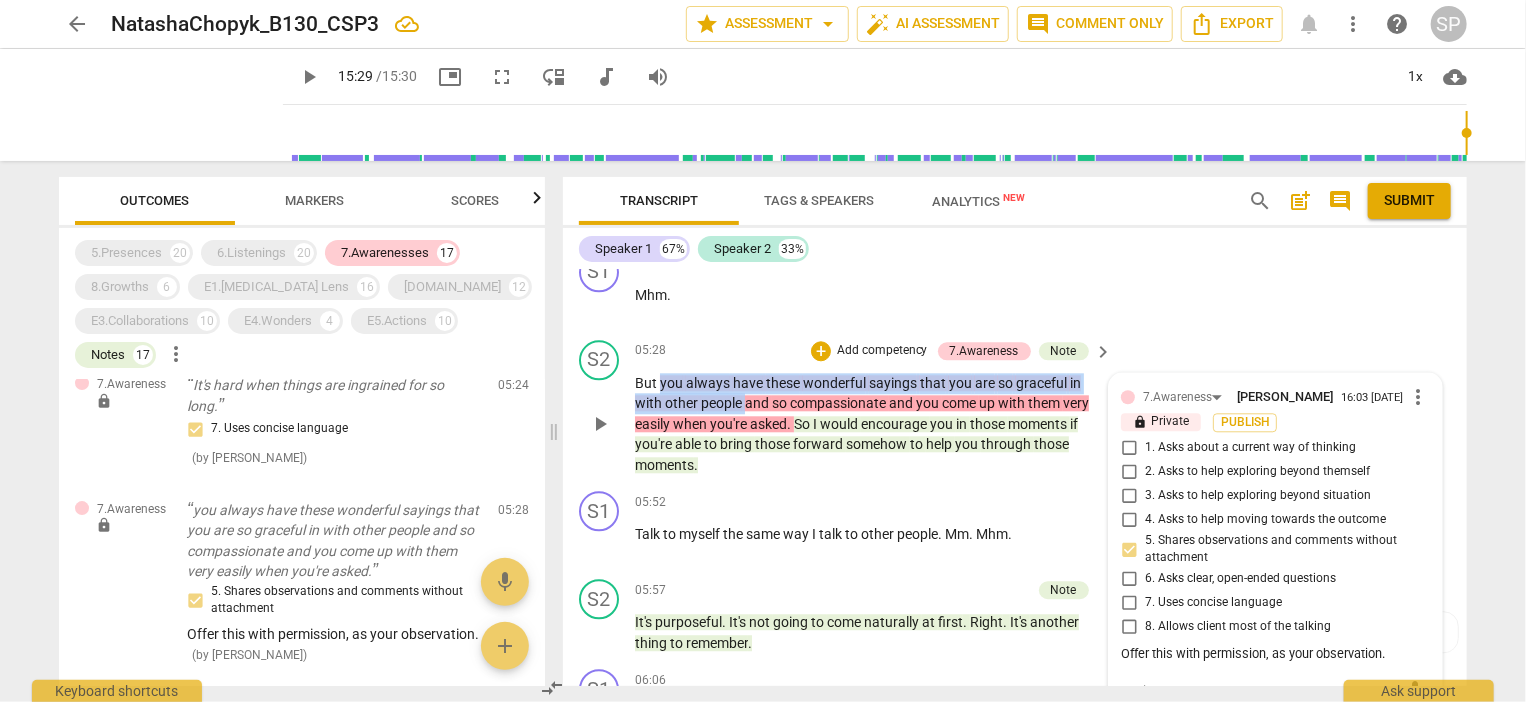 drag, startPoint x: 657, startPoint y: 385, endPoint x: 744, endPoint y: 407, distance: 89.73851 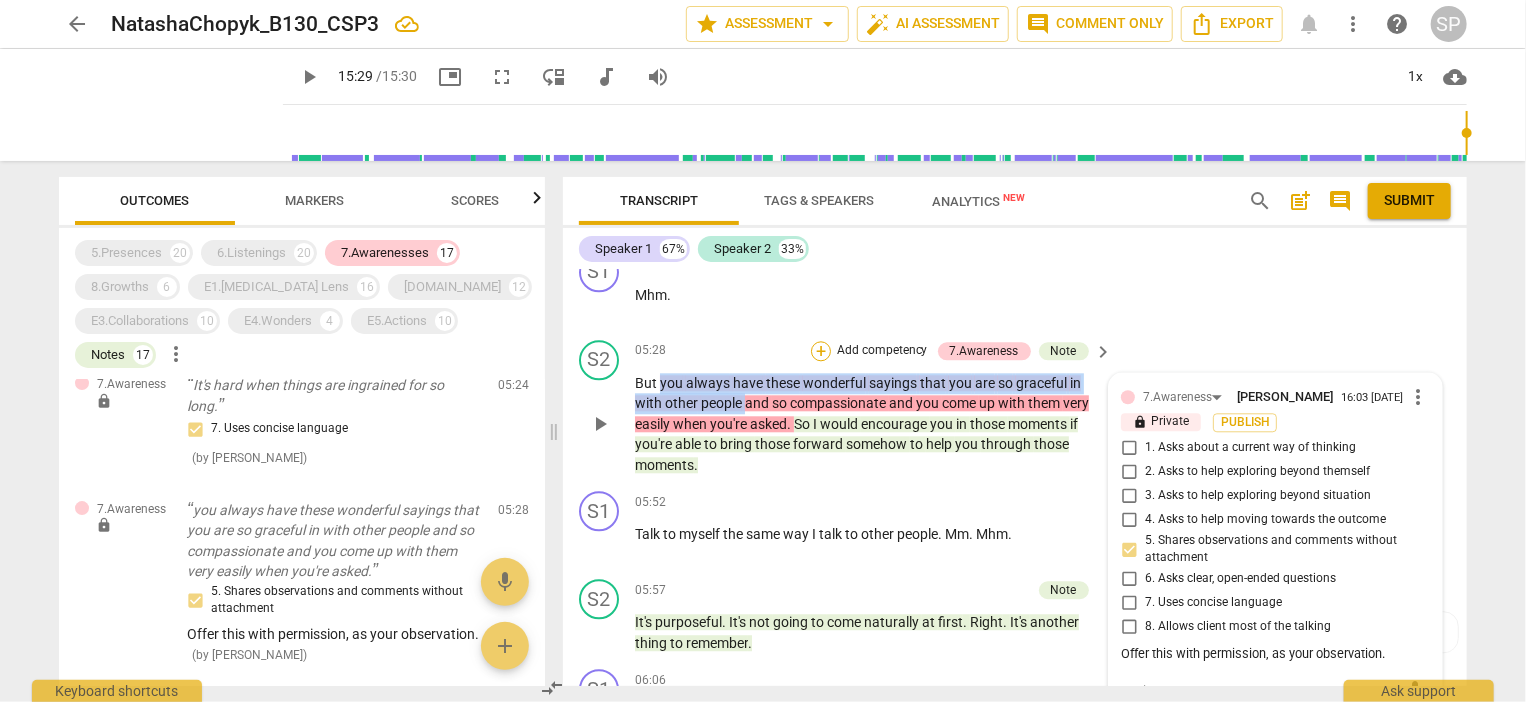 click on "+" at bounding box center [821, 351] 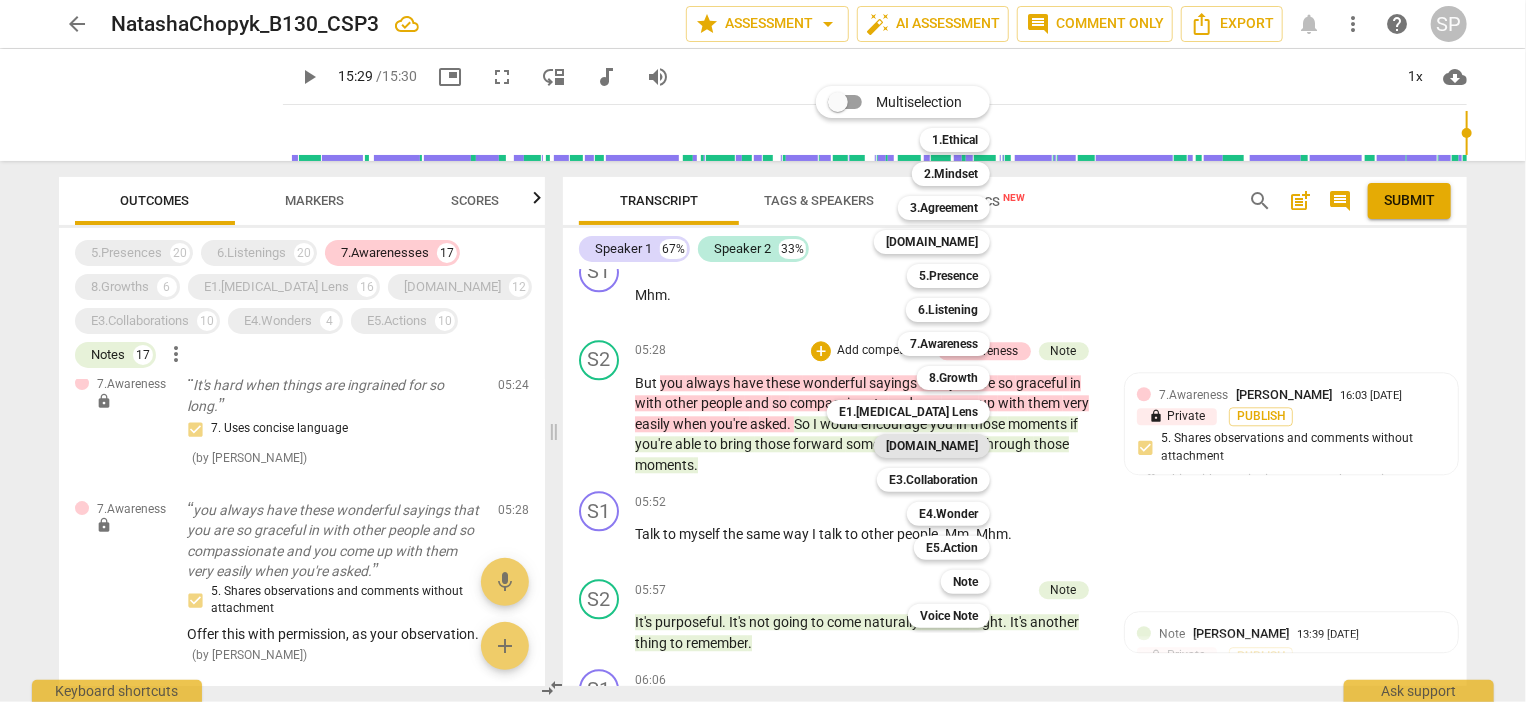click on "[DOMAIN_NAME]" at bounding box center [932, 446] 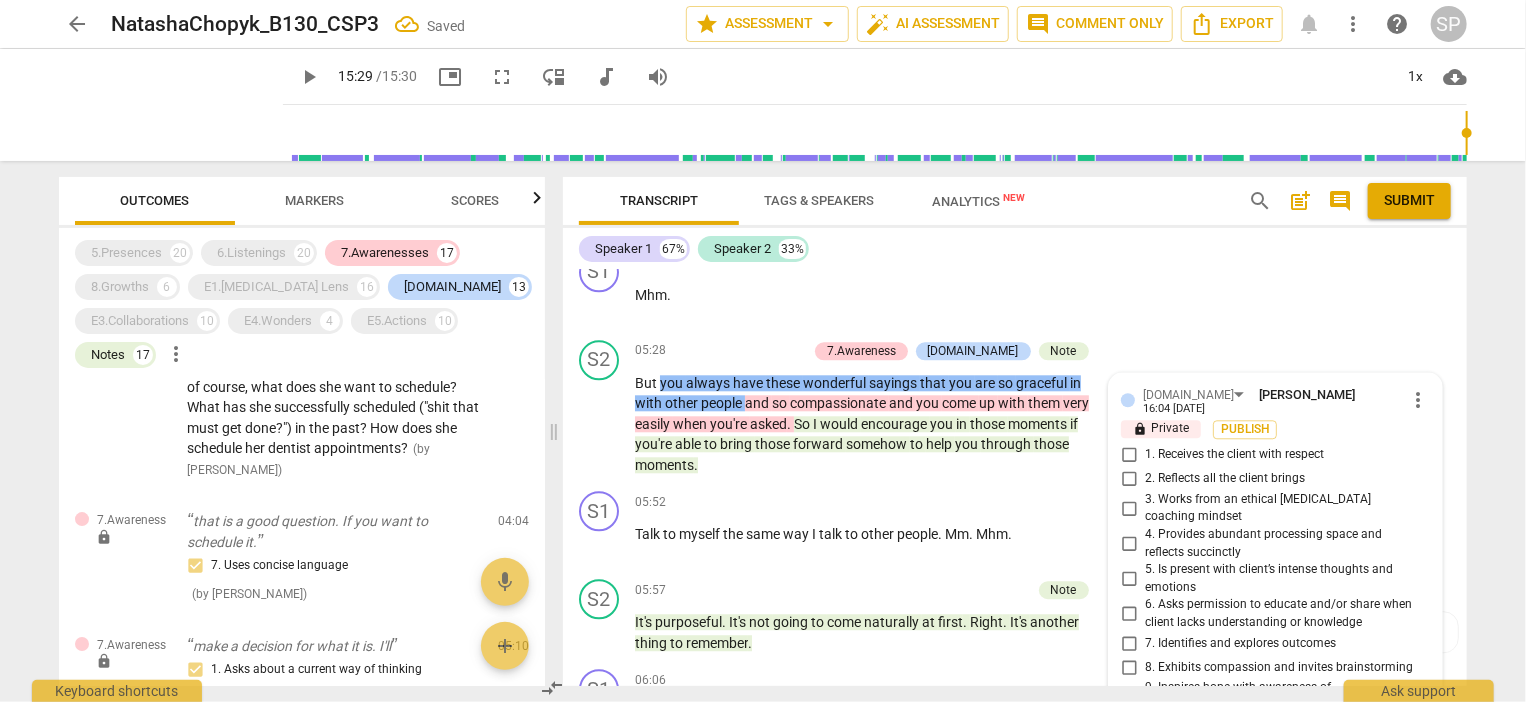 scroll, scrollTop: 2775, scrollLeft: 0, axis: vertical 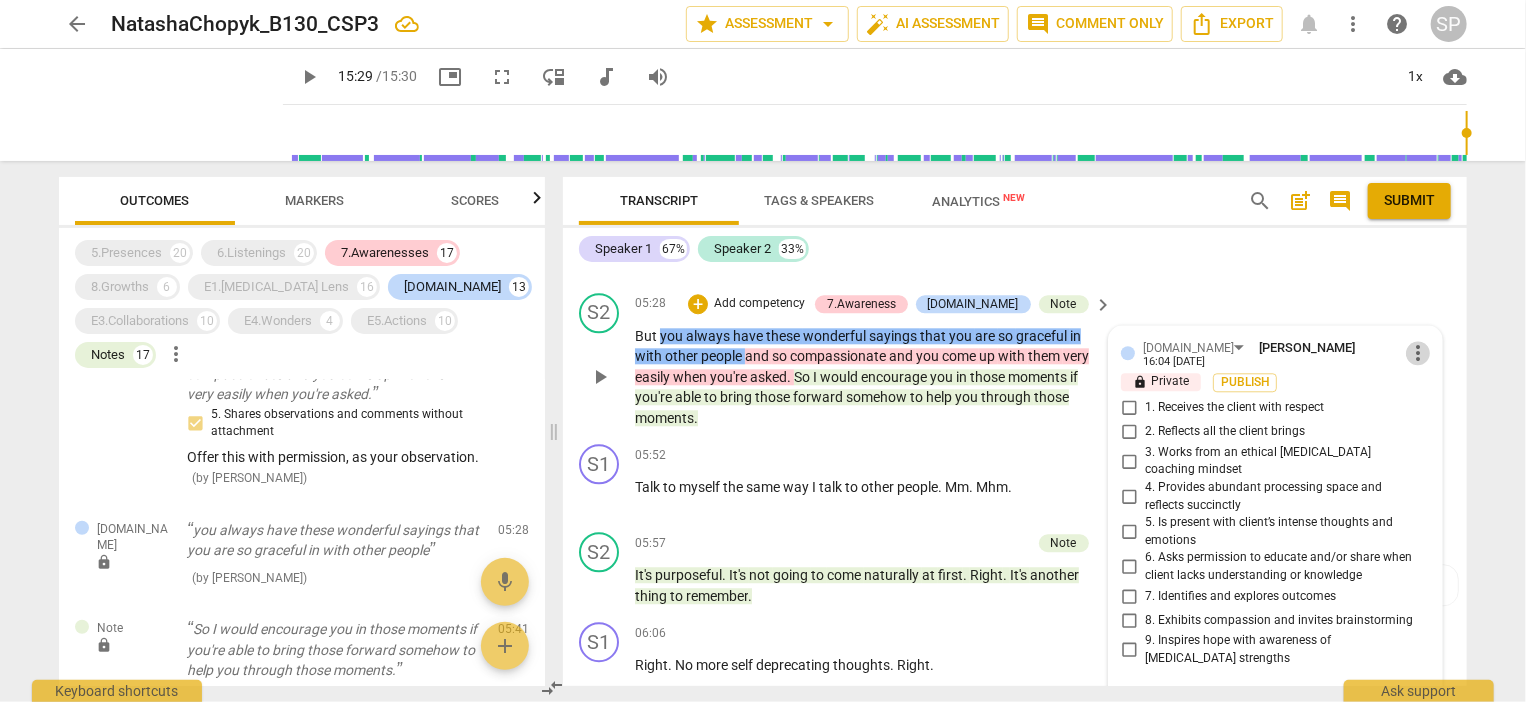 click on "more_vert" at bounding box center [1418, 353] 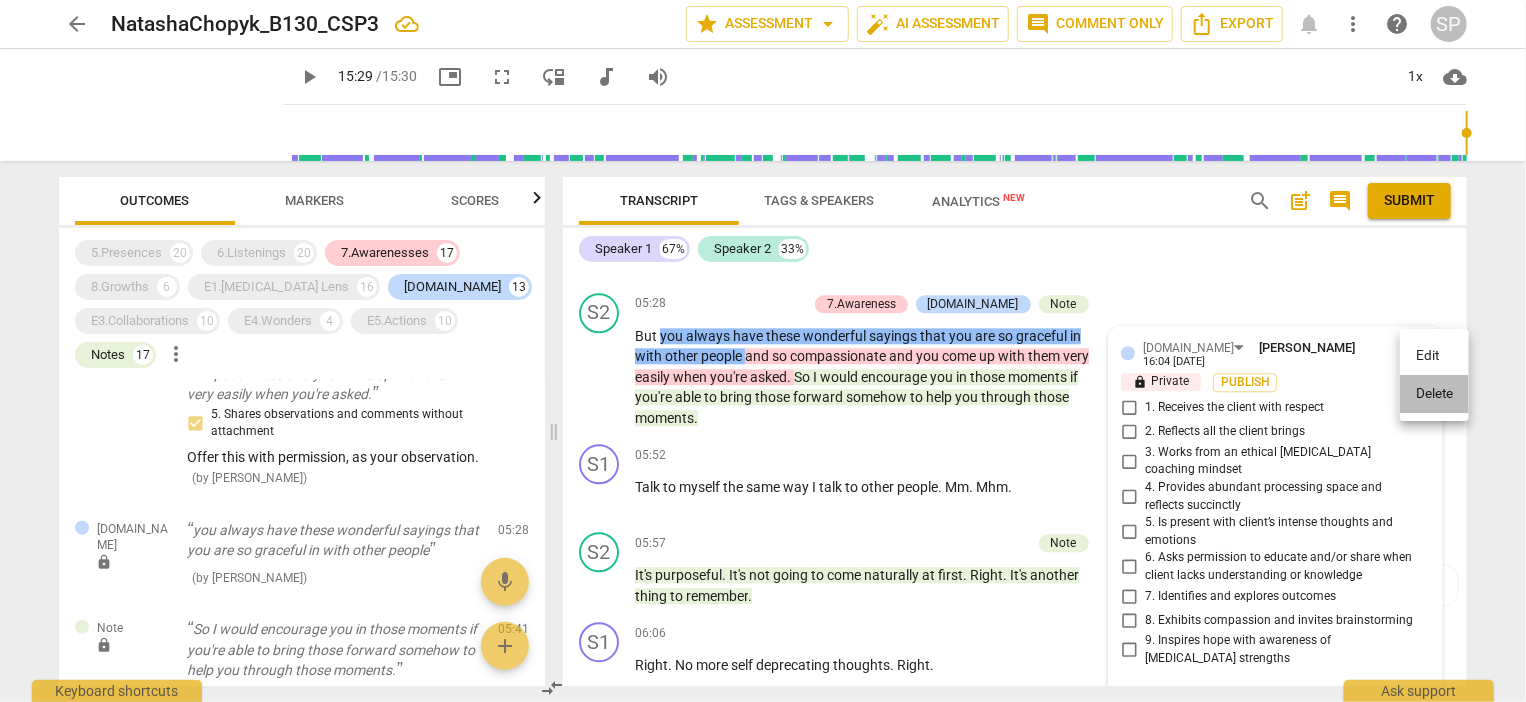 click on "Delete" at bounding box center (1434, 394) 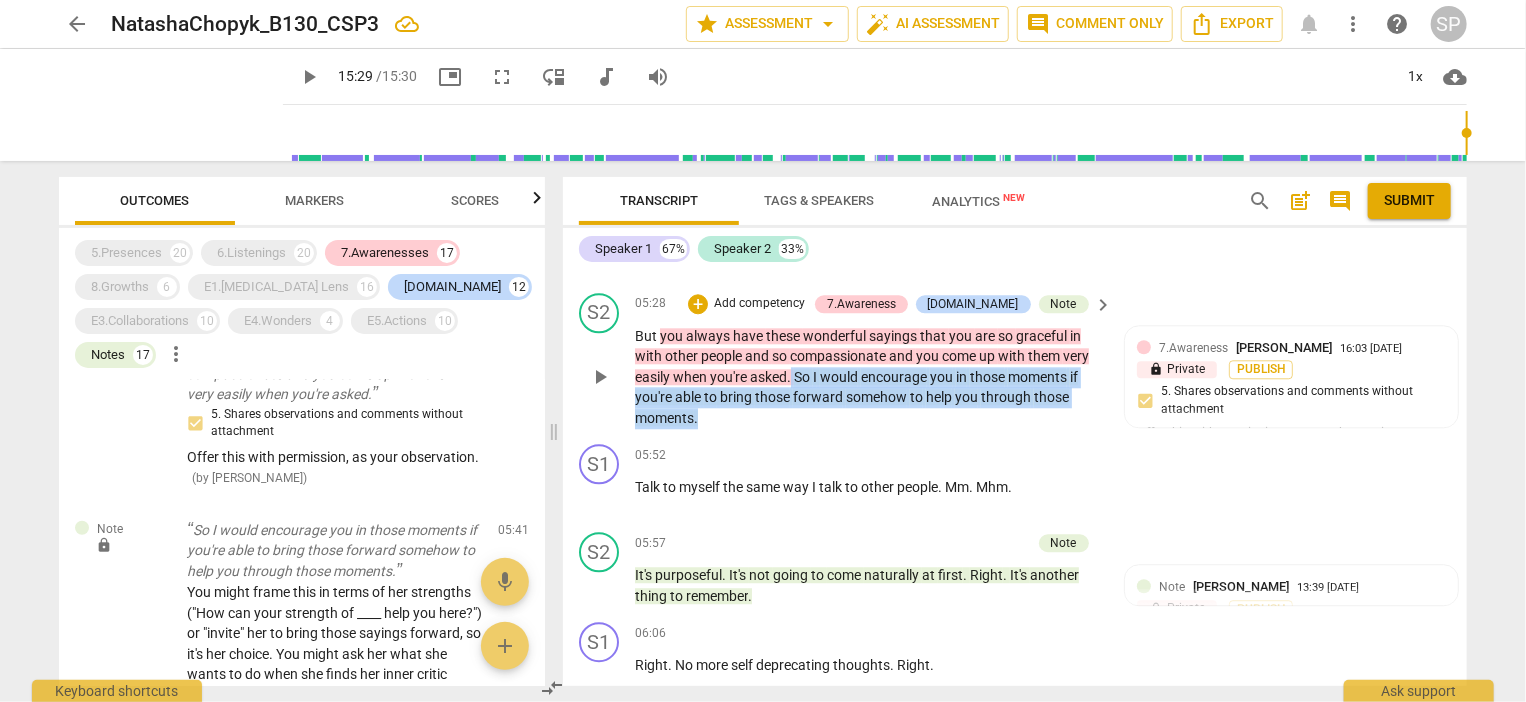 drag, startPoint x: 792, startPoint y: 380, endPoint x: 788, endPoint y: 416, distance: 36.221542 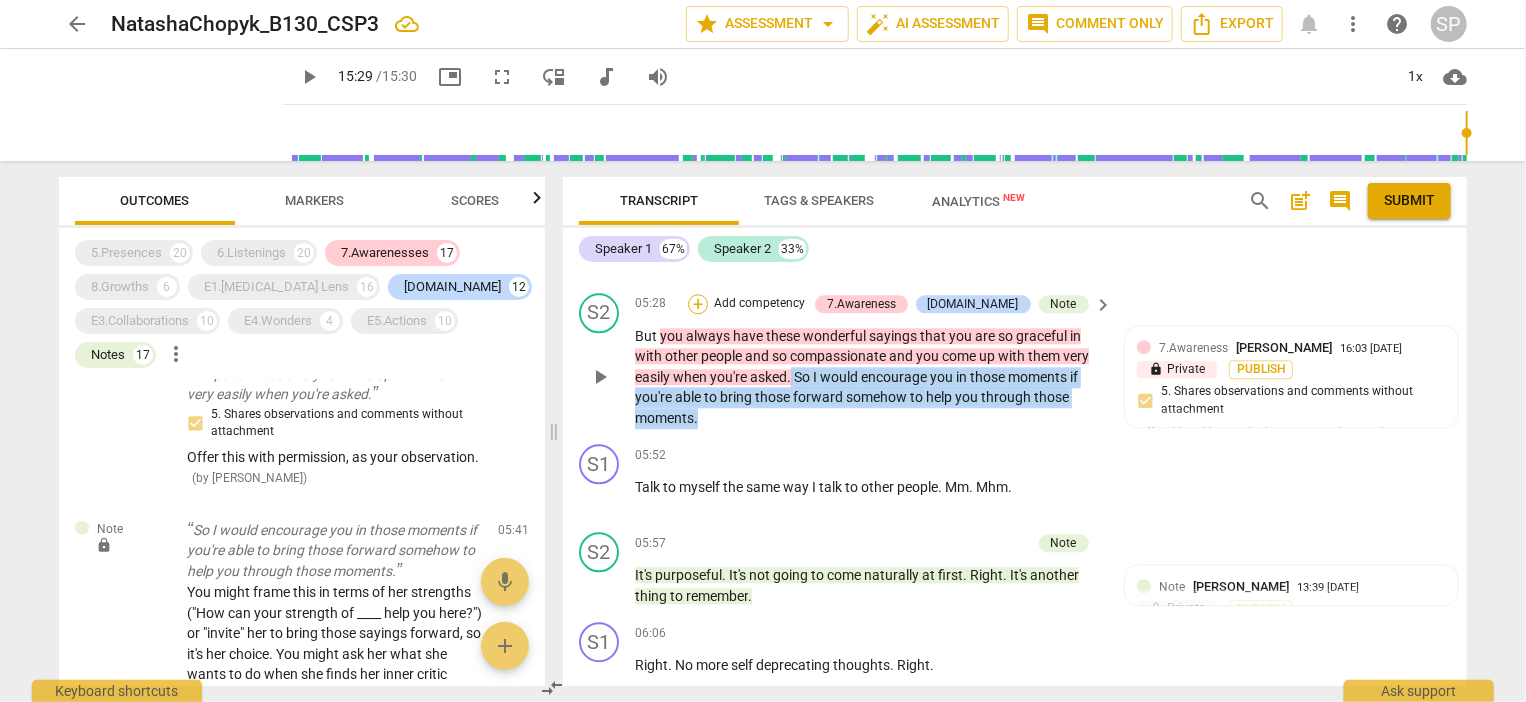 click on "+" at bounding box center [698, 304] 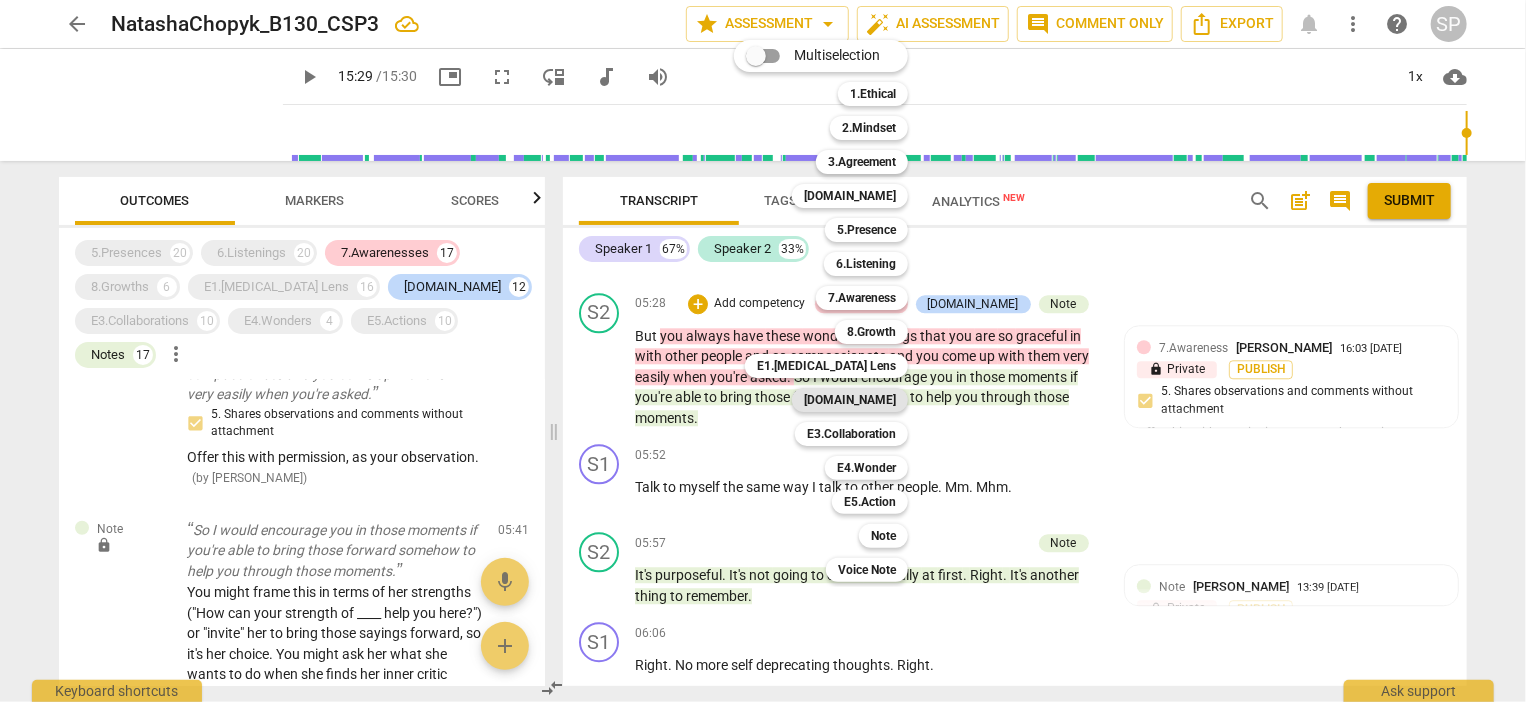 click on "[DOMAIN_NAME]" at bounding box center (850, 400) 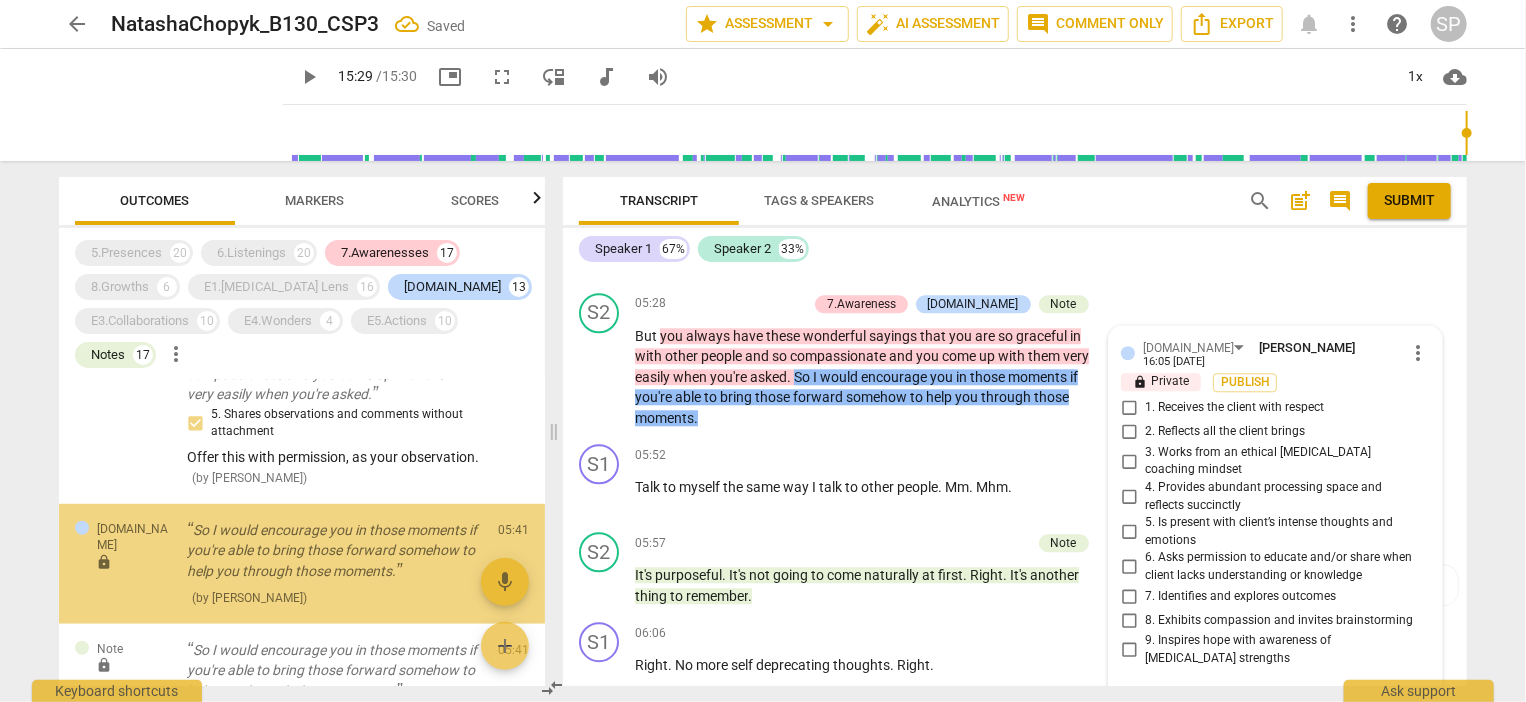 scroll, scrollTop: 4616, scrollLeft: 0, axis: vertical 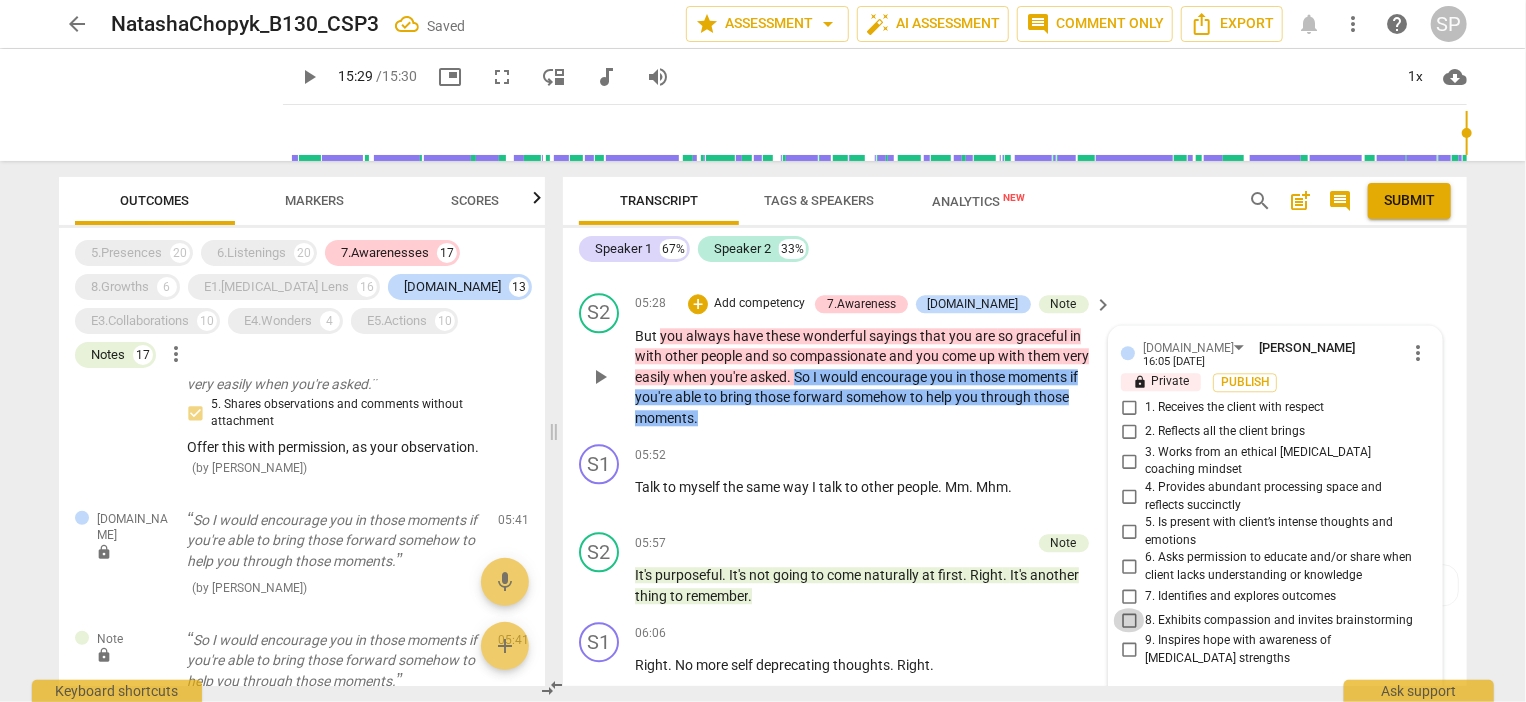 click on "8. Exhibits compassion and invites brainstorming" at bounding box center (1129, 620) 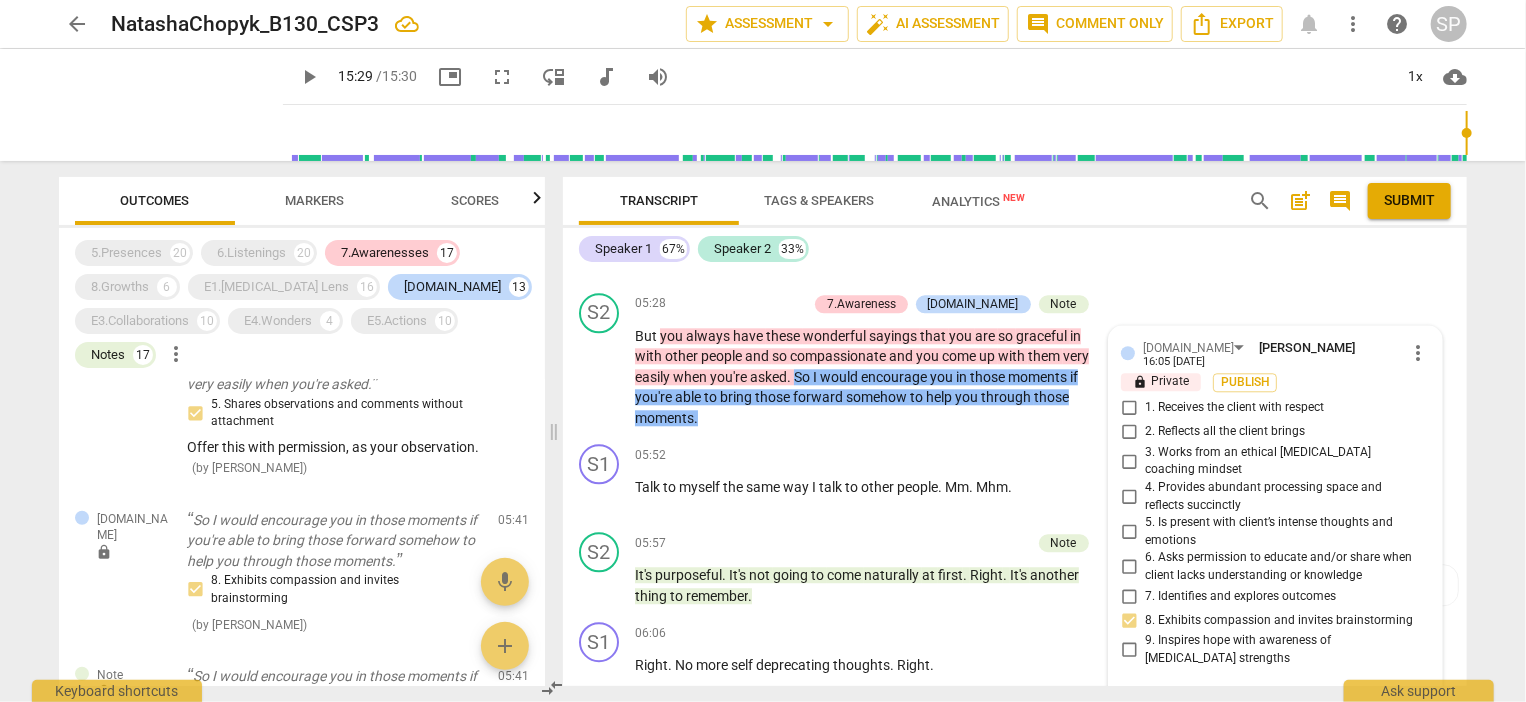 click on "05:27 + Add competency keyboard_arrow_right Mhm ." at bounding box center (875, 241) 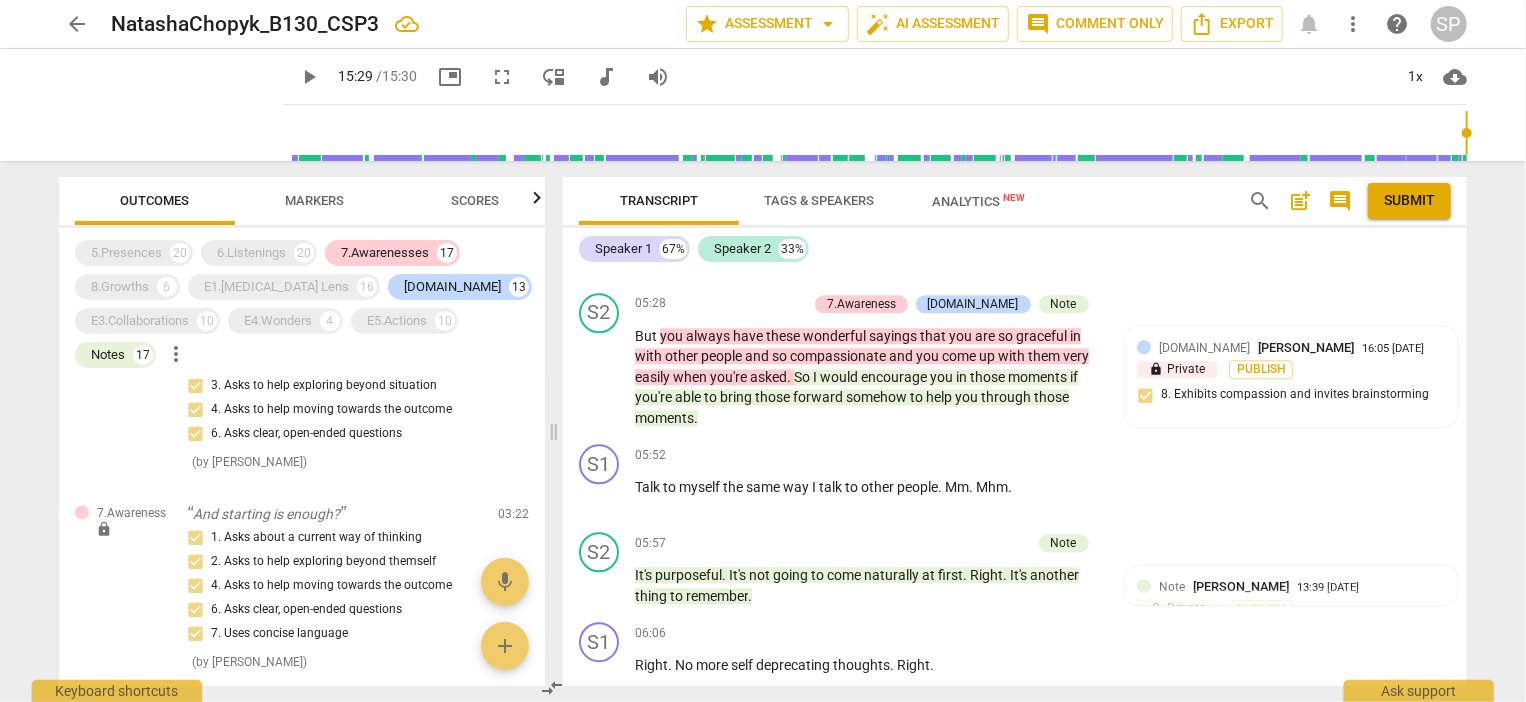 scroll, scrollTop: 2116, scrollLeft: 0, axis: vertical 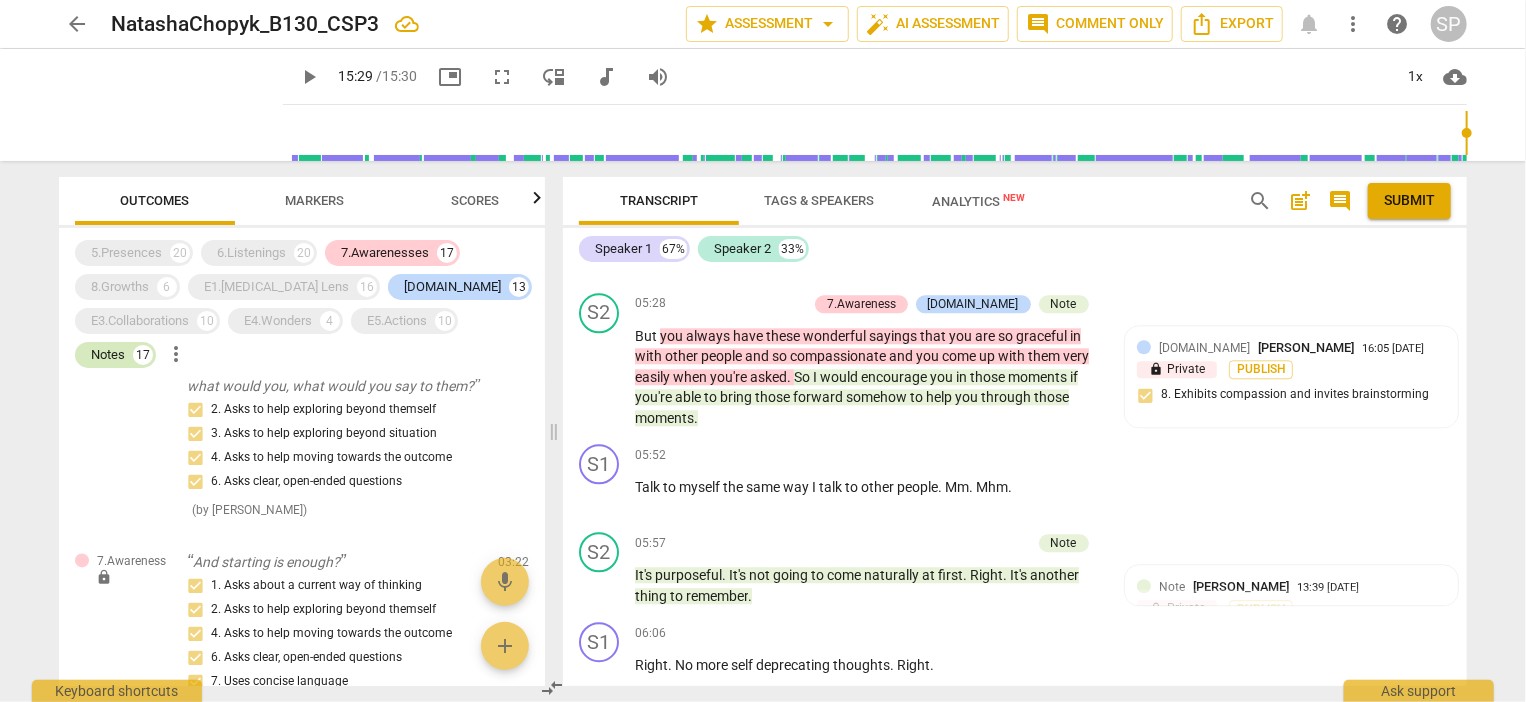 click on "Notes" at bounding box center (108, 355) 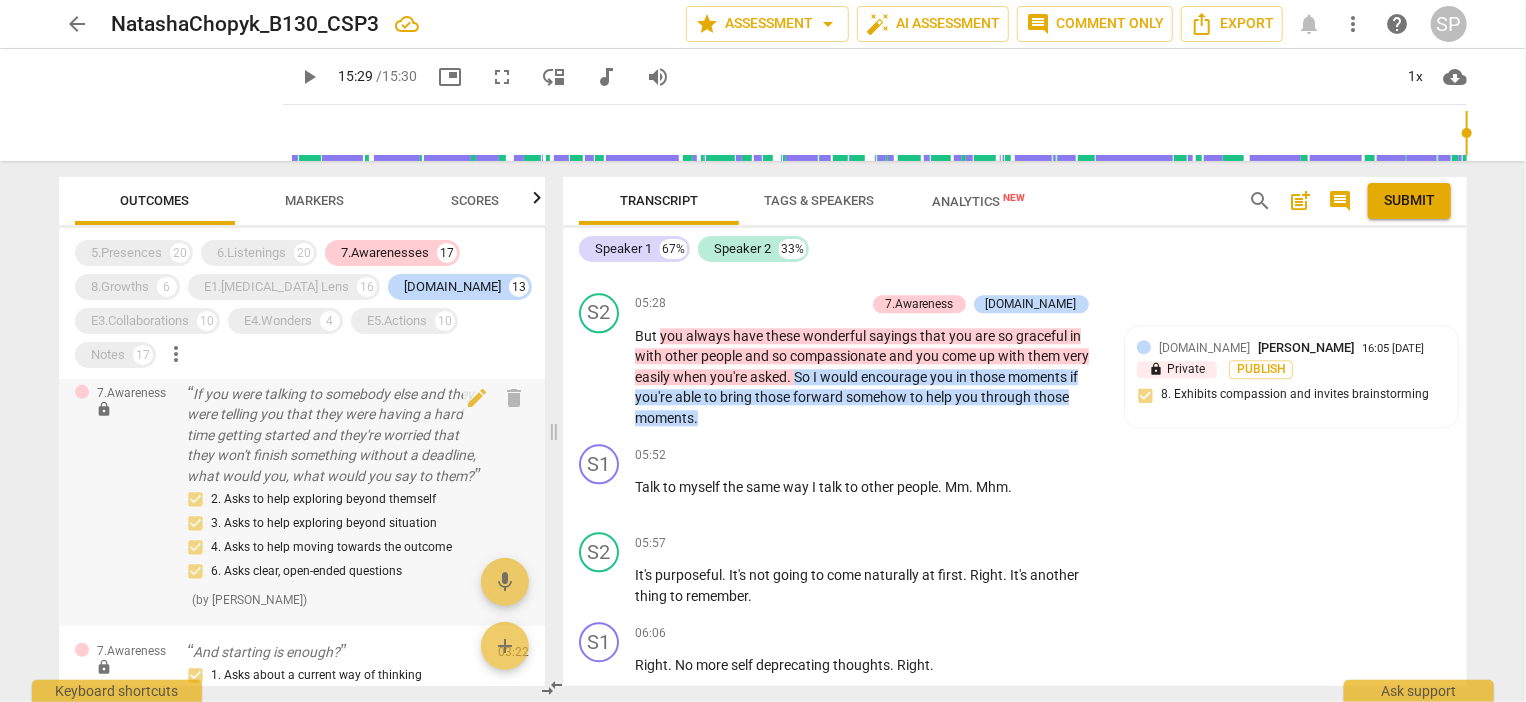 scroll, scrollTop: 800, scrollLeft: 0, axis: vertical 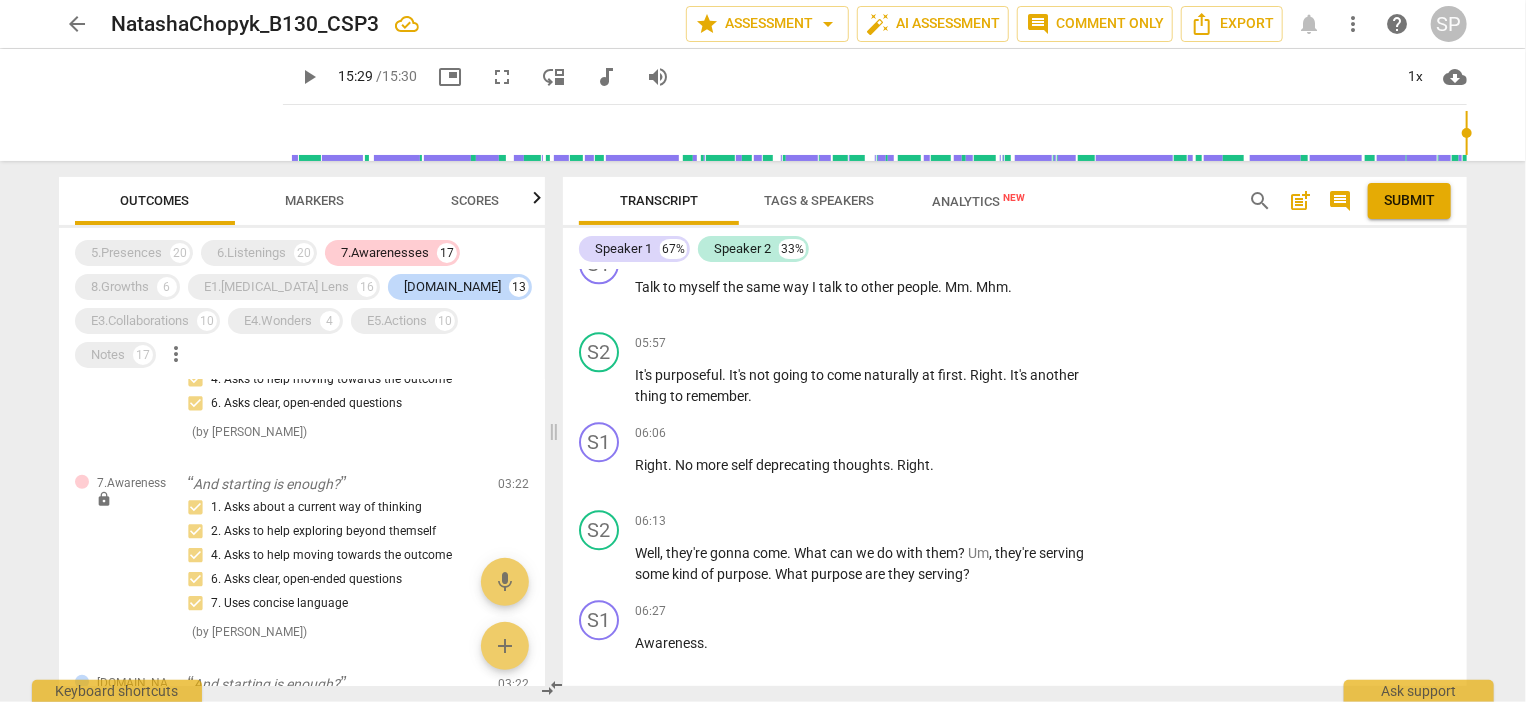 click on "play_arrow" at bounding box center [309, 77] 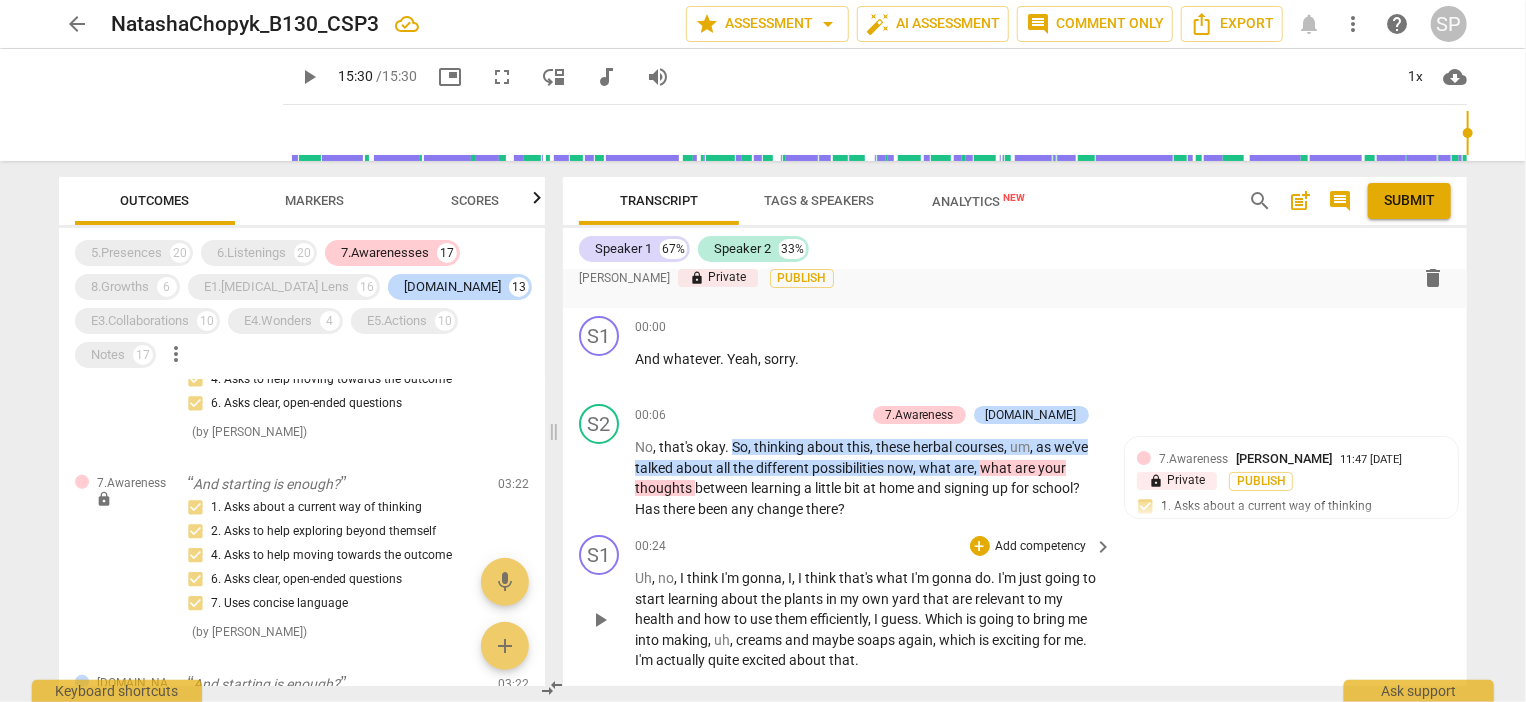 scroll, scrollTop: 100, scrollLeft: 0, axis: vertical 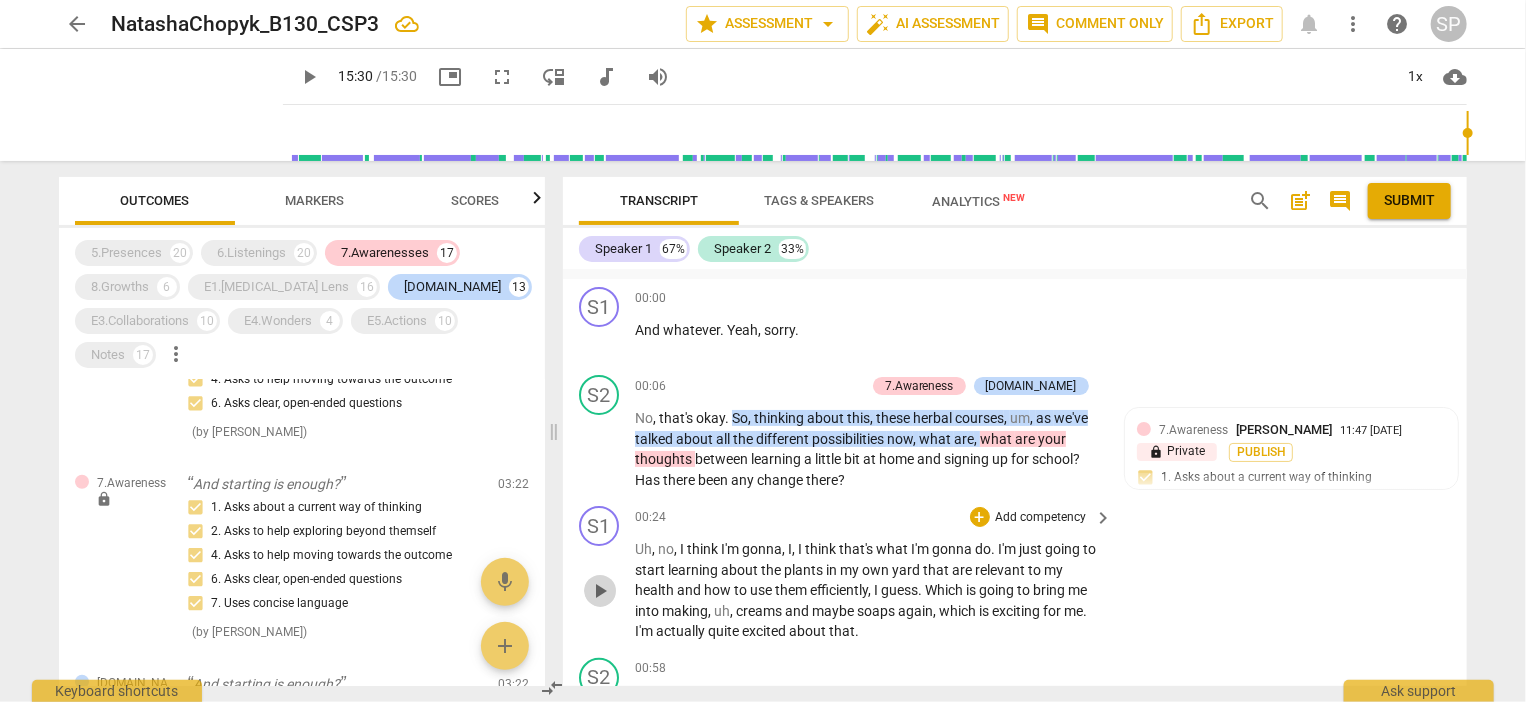 click on "play_arrow" at bounding box center [600, 591] 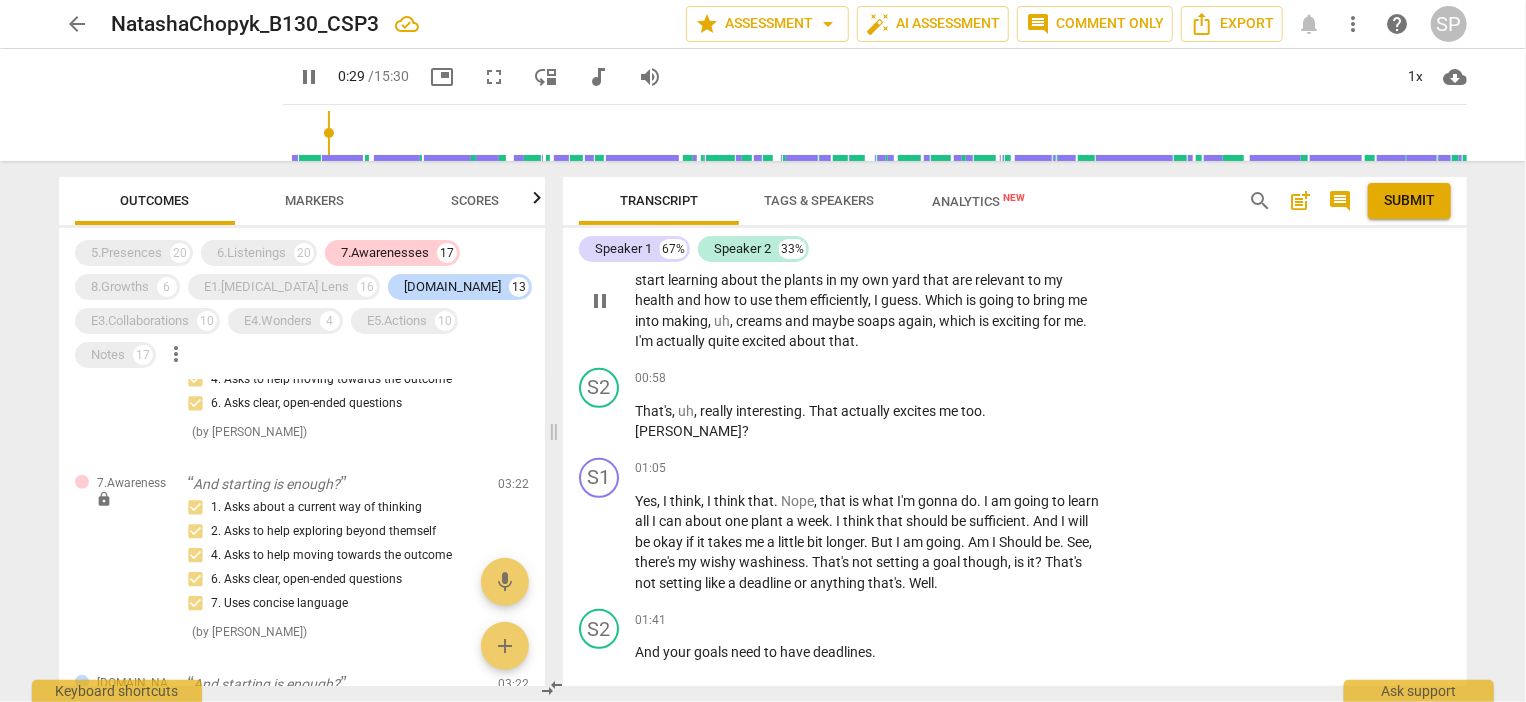 scroll, scrollTop: 400, scrollLeft: 0, axis: vertical 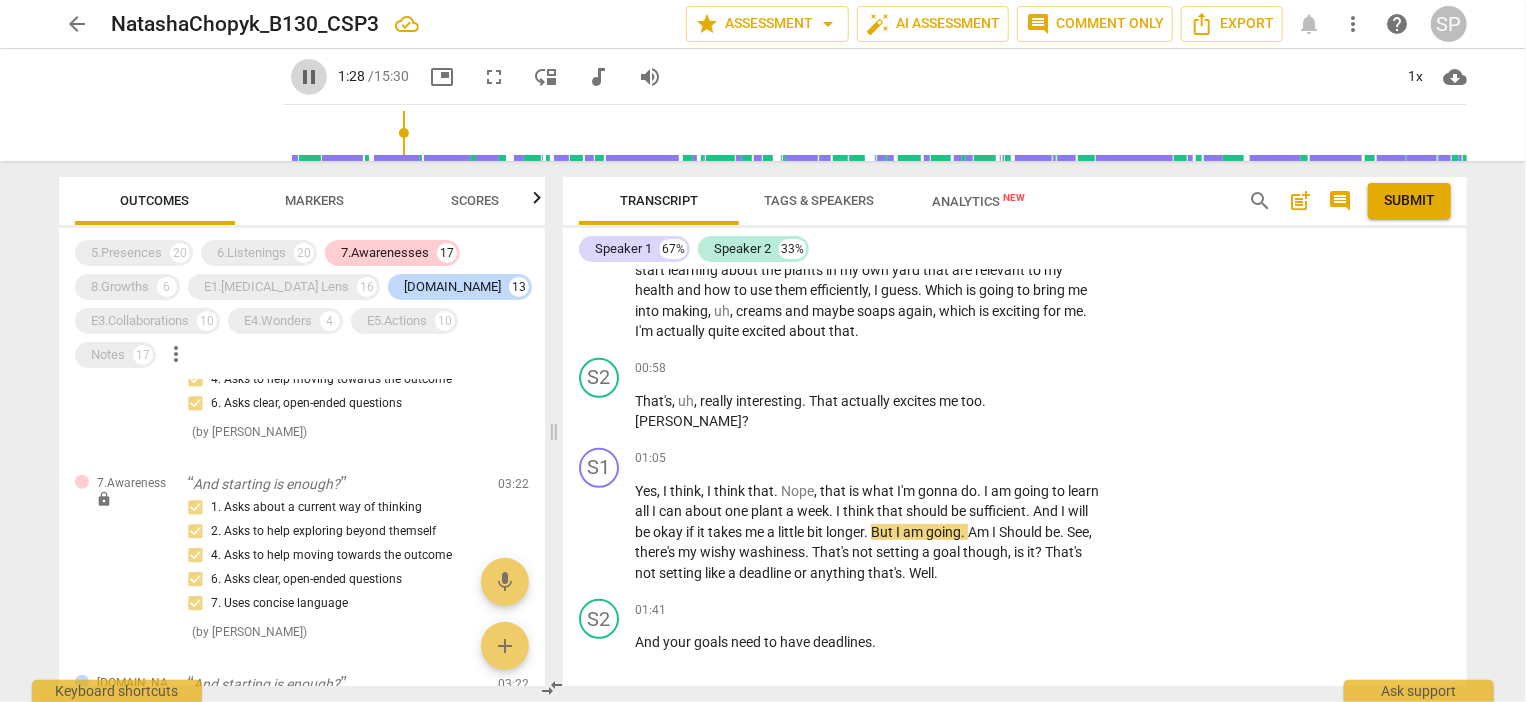 click on "pause" at bounding box center (309, 77) 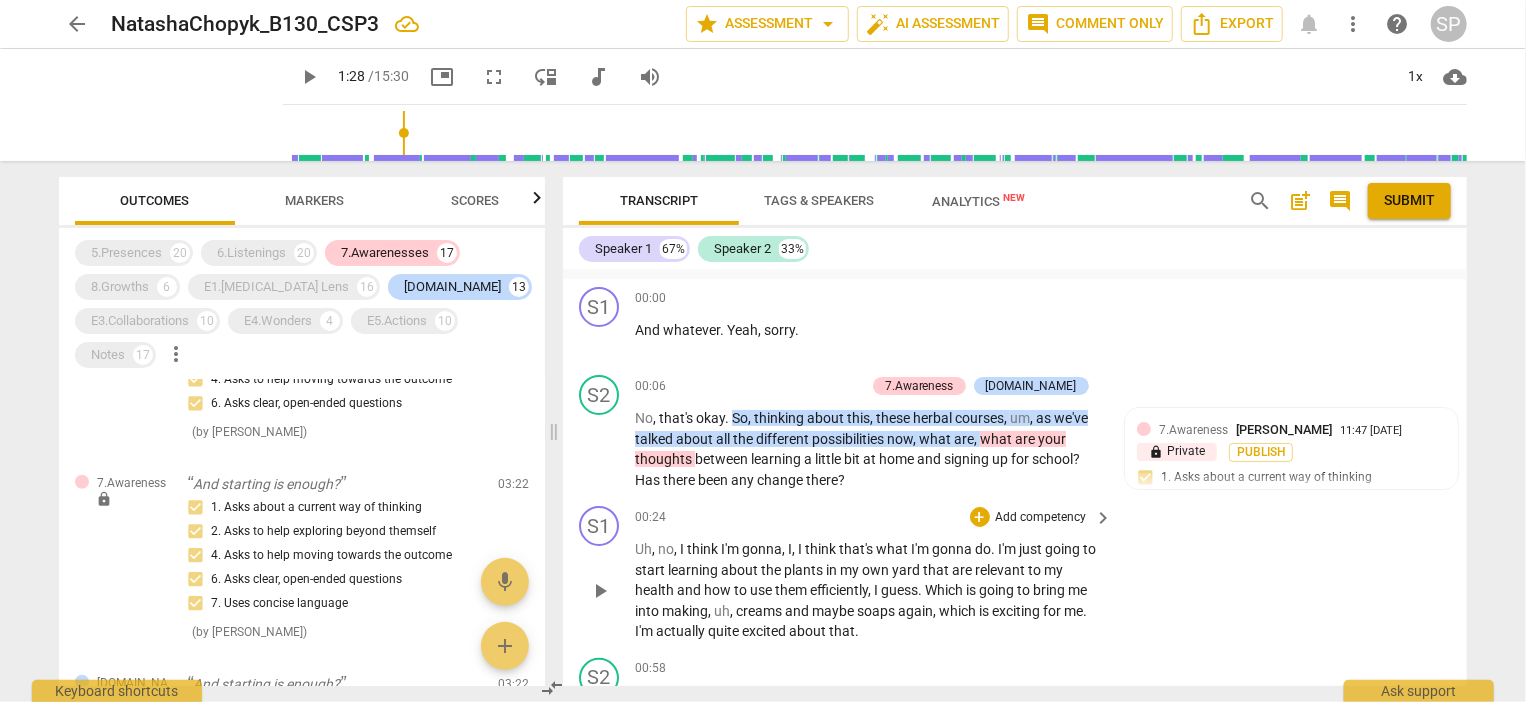 scroll, scrollTop: 200, scrollLeft: 0, axis: vertical 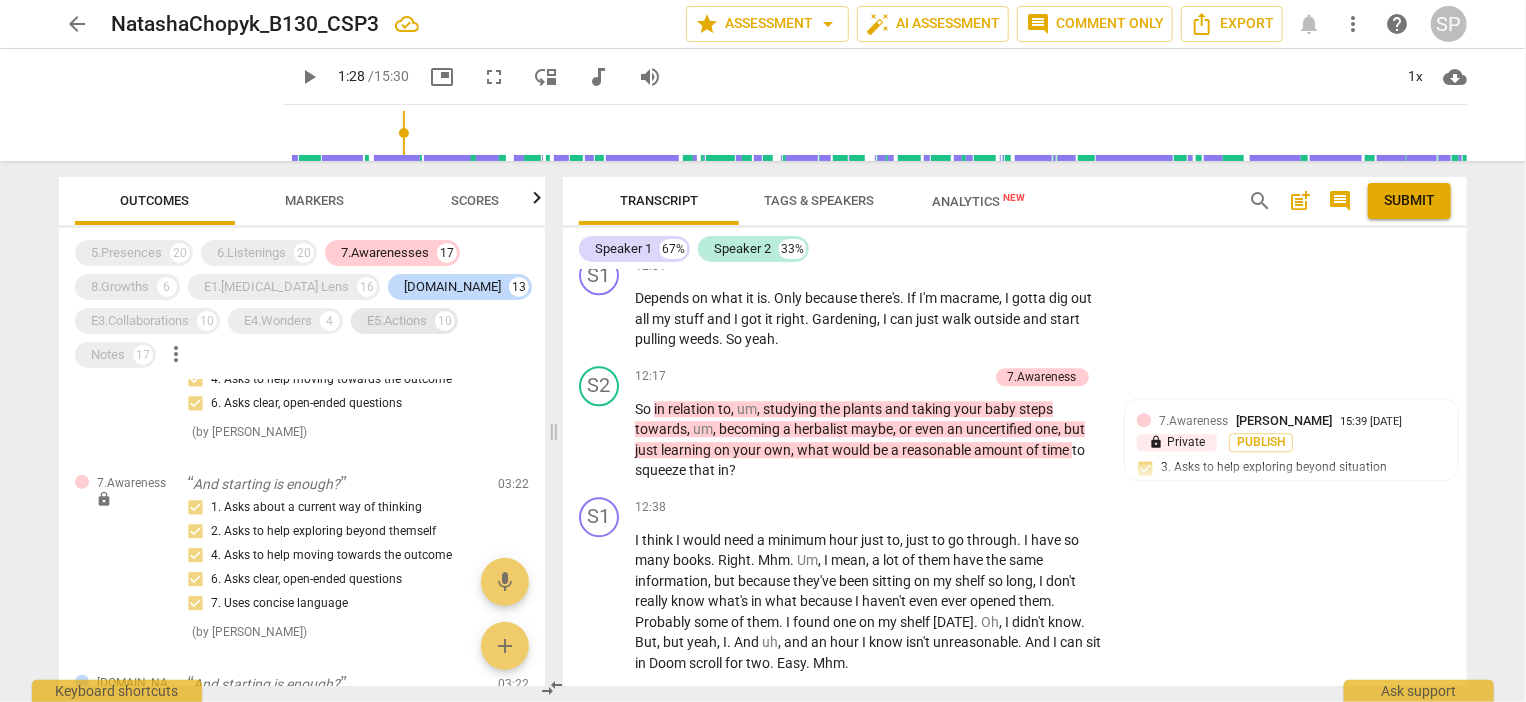 click on "E5.Actions" at bounding box center (397, 321) 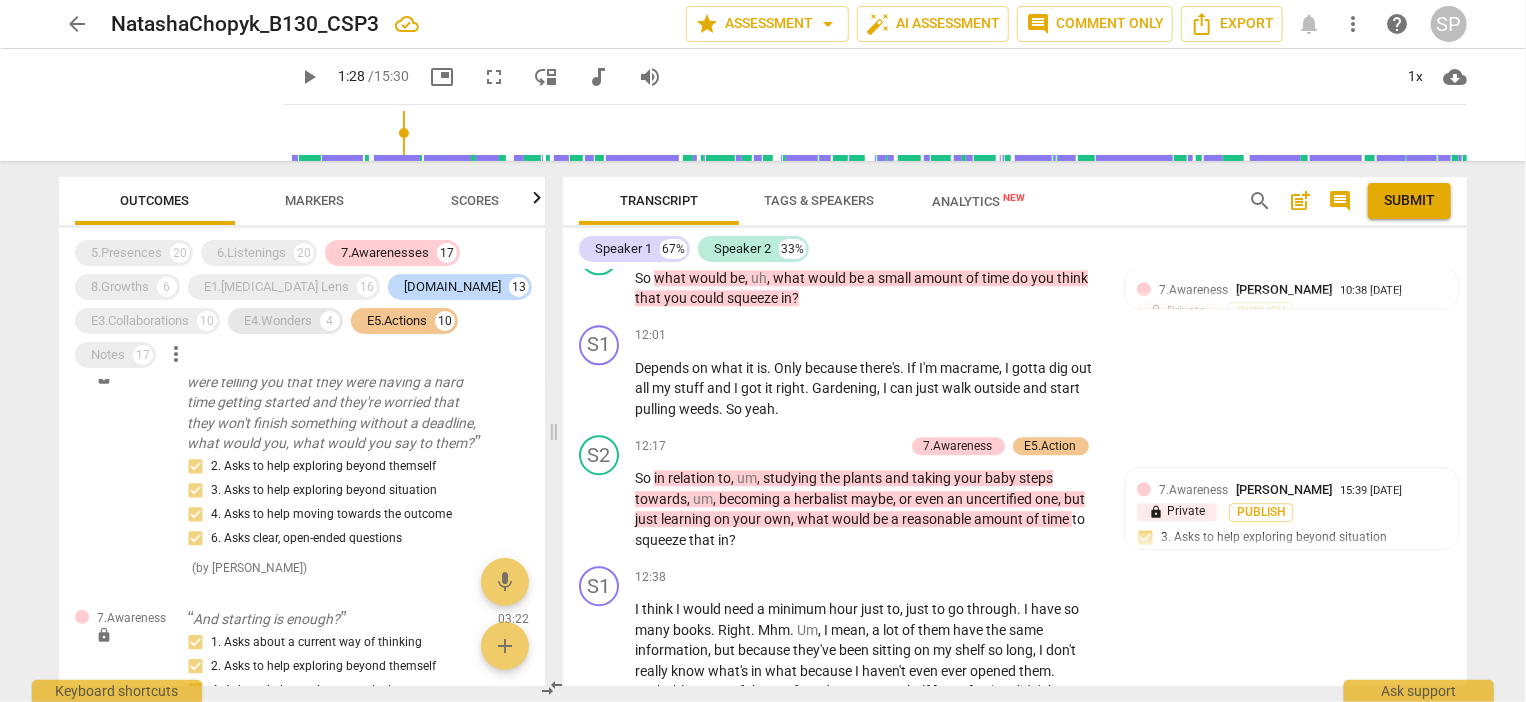 scroll, scrollTop: 936, scrollLeft: 0, axis: vertical 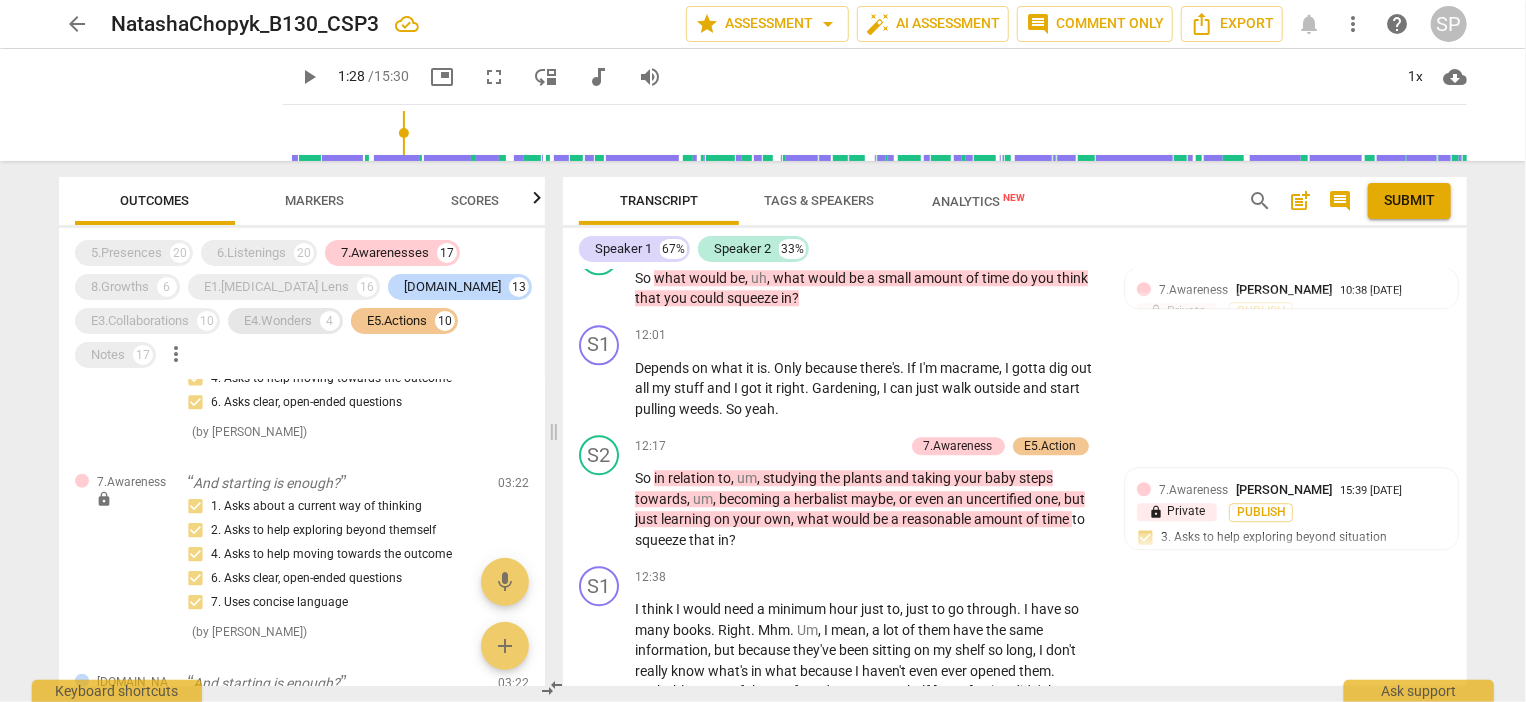 click on "E4.Wonders" at bounding box center (278, 321) 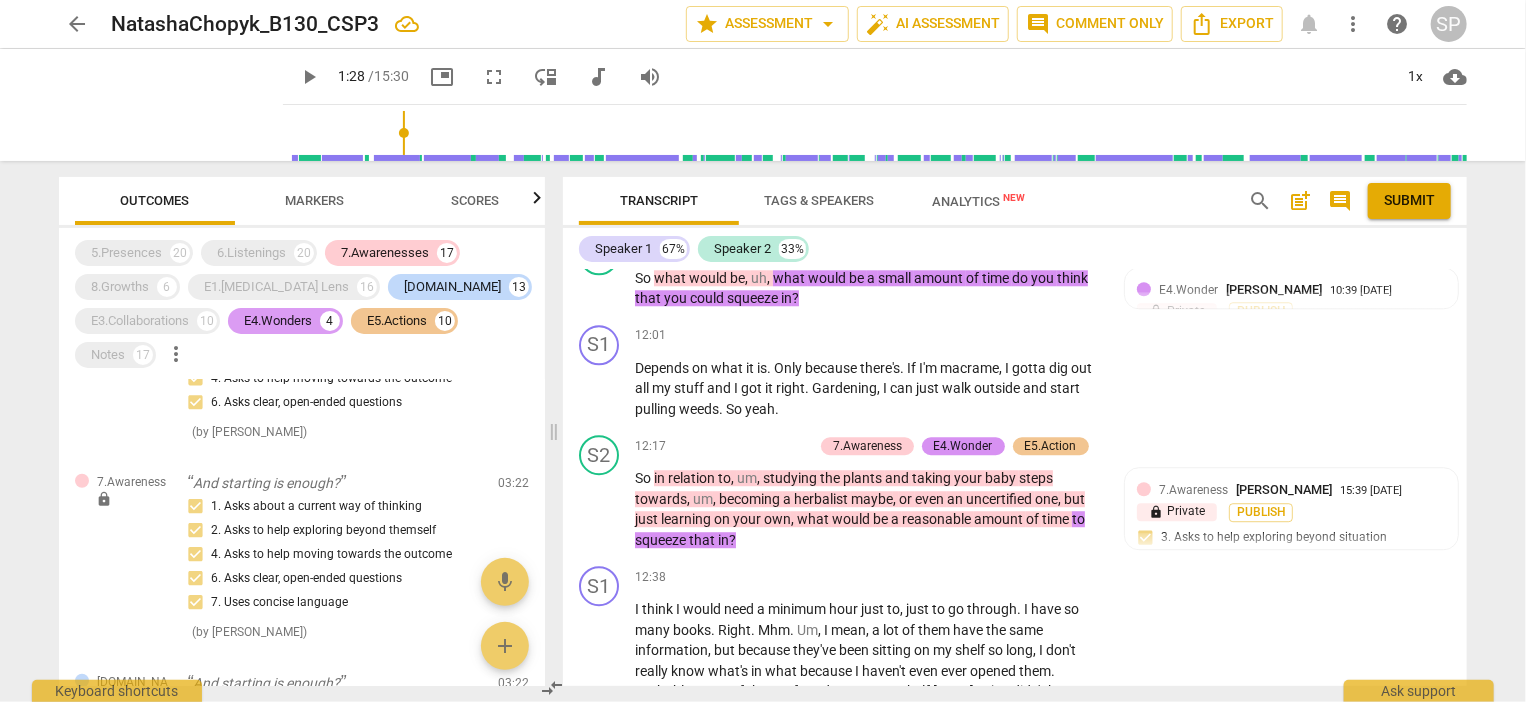 scroll, scrollTop: 6552, scrollLeft: 0, axis: vertical 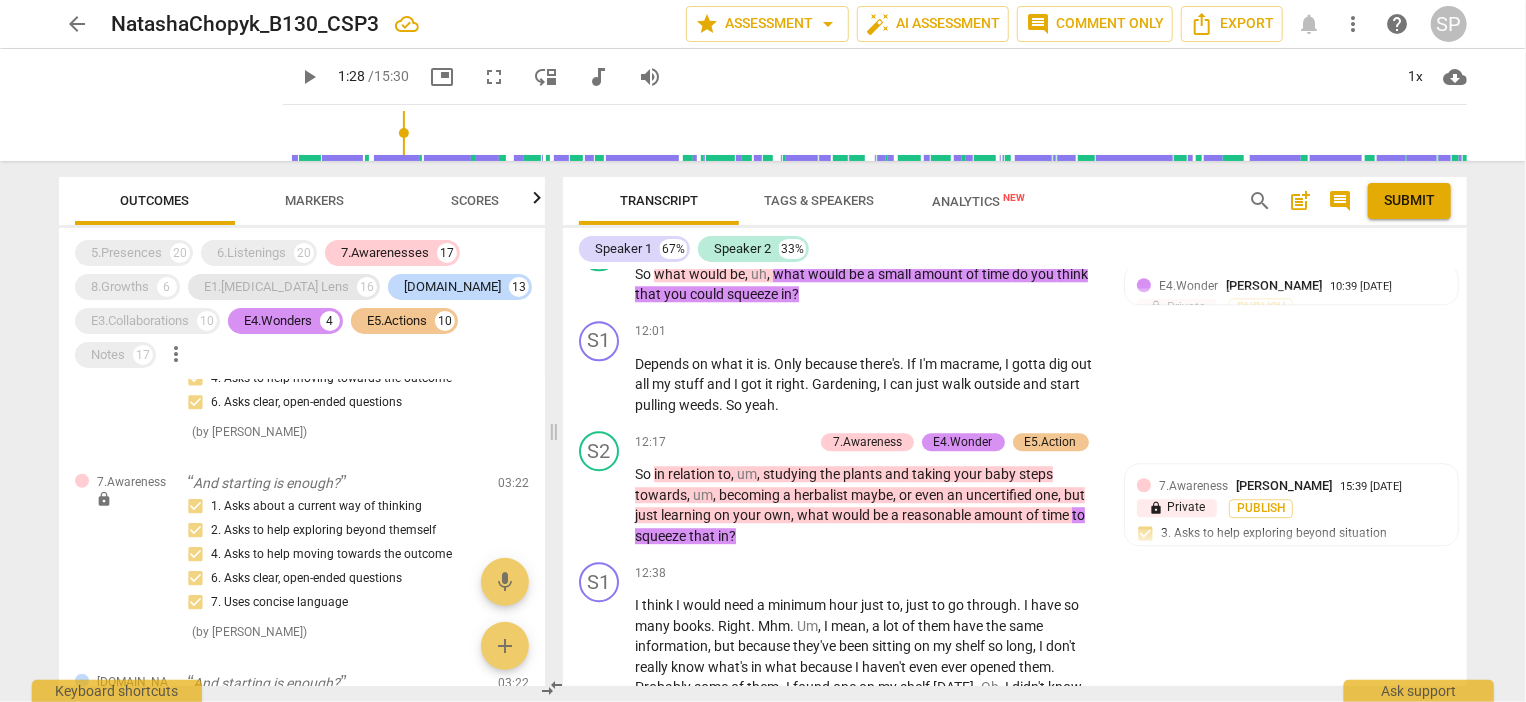 click on "E1.[MEDICAL_DATA] Lens" at bounding box center [276, 287] 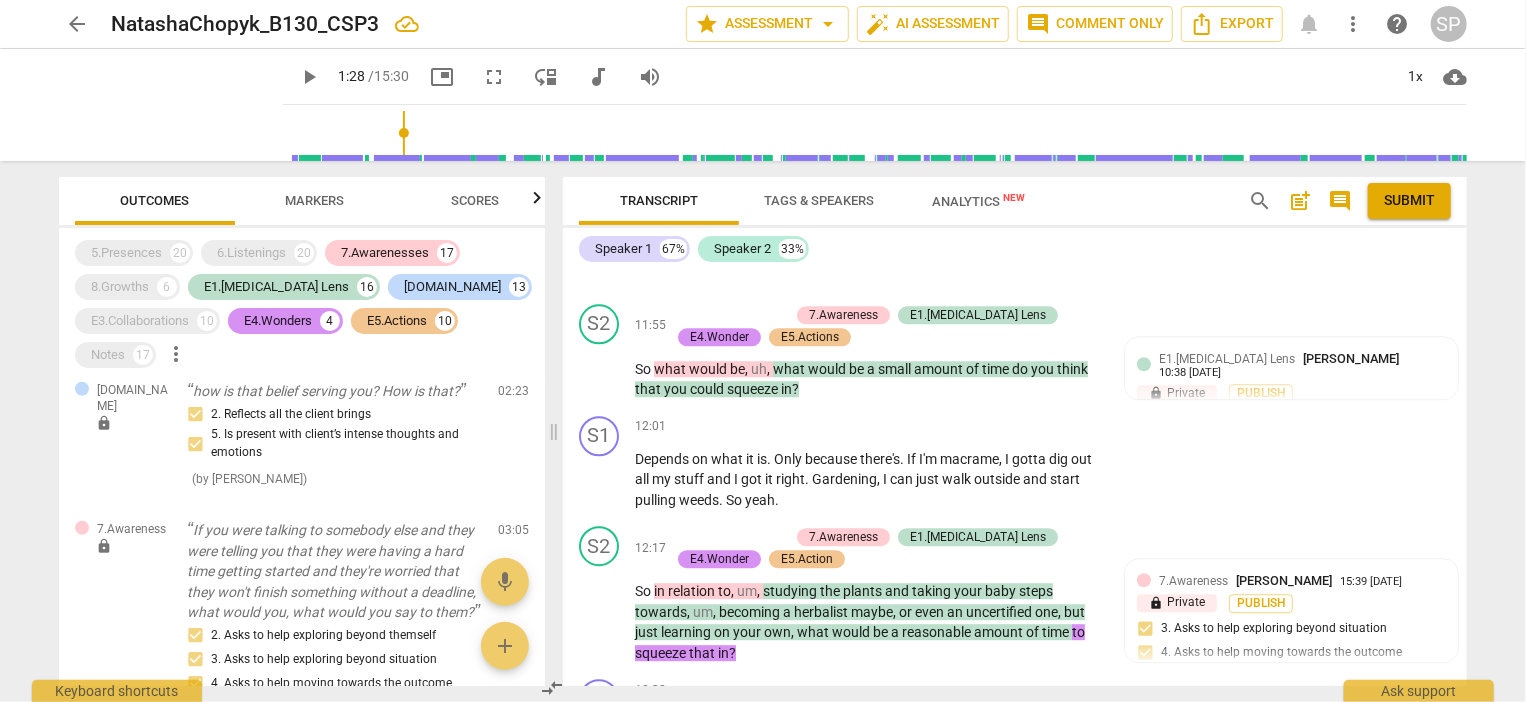 scroll, scrollTop: 1240, scrollLeft: 0, axis: vertical 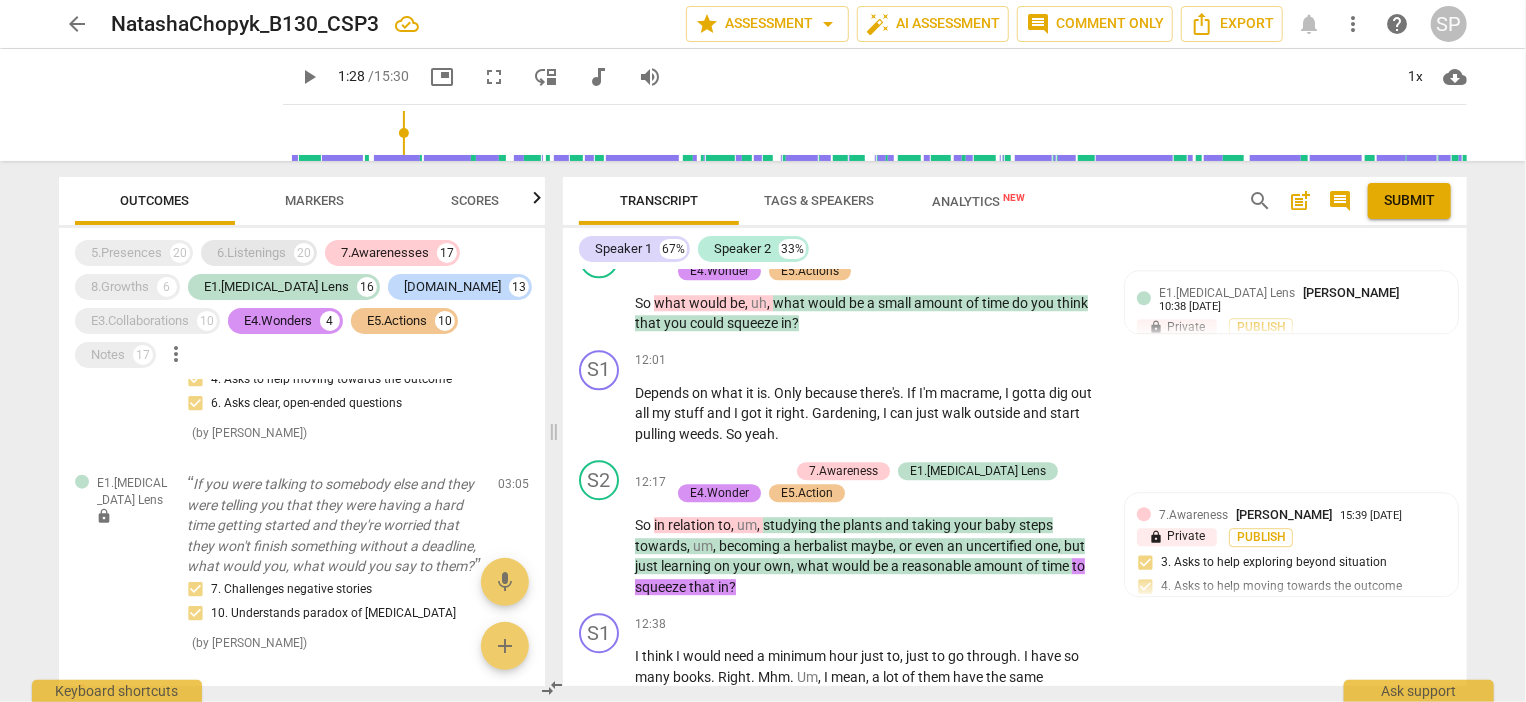click on "6.Listenings" at bounding box center (251, 253) 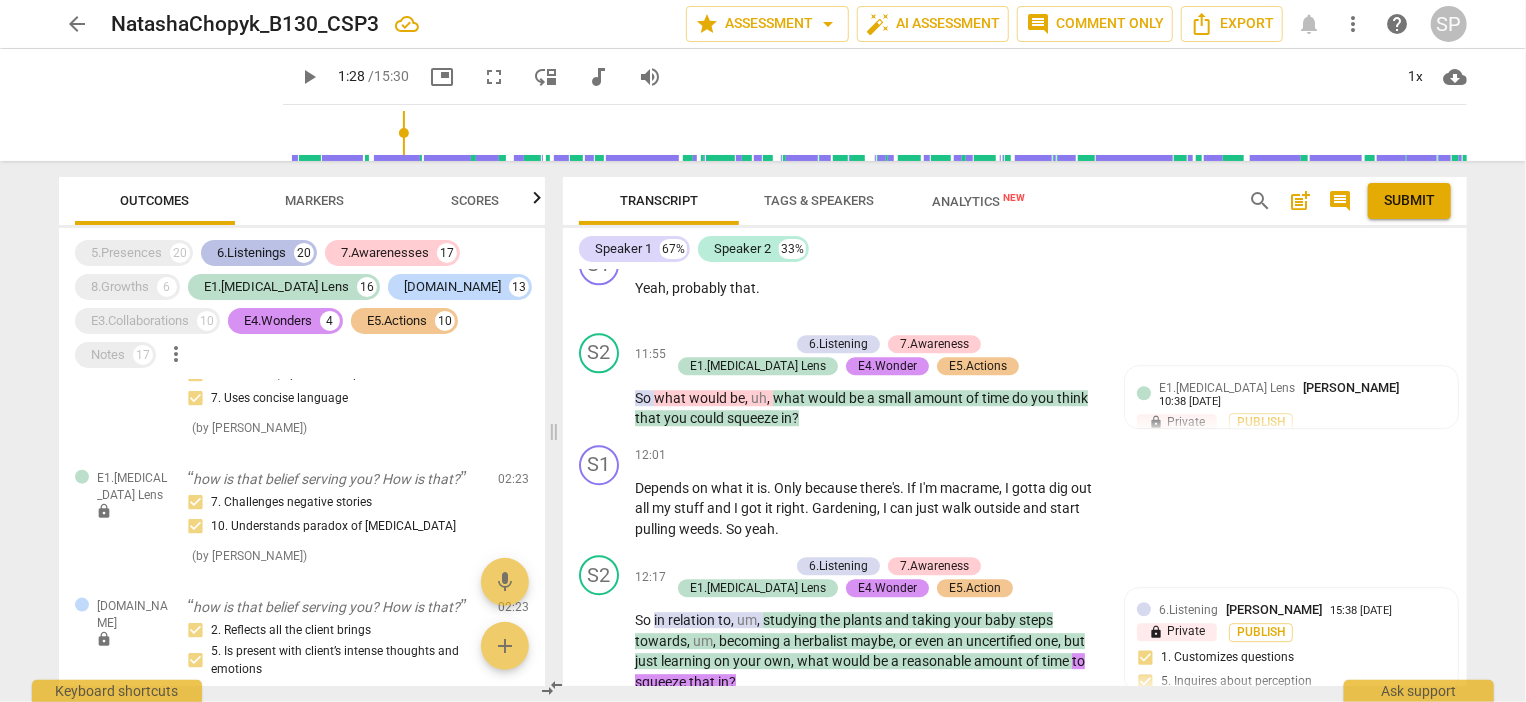 scroll, scrollTop: 2140, scrollLeft: 0, axis: vertical 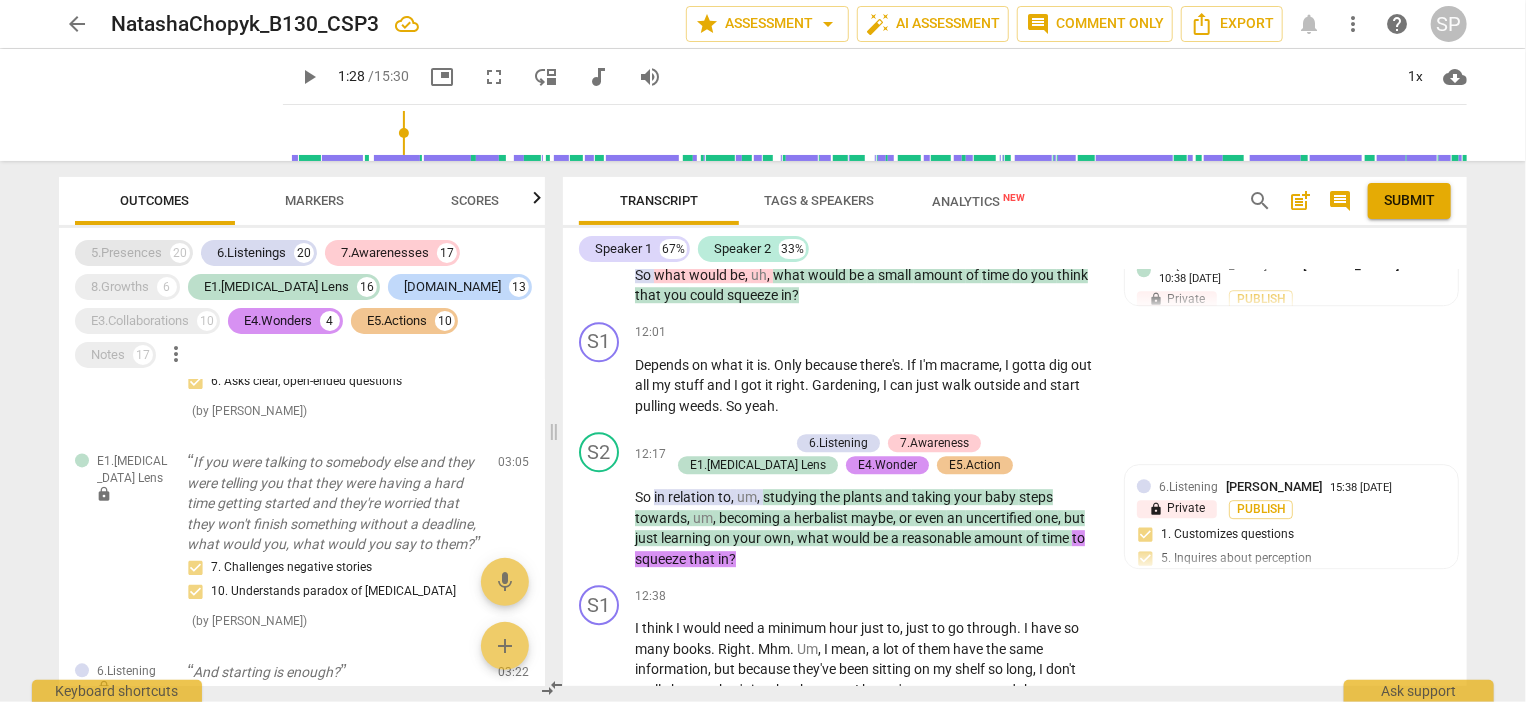 click on "5.Presences" at bounding box center [126, 253] 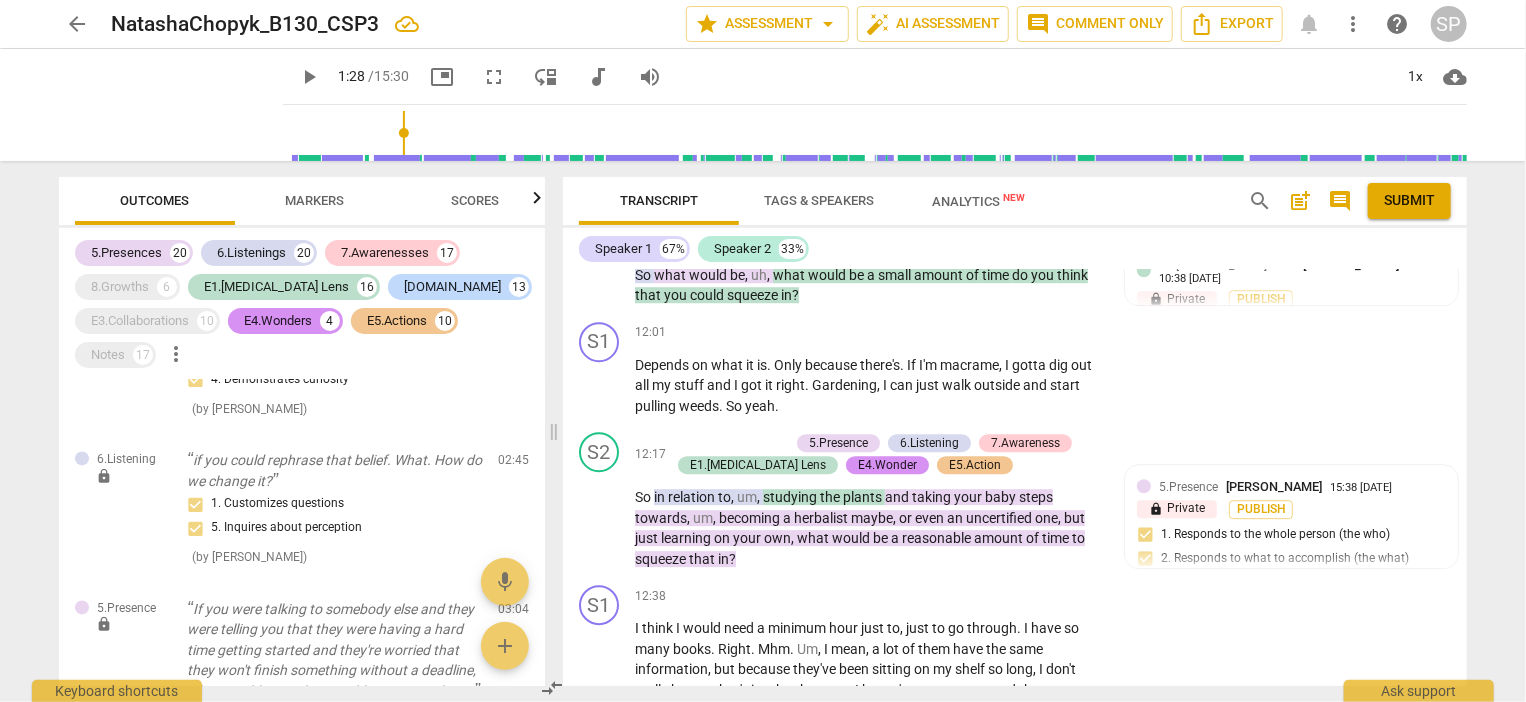 scroll, scrollTop: 2940, scrollLeft: 0, axis: vertical 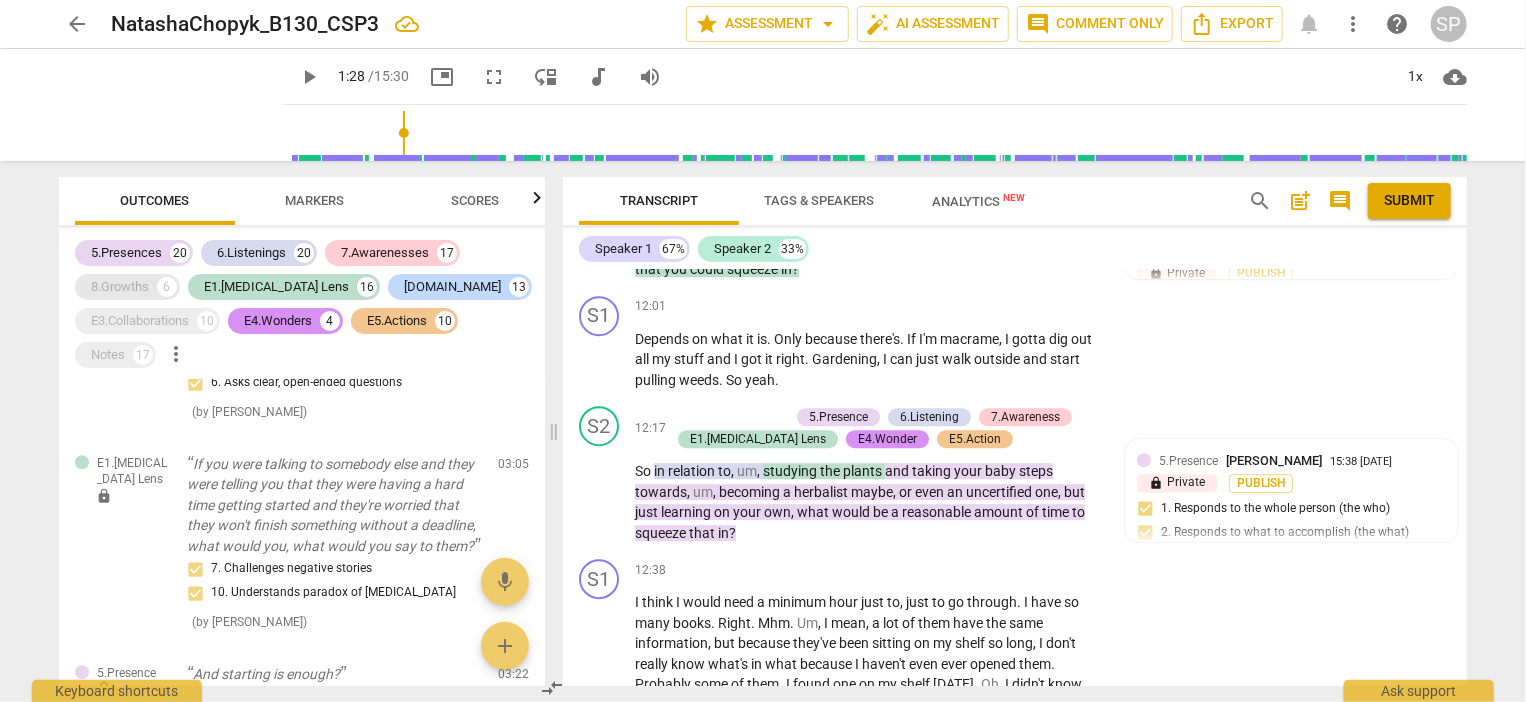 click on "8.Growths" at bounding box center [120, 287] 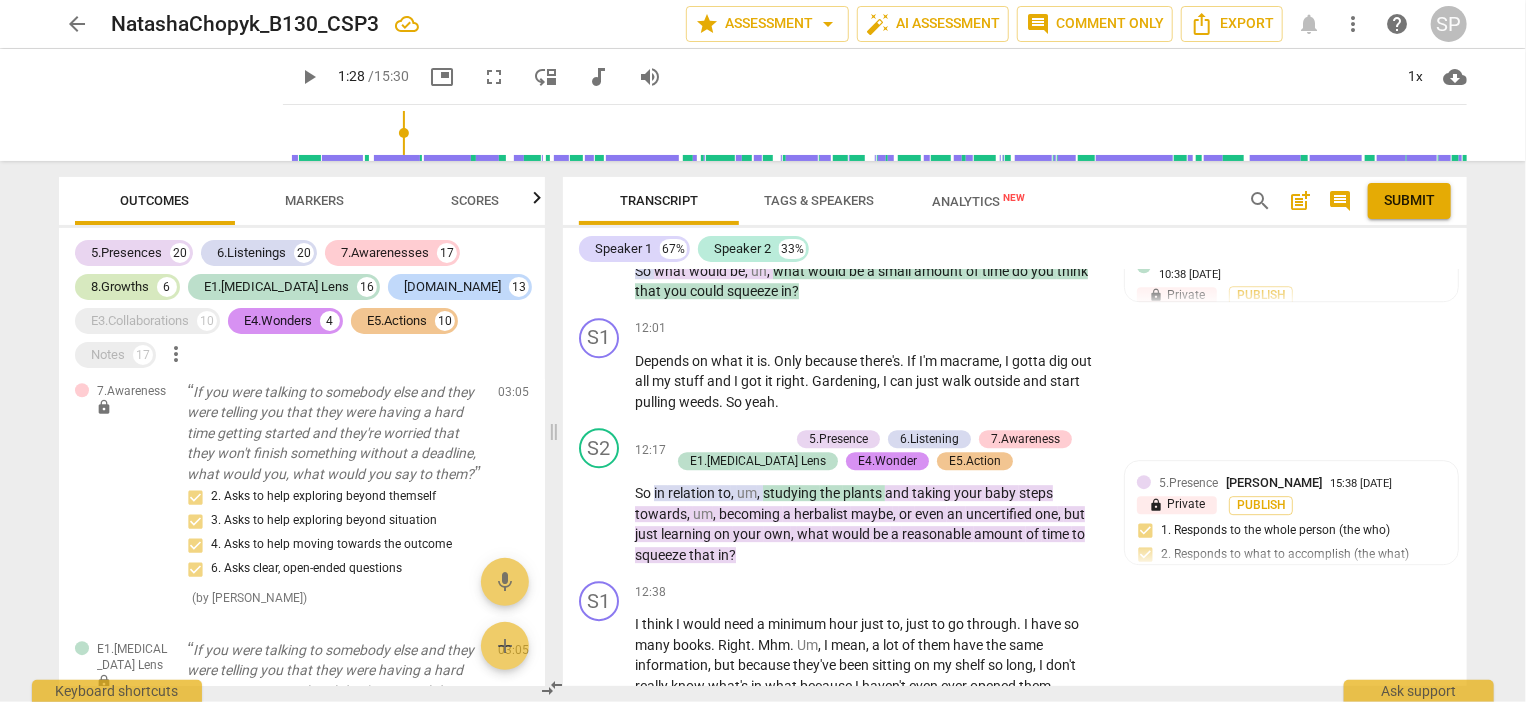 scroll, scrollTop: 3126, scrollLeft: 0, axis: vertical 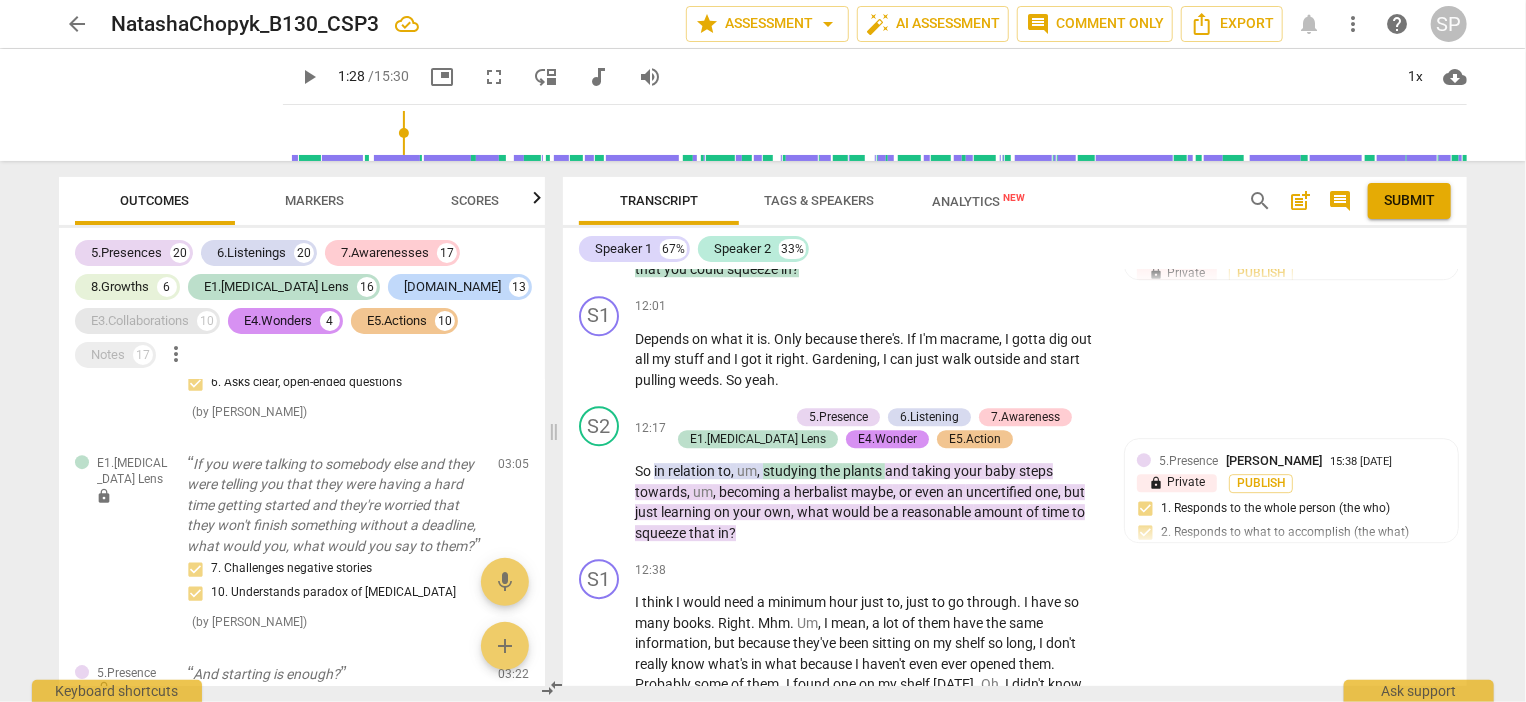 click on "E3.Collaborations" at bounding box center (140, 321) 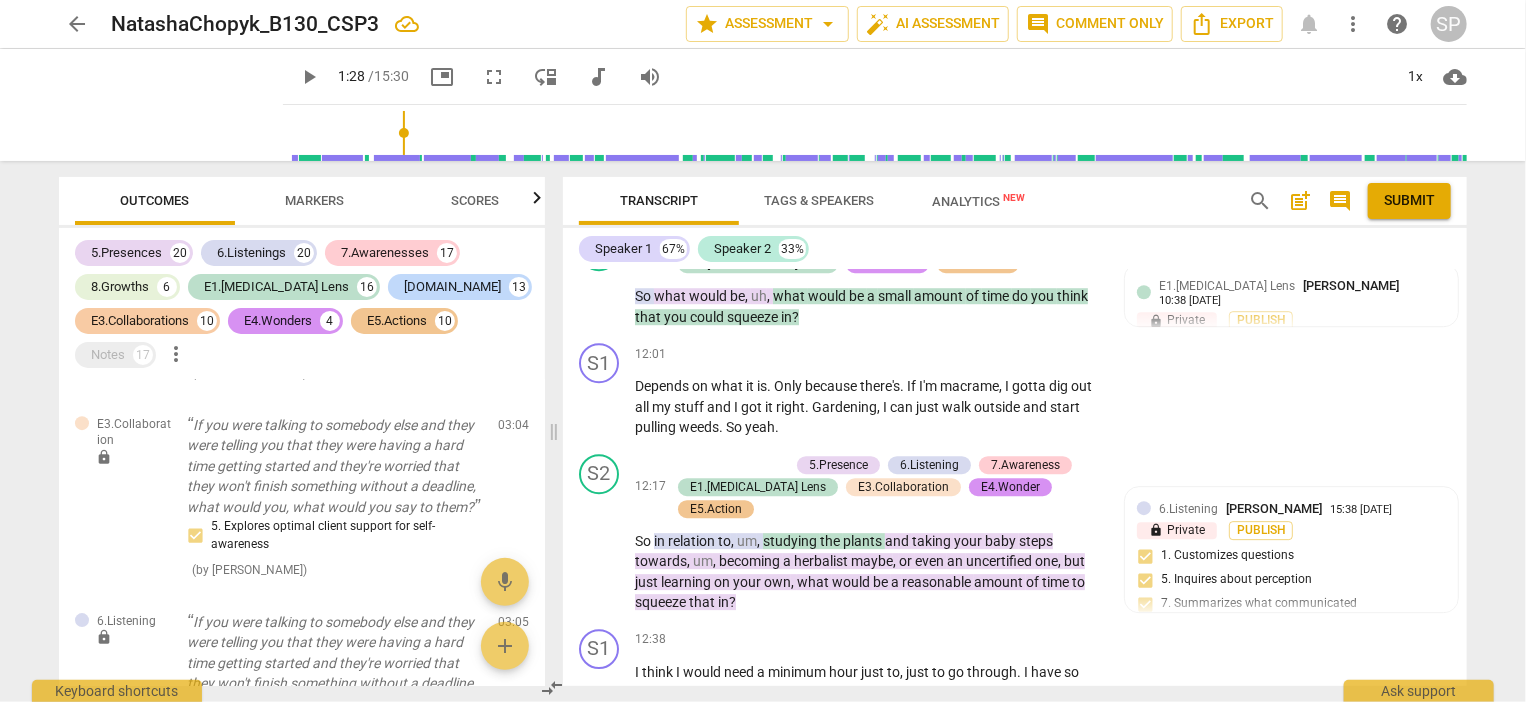 scroll, scrollTop: 3752, scrollLeft: 0, axis: vertical 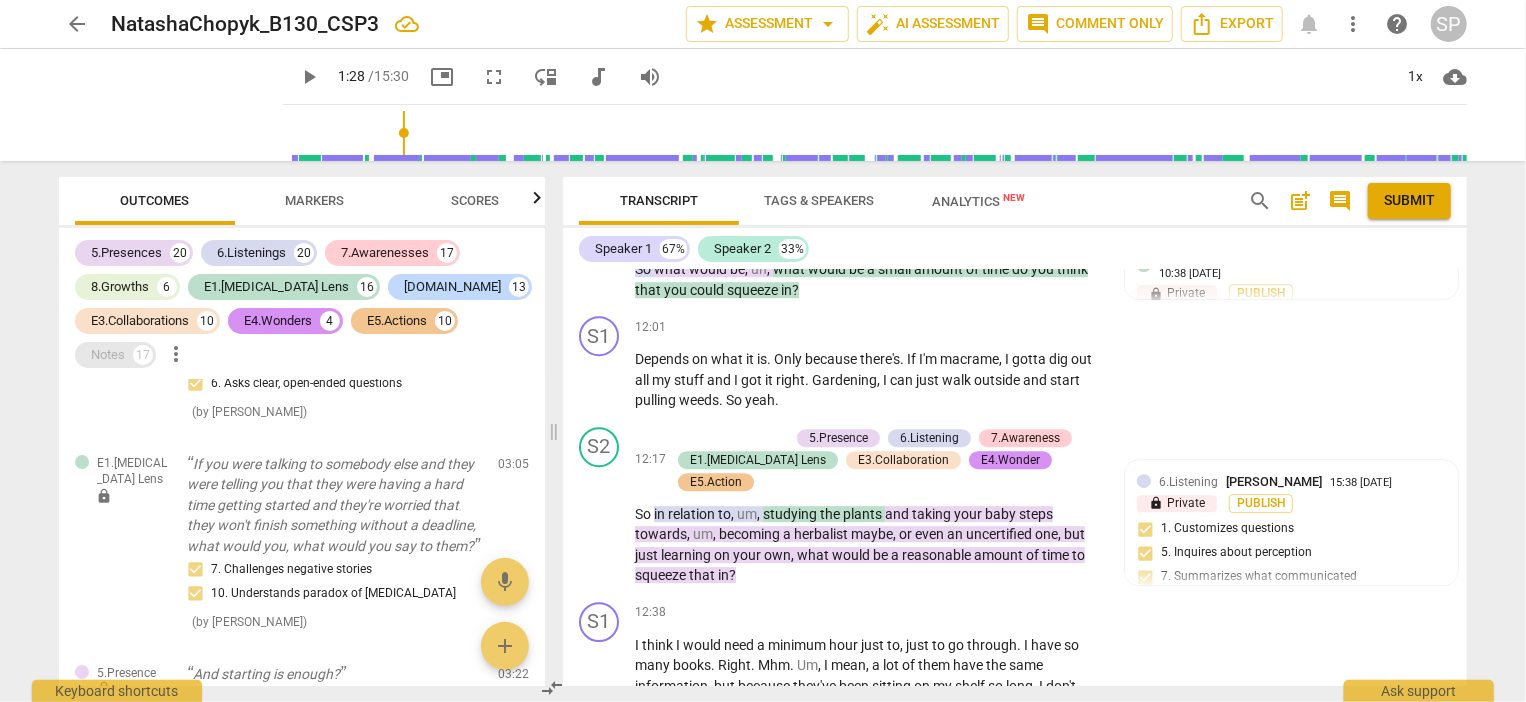 click on "Notes 17" at bounding box center (115, 355) 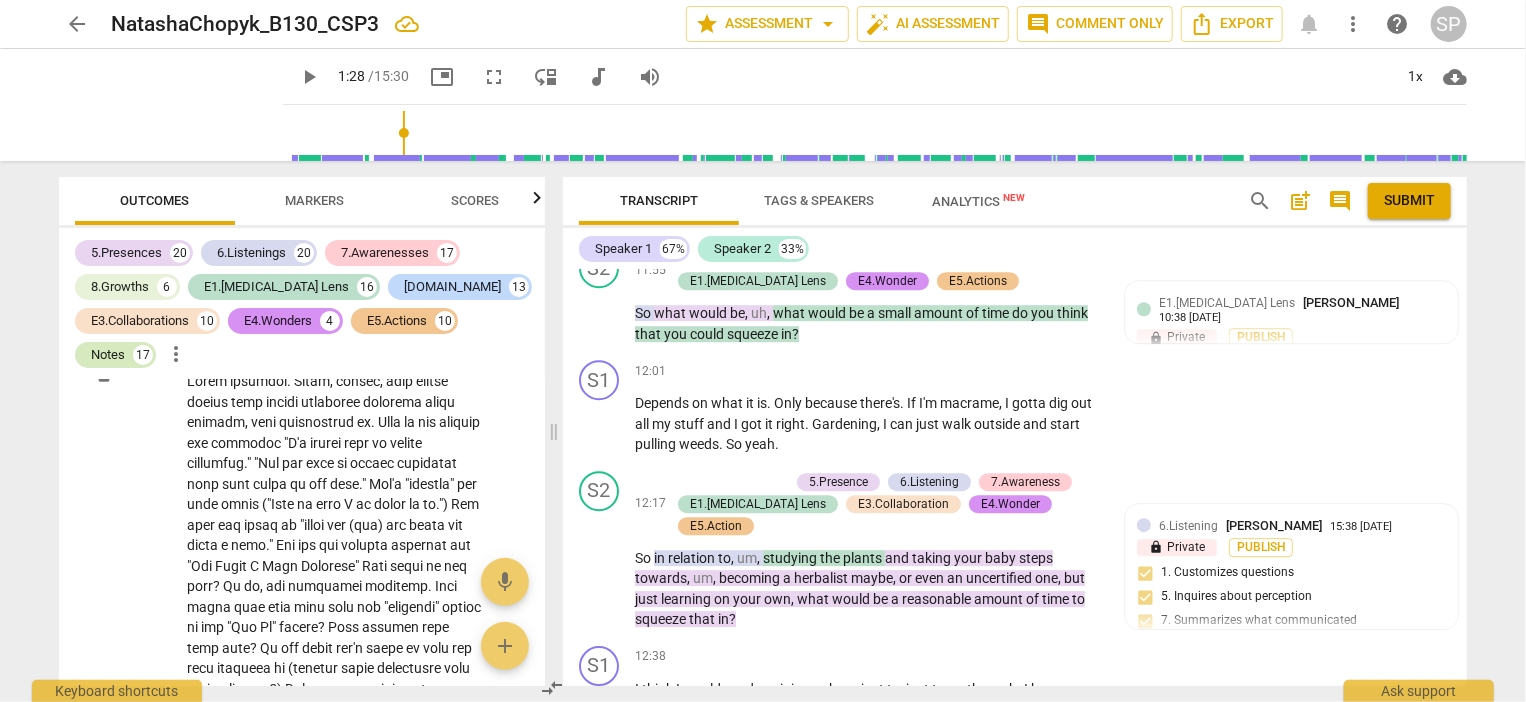 scroll, scrollTop: 5127, scrollLeft: 0, axis: vertical 